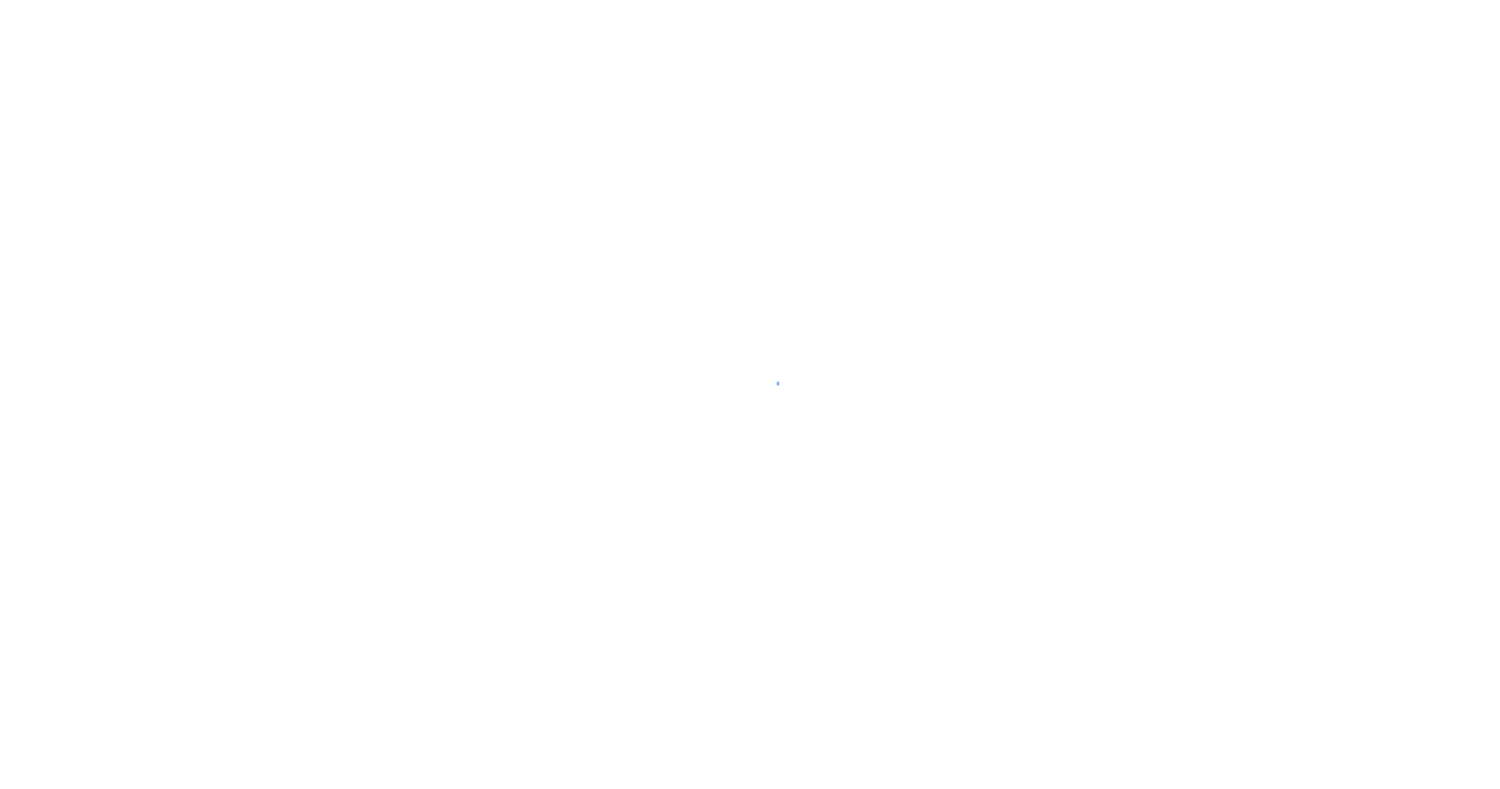 scroll, scrollTop: 0, scrollLeft: 0, axis: both 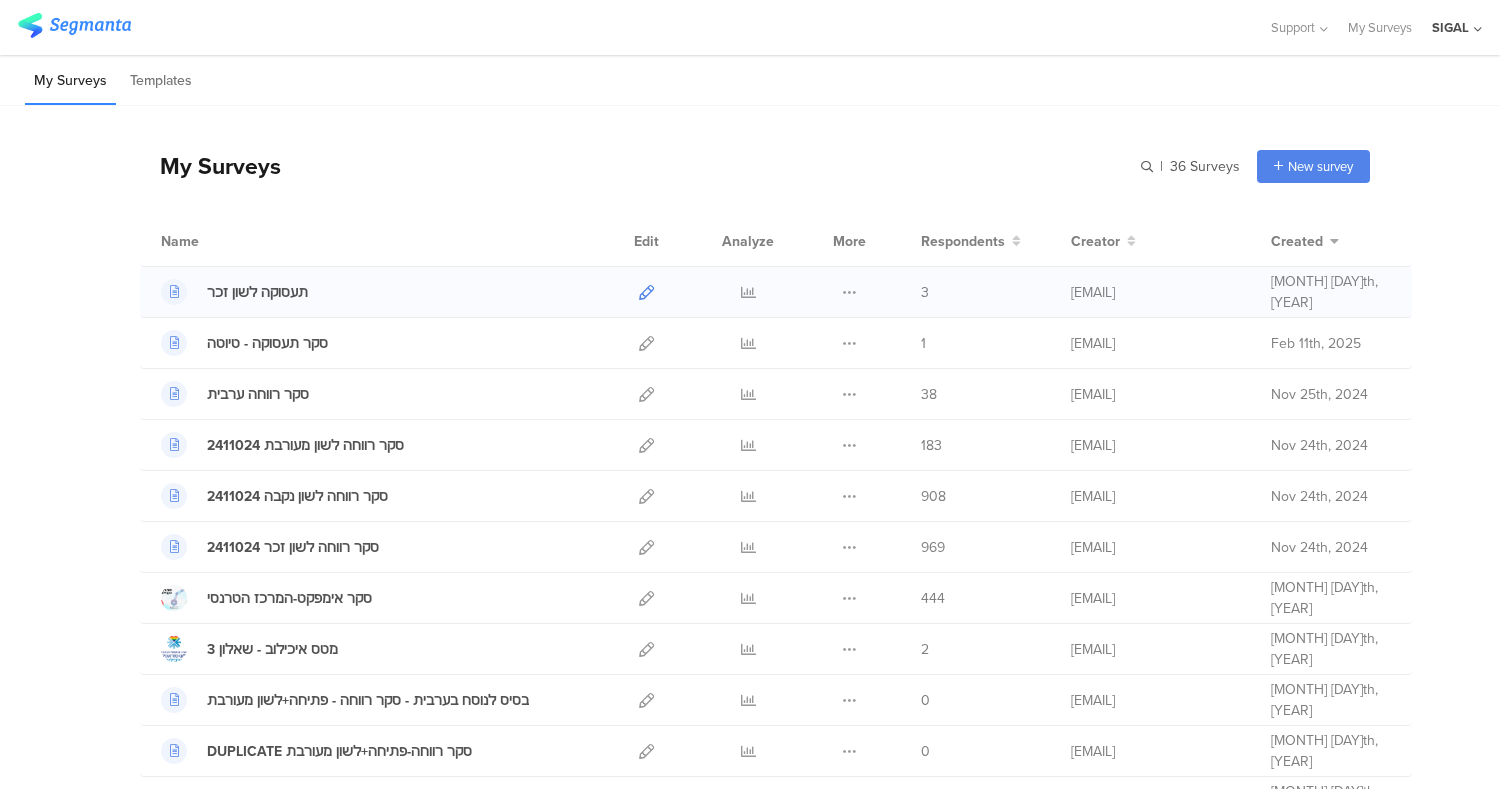 click at bounding box center [646, 292] 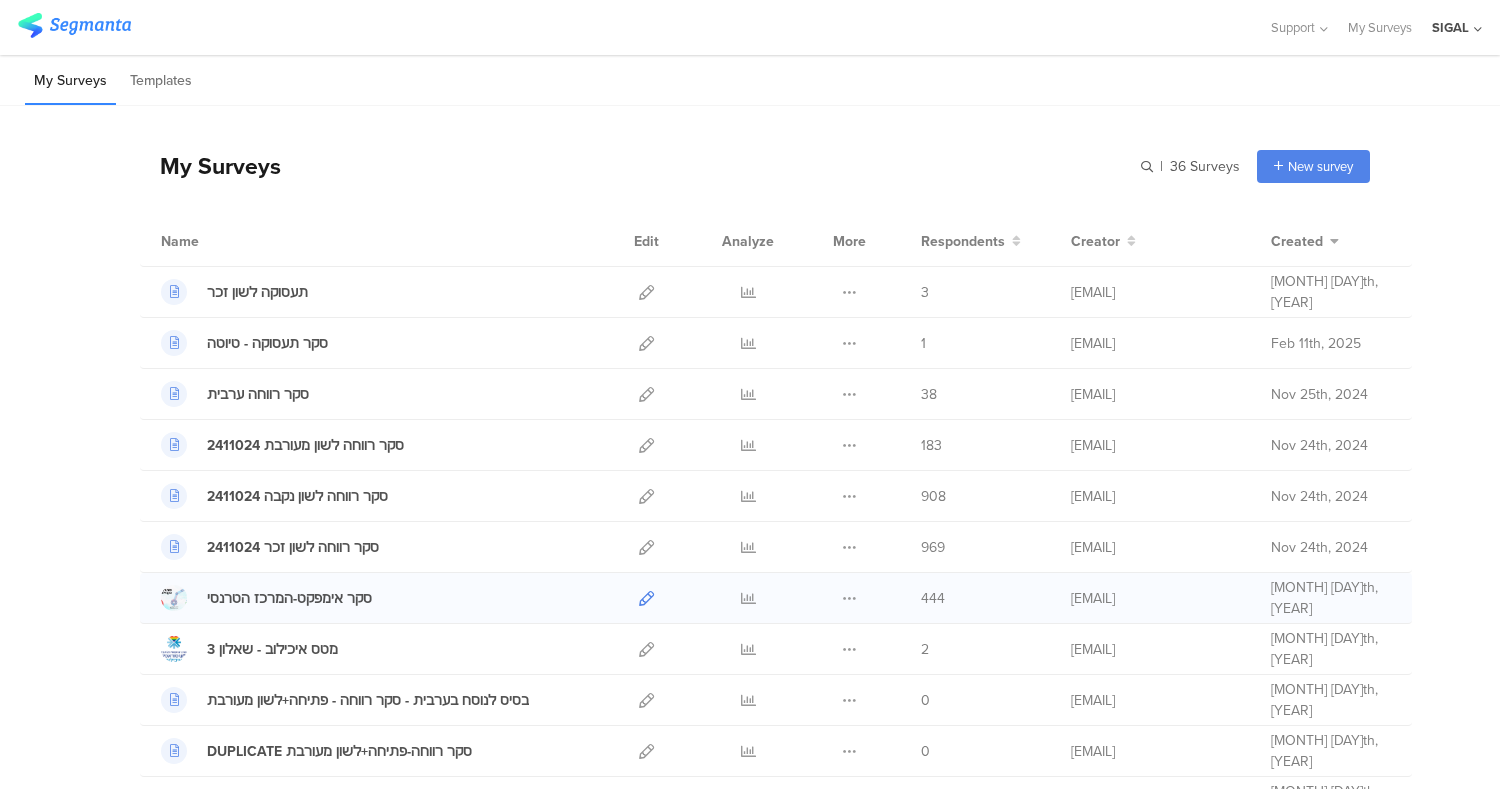 click at bounding box center [646, 598] 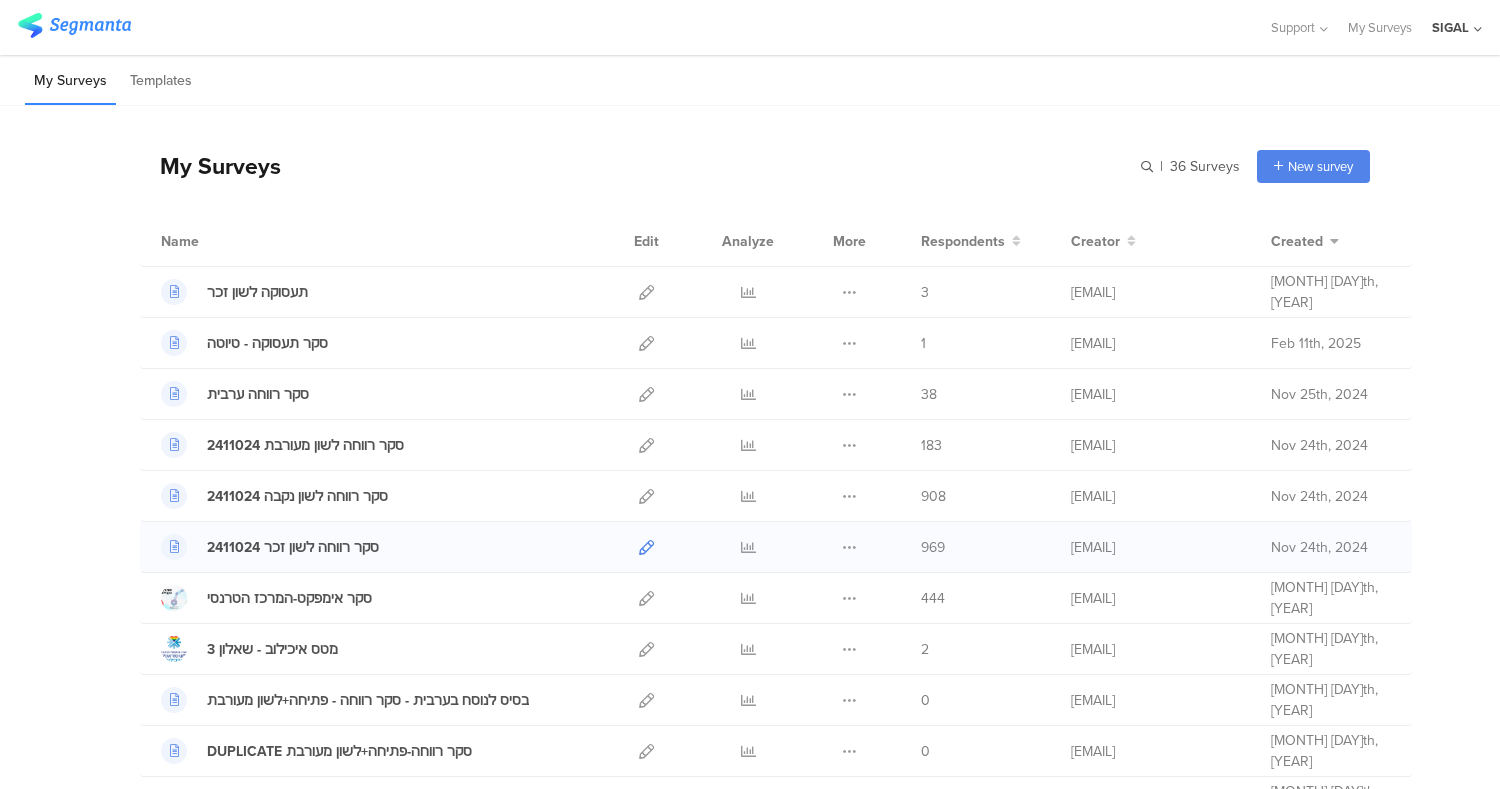 click at bounding box center (646, 547) 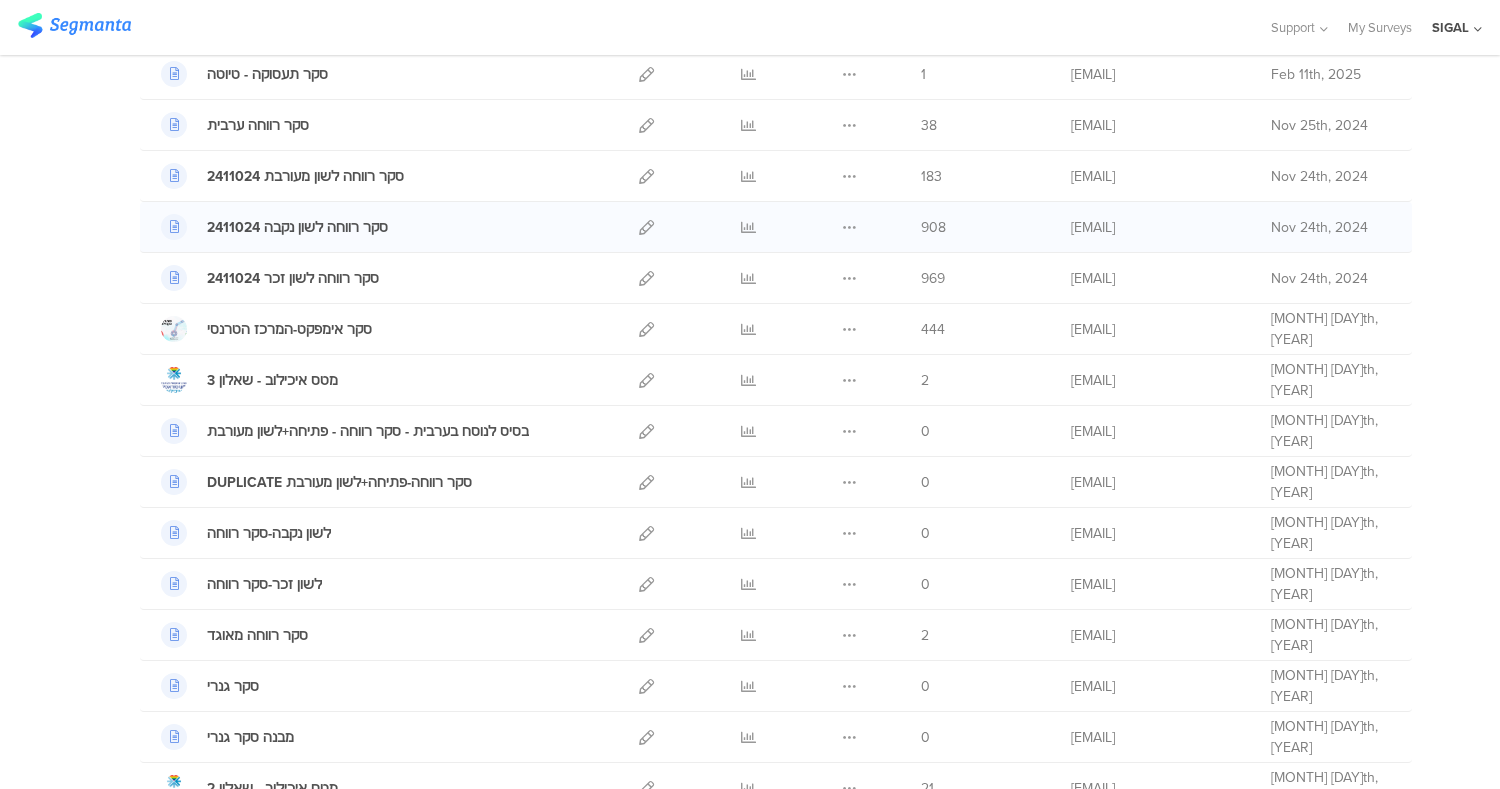 scroll, scrollTop: 270, scrollLeft: 0, axis: vertical 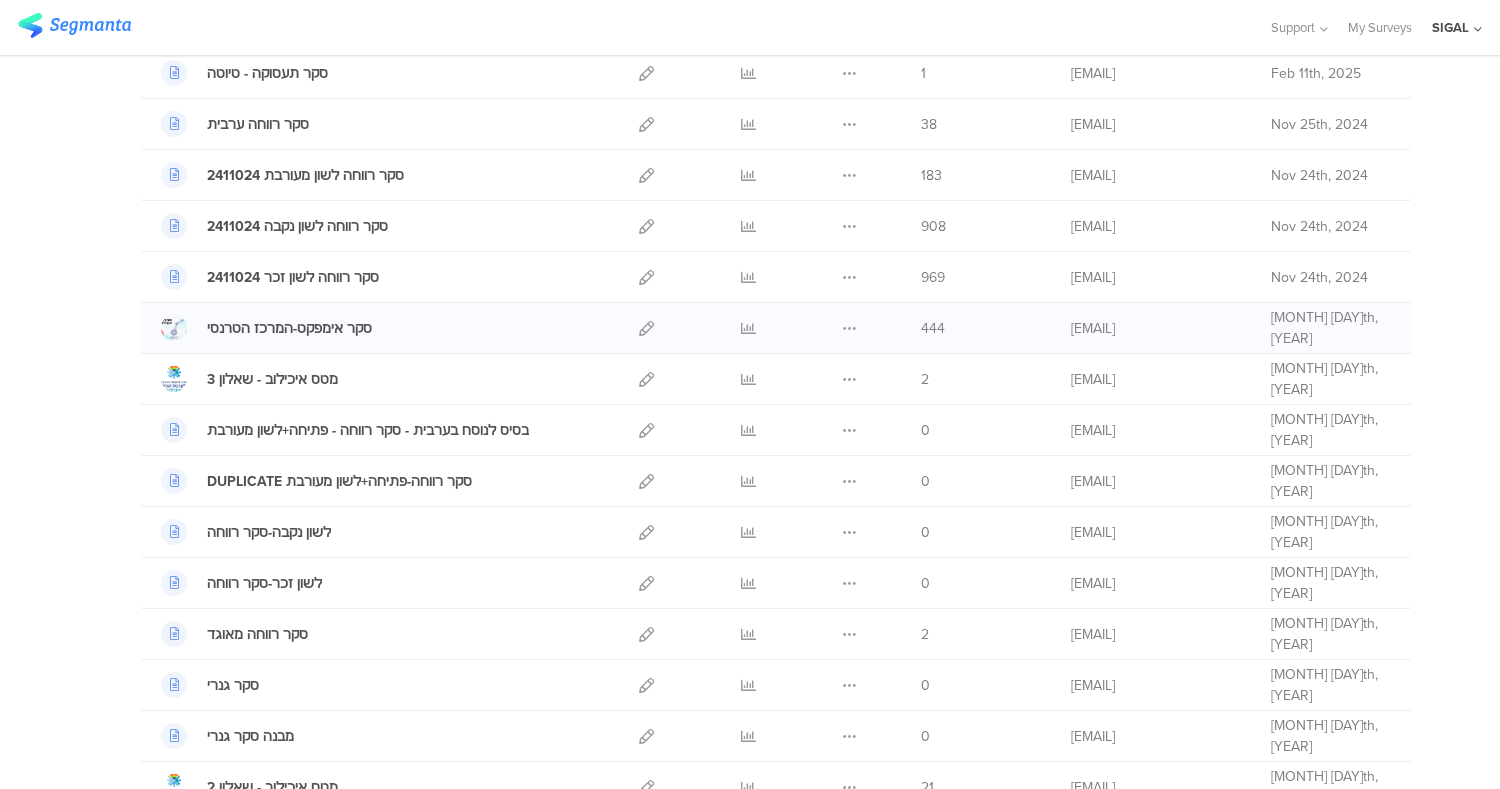 click on "Duplicate
Export
Delete" at bounding box center (849, 328) 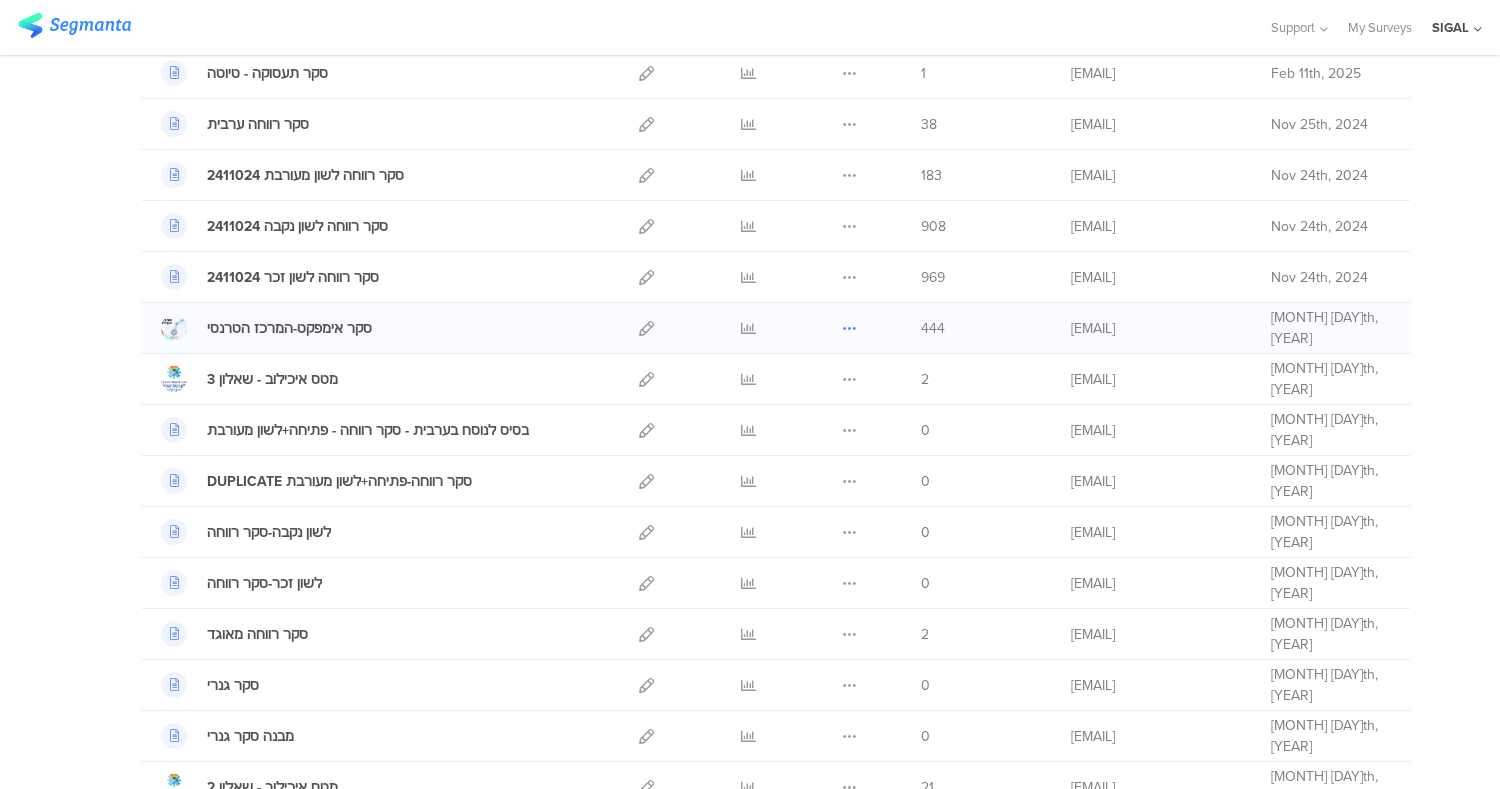 click at bounding box center [849, 328] 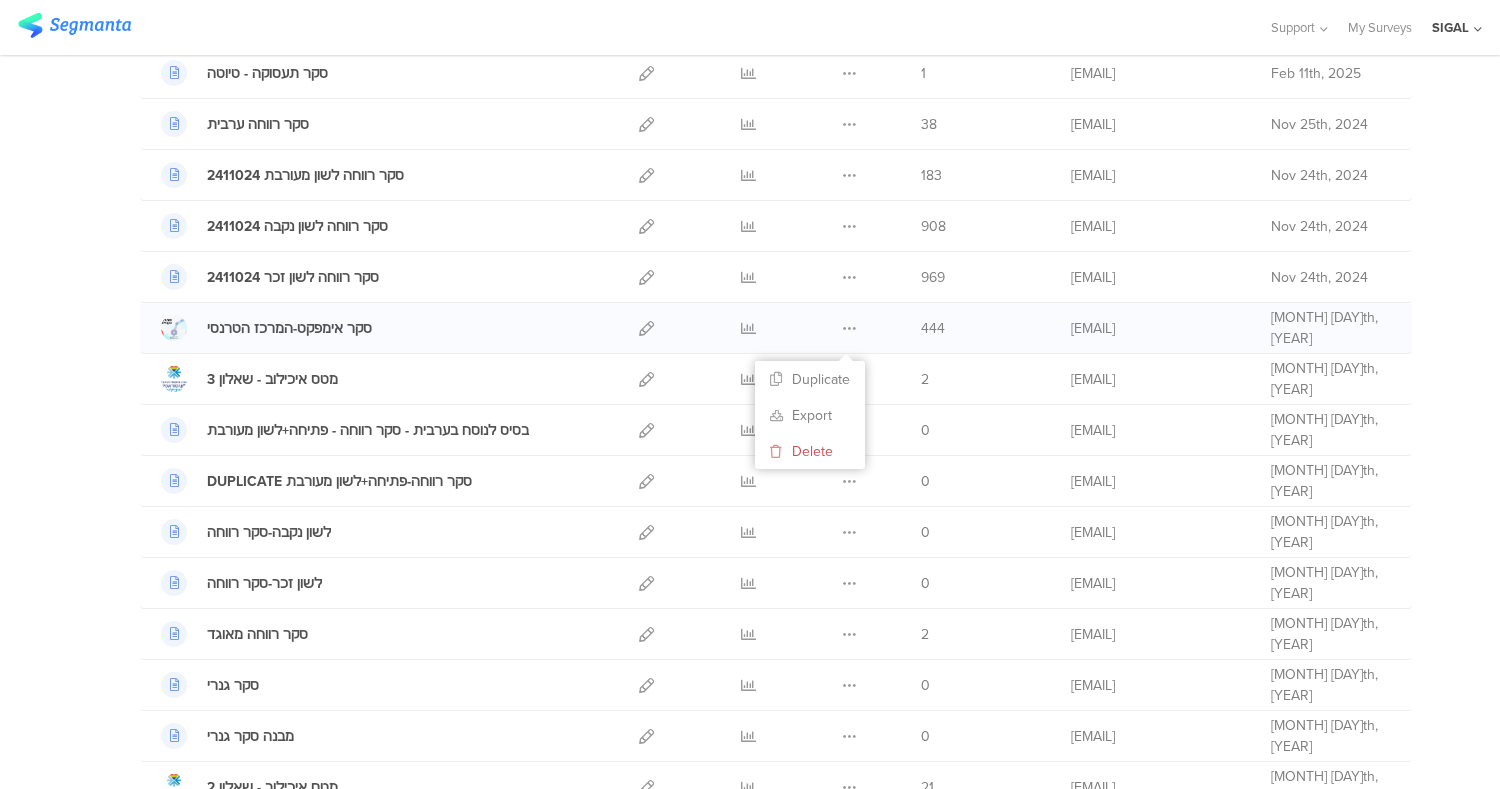 click on "סקר אימפקט-המרכז הטרנסי" at bounding box center (378, 328) 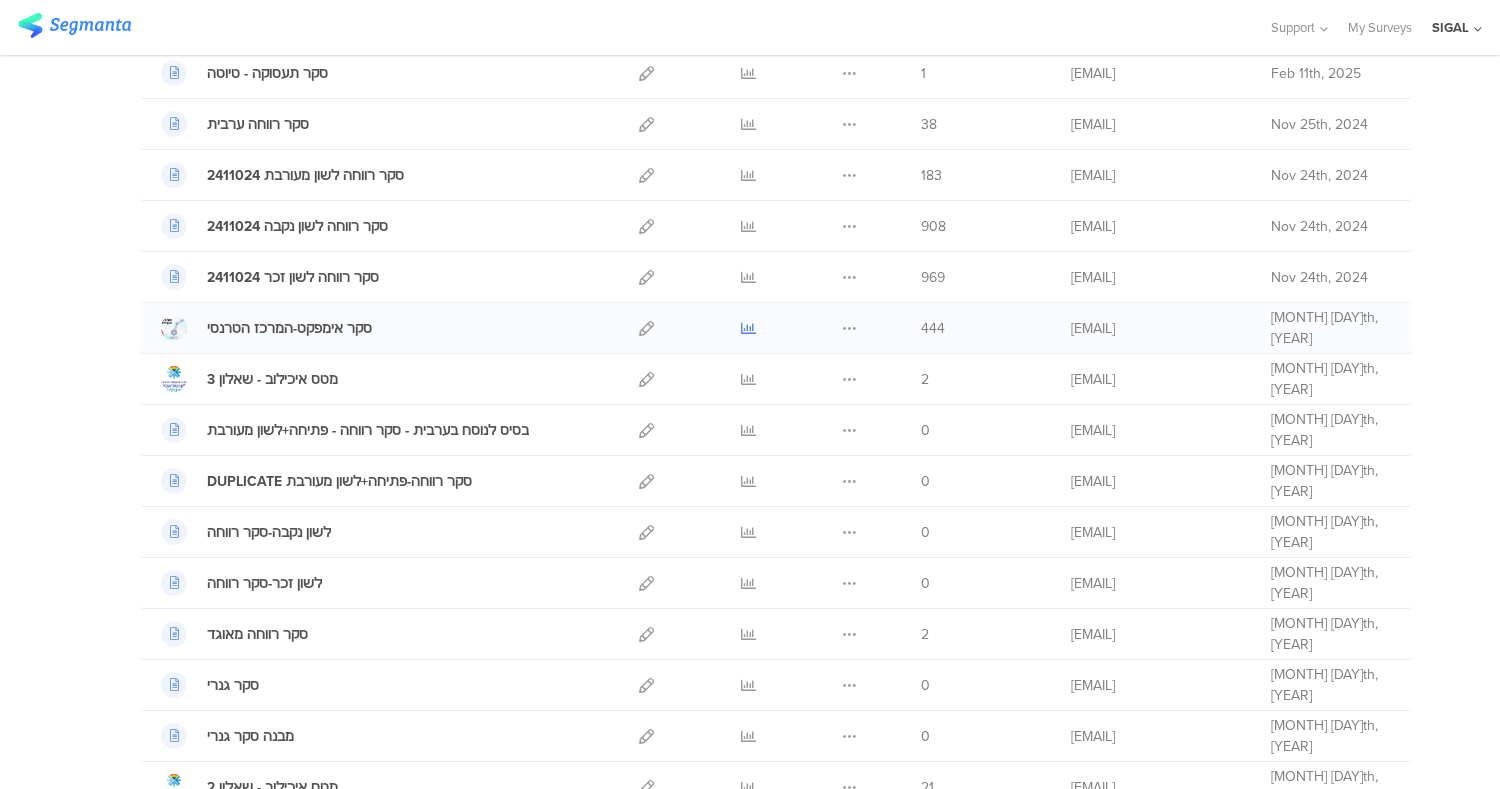 click at bounding box center [748, 328] 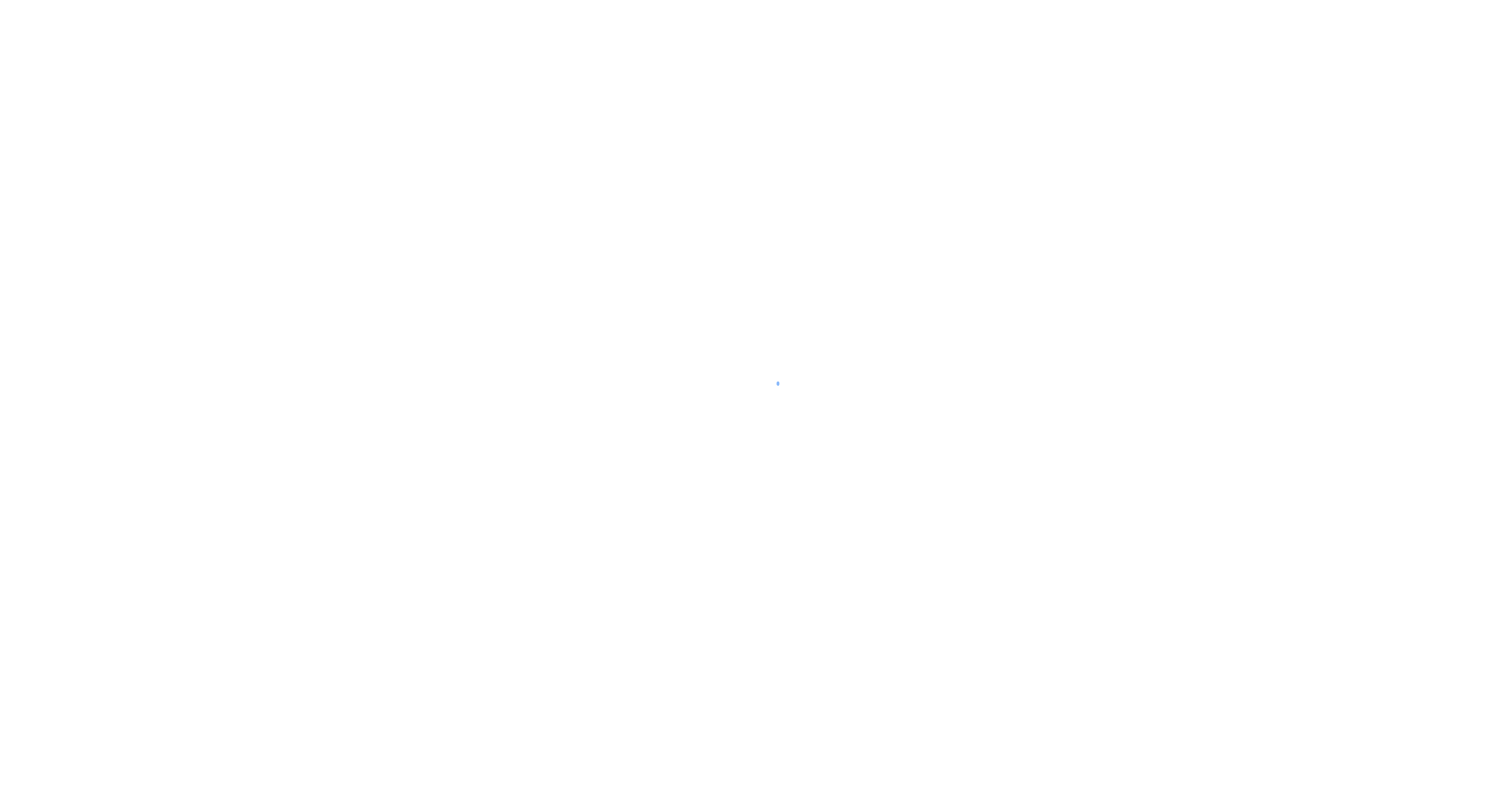 scroll, scrollTop: 0, scrollLeft: 0, axis: both 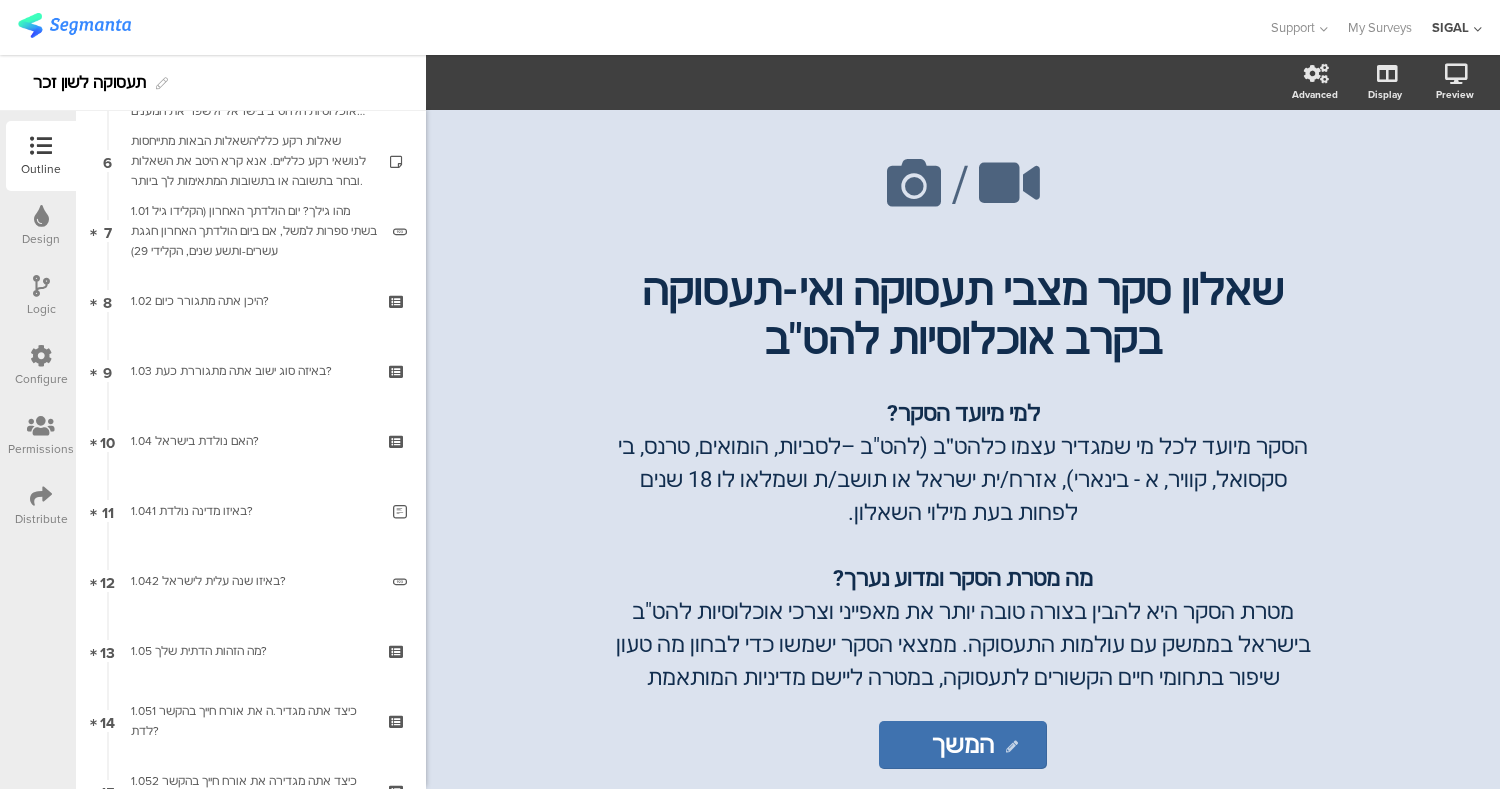 click on "Logic" at bounding box center [41, 309] 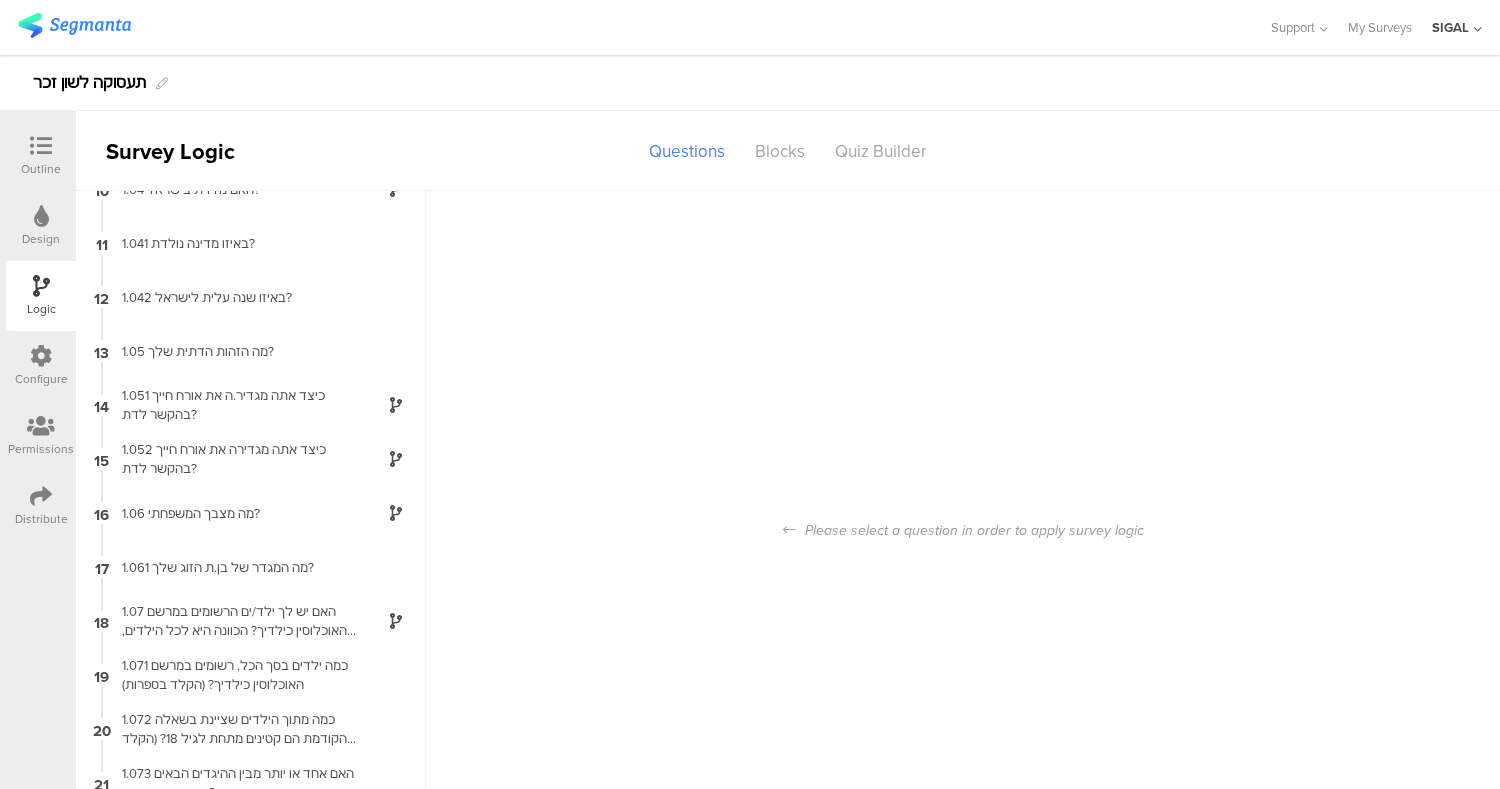 scroll, scrollTop: 517, scrollLeft: 0, axis: vertical 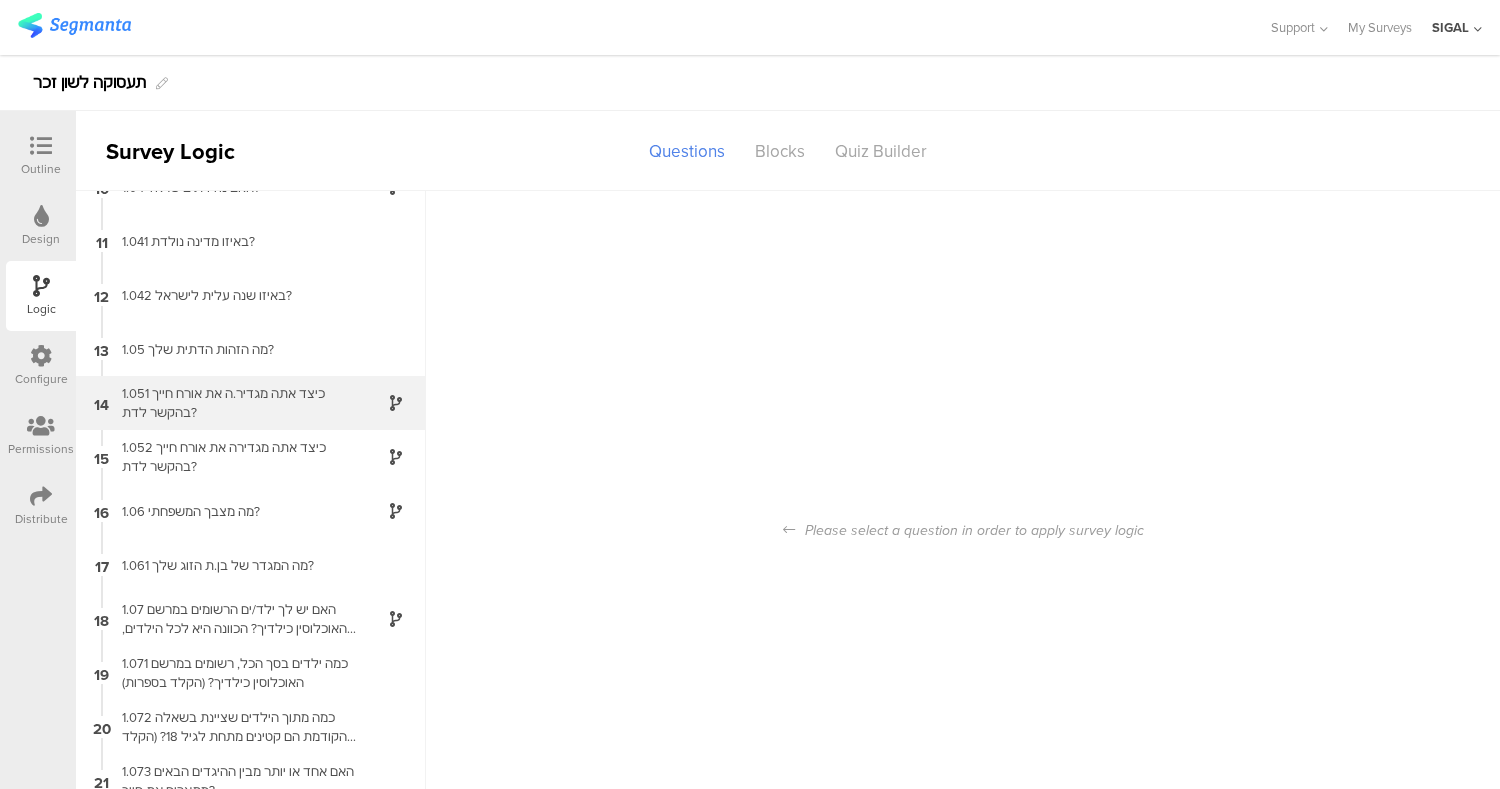 click on "1.051 כיצד אתה מגדיר.ה את אורח חייך בהקשר לדת?" at bounding box center [235, 403] 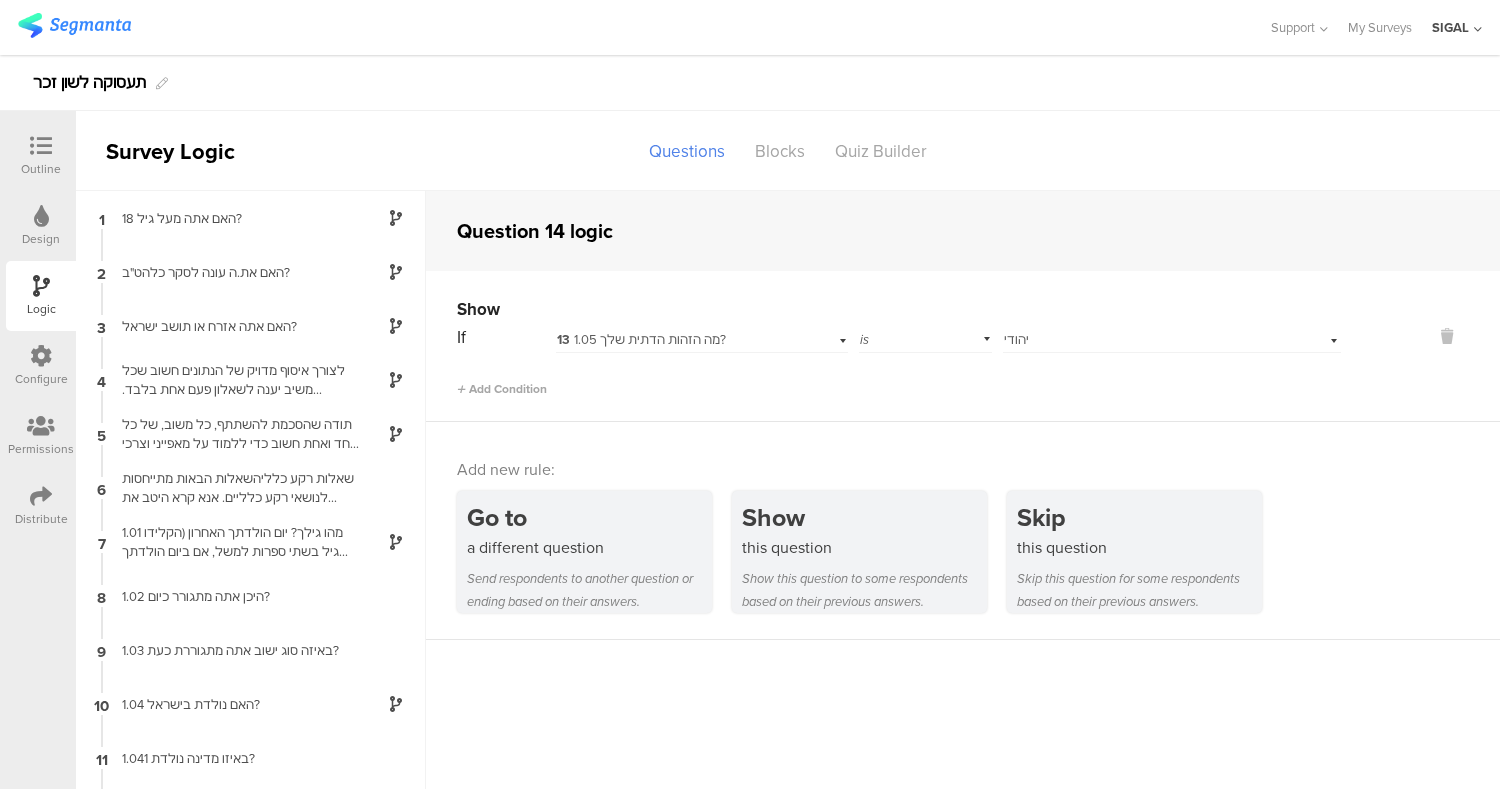scroll, scrollTop: 80, scrollLeft: 0, axis: vertical 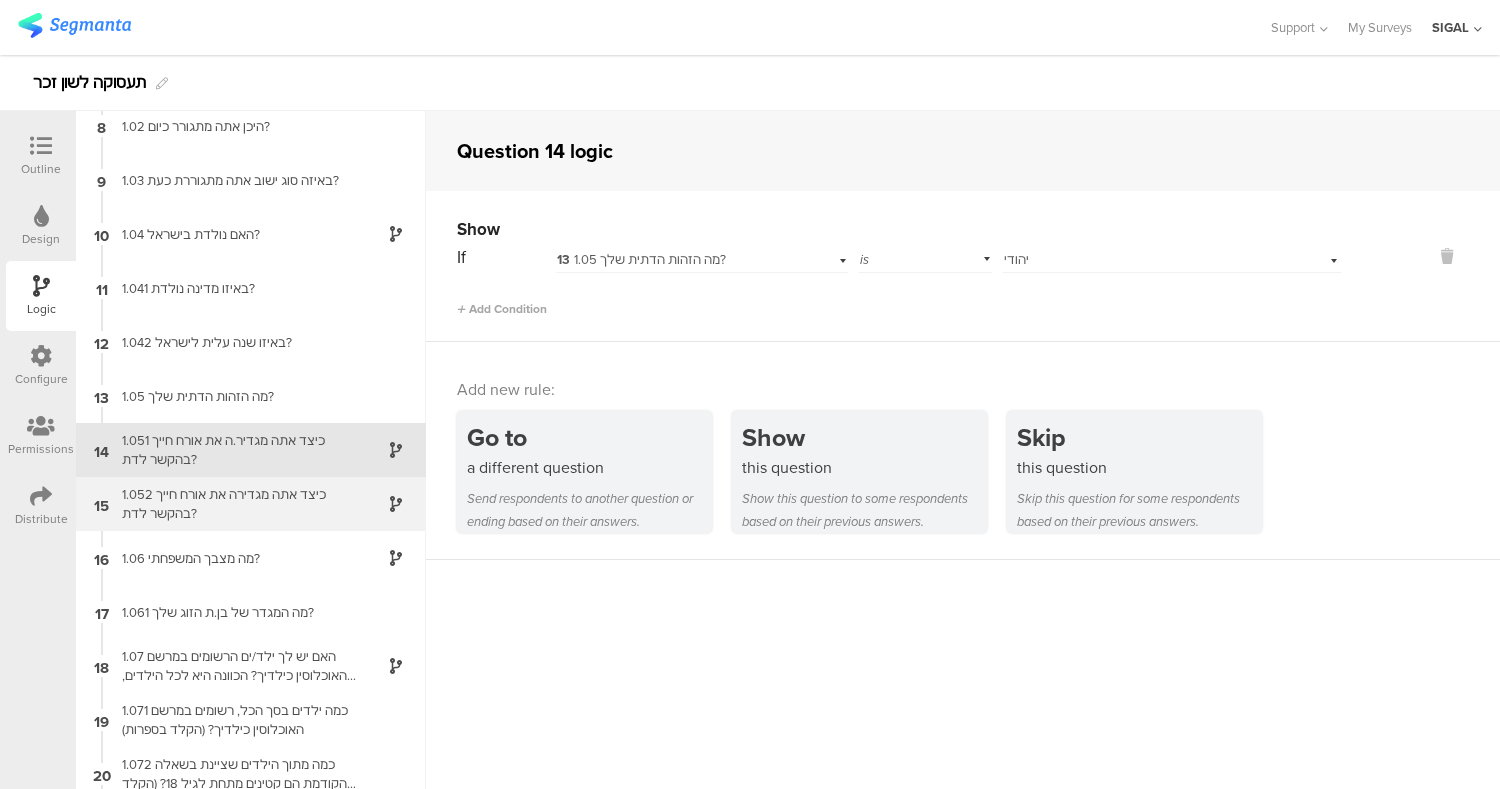click on "1.052 כיצד אתה מגדירה את אורח חייך בהקשר לדת?" at bounding box center [235, 504] 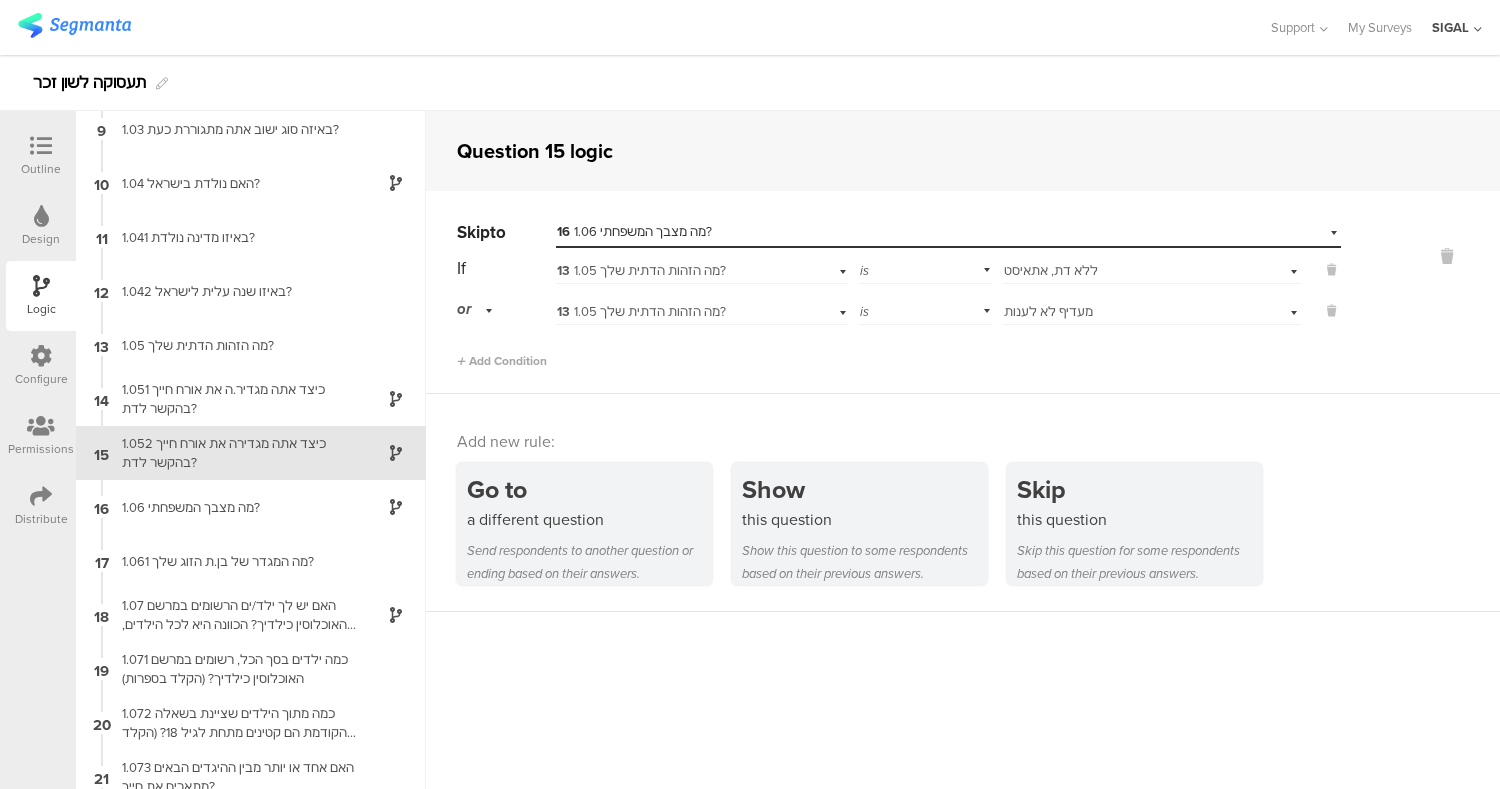 scroll, scrollTop: 444, scrollLeft: 0, axis: vertical 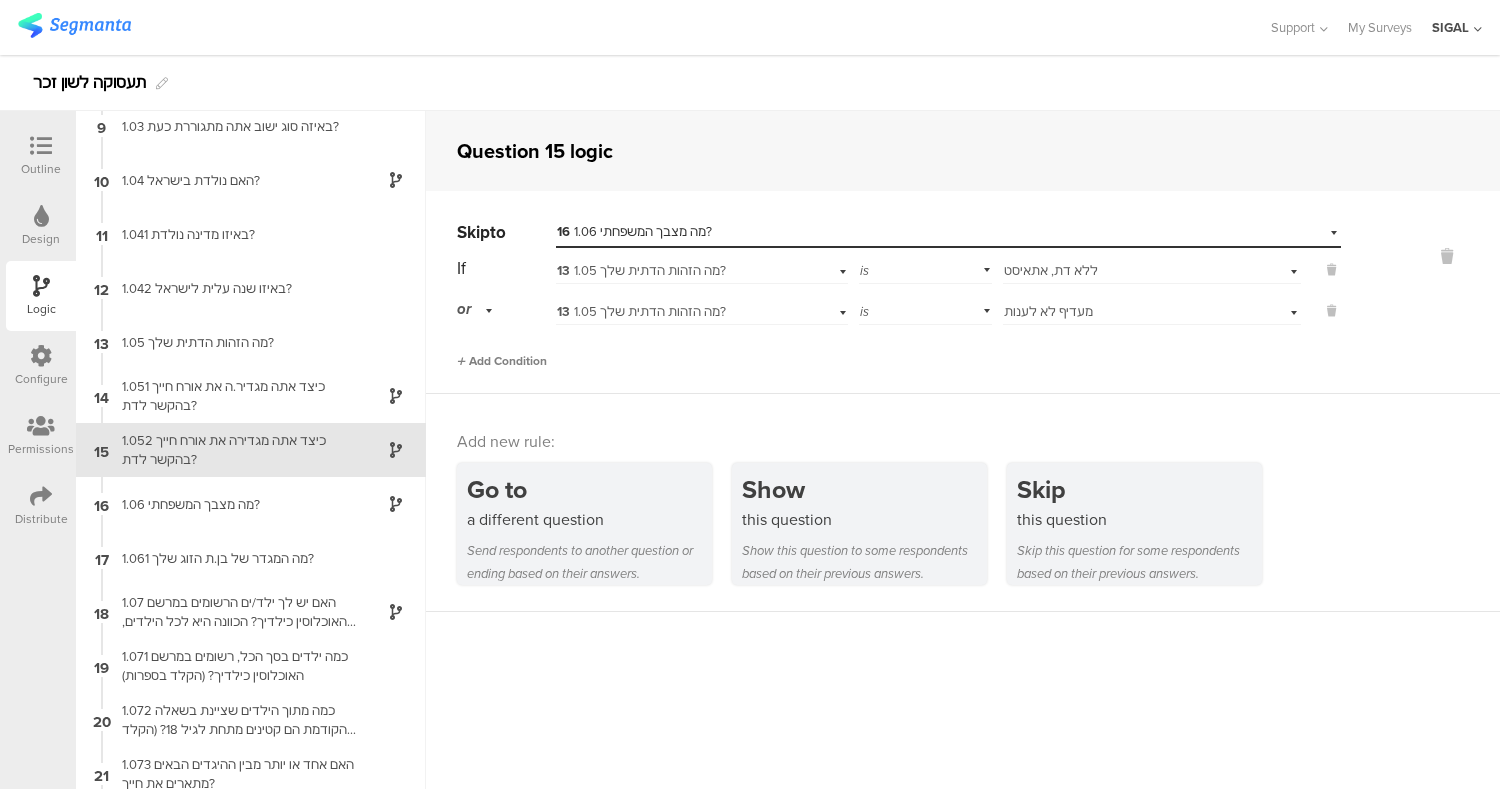 click on "Add Condition" at bounding box center (502, 361) 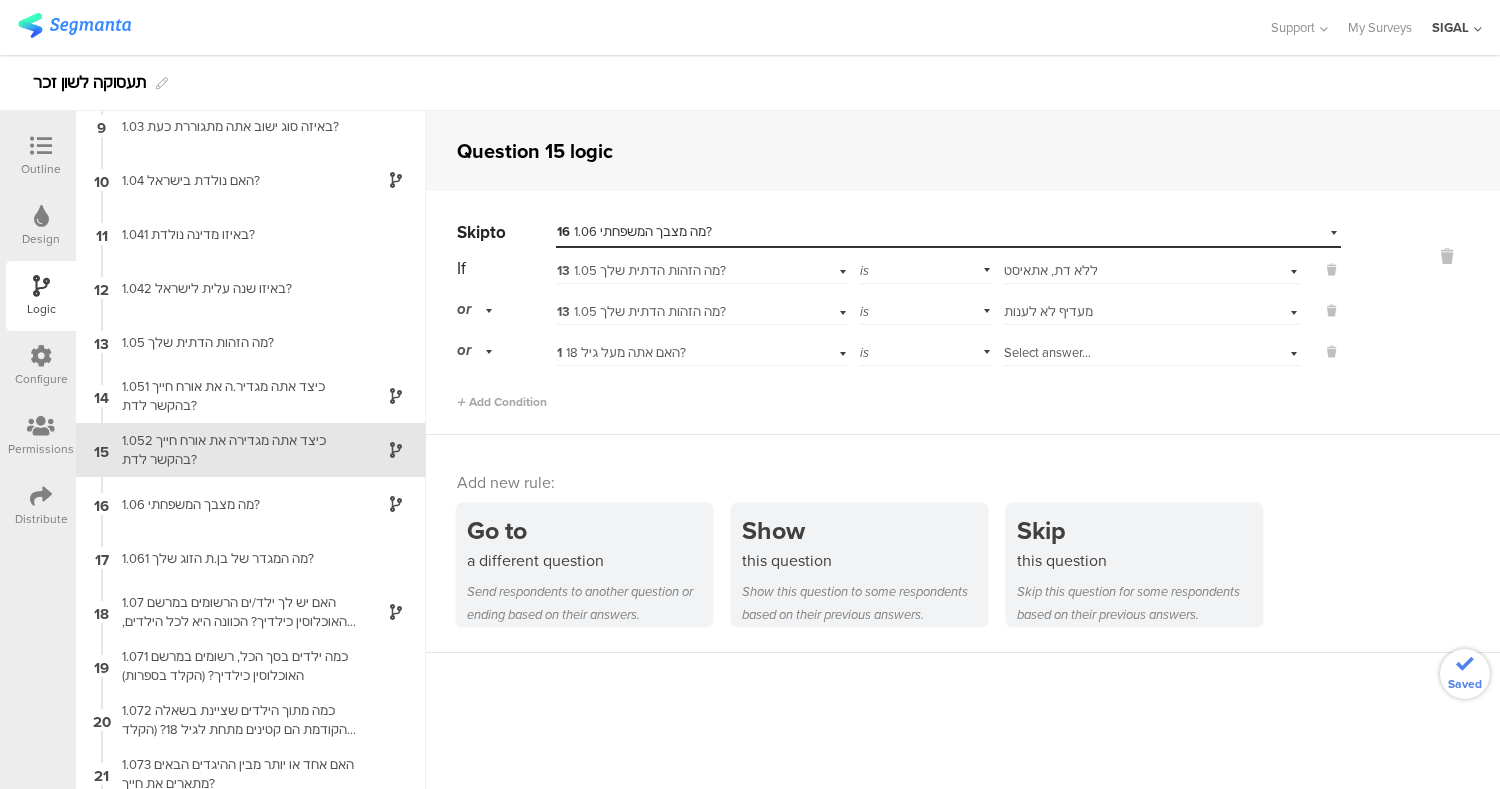 click on "Select answer..." at bounding box center (1047, 352) 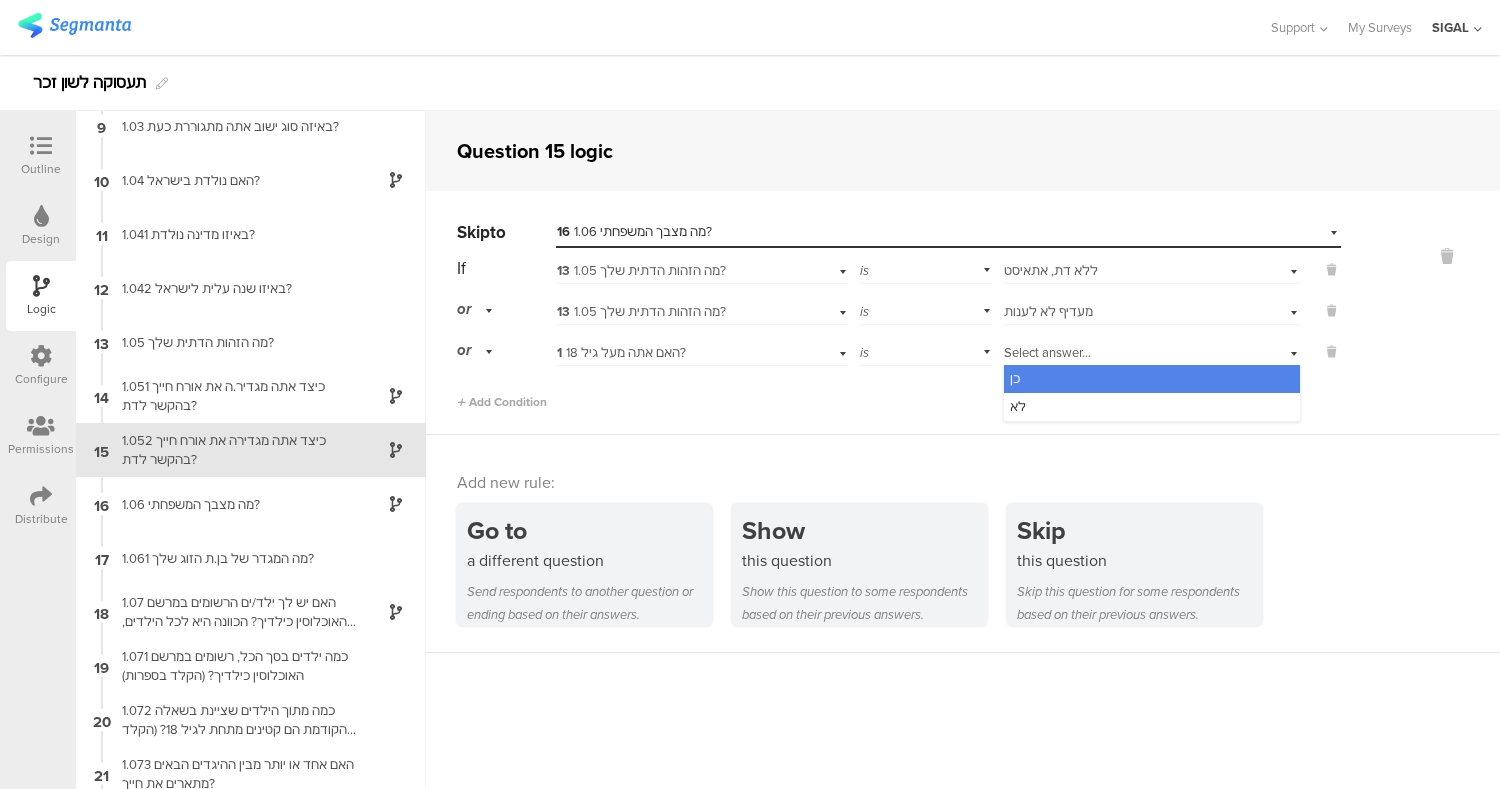 click on "1  האם אתה מעל גיל 18?" at bounding box center [676, 353] 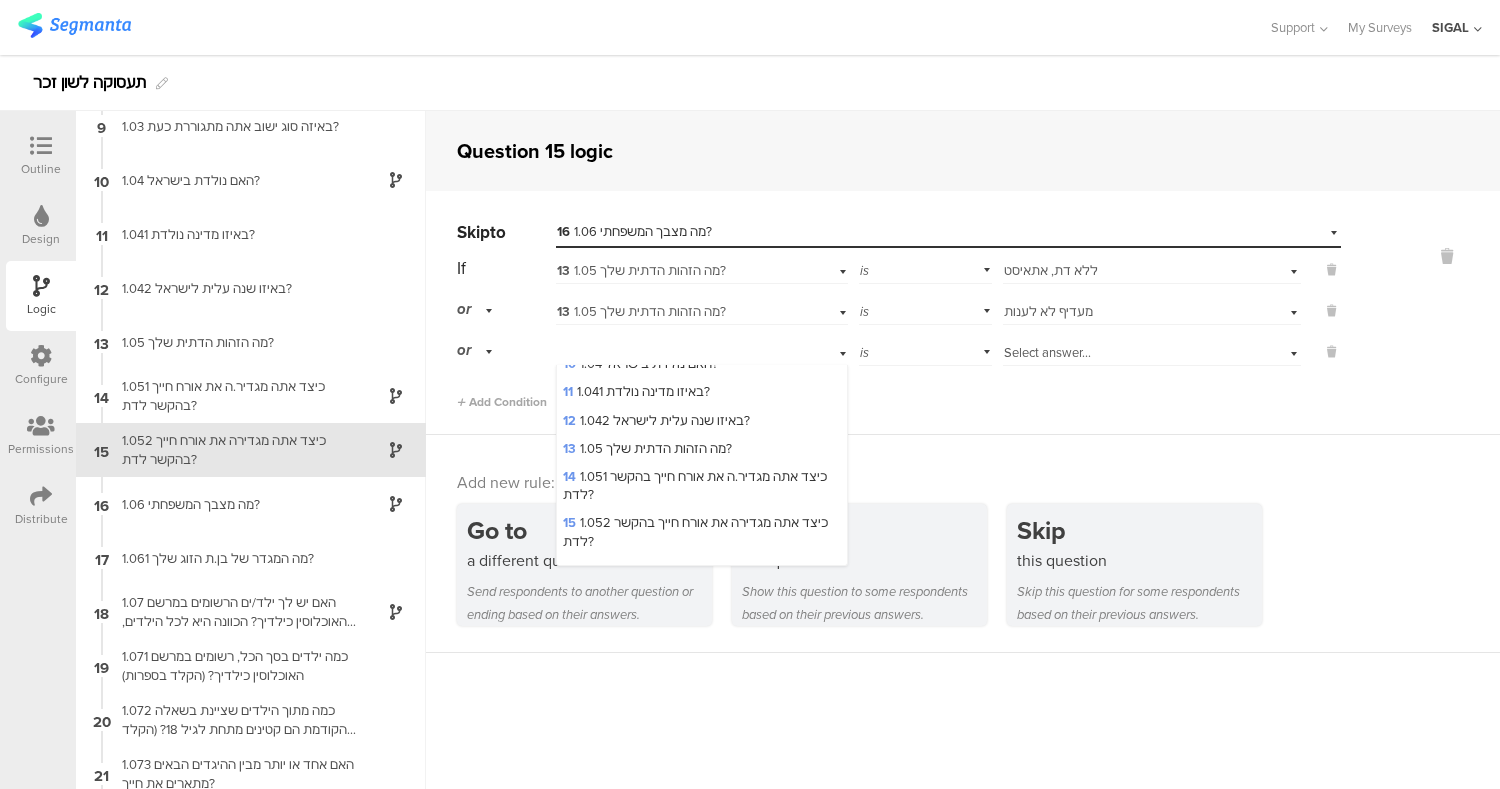 scroll, scrollTop: 402, scrollLeft: 0, axis: vertical 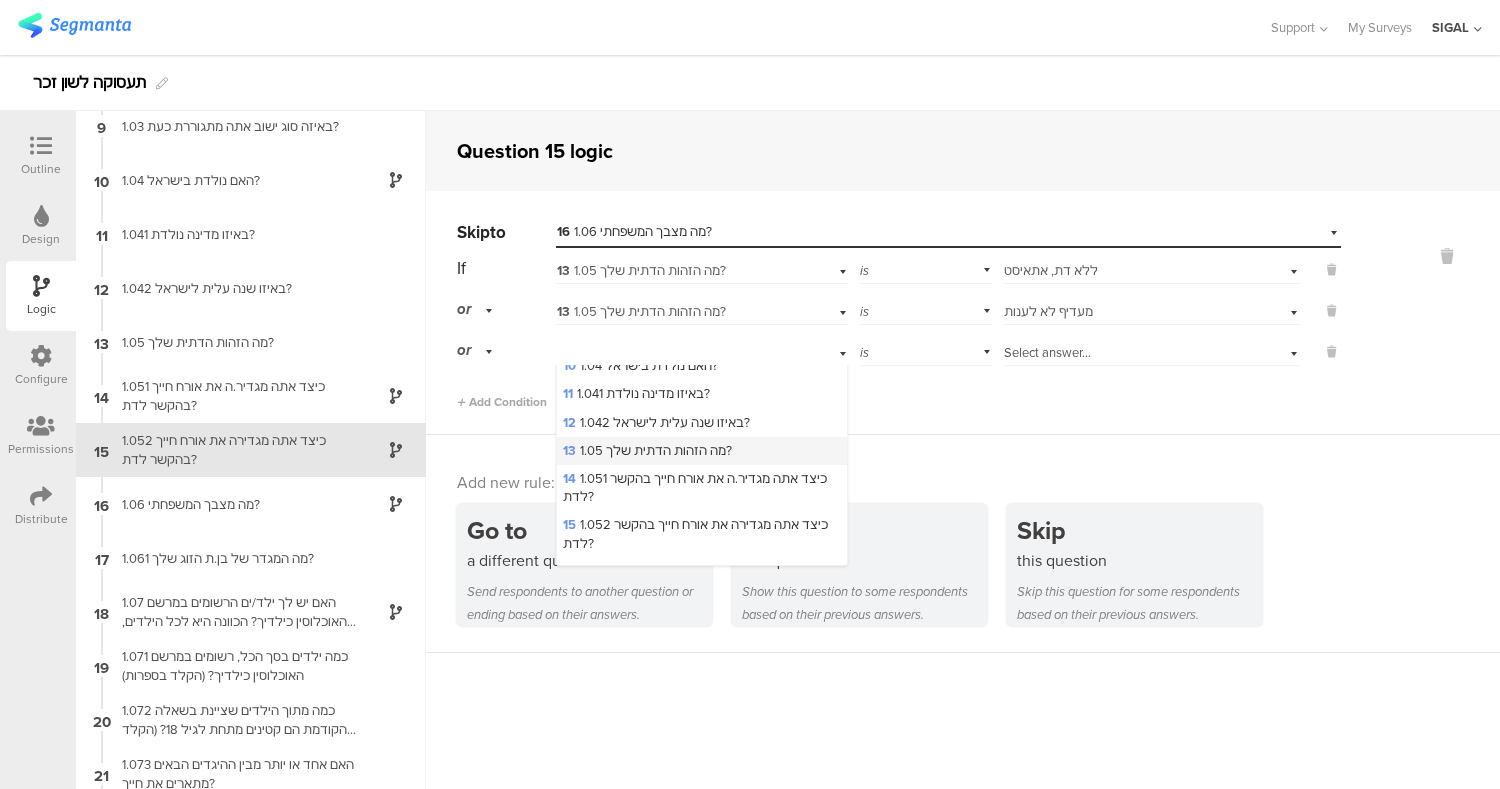 click on "13  1.05 מה הזהות הדתית שלך?" at bounding box center [647, 450] 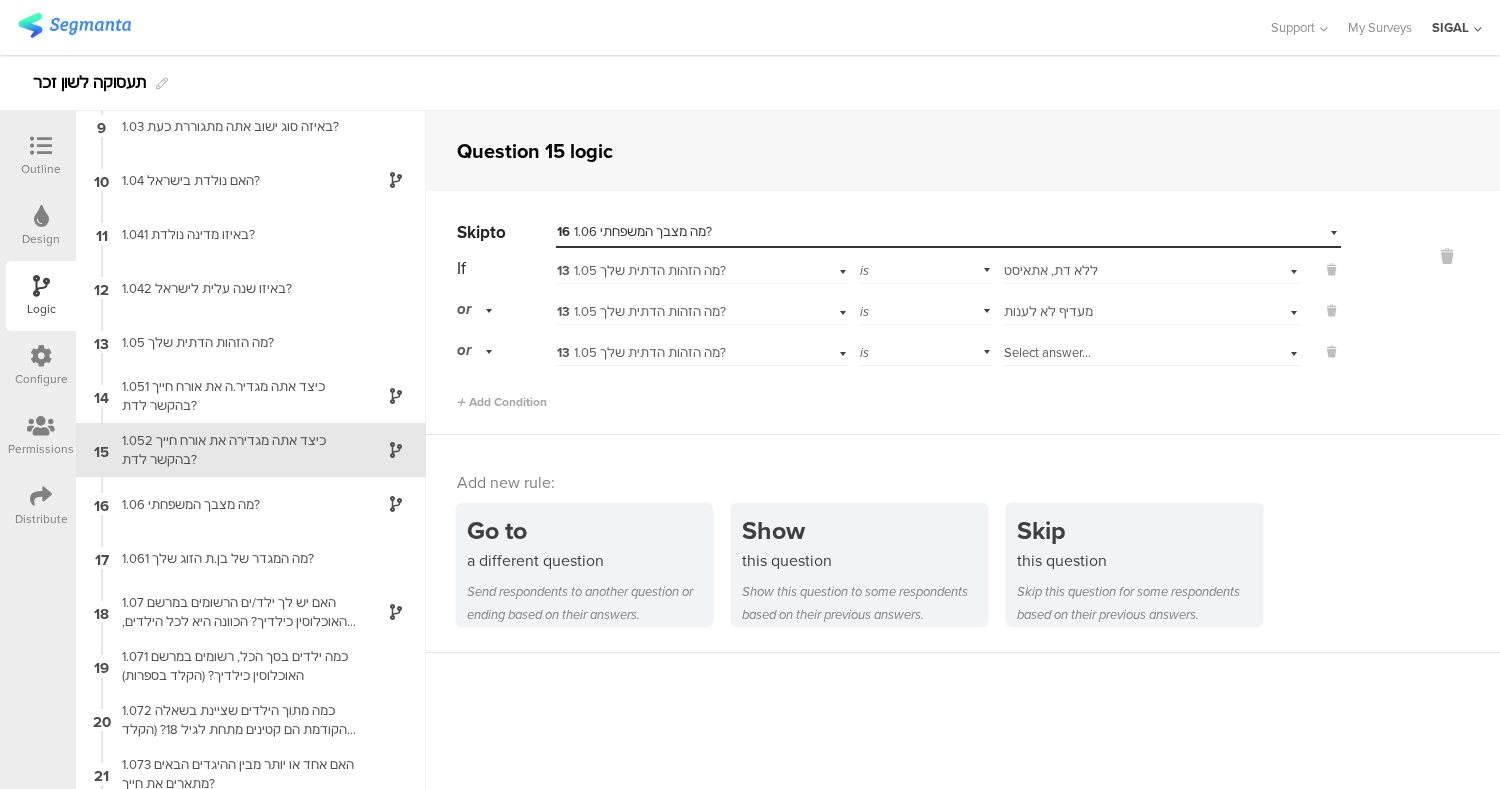 click on "Select answer..." at bounding box center [1047, 352] 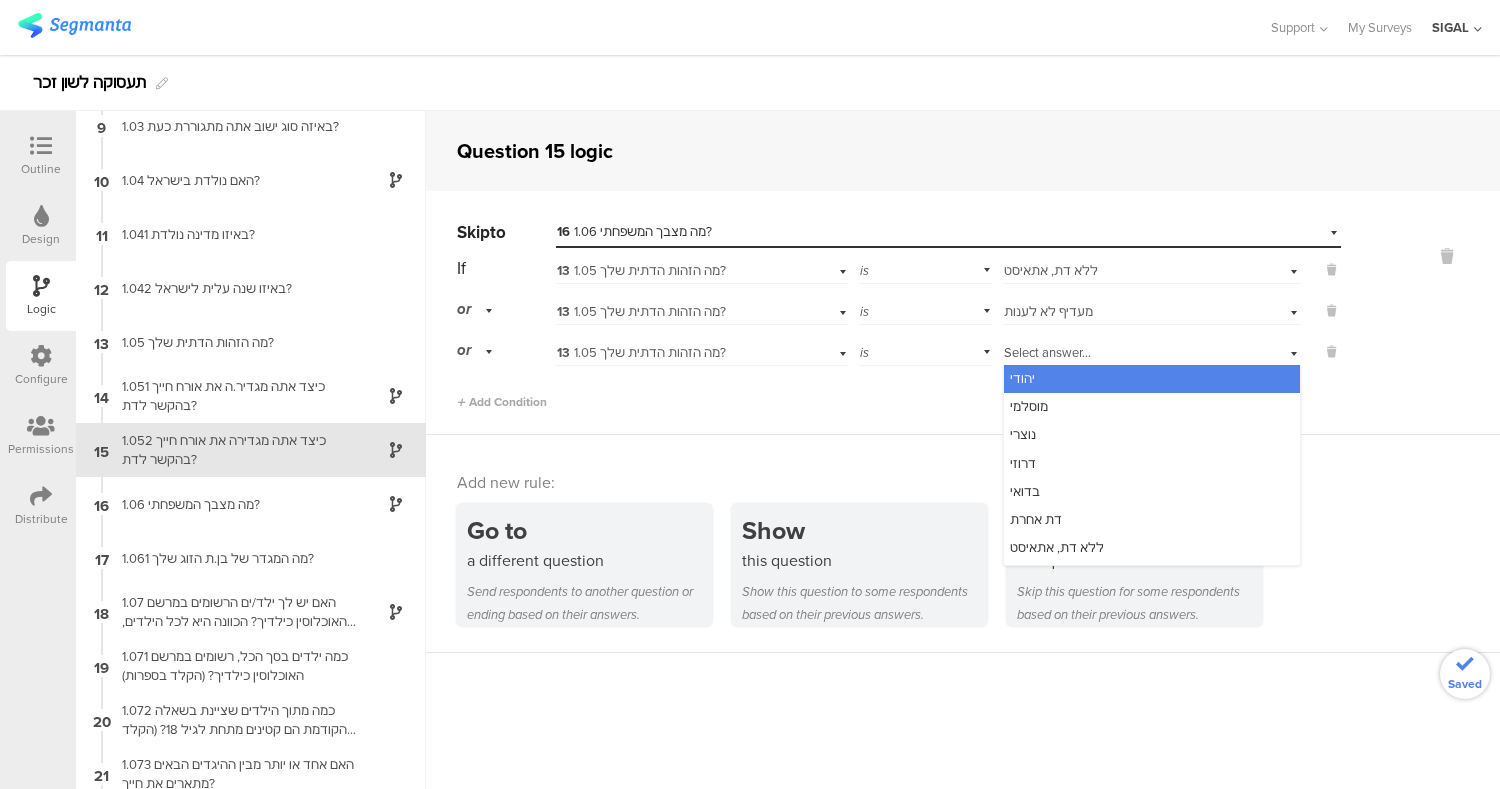 click on "יהודי" at bounding box center [1152, 379] 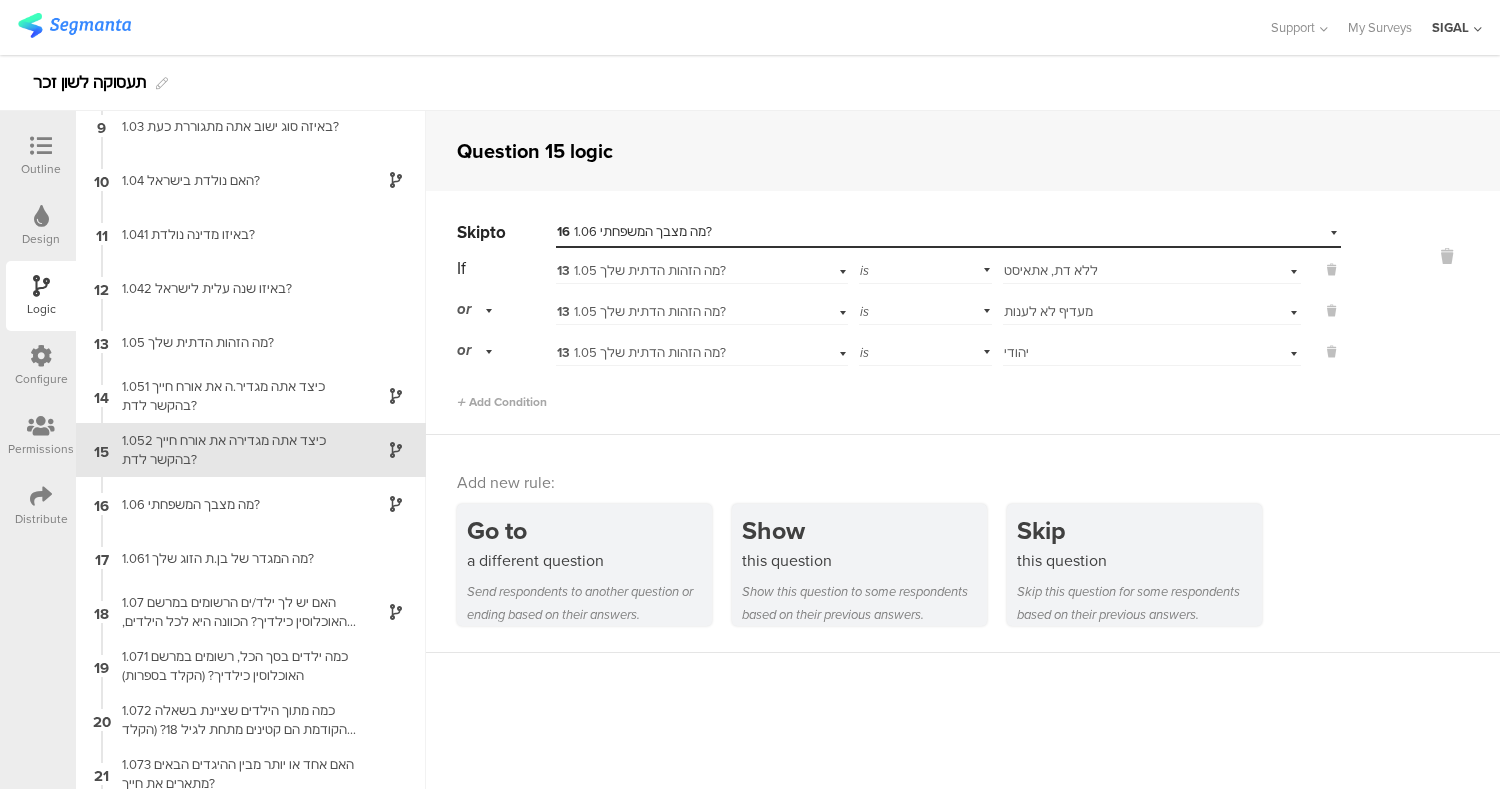 click on "Add new rule:
Go to
a different question
Send respondents to another question or ending based on their answers.
Show
this question
Show this question to some respondents based on their previous answers.
Skip
this question
Skip this question for some respondents based on their previous answers." at bounding box center (963, 544) 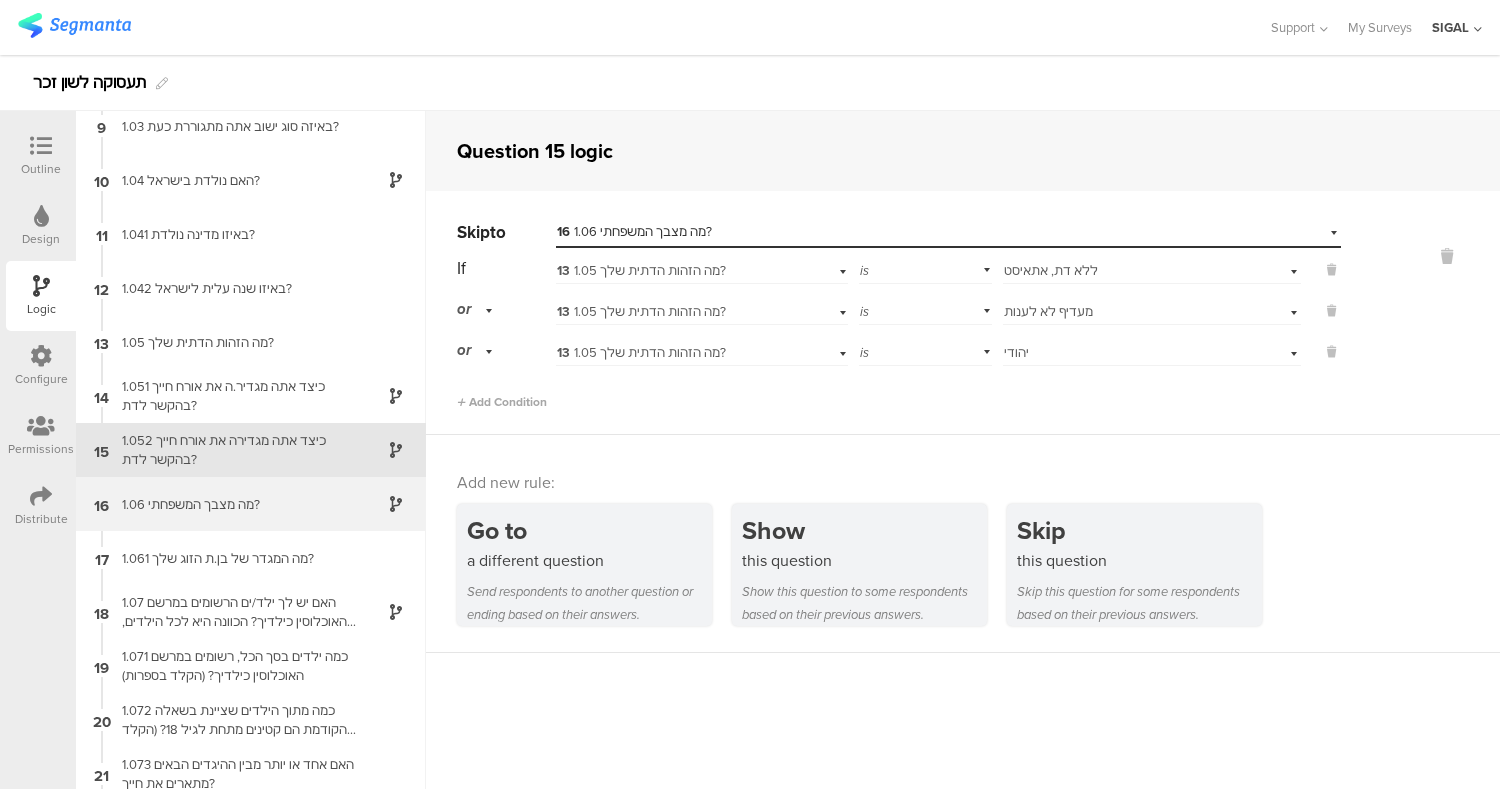 click on "1.06	מה מצבך המשפחתי?" at bounding box center [235, 504] 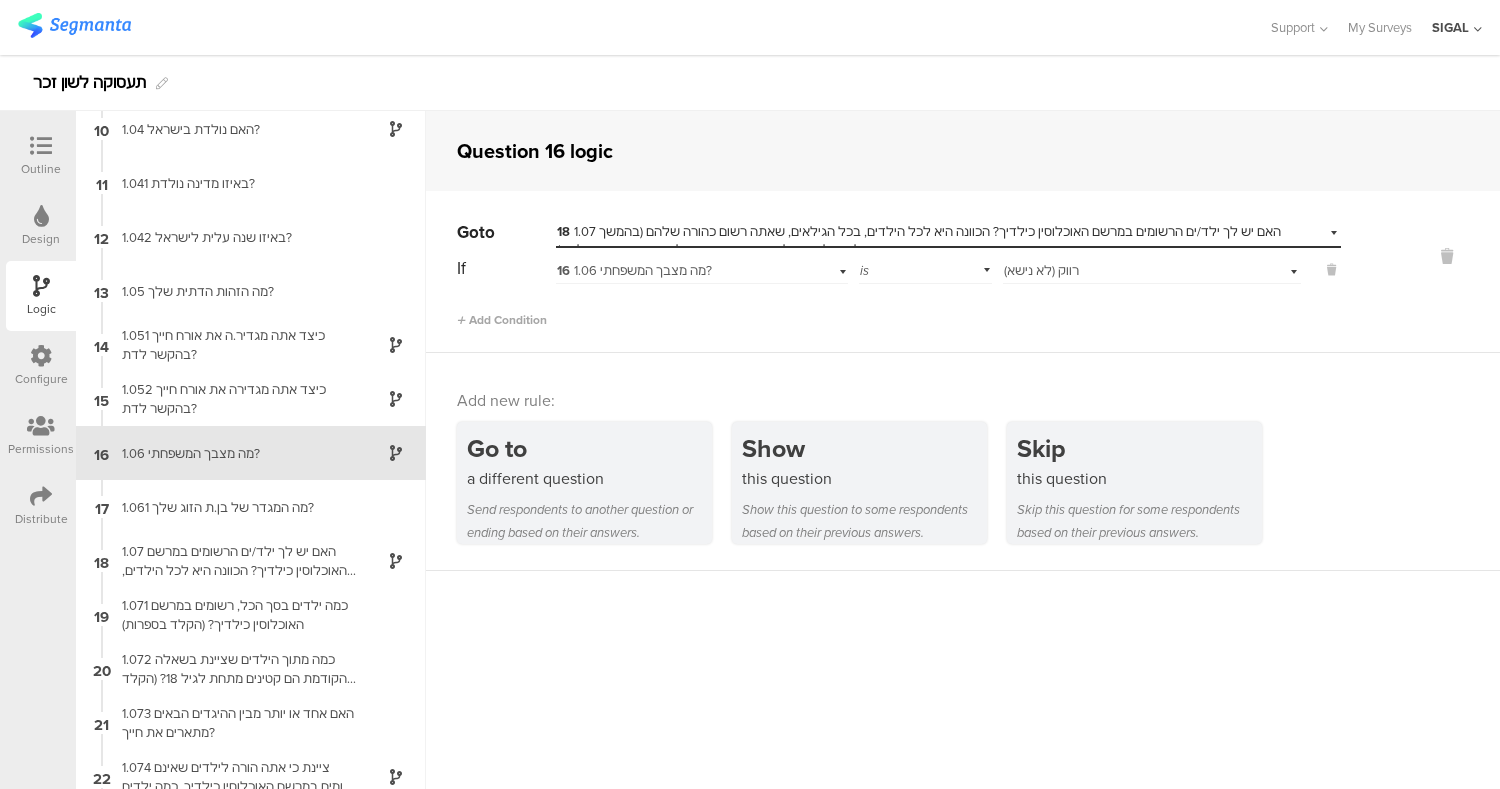 scroll, scrollTop: 498, scrollLeft: 0, axis: vertical 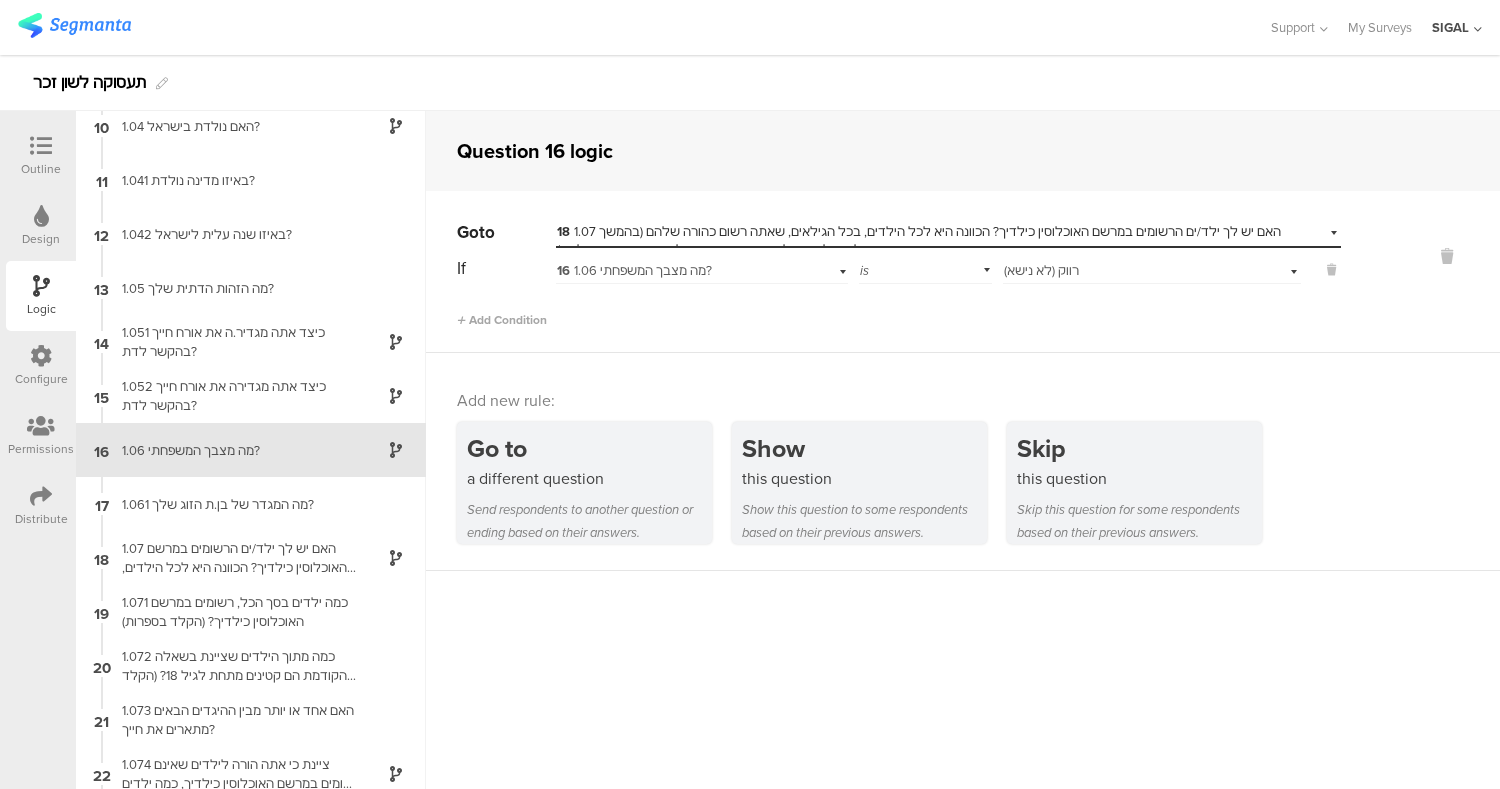 click on "Outline" at bounding box center (41, 156) 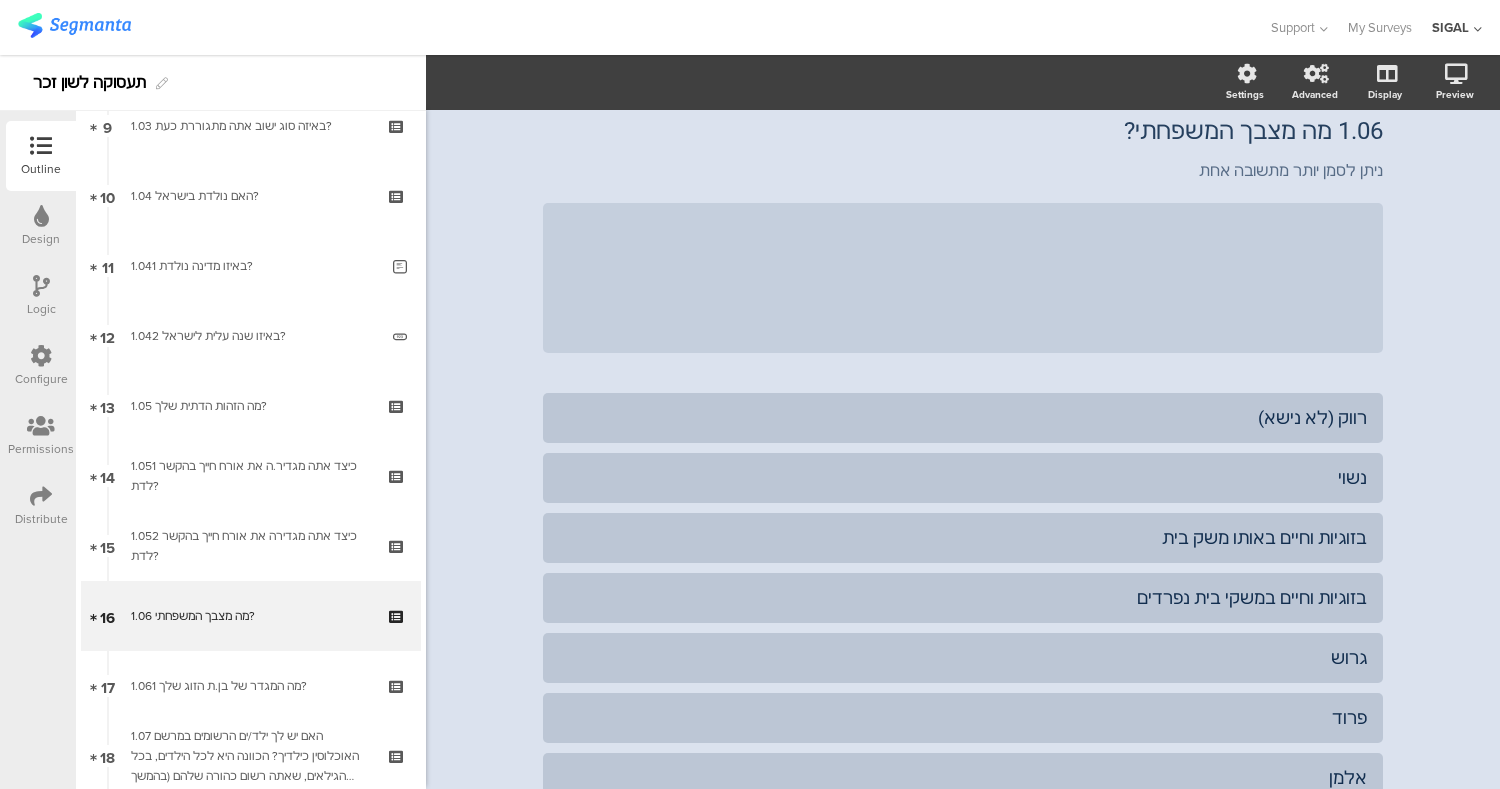 scroll, scrollTop: 826, scrollLeft: 0, axis: vertical 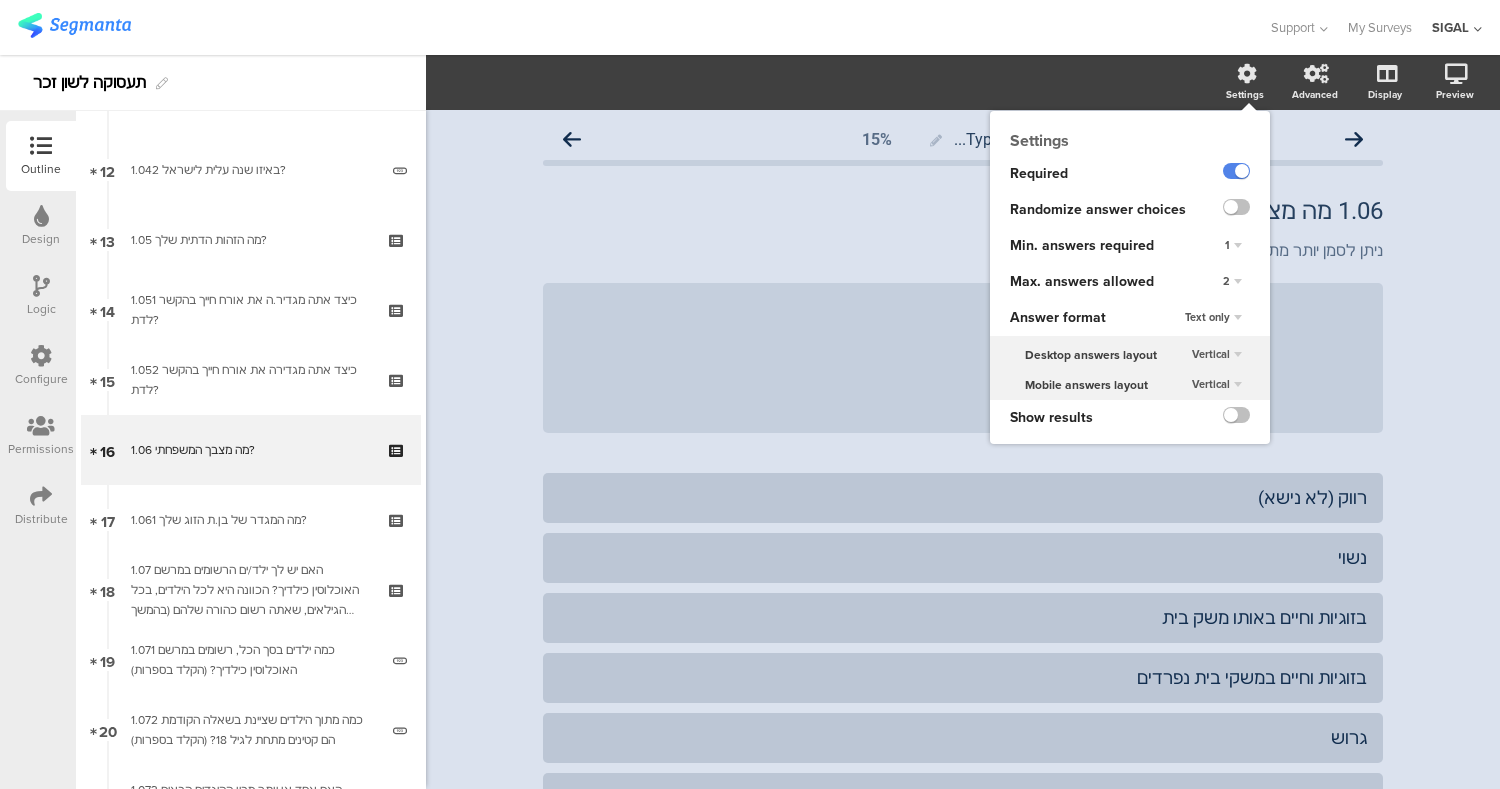click on "2" 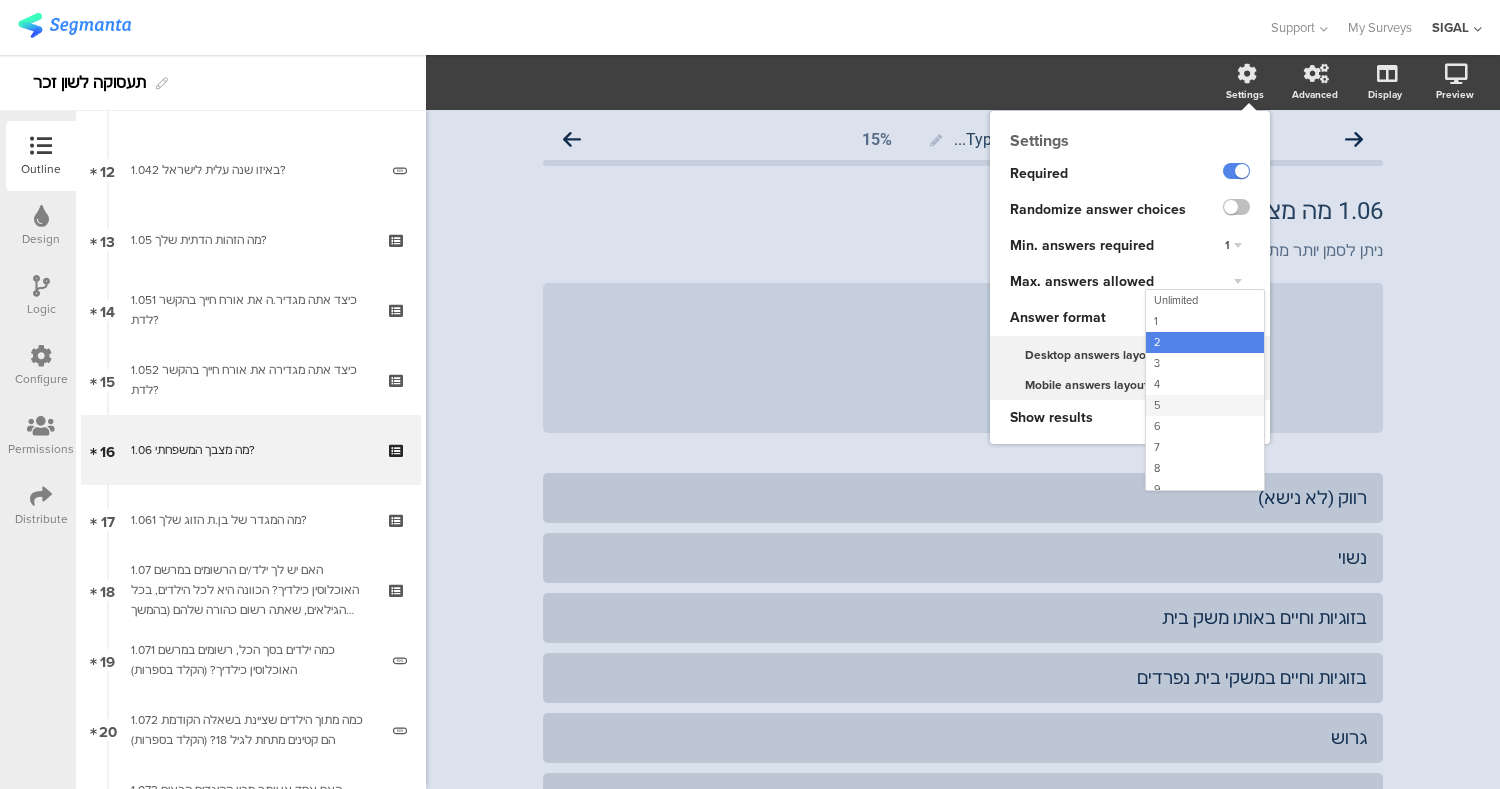 click on "5" 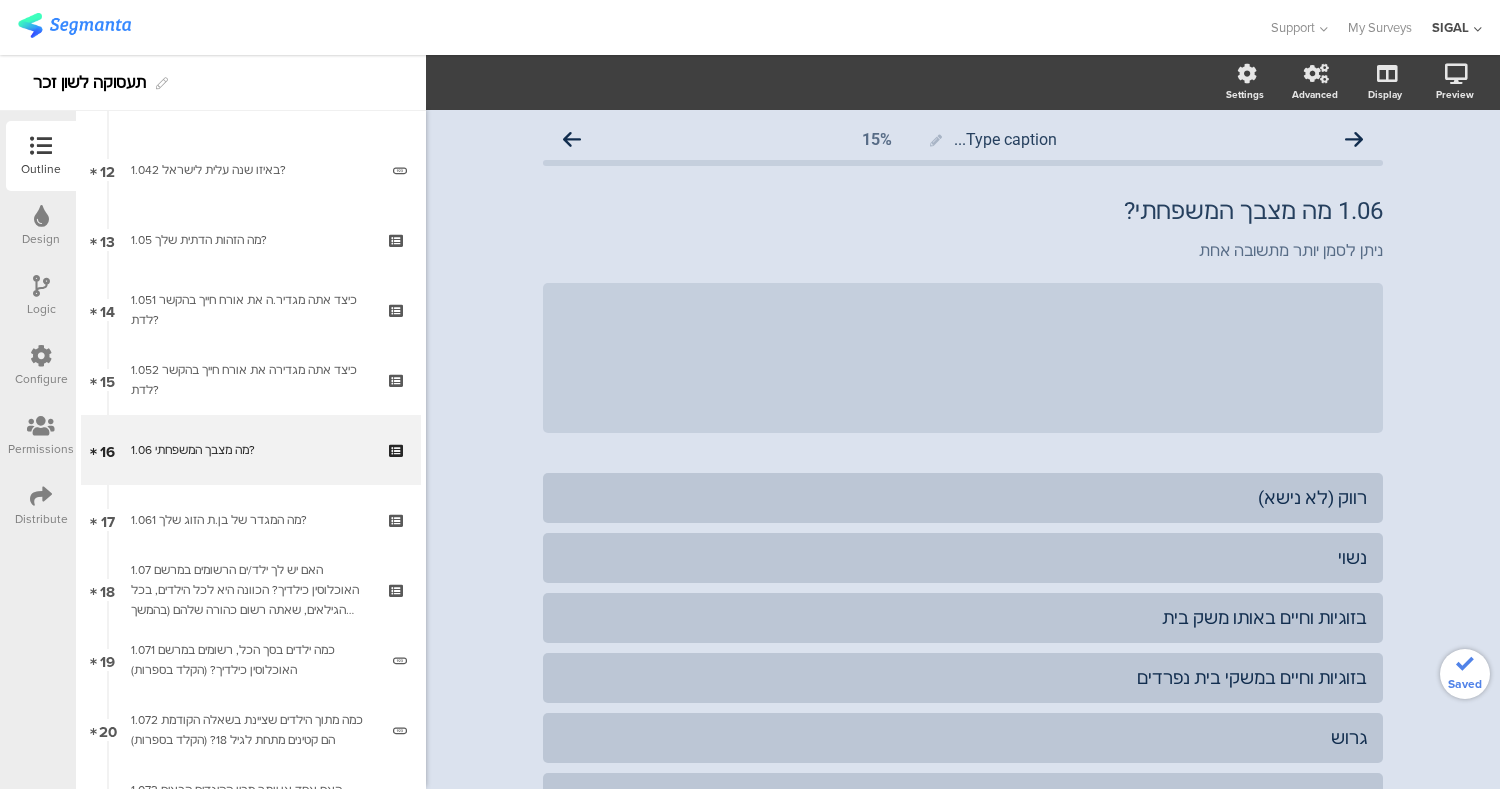 click on "Type caption...
15%
1.06	מה מצבך המשפחתי?
1.06	מה מצבך המשפחתי?
ניתן לסמן יותר מתשובה אחת
ניתן לסמן יותר מתשובה אחת
/" 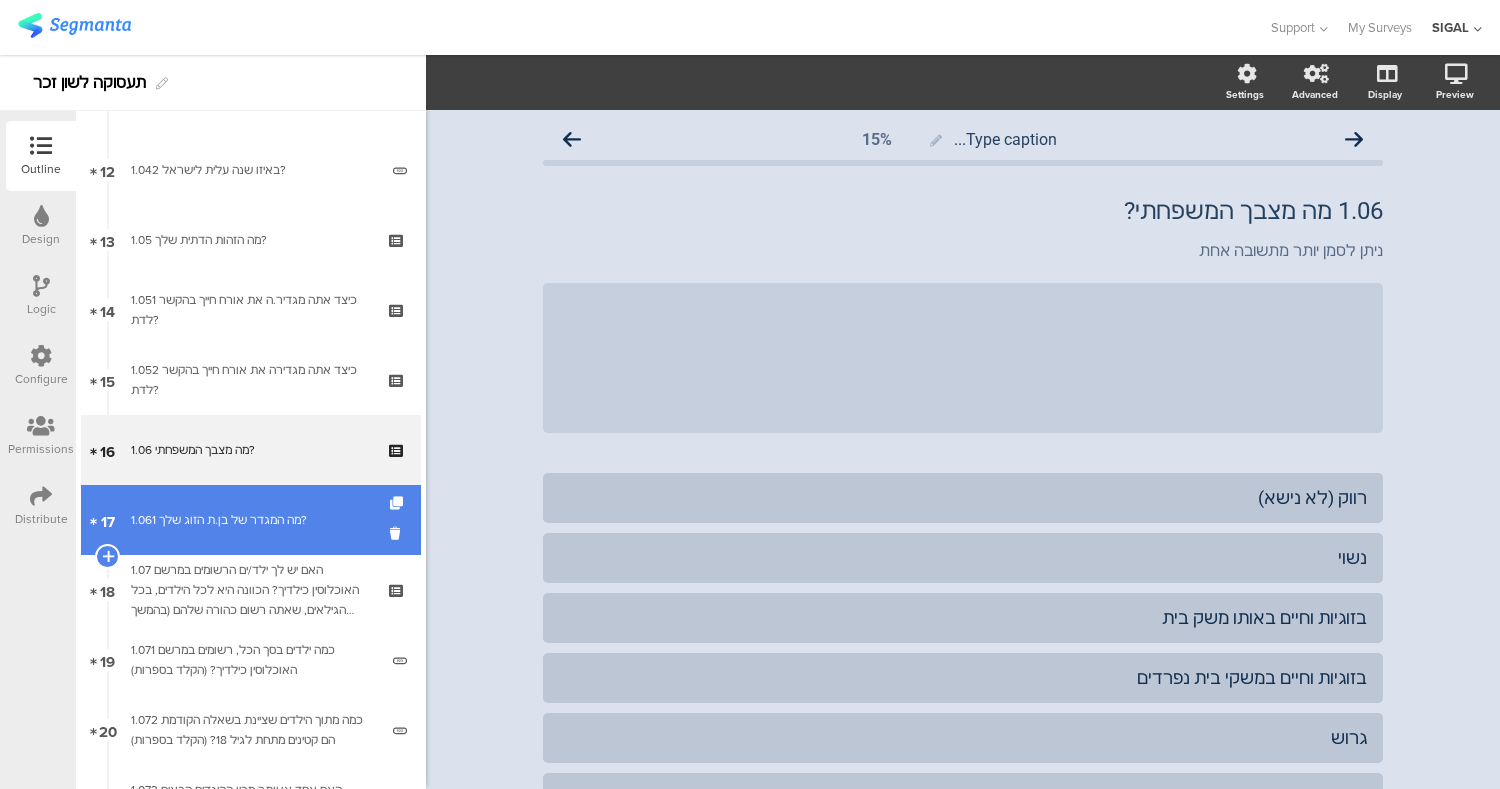 click on "1.061 מה המגדר של בן.ת הזוג שלך?" at bounding box center (250, 520) 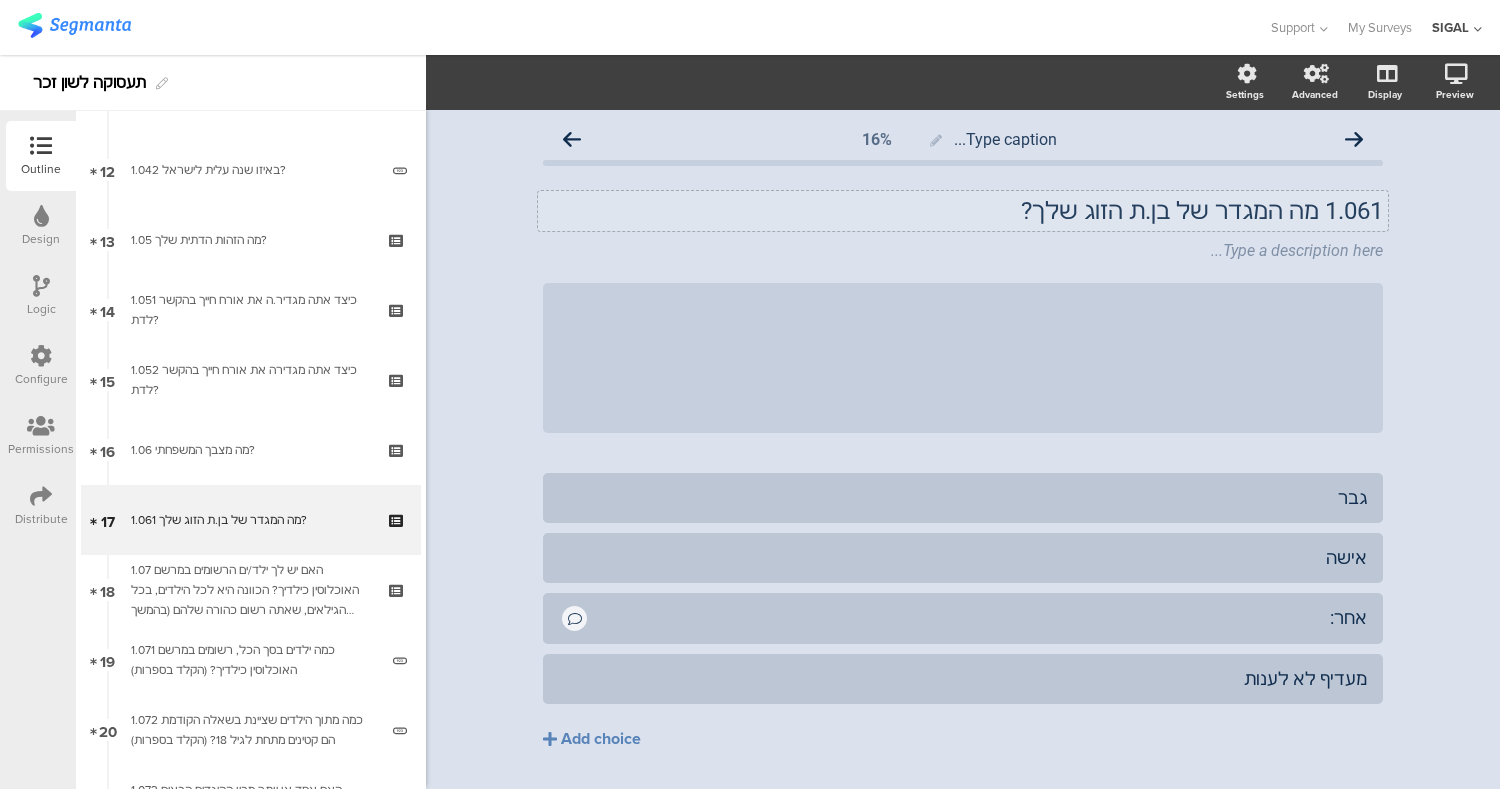 click on "1.061 מה המגדר של בן.ת הזוג שלך?" 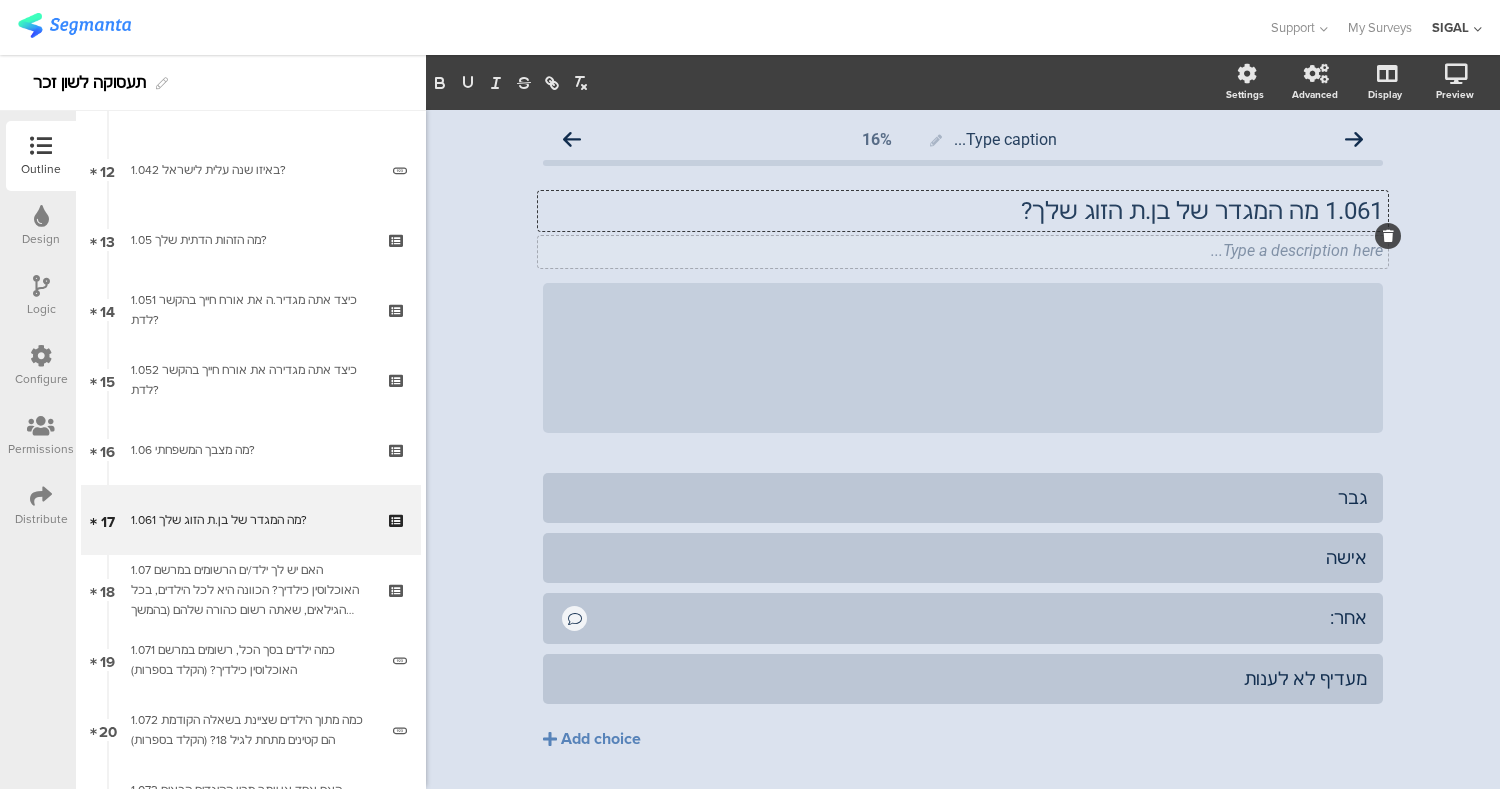 click on "Type a description here..." 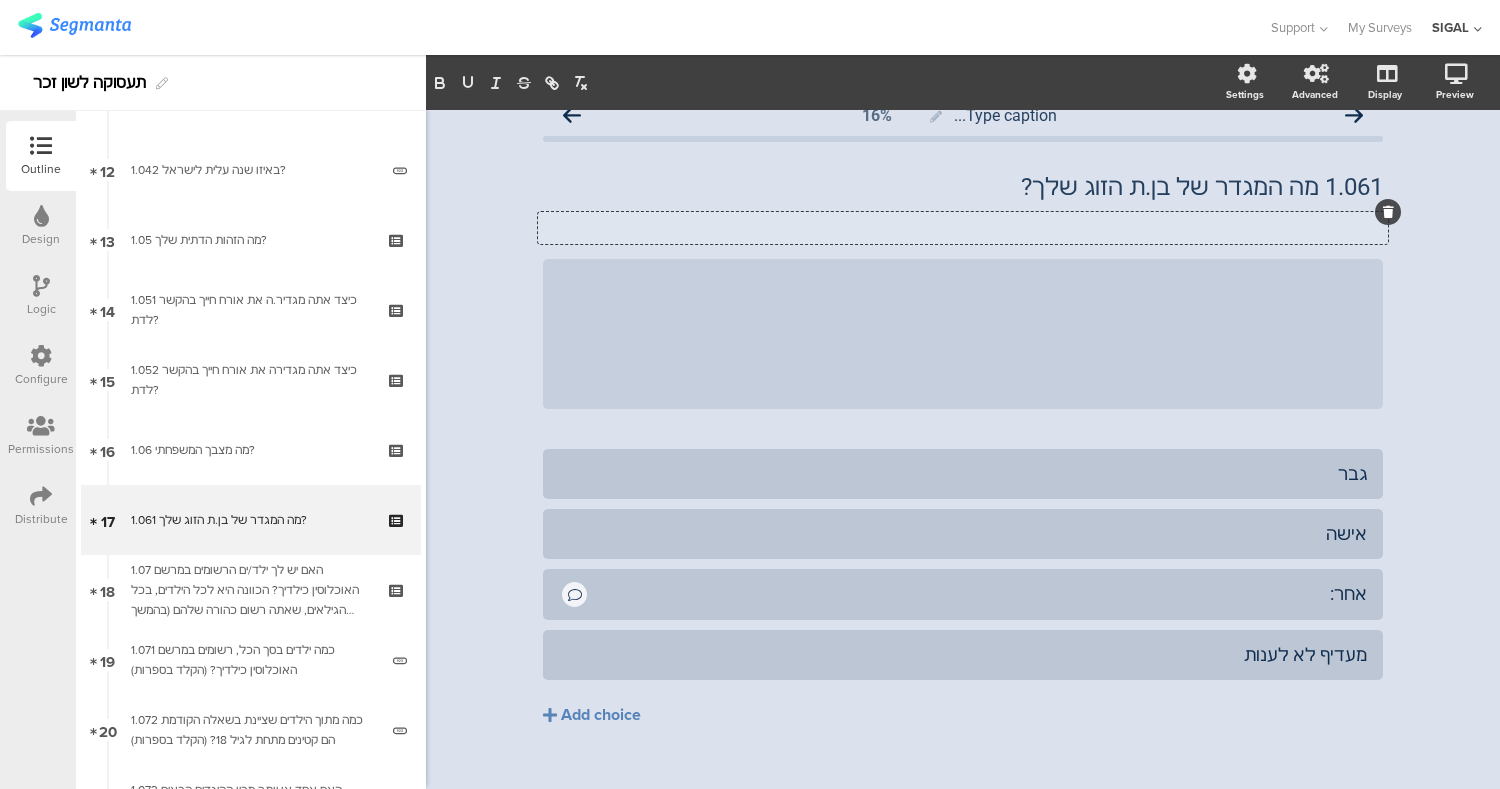 scroll, scrollTop: 0, scrollLeft: 0, axis: both 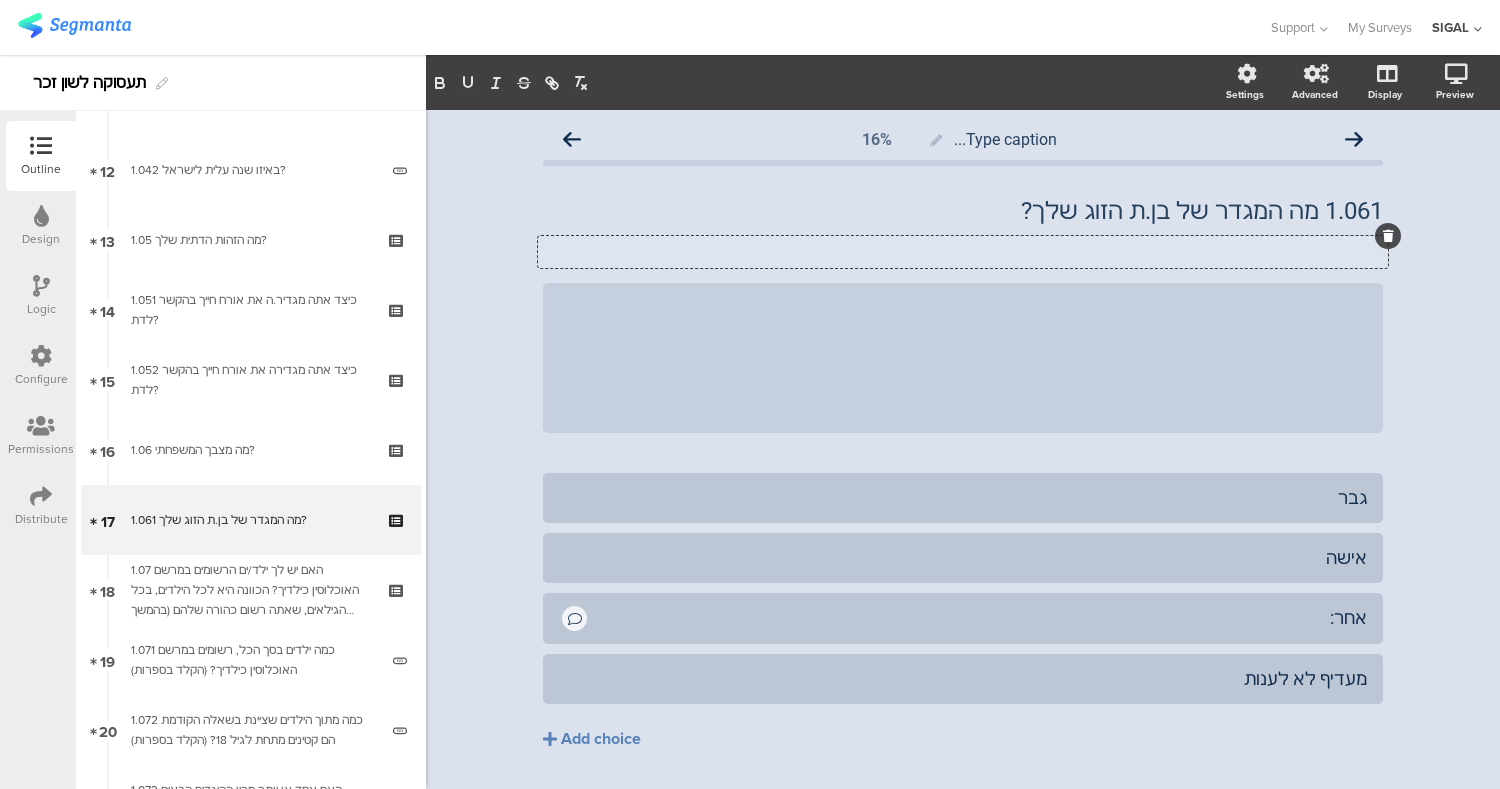 click 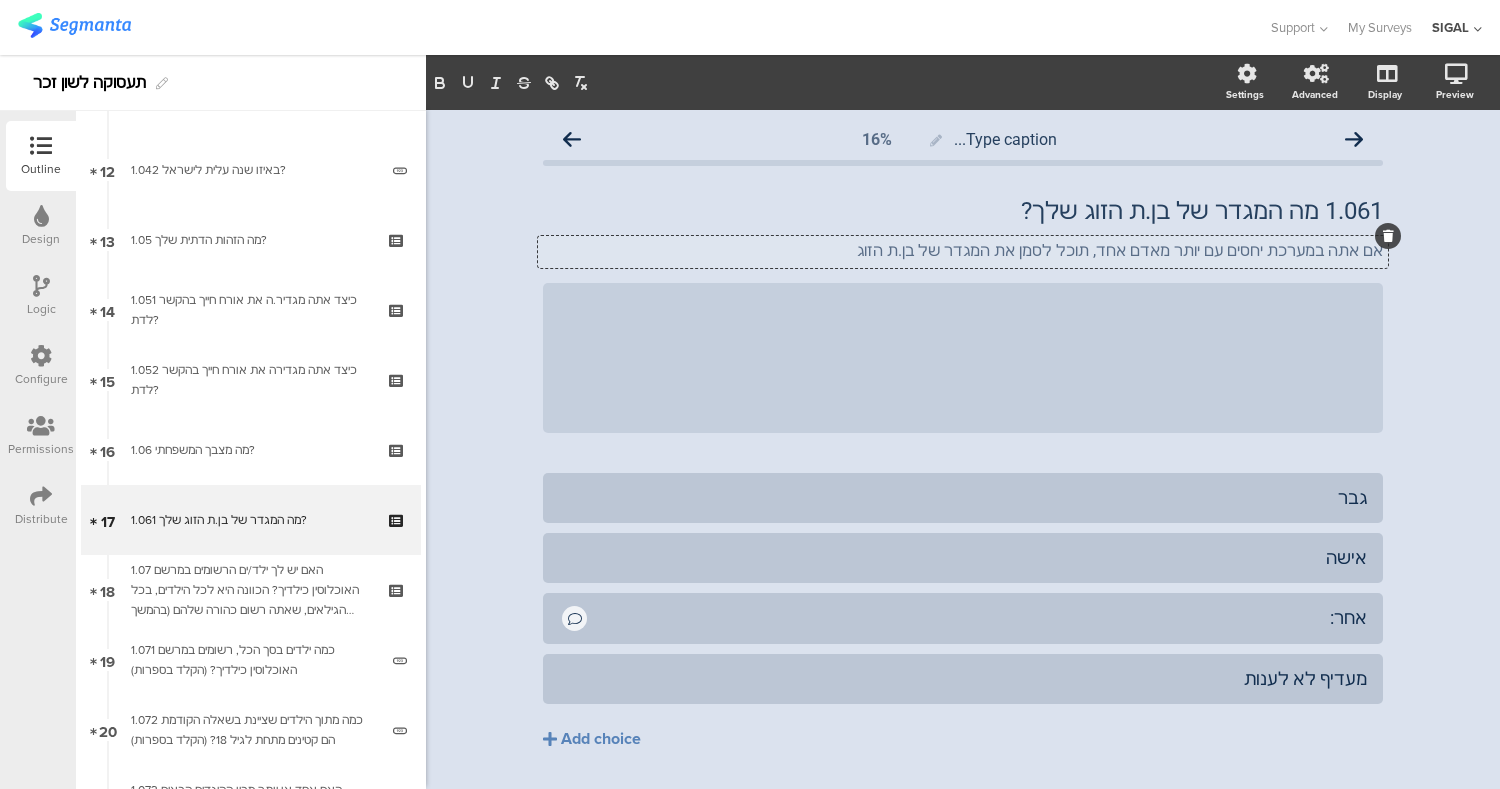 drag, startPoint x: 928, startPoint y: 252, endPoint x: 1068, endPoint y: 262, distance: 140.35669 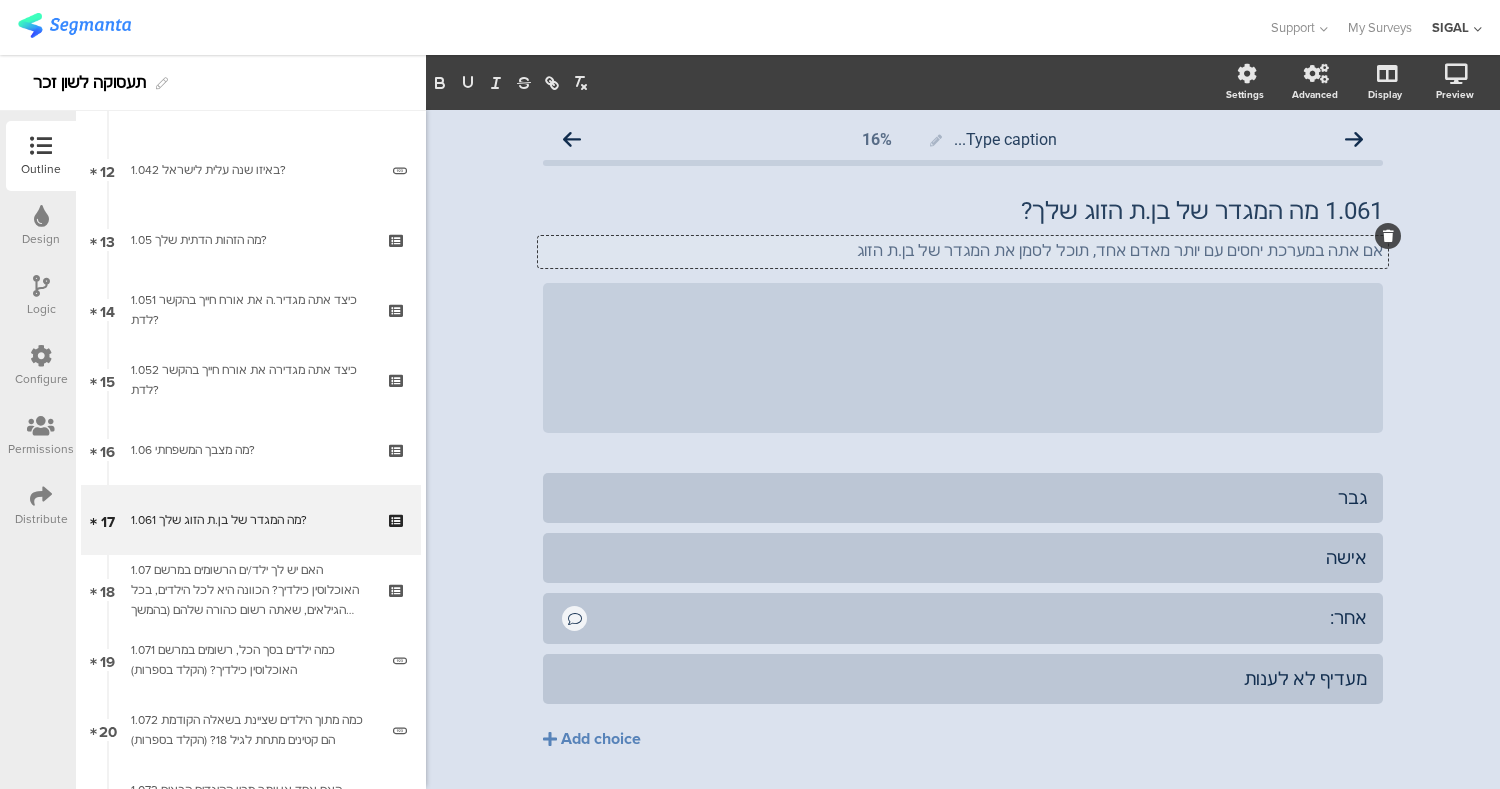 click on "אם אתה במערכת יחסים עם יותר מאדם אחד, תוכל לסמן את המגדר של בן.ת הזוג
אם אתה במערכת יחסים עם יותר מאדם אחד, תוכל לסמן את המגדר של בן.ת הזוג
אם אתה במערכת יחסים עם יותר מאדם אחד, תוכל לסמן את המגדר של בן.ת הזוג" 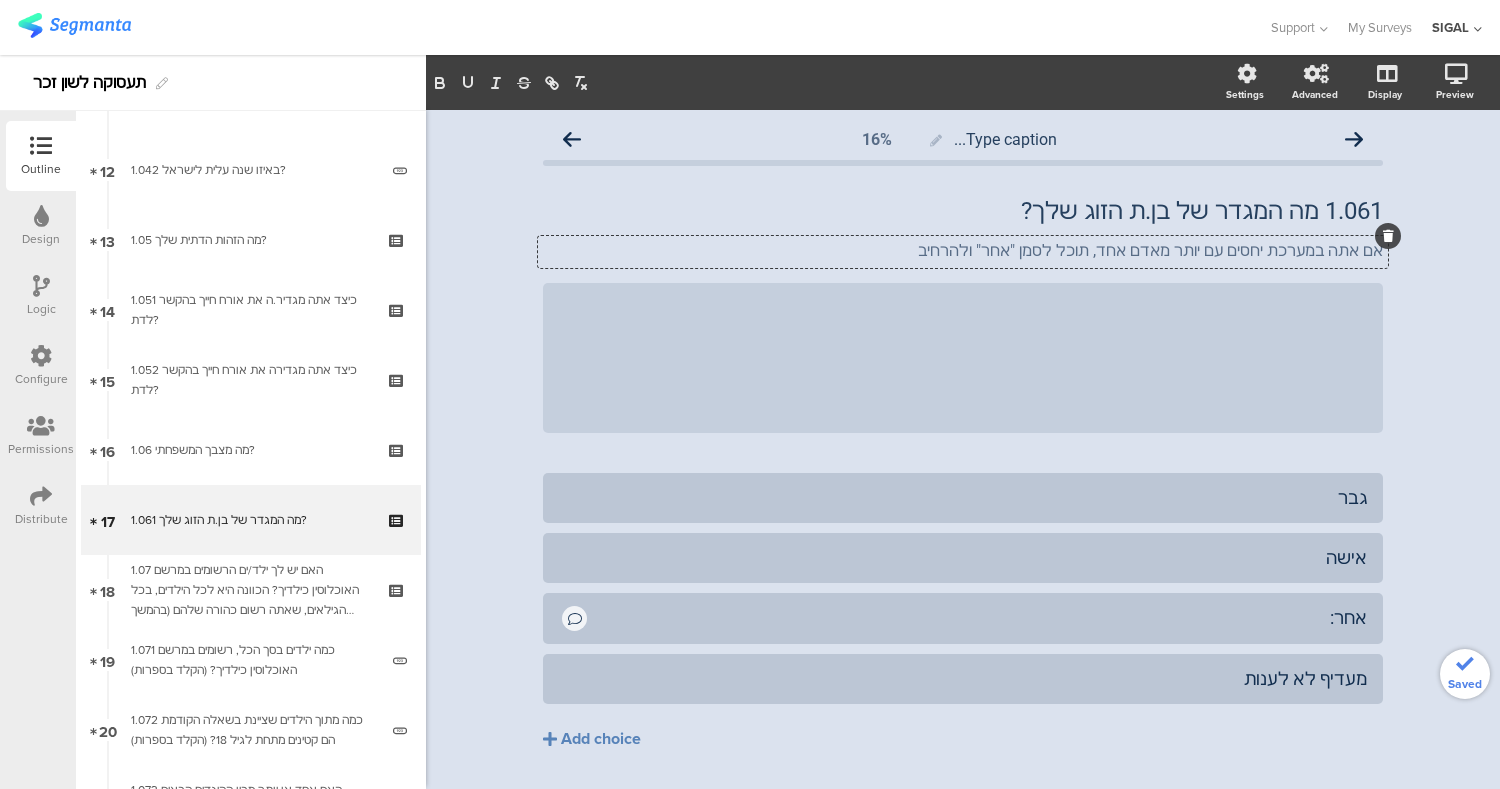 click on "Type caption...
16%
1.061 מה המגדר של בן.ת הזוג שלך?
1.061 מה המגדר של בן.ת הזוג שלך?
אם אתה במערכת יחסים עם יותר מאדם אחד, תוכל לסמן "אחר" ולהרחיב
אם אתה במערכת יחסים עם יותר מאדם אחד, תוכל לסמן "אחר" ולהרחיב
אם אתה במערכת יחסים עם יותר מאדם אחד, תוכל לסמן "אחר" ולהרחיב
/" 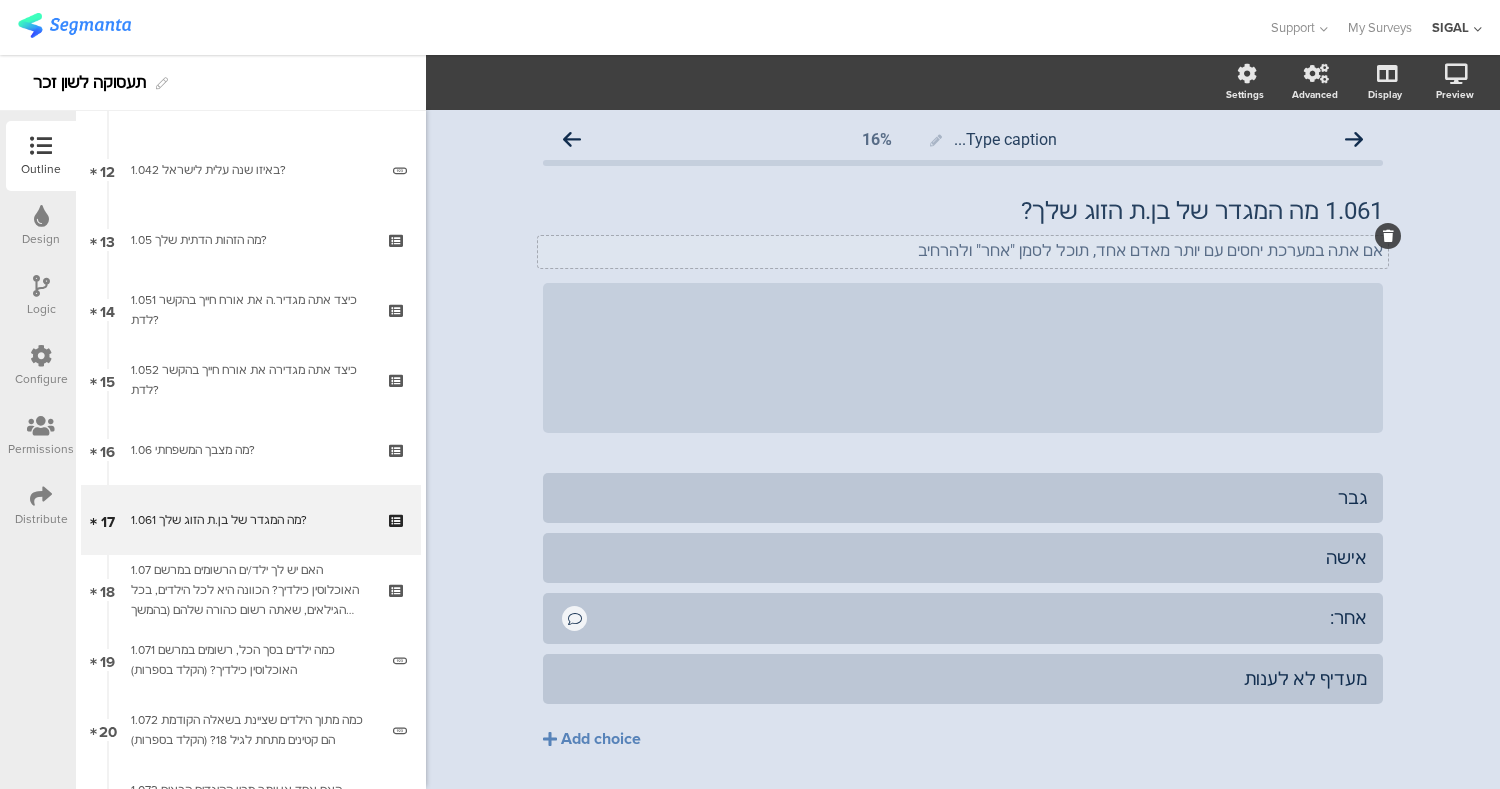 click on "אם אתה במערכת יחסים עם יותר מאדם אחד, תוכל לסמן "אחר" ולהרחיב
אם אתה במערכת יחסים עם יותר מאדם אחד, תוכל לסמן "אחר" ולהרחיב" 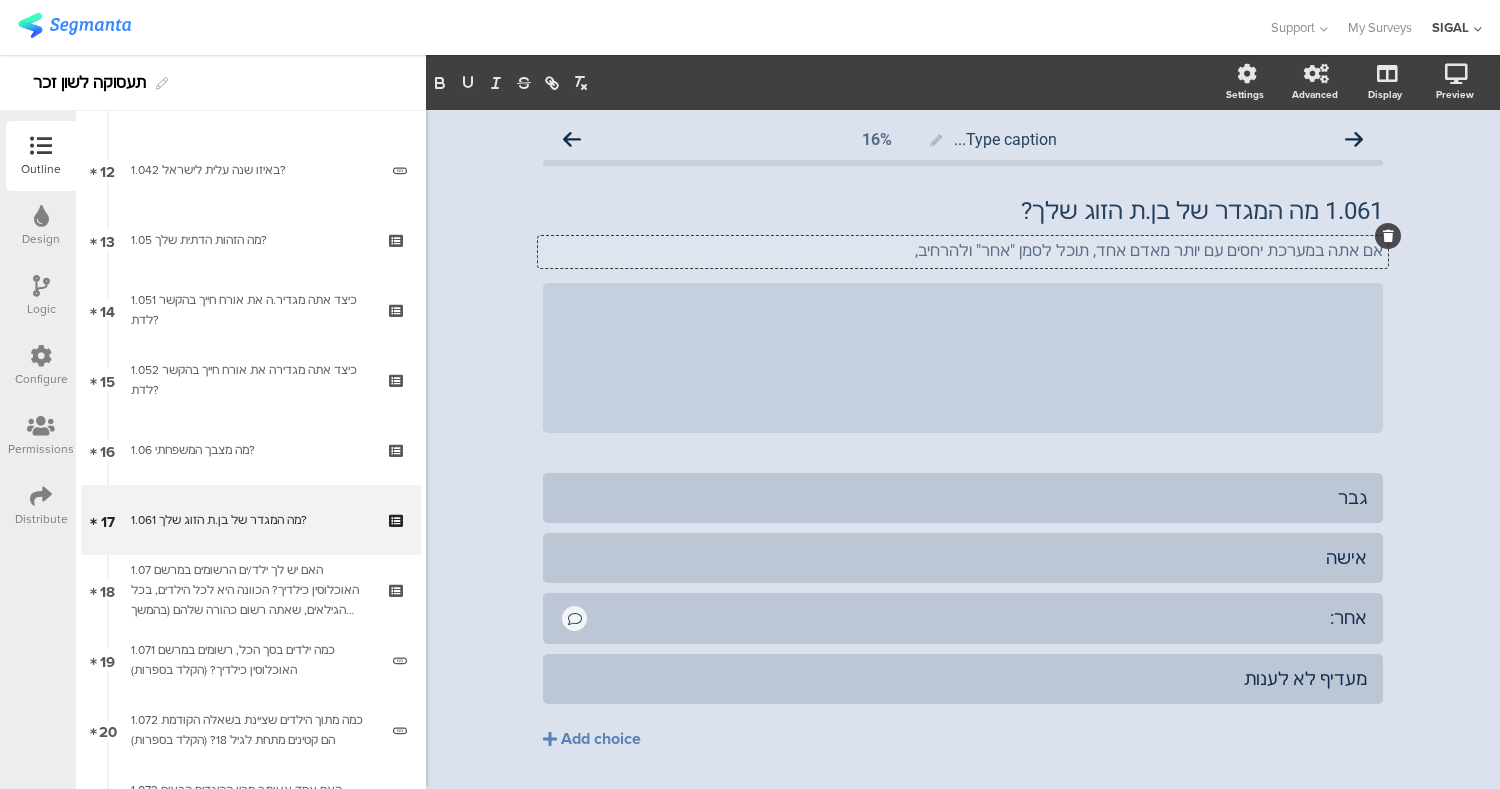 type 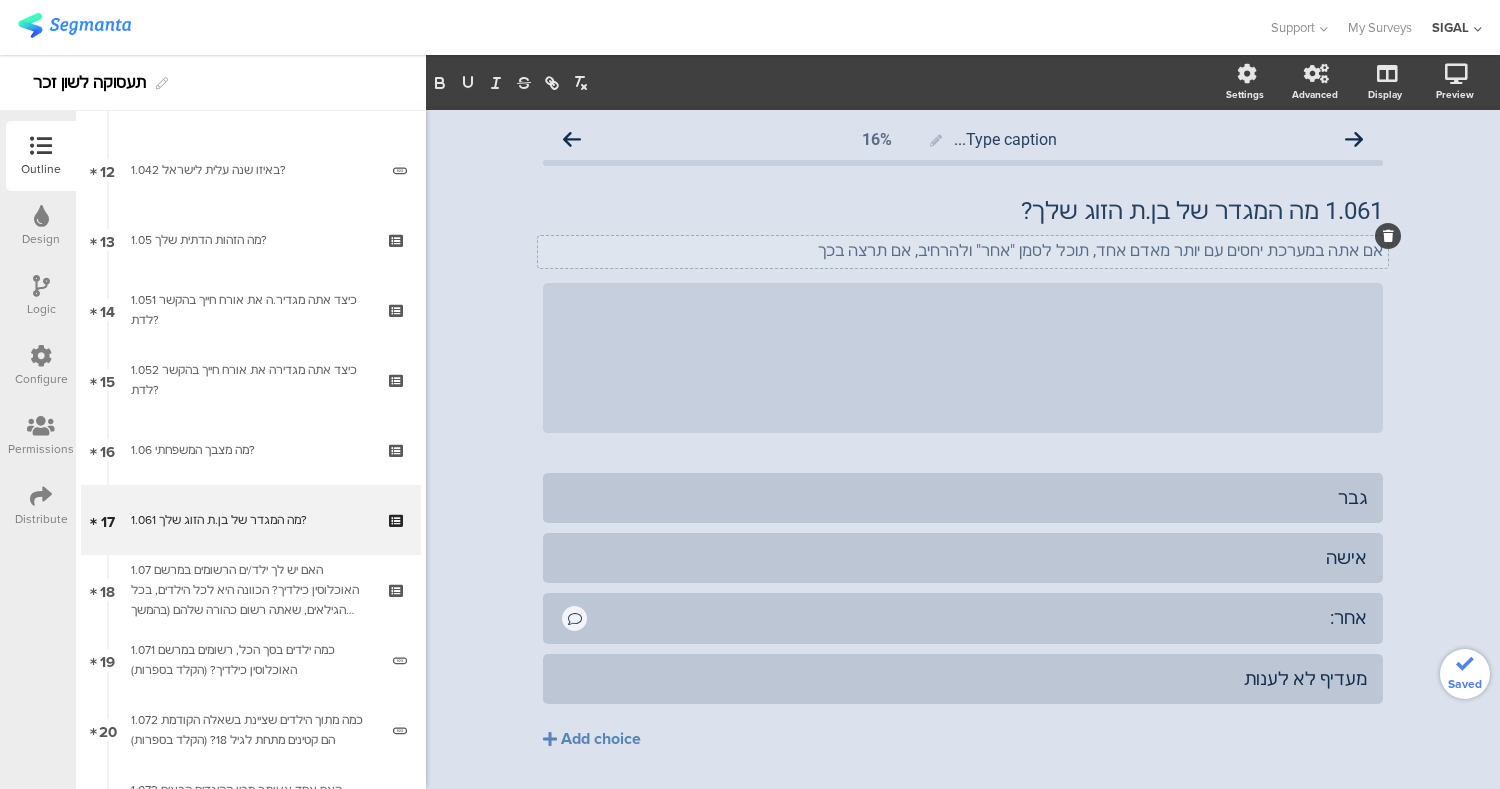 click on "Type caption...
16%
1.061 מה המגדר של בן.ת הזוג שלך?
1.061 מה המגדר של בן.ת הזוג שלך?
אם אתה במערכת יחסים עם יותר מאדם אחד, תוכל לסמן "אחר" ולהרחיב, אם תרצה בכך
אם אתה במערכת יחסים עם יותר מאדם אחד, תוכל לסמן "אחר" ולהרחיב, אם תרצה בכך
/" 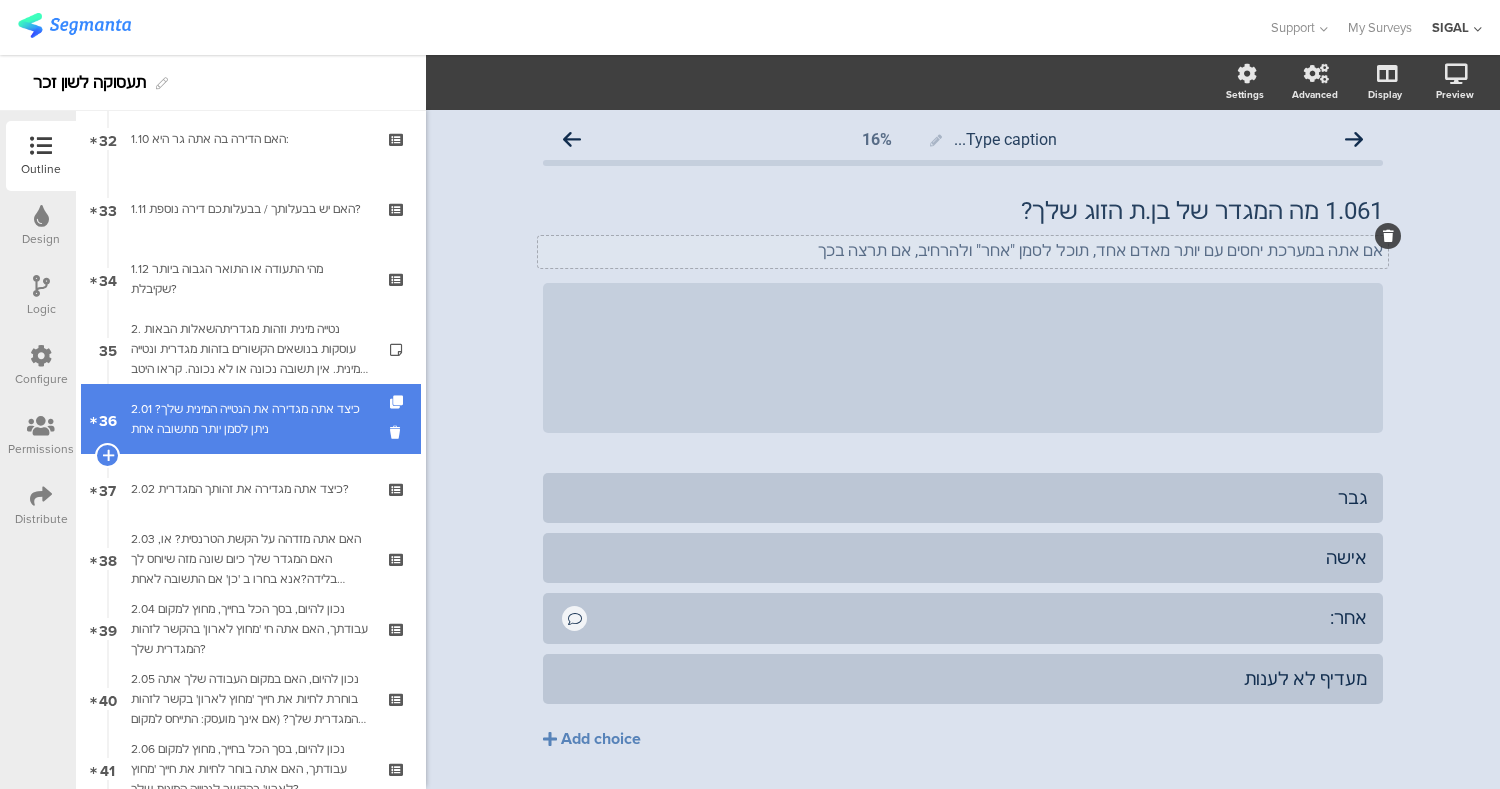 scroll, scrollTop: 2246, scrollLeft: 0, axis: vertical 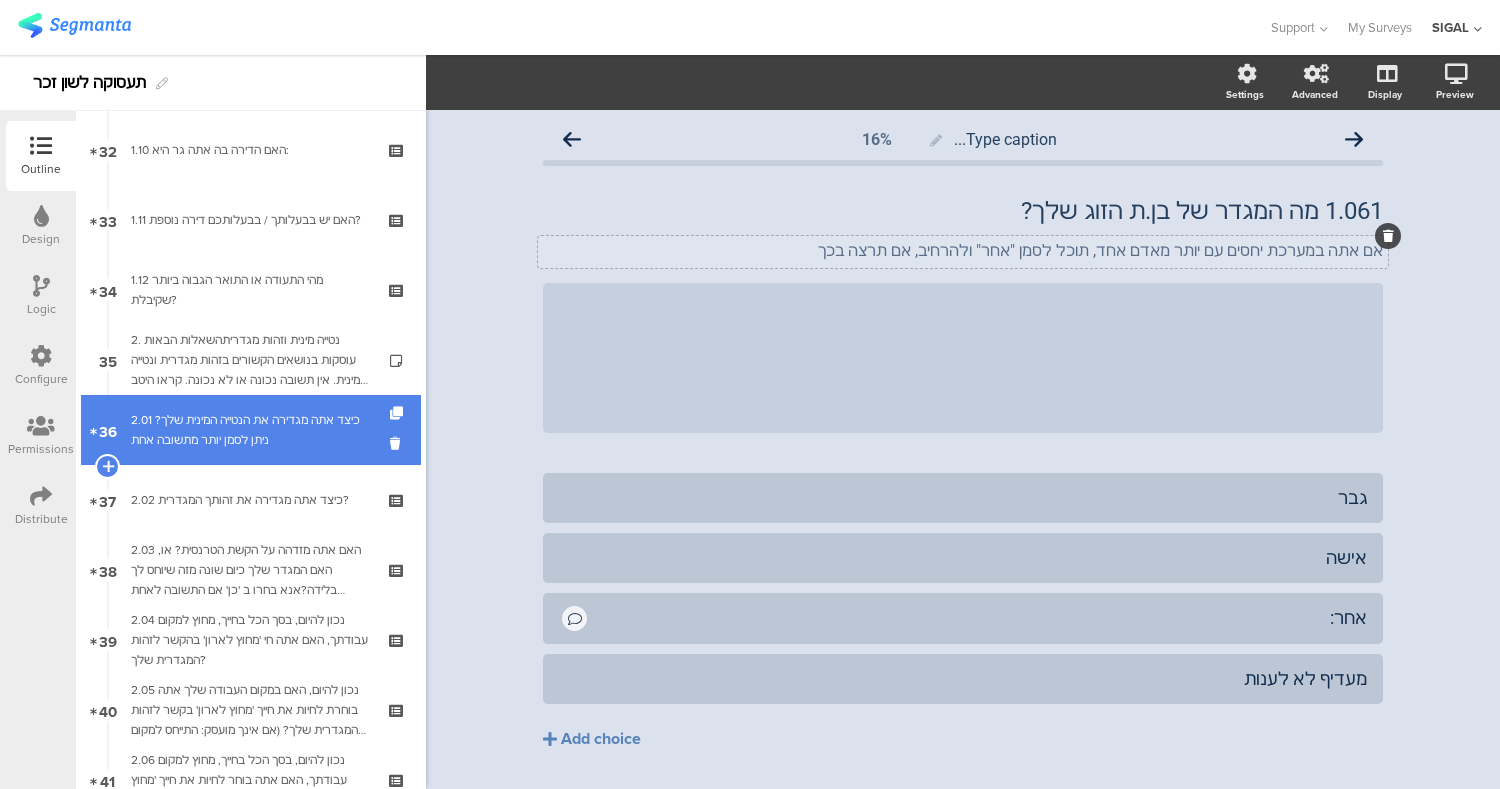 click on "2.01	כיצד אתה מגדירה את הנטייה המינית שלך? ניתן לסמן יותר מתשובה אחת" at bounding box center [250, 430] 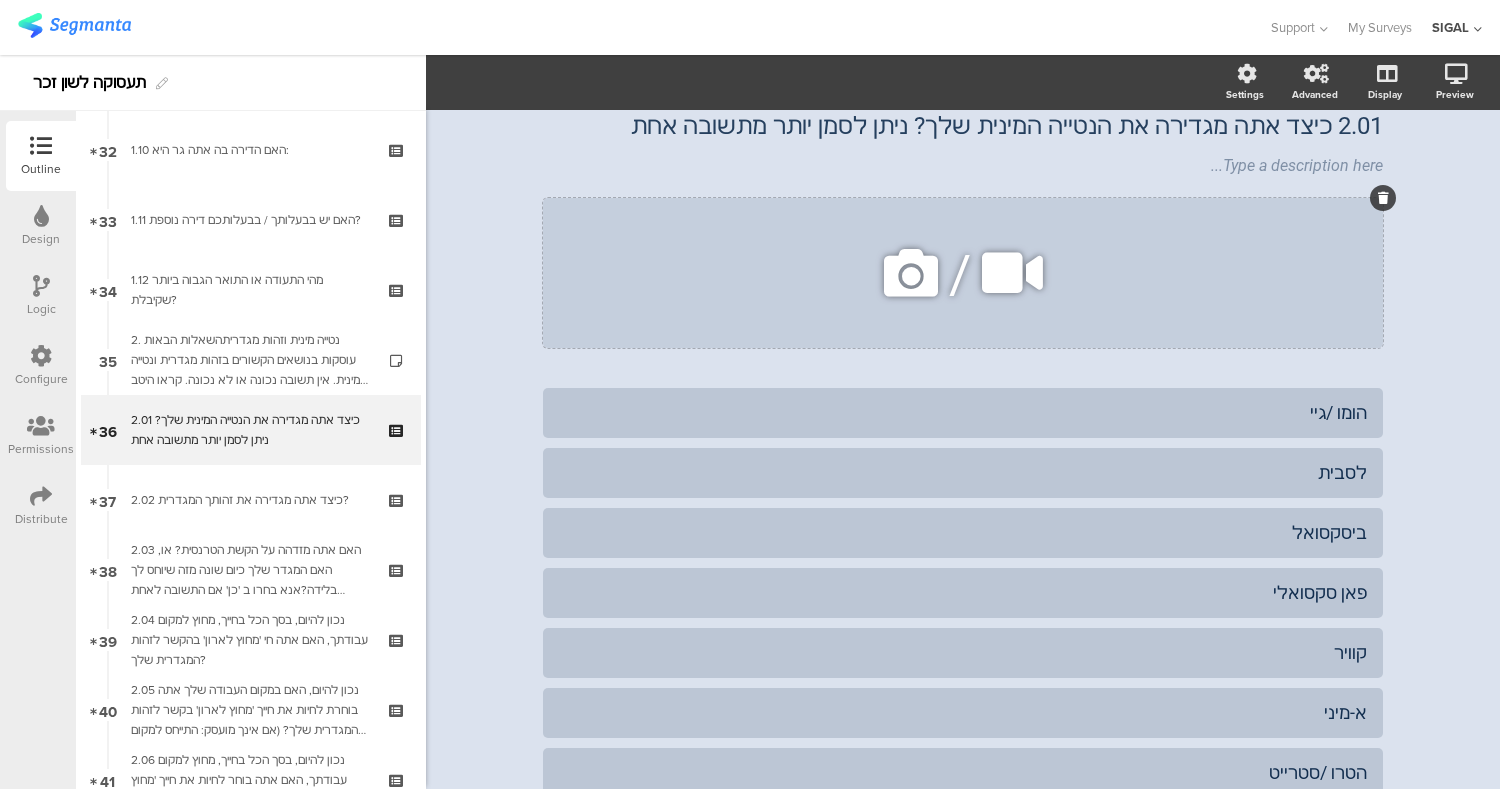 scroll, scrollTop: 0, scrollLeft: 0, axis: both 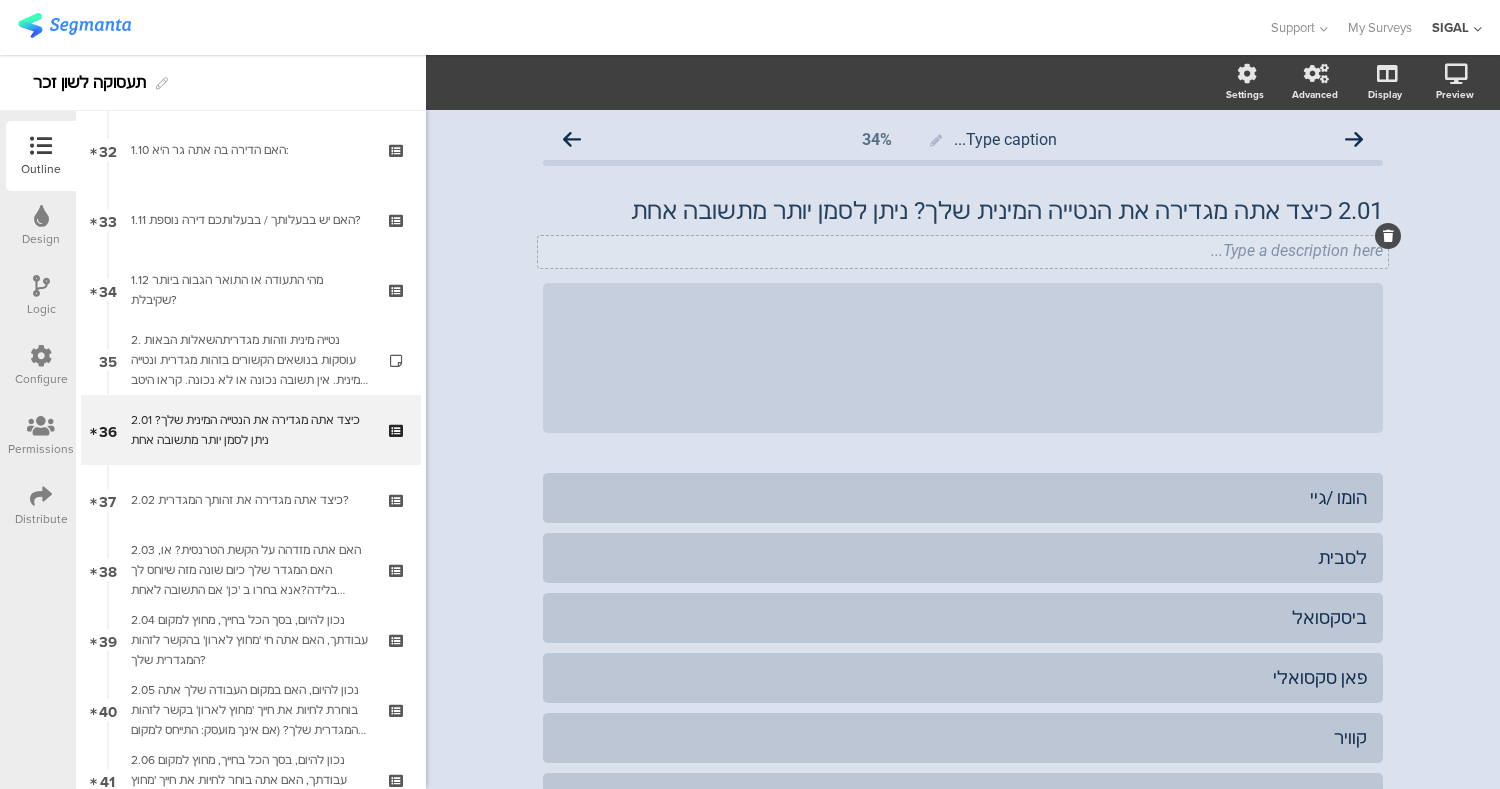 click on "Type a description here..." 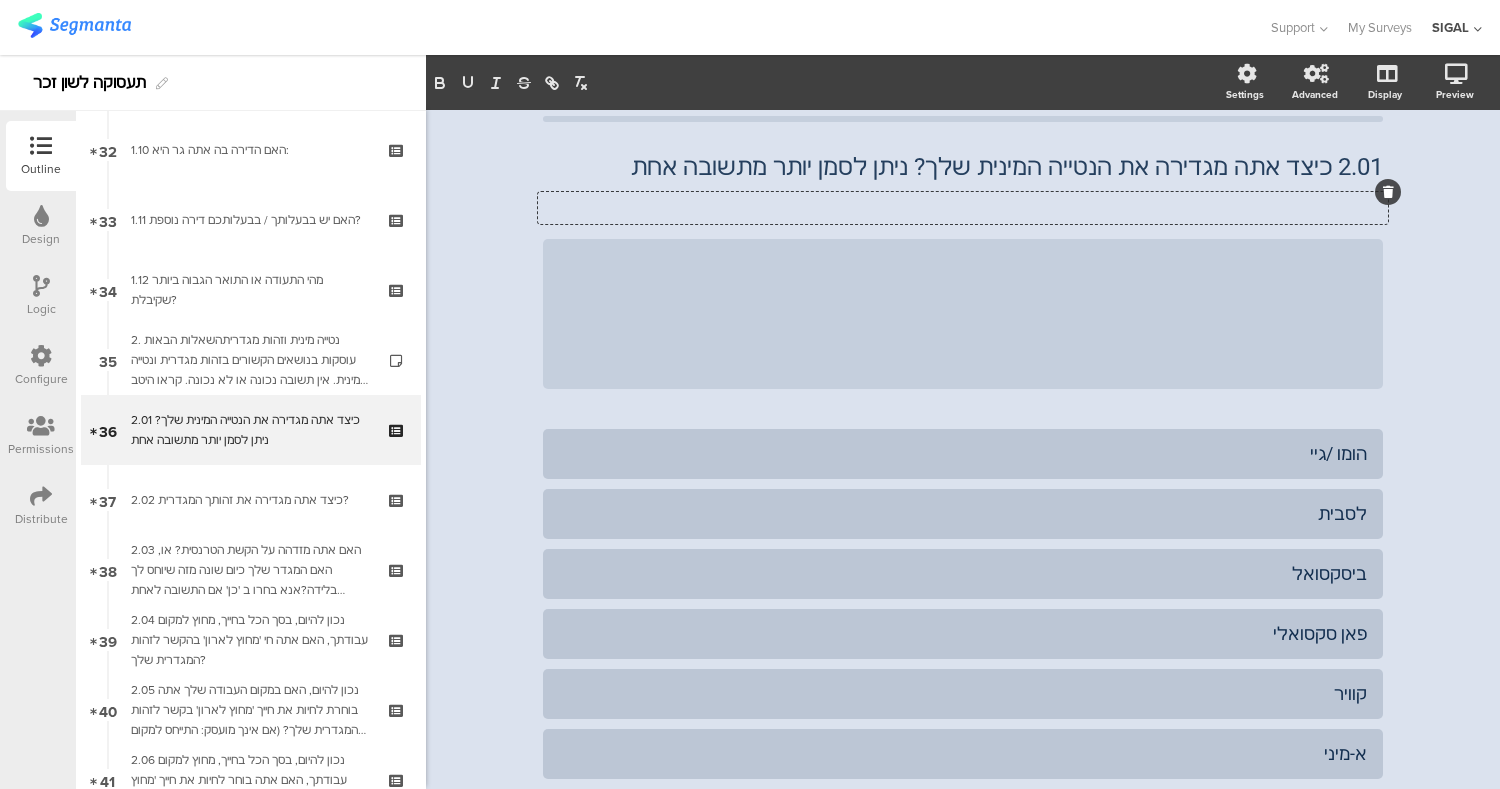 scroll, scrollTop: 0, scrollLeft: 0, axis: both 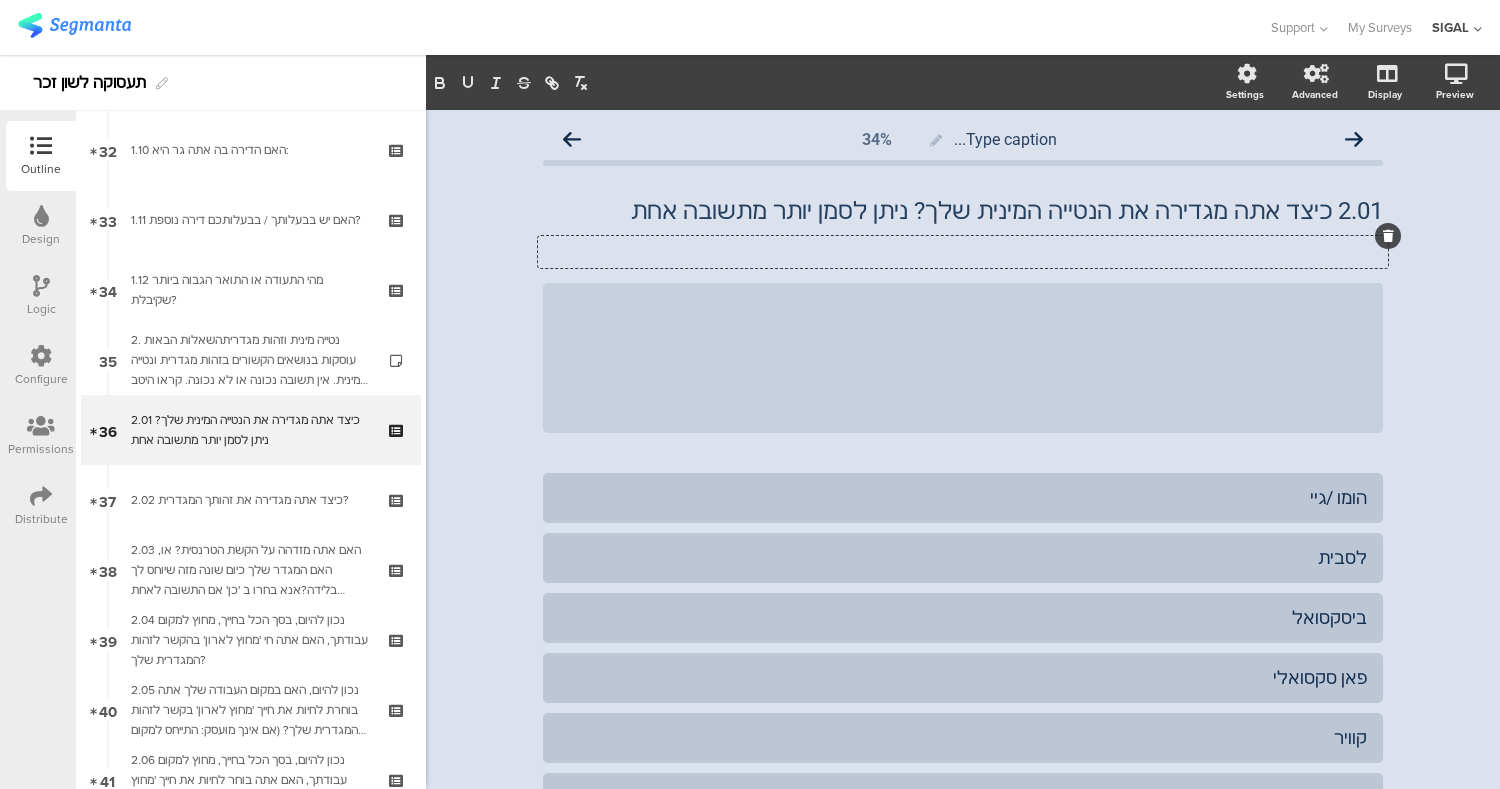type 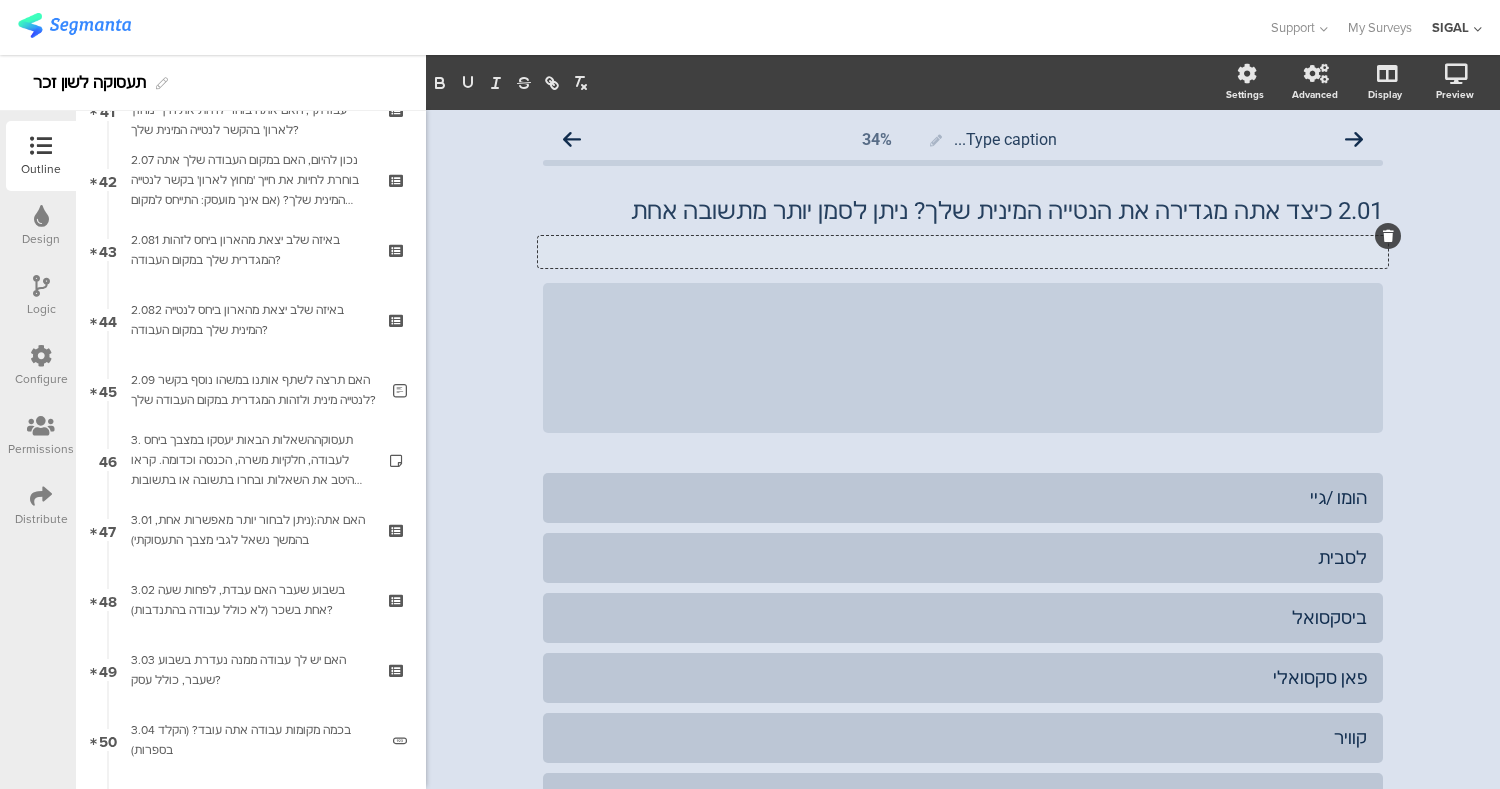 scroll, scrollTop: 3152, scrollLeft: 0, axis: vertical 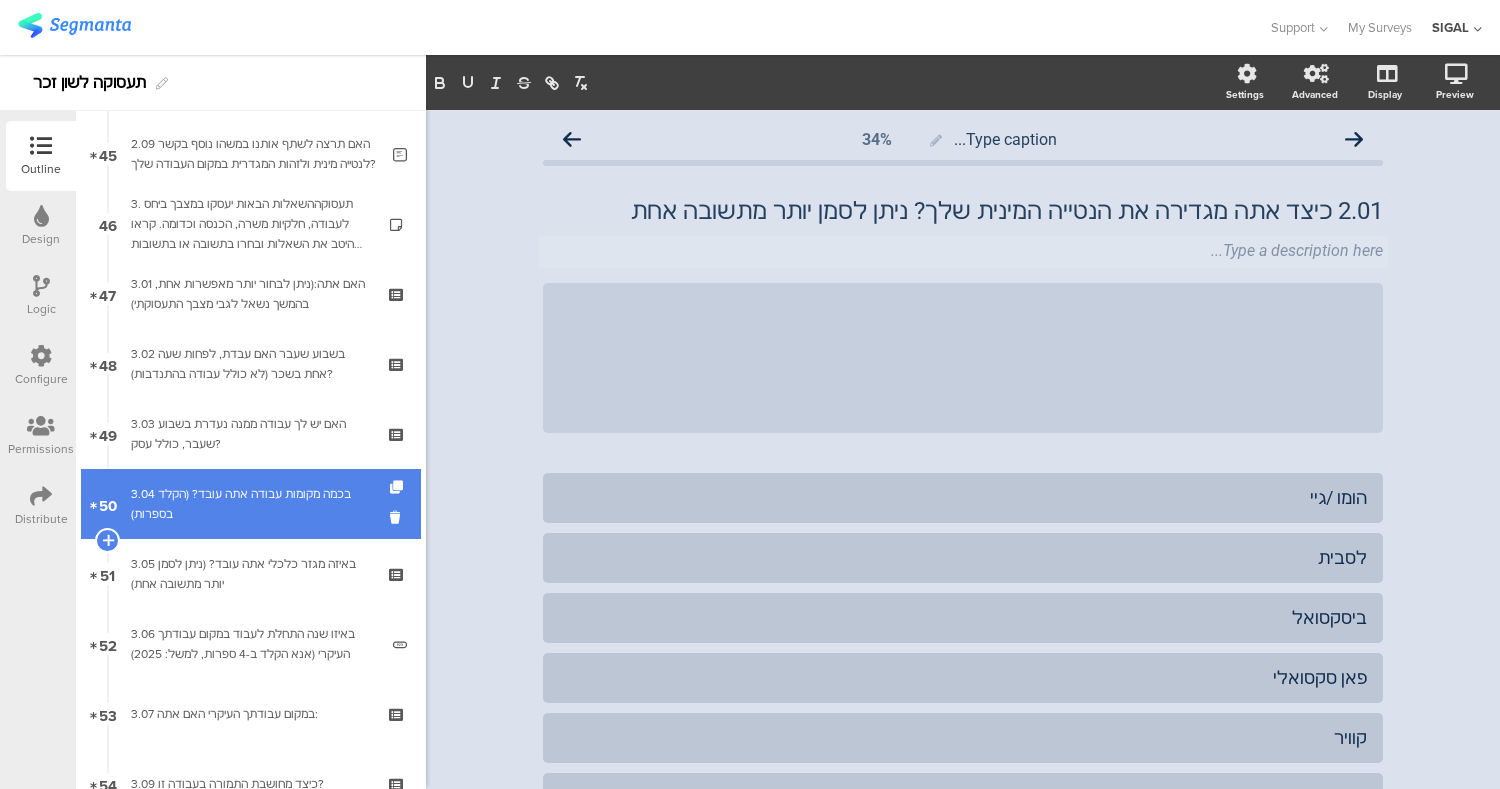 click on "50
3.04 בכמה מקומות עבודה אתה עובד? (הקלד בספרות)" at bounding box center [251, 504] 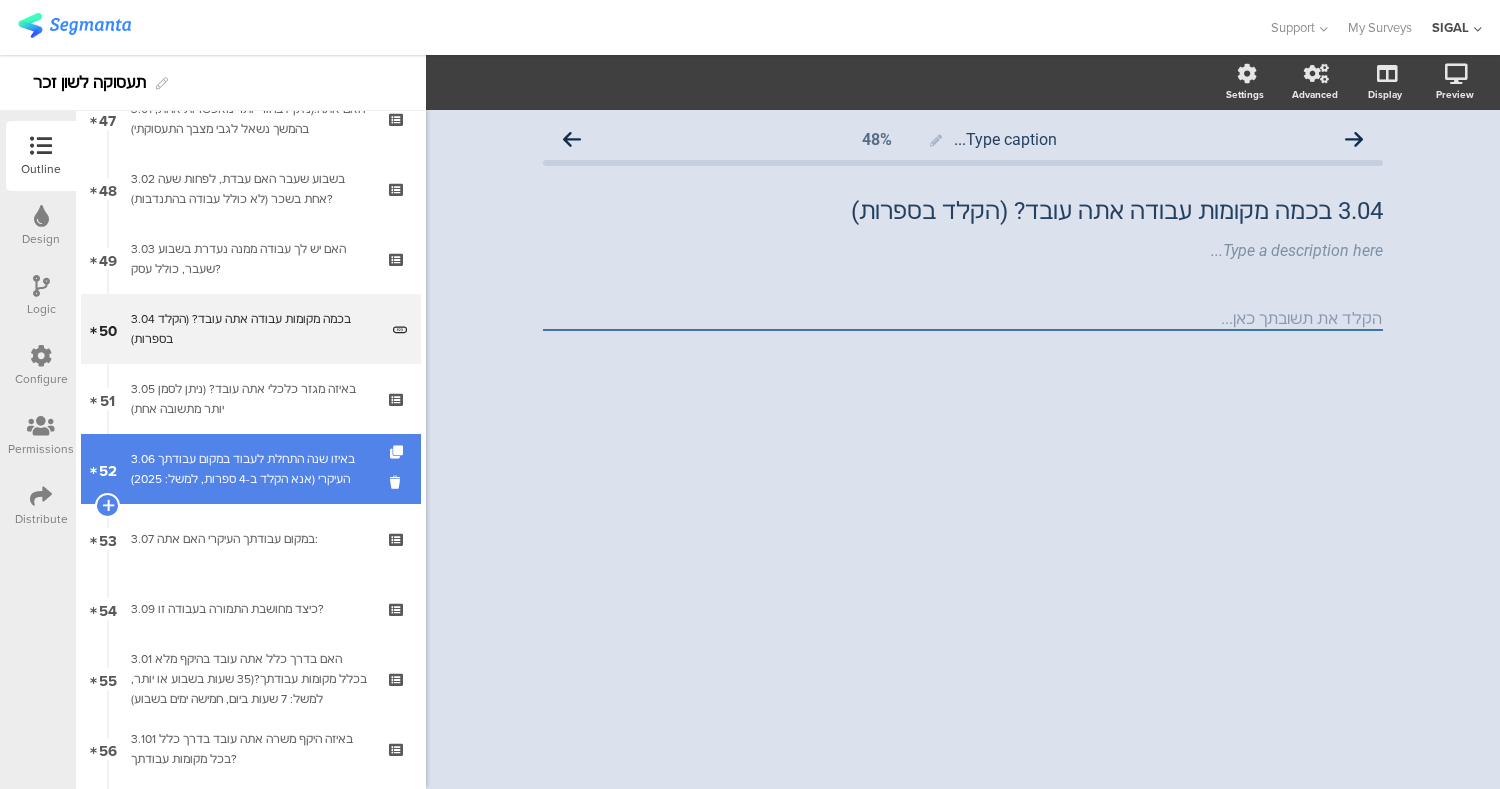 scroll, scrollTop: 3326, scrollLeft: 0, axis: vertical 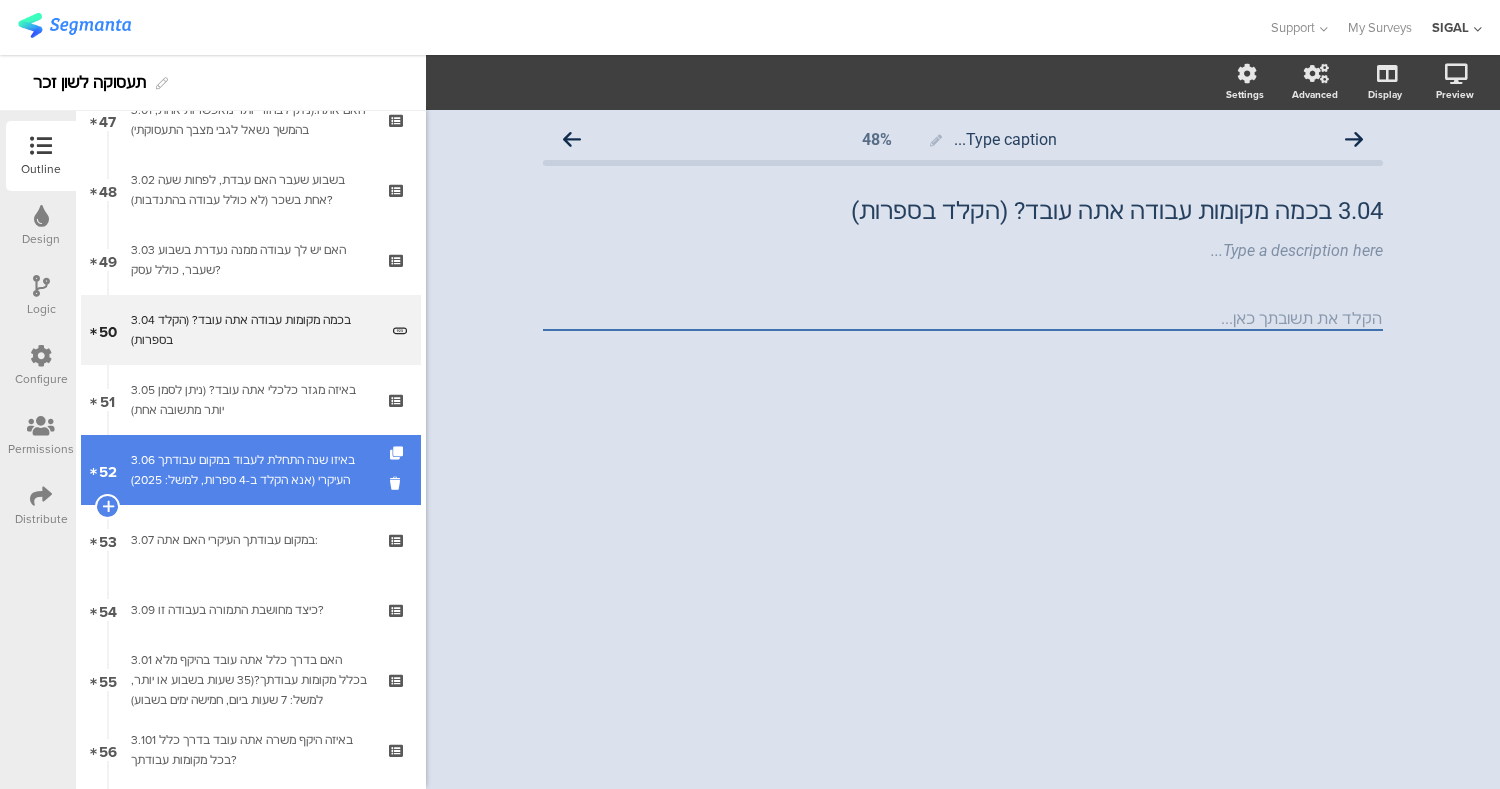 click on "3.06 באיזו שנה התחלת לעבוד במקום עבודתך העיקרי (אנא הקלד ב-4 ספרות, למשל: 2025)" at bounding box center [254, 470] 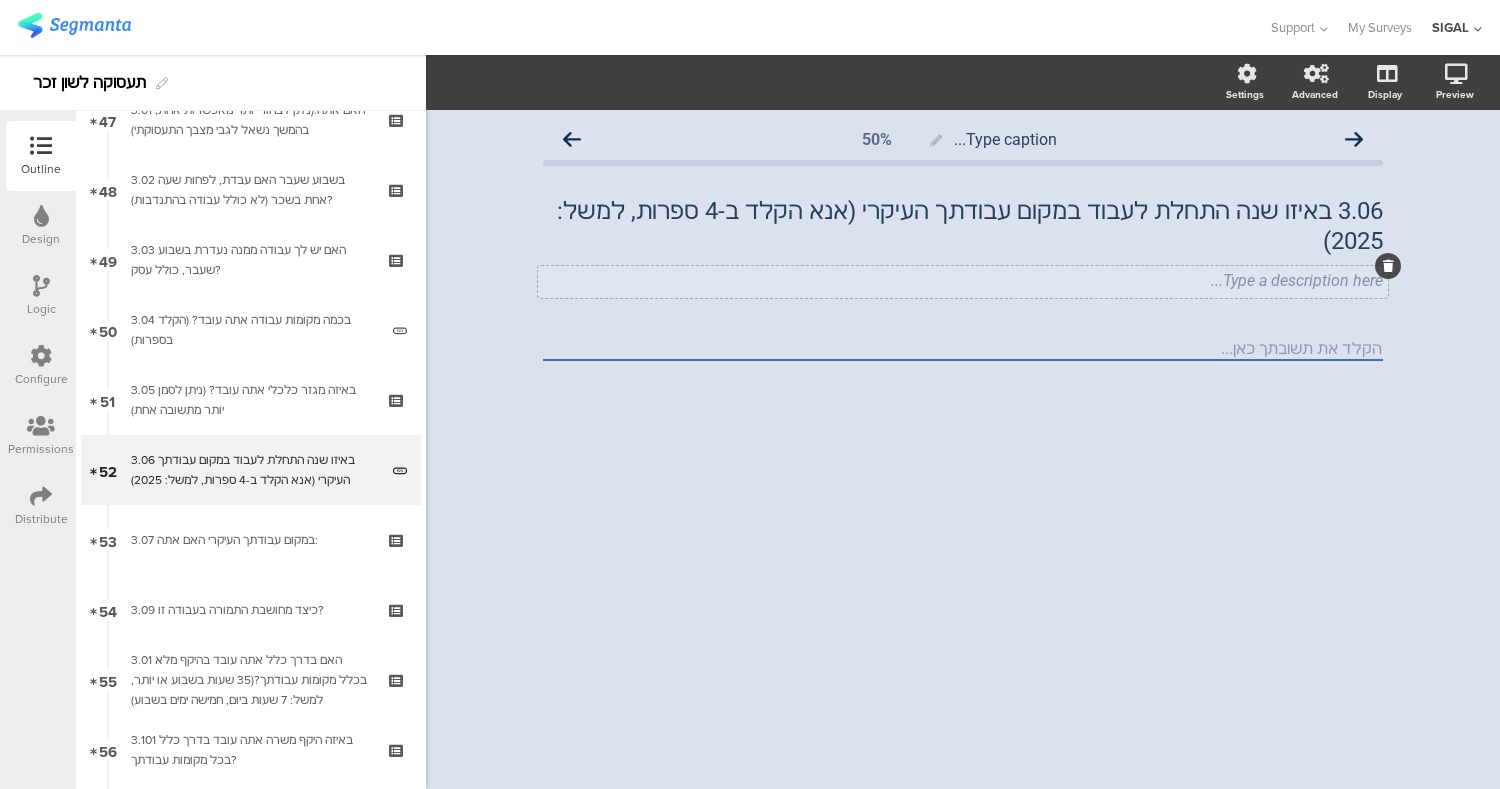 click on "Type a description here..." 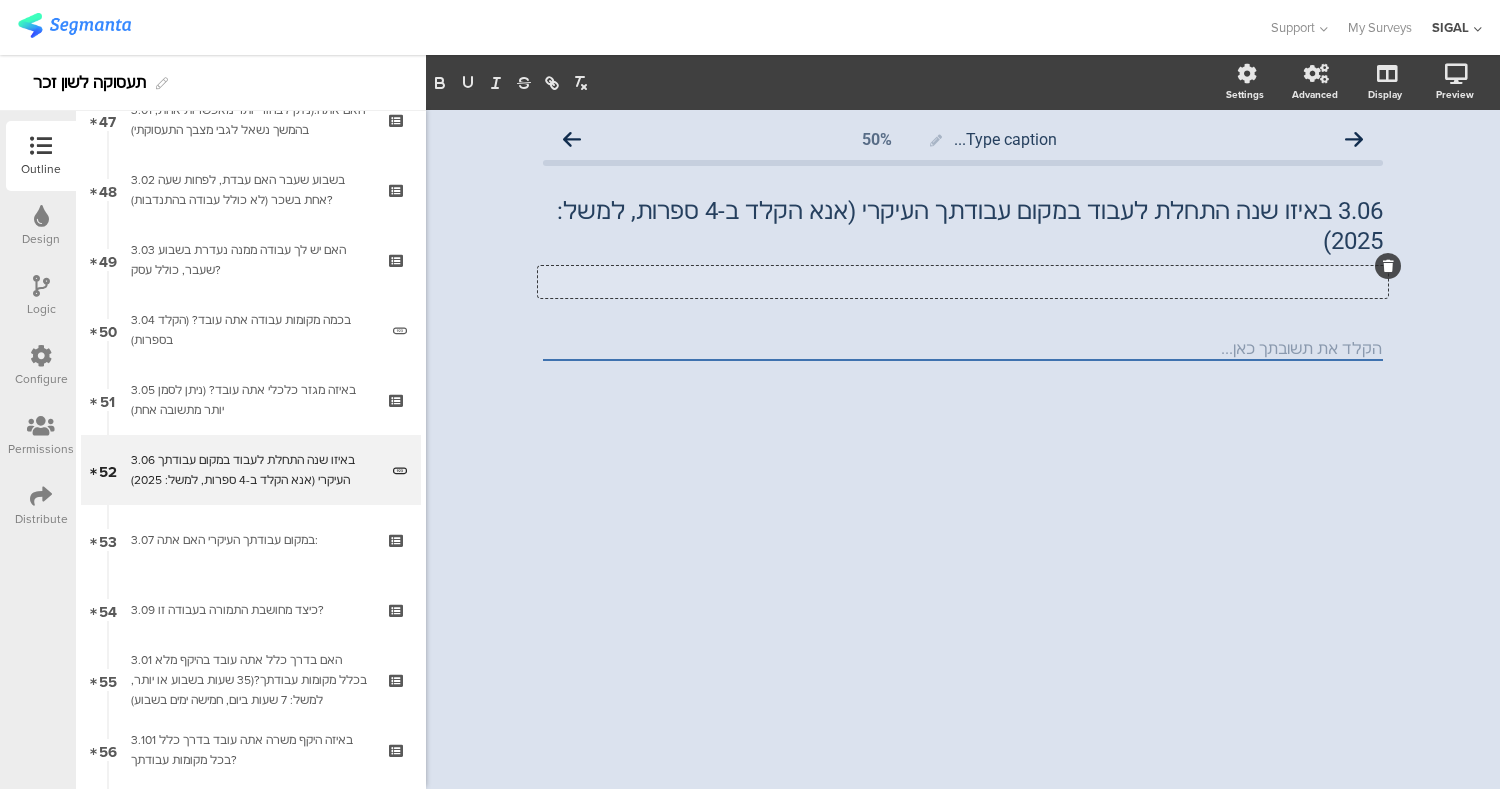 type 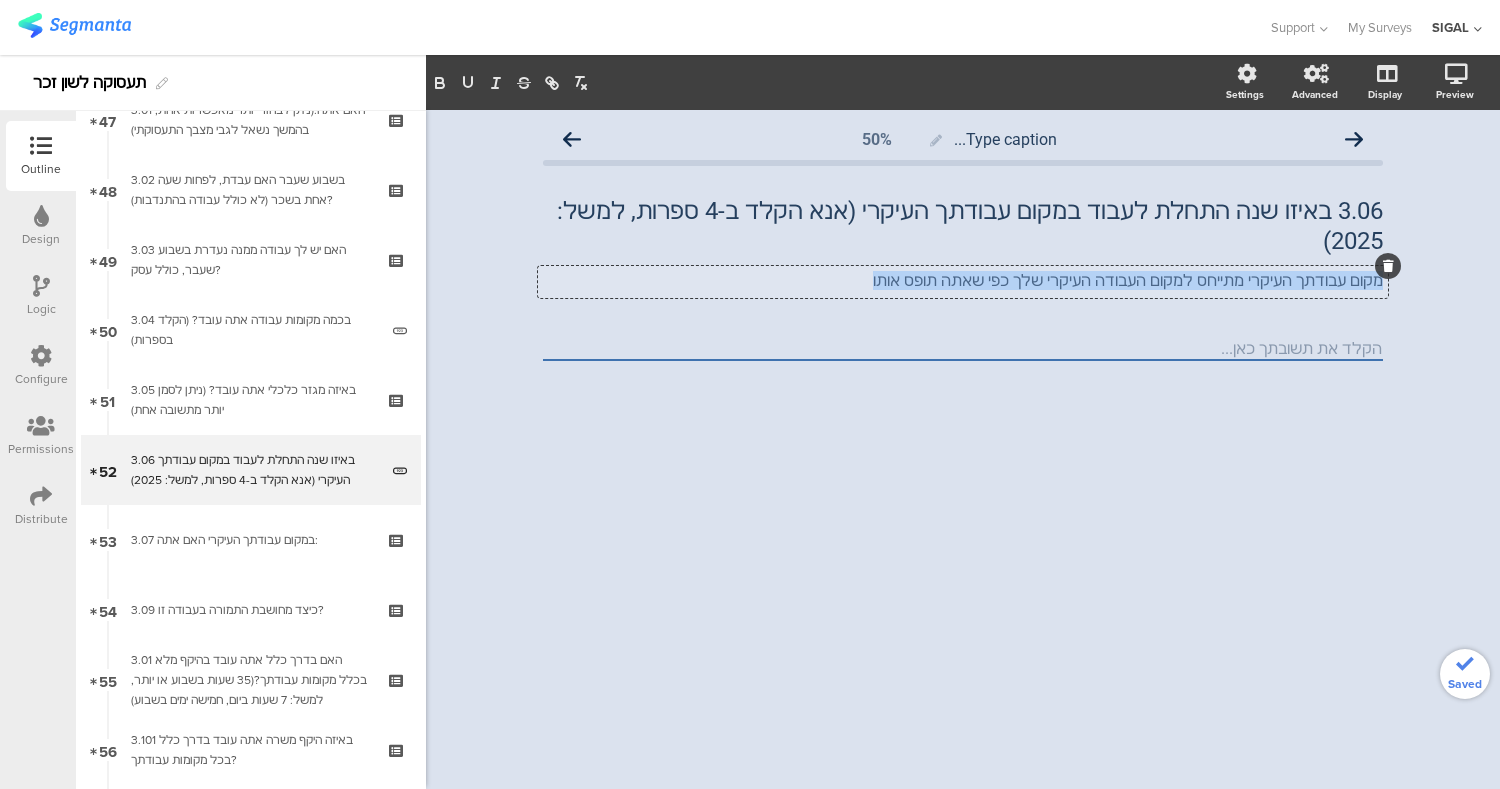 copy on "מקום עבודתך העיקרי מתייחס למקום העבודה העיקרי שלך כפי שאתה תופס אותו" 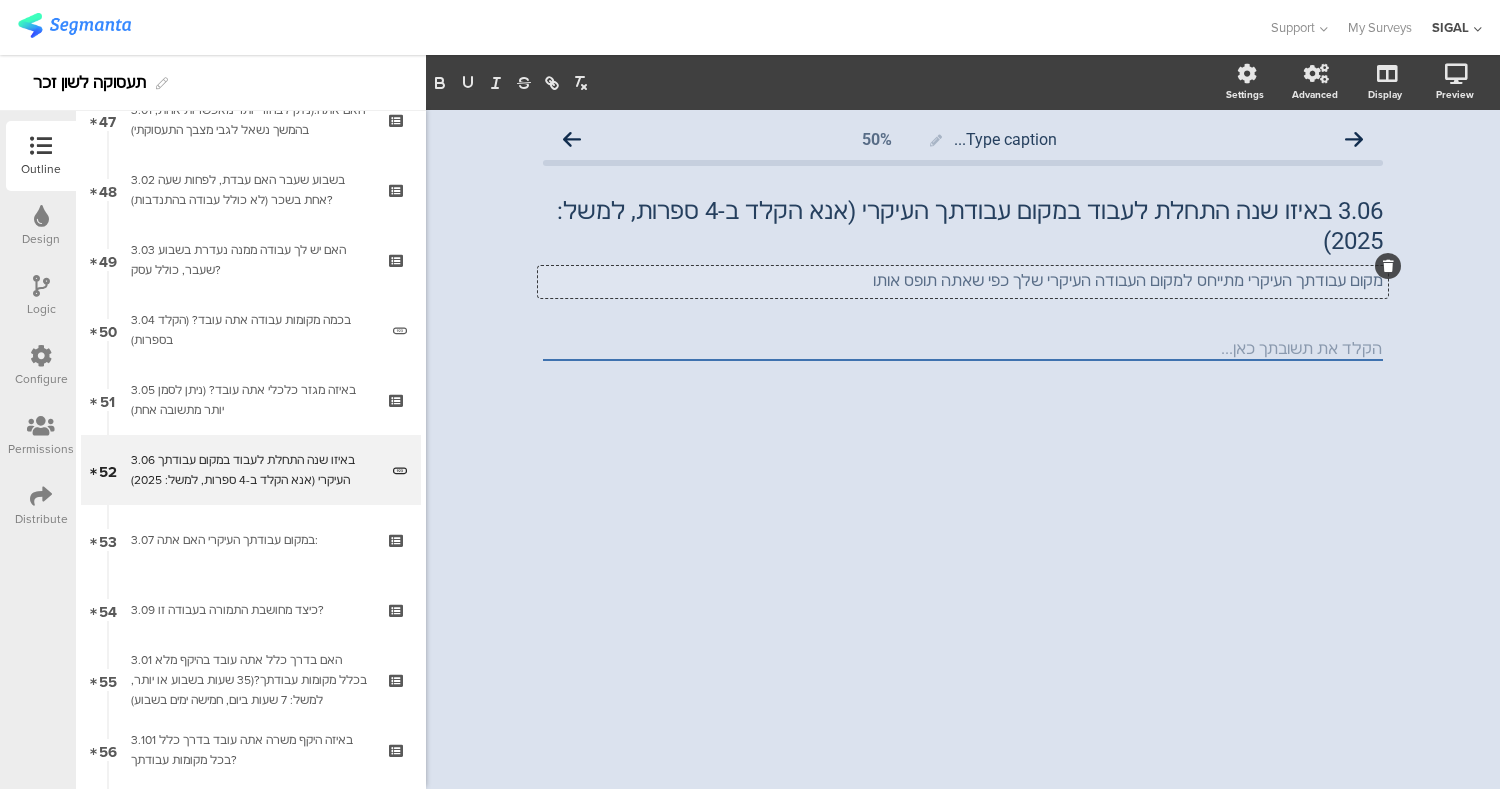 click on "Type caption...
50%
3.06 באיזו שנה התחלת לעבוד במקום עבודתך העיקרי (אנא הקלד ב-4 ספרות, למשל: 2025)
3.06 באיזו שנה התחלת לעבוד במקום עבודתך העיקרי (אנא הקלד ב-4 ספרות, למשל: 2025)
מקום עבודתך העיקרי מתייחס למקום העבודה העיקרי שלך כפי שאתה תופס אותו" 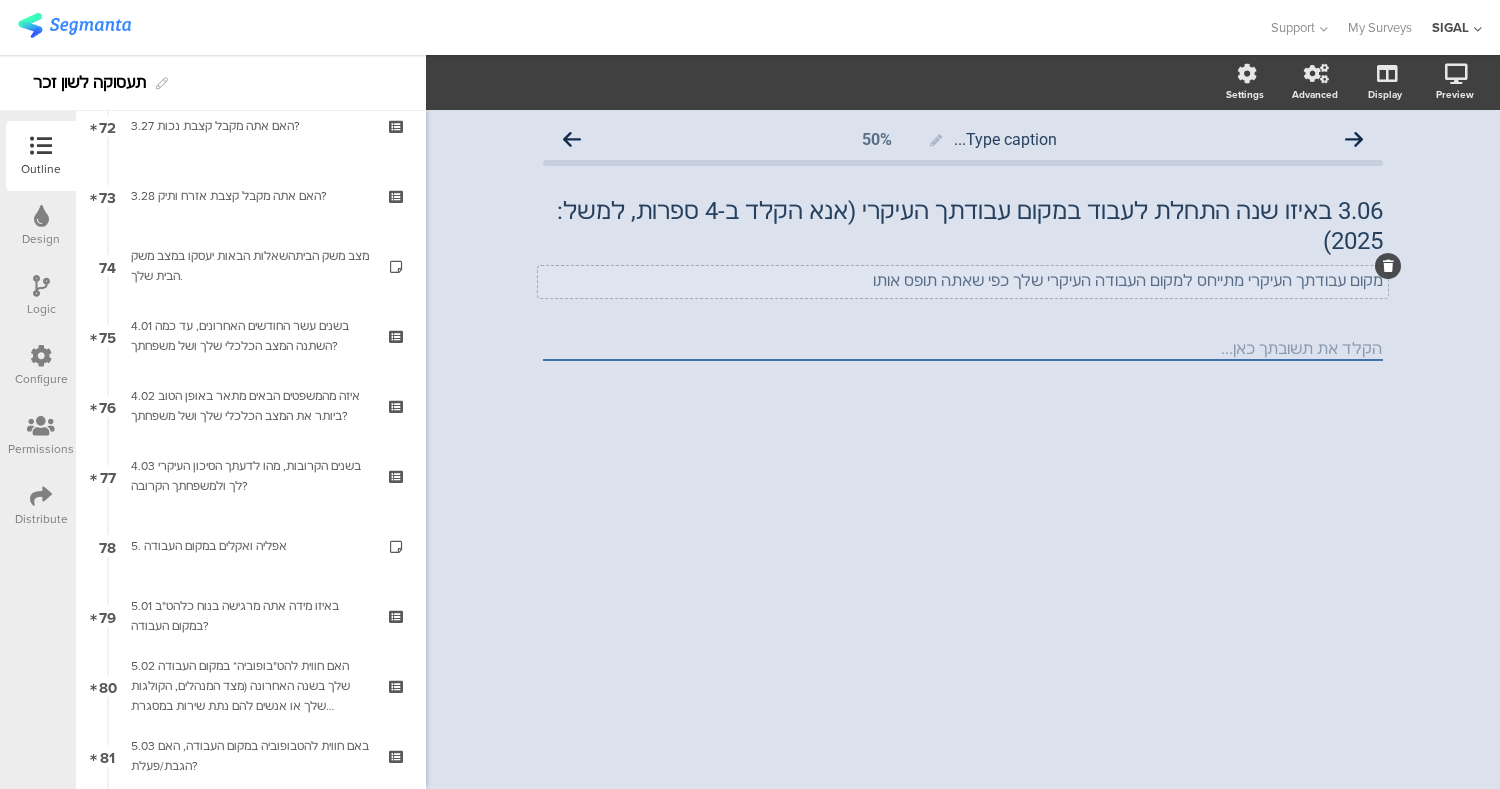 scroll, scrollTop: 5073, scrollLeft: 0, axis: vertical 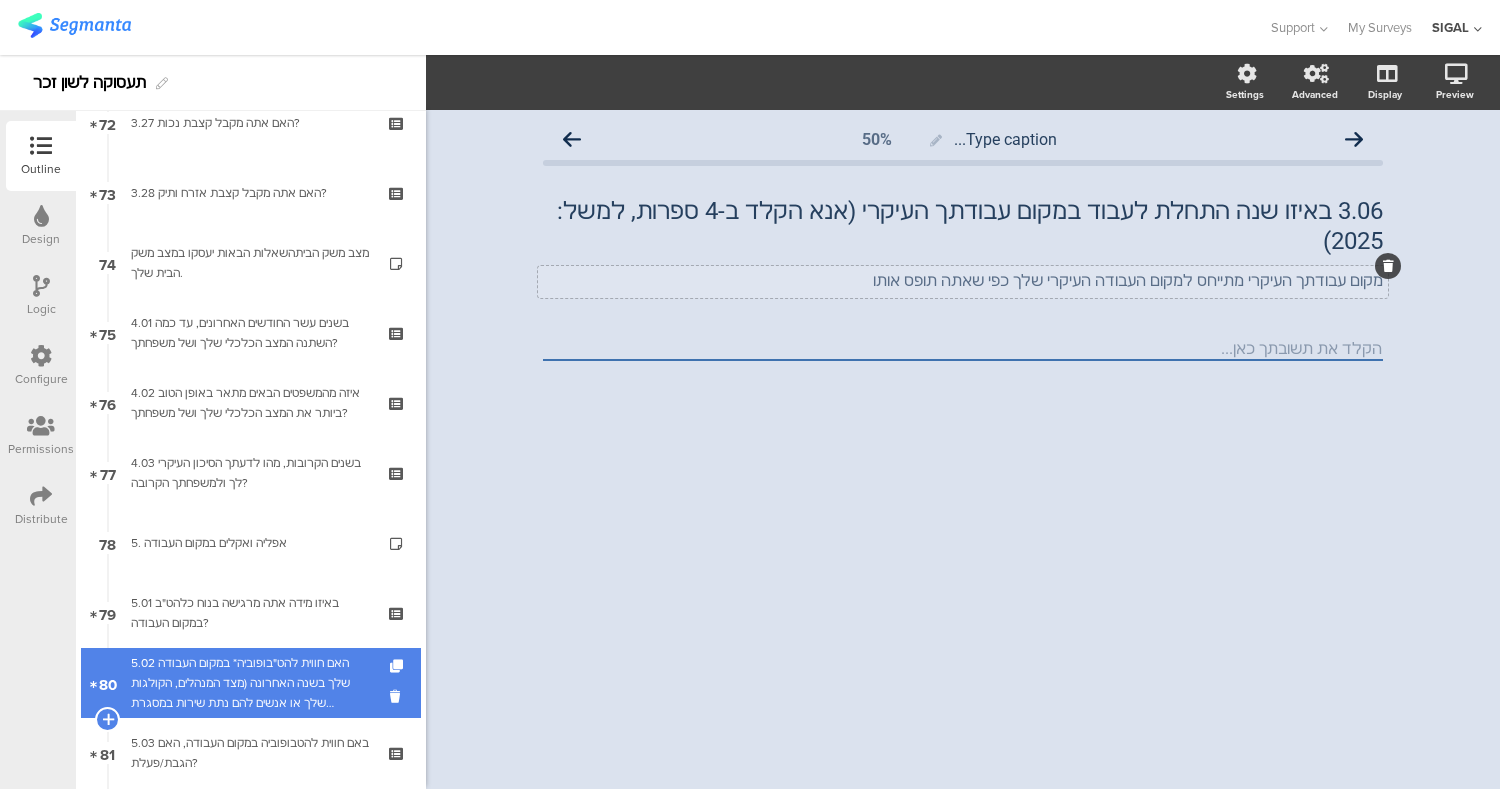 click on "5.02	האם חווית להט"בופוביה* במקום העבודה שלך בשנה האחרונה (מצד המנהלים, הקולגות שלך או אנשים להם נתת שירות במסגרת העבודה)?*להטבופוביה- פחד, רתיעה או סלידה מלהט"ב הבאים לידי ביטוי באפליה, דחיה, שנאה, זלזול או תוקפנות" at bounding box center (250, 683) 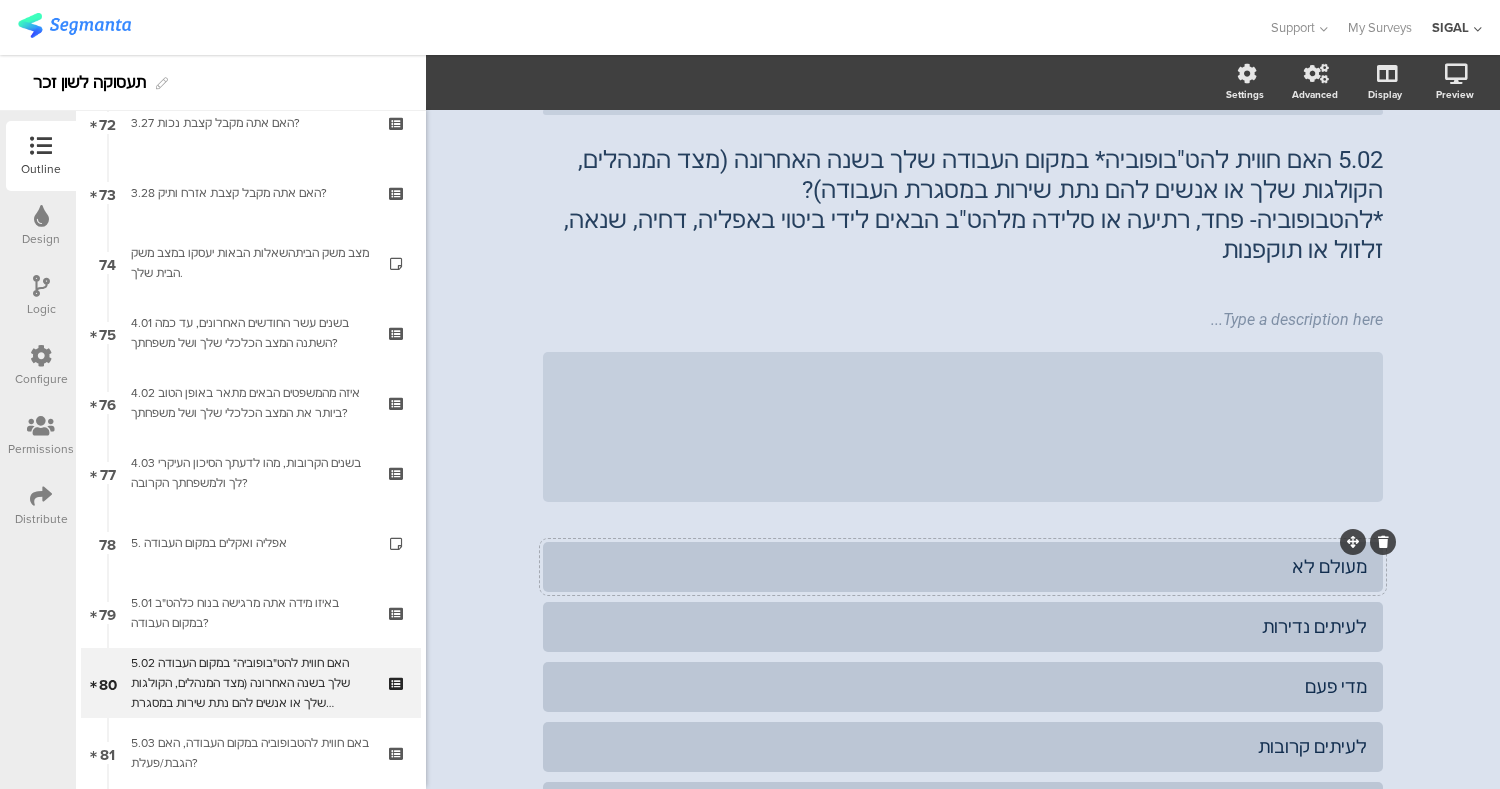 scroll, scrollTop: 0, scrollLeft: 0, axis: both 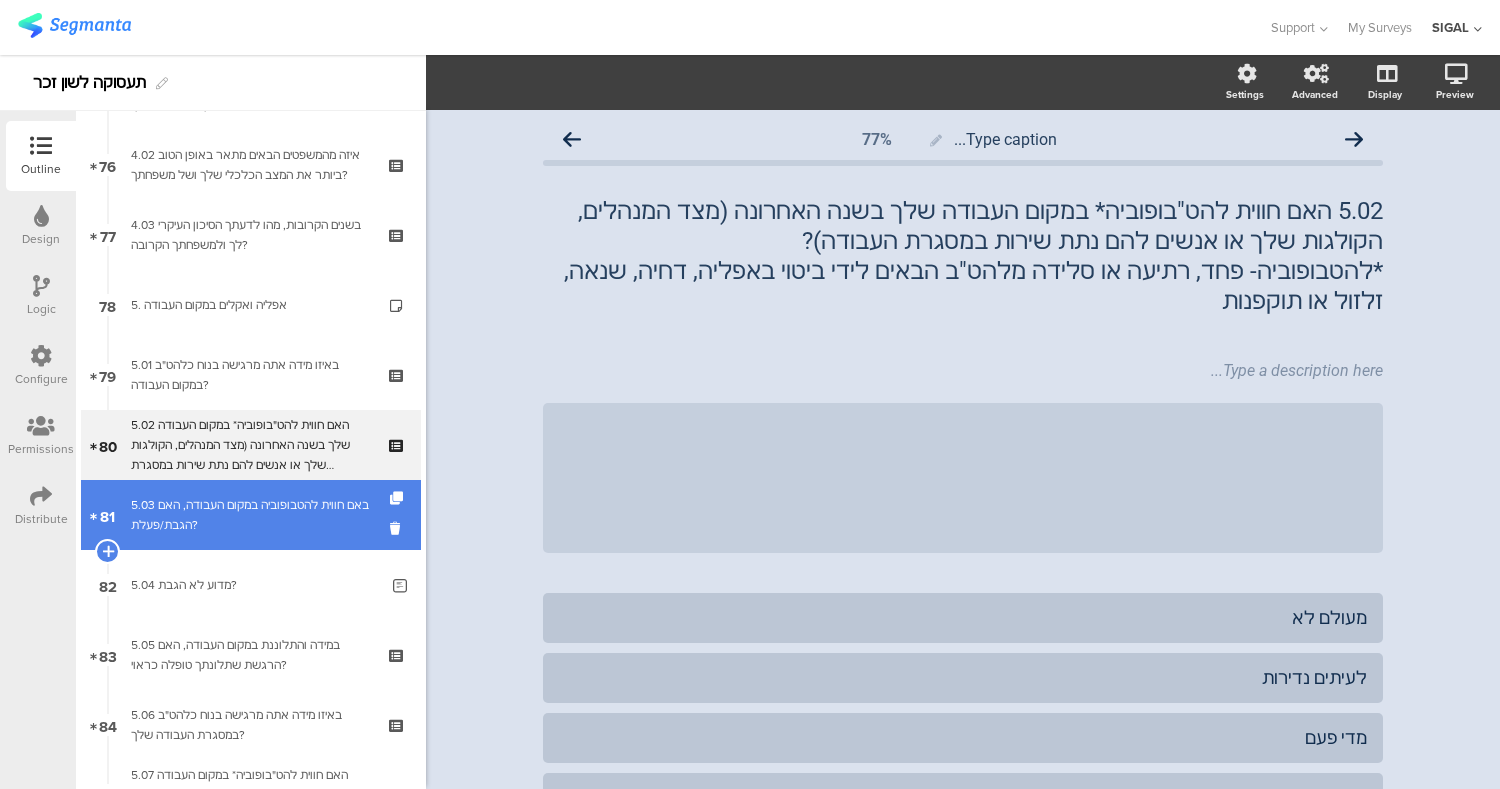 click on "5.03	באם חווית להטבופוביה במקום העבודה, האם הגבת/פעלת?" at bounding box center (250, 515) 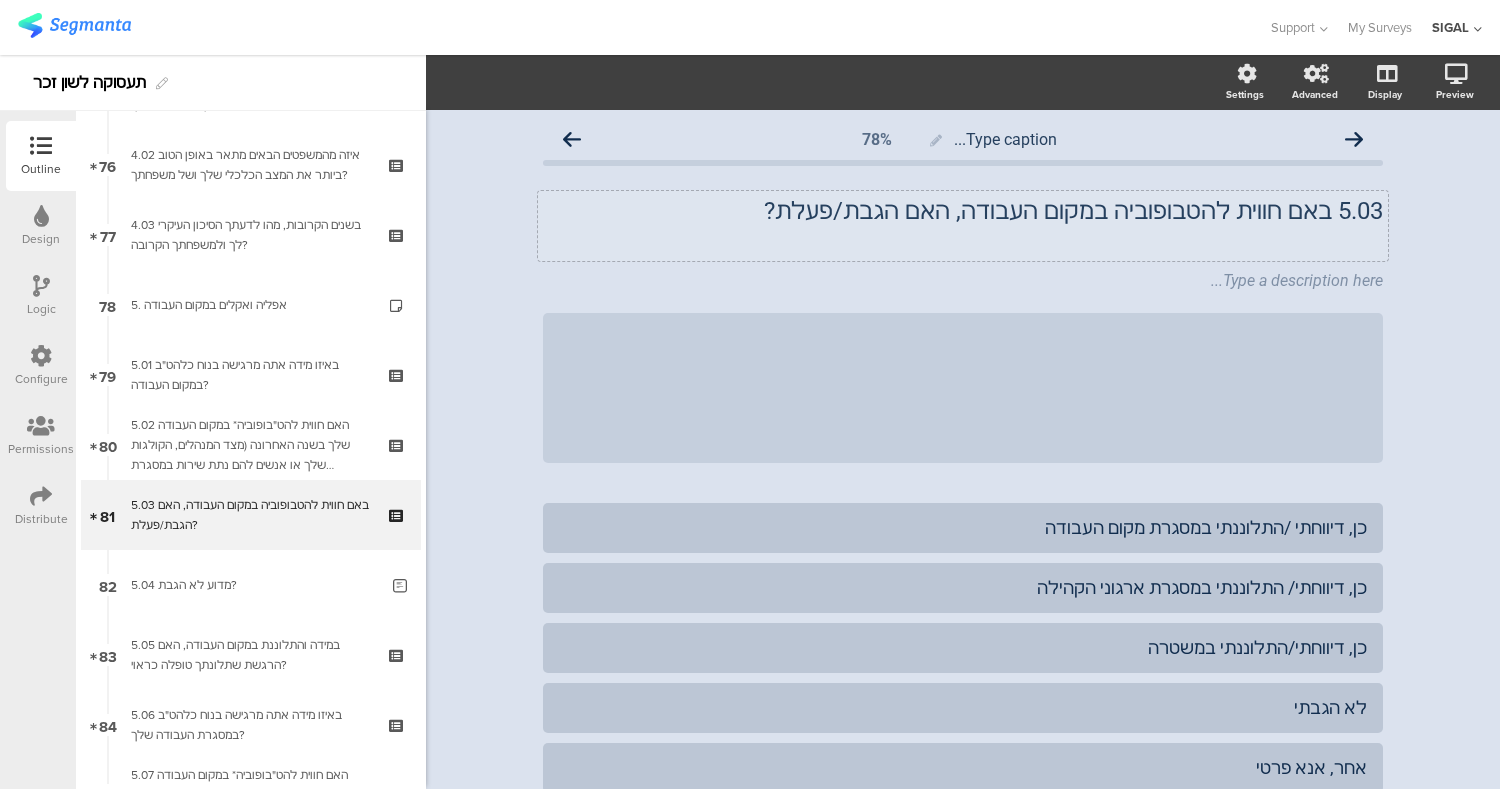 click on "5.03	באם חווית להטבופוביה במקום העבודה, האם הגבת/פעלת?" 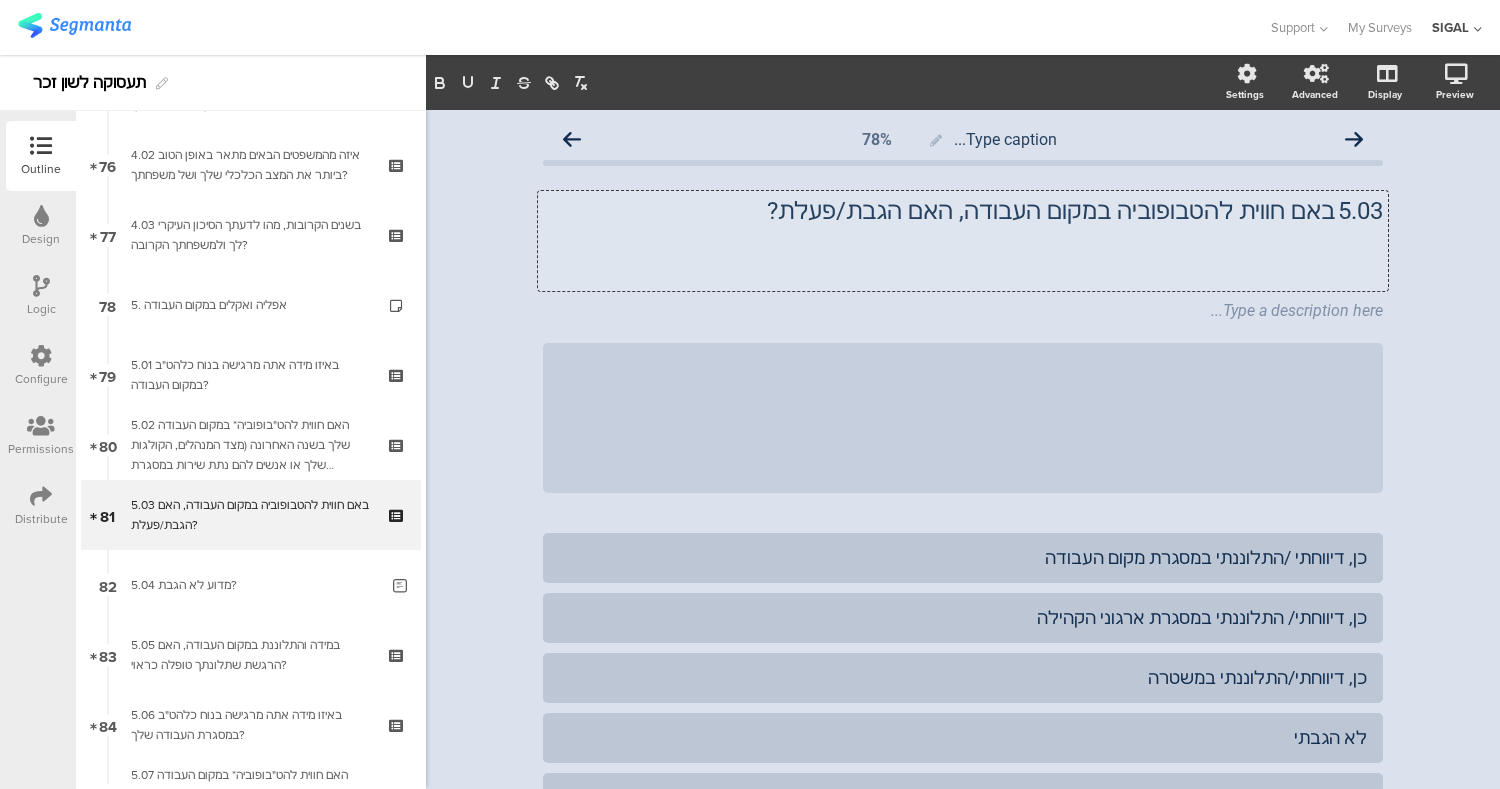 type 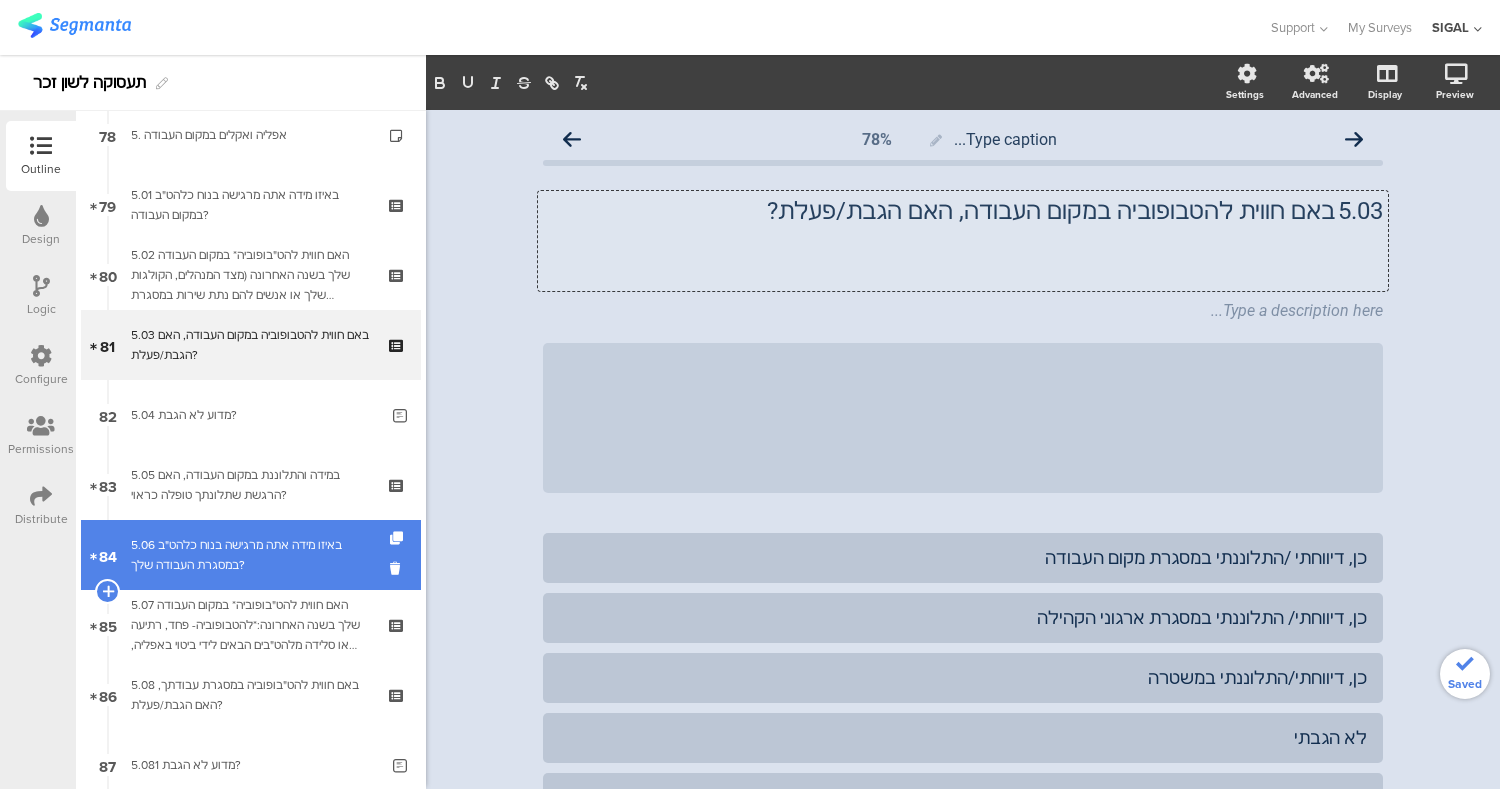 scroll, scrollTop: 5591, scrollLeft: 0, axis: vertical 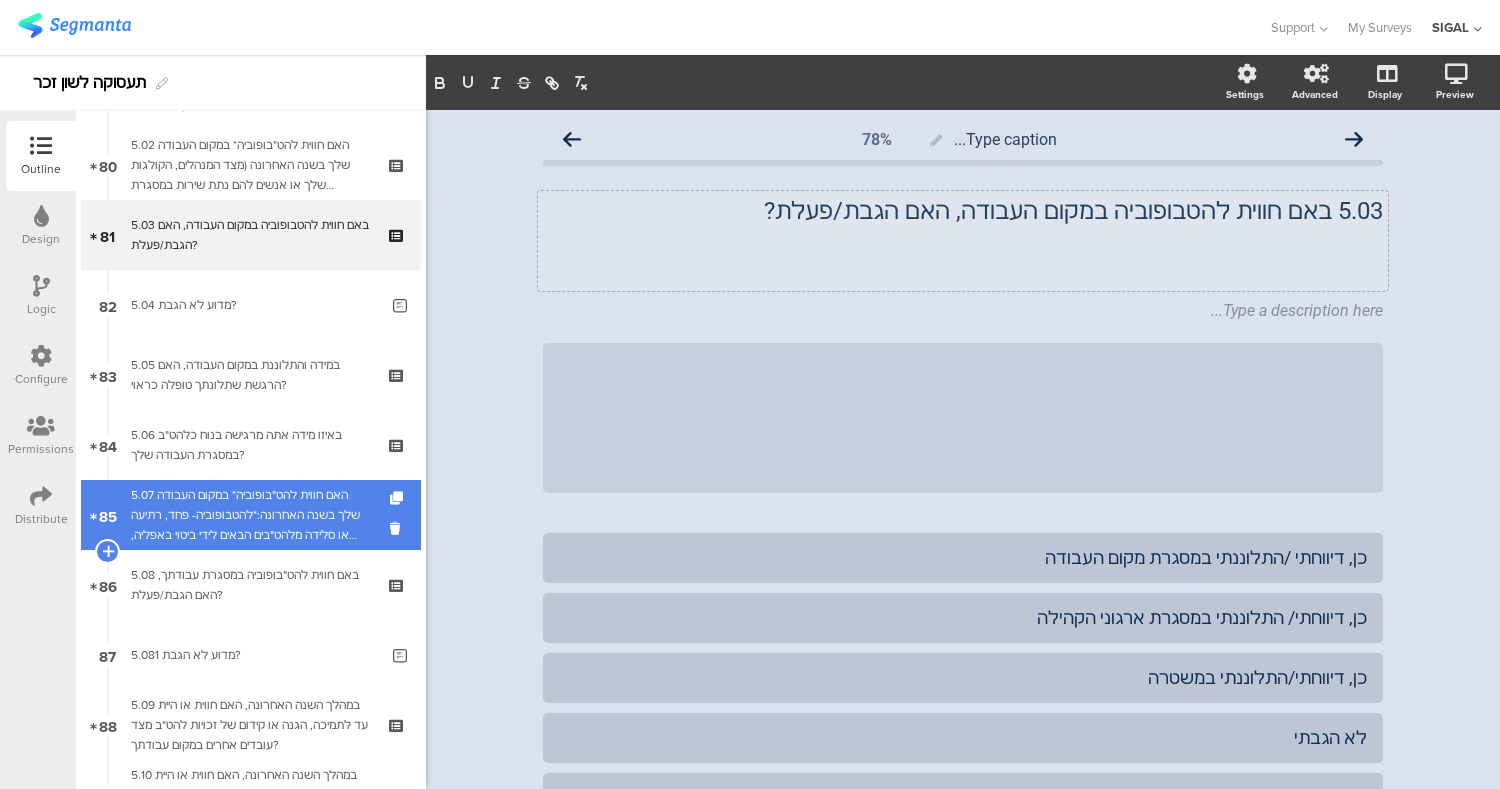 click on "5.07	האם חווית להט"בופוביה* במקום העבודה שלך בשנה האחרונה:*להטבופוביה- פחד, רתיעה או סלידה מלהט"בים הבאים לידי ביטוי באפליה, דחיה, שנאה זלזול או תוקפנות מצד אנשים שאתה עובדת איתם (ספקים, עובדים אחרים, לקוחות וכו')" at bounding box center [250, 515] 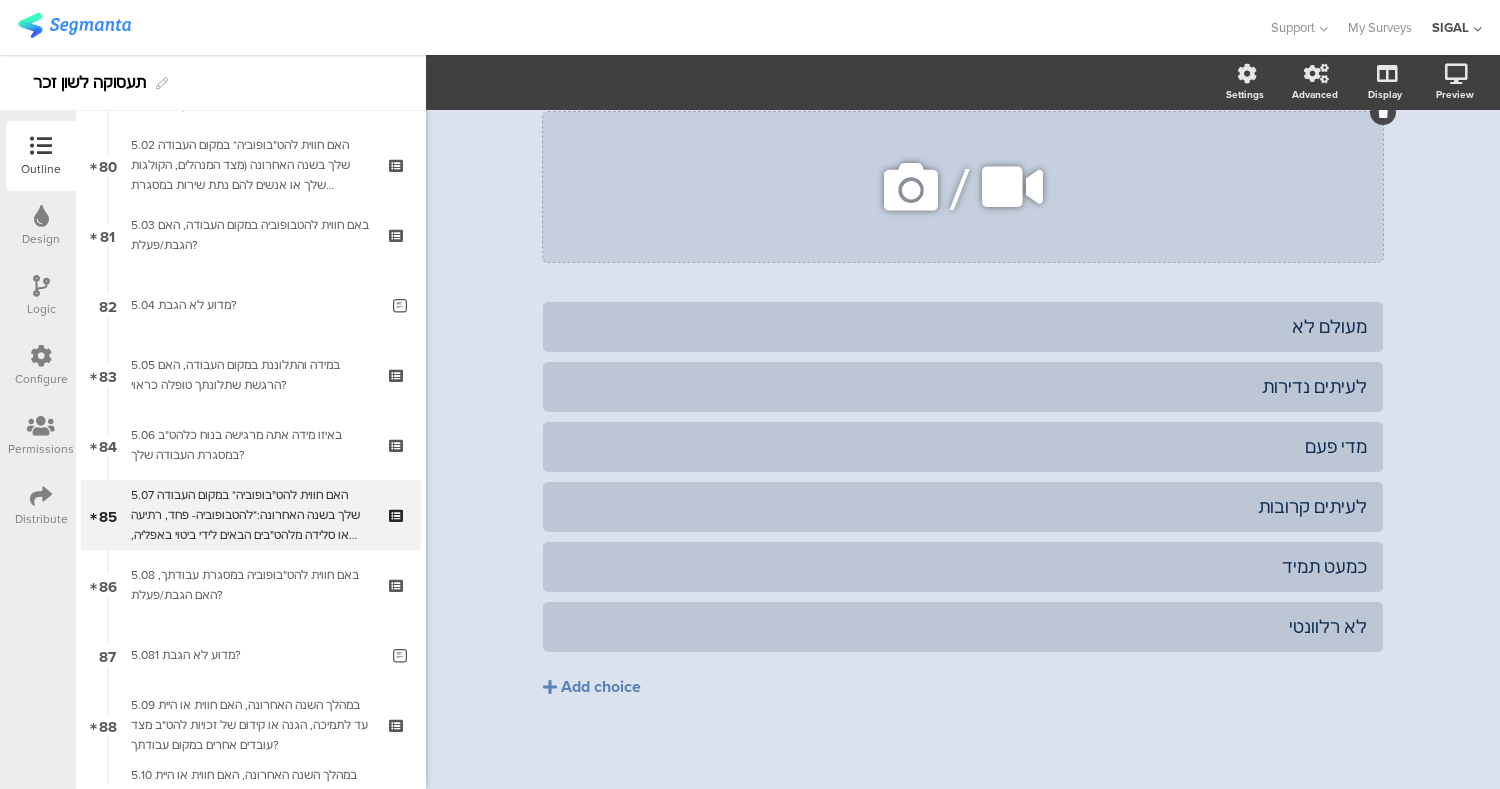 scroll, scrollTop: 258, scrollLeft: 0, axis: vertical 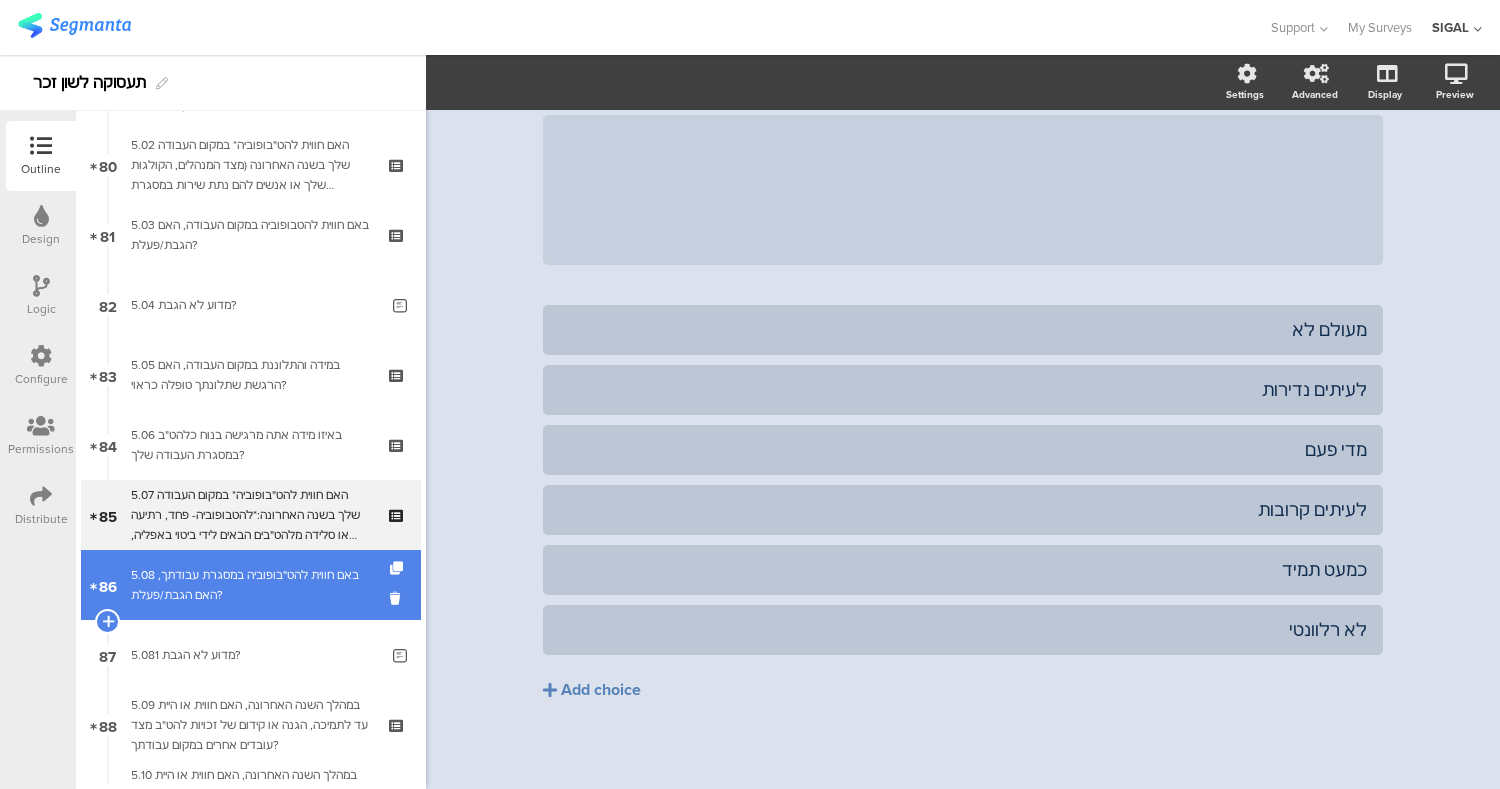 click on "86
5.08	באם חווית להט"בופוביה במסגרת עבודתך, האם הגבת/פעלת?" at bounding box center (251, 585) 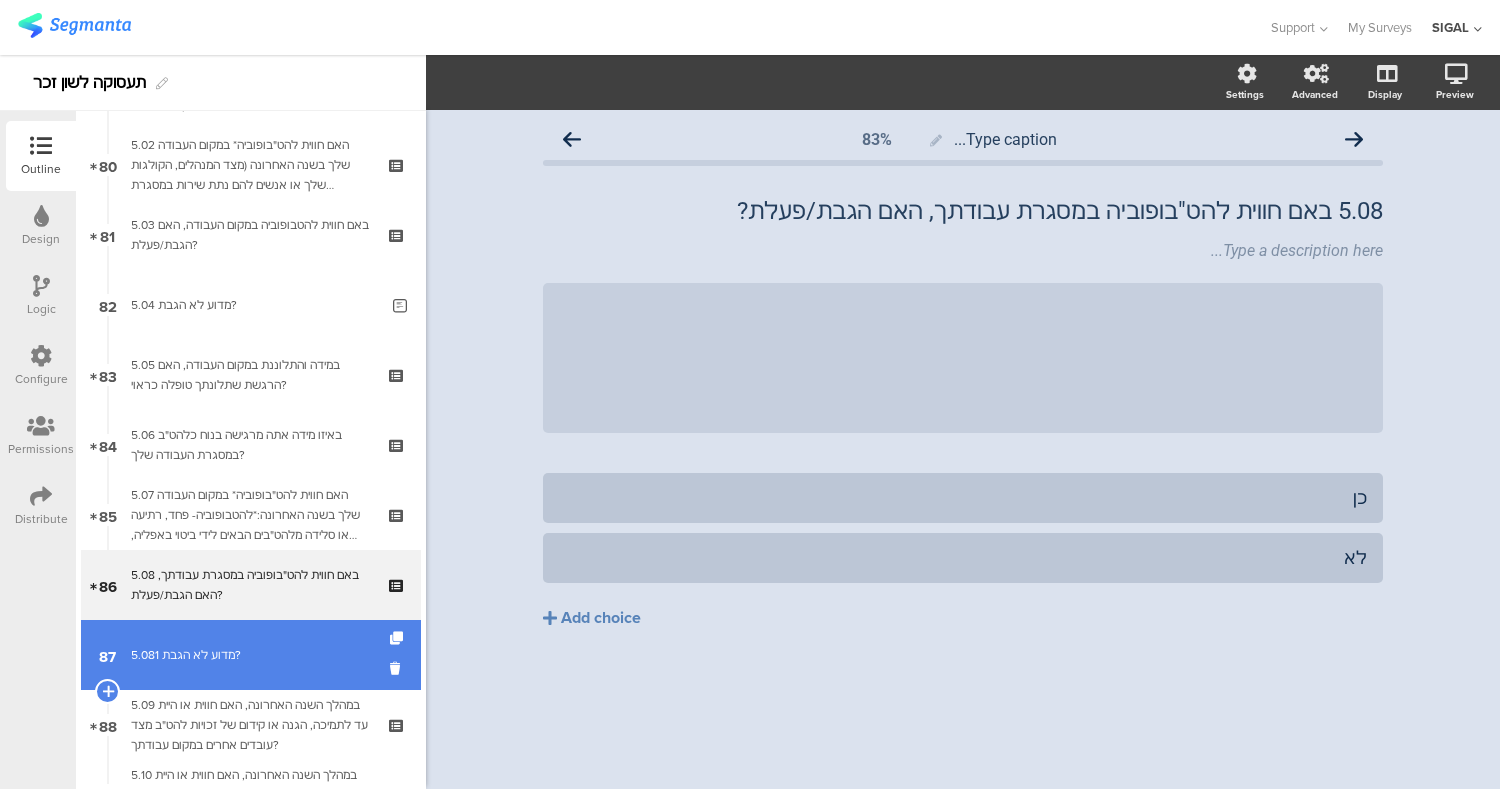 scroll, scrollTop: 0, scrollLeft: 0, axis: both 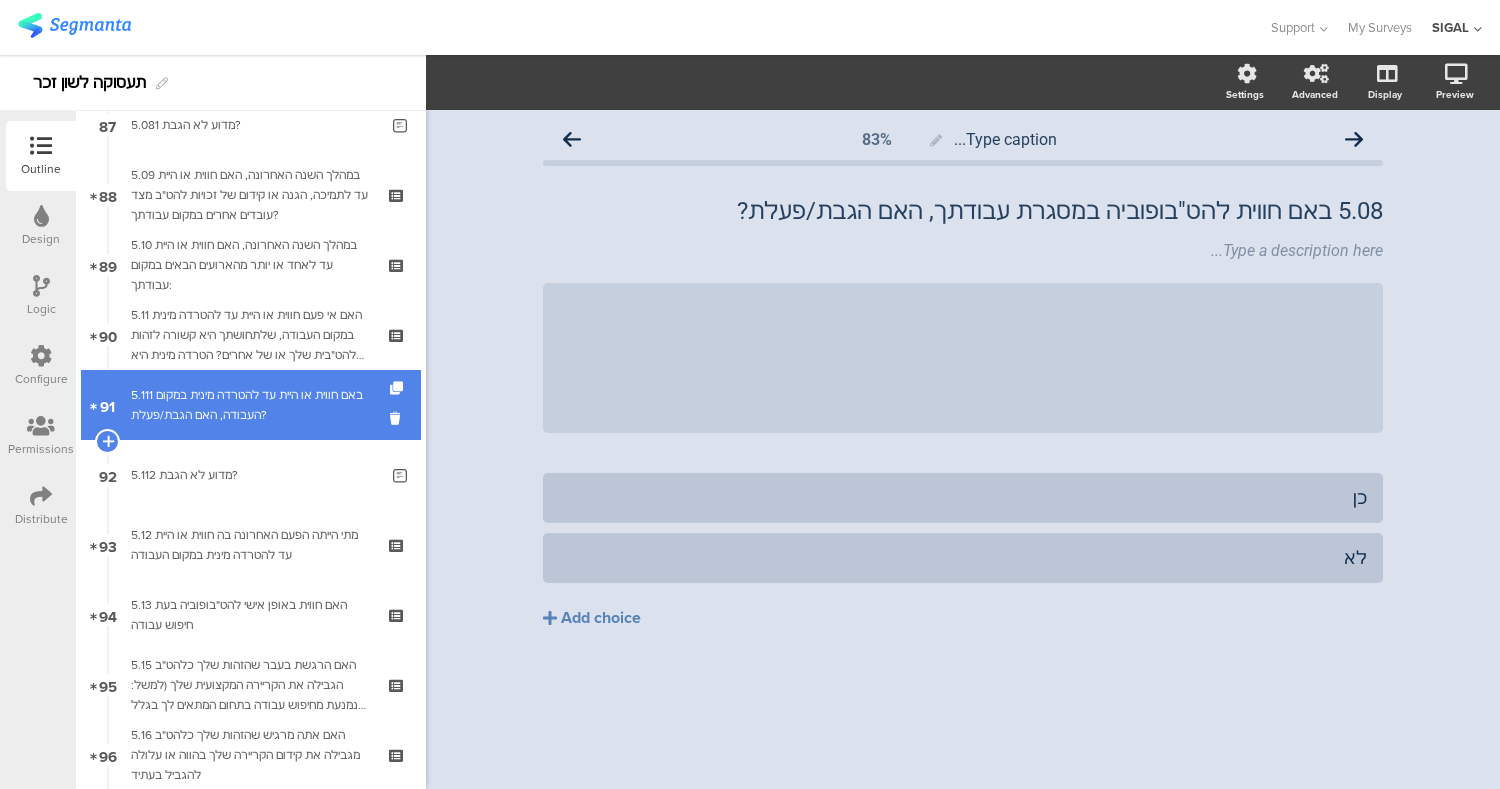 click on "91
5.111	באם חווית או היית עד להטרדה מינית במקום העבודה, האם הגבת/פעלת?" at bounding box center [251, 405] 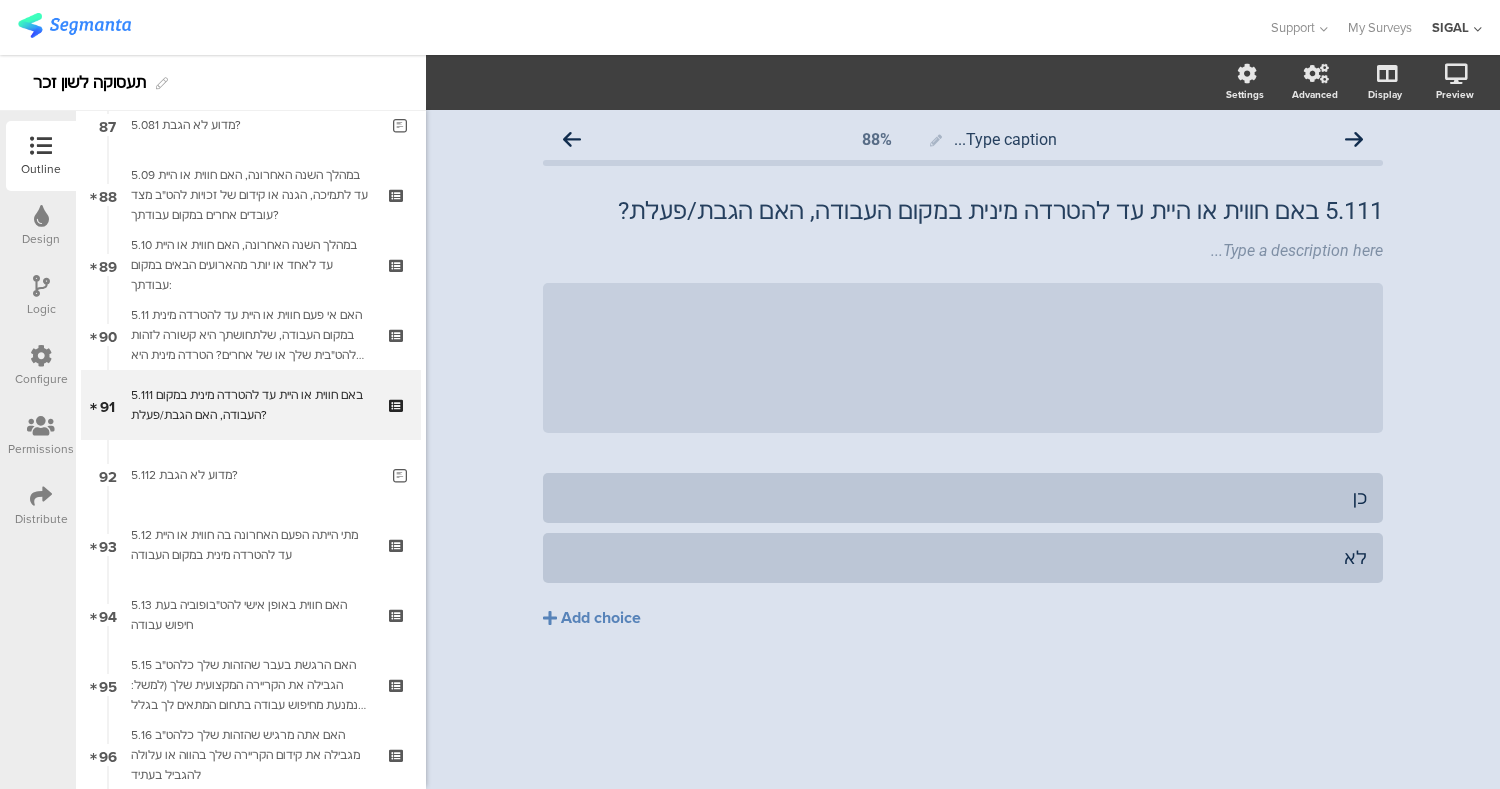 click on "Logic" at bounding box center [41, 309] 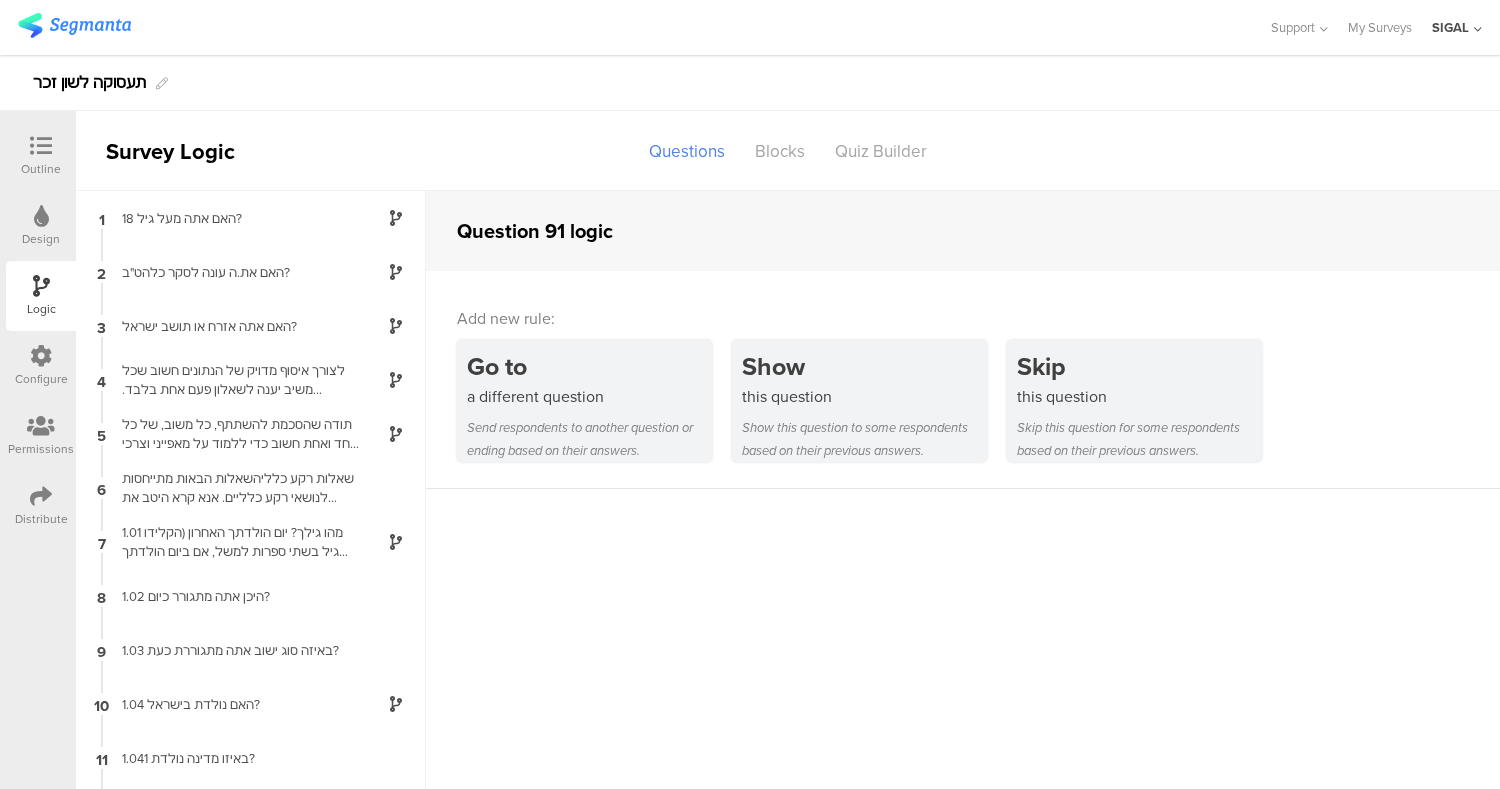 scroll, scrollTop: 36, scrollLeft: 0, axis: vertical 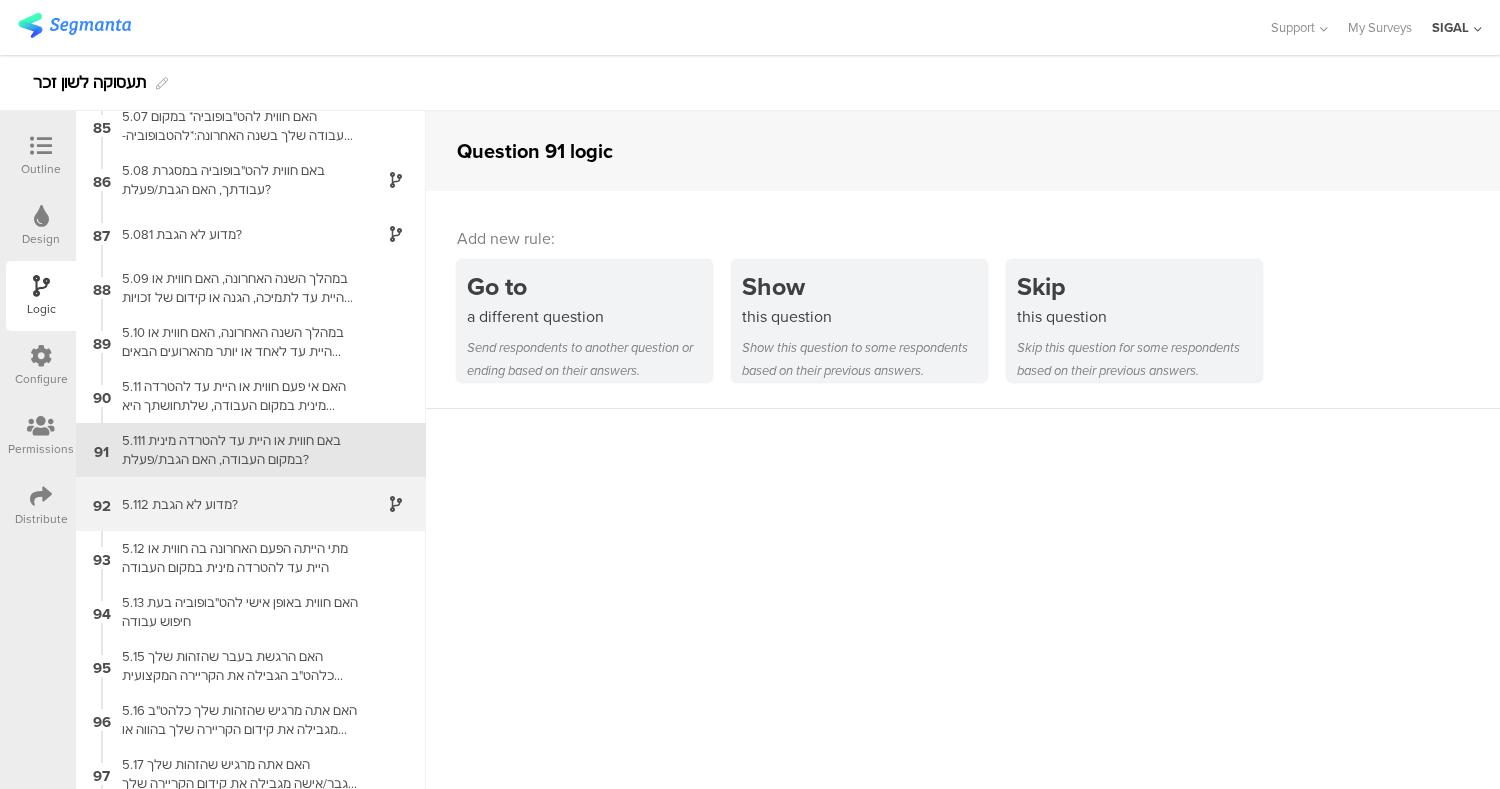 click on "5.112 מדוע לא הגבת?" at bounding box center [235, 504] 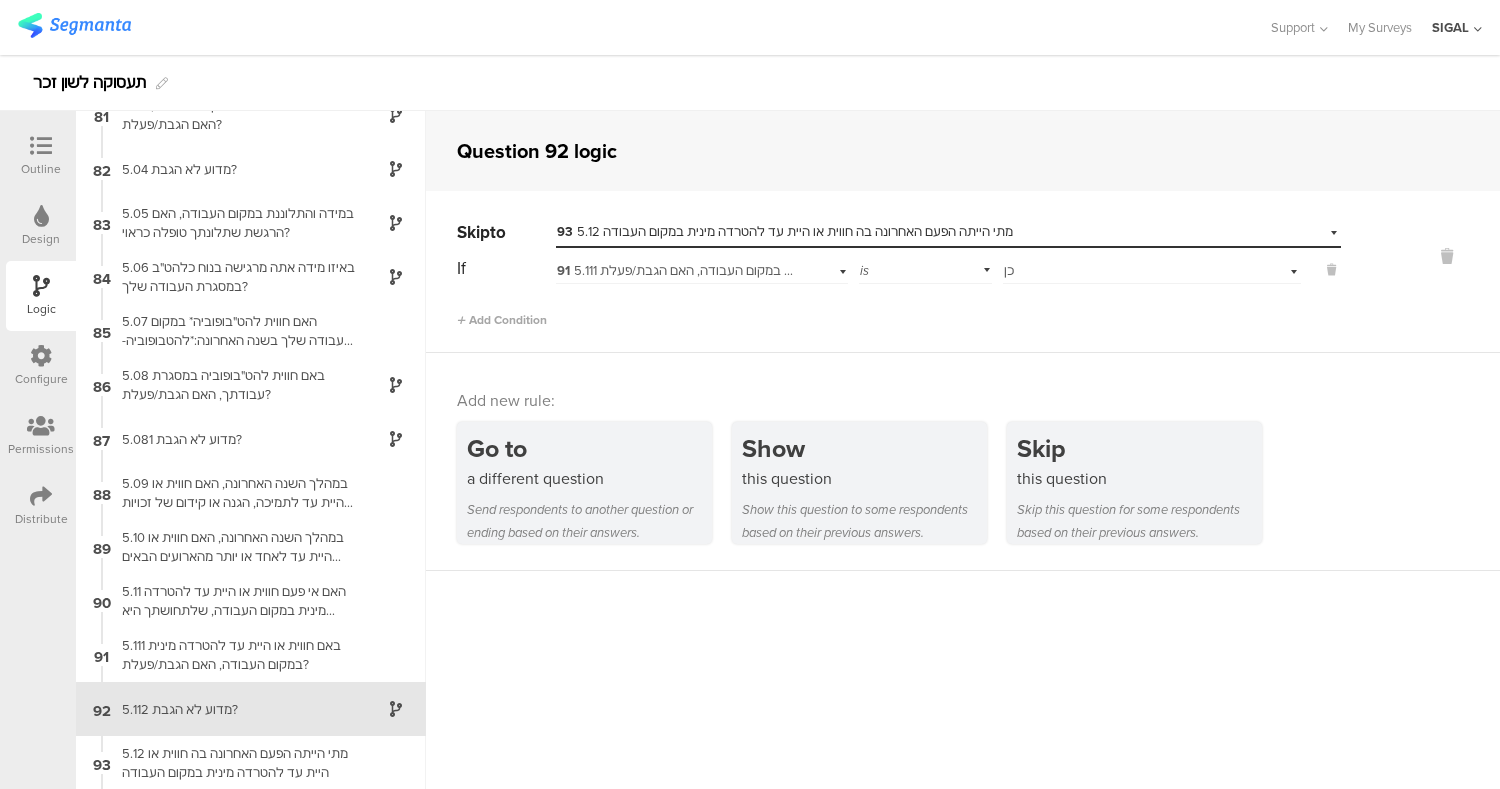 scroll, scrollTop: 4602, scrollLeft: 0, axis: vertical 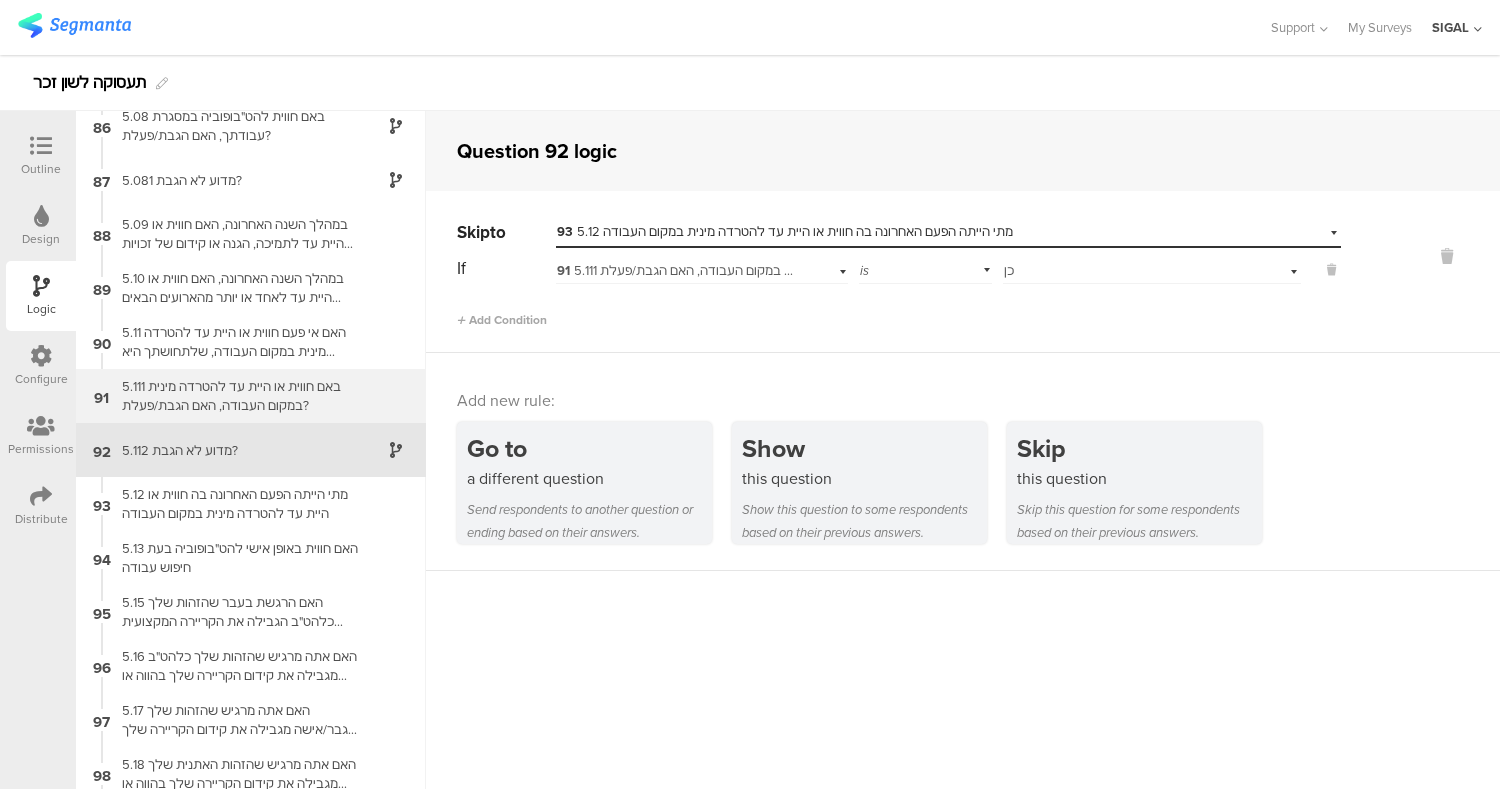 click on "5.111	באם חווית או היית עד להטרדה מינית במקום העבודה, האם הגבת/פעלת?" at bounding box center [235, 396] 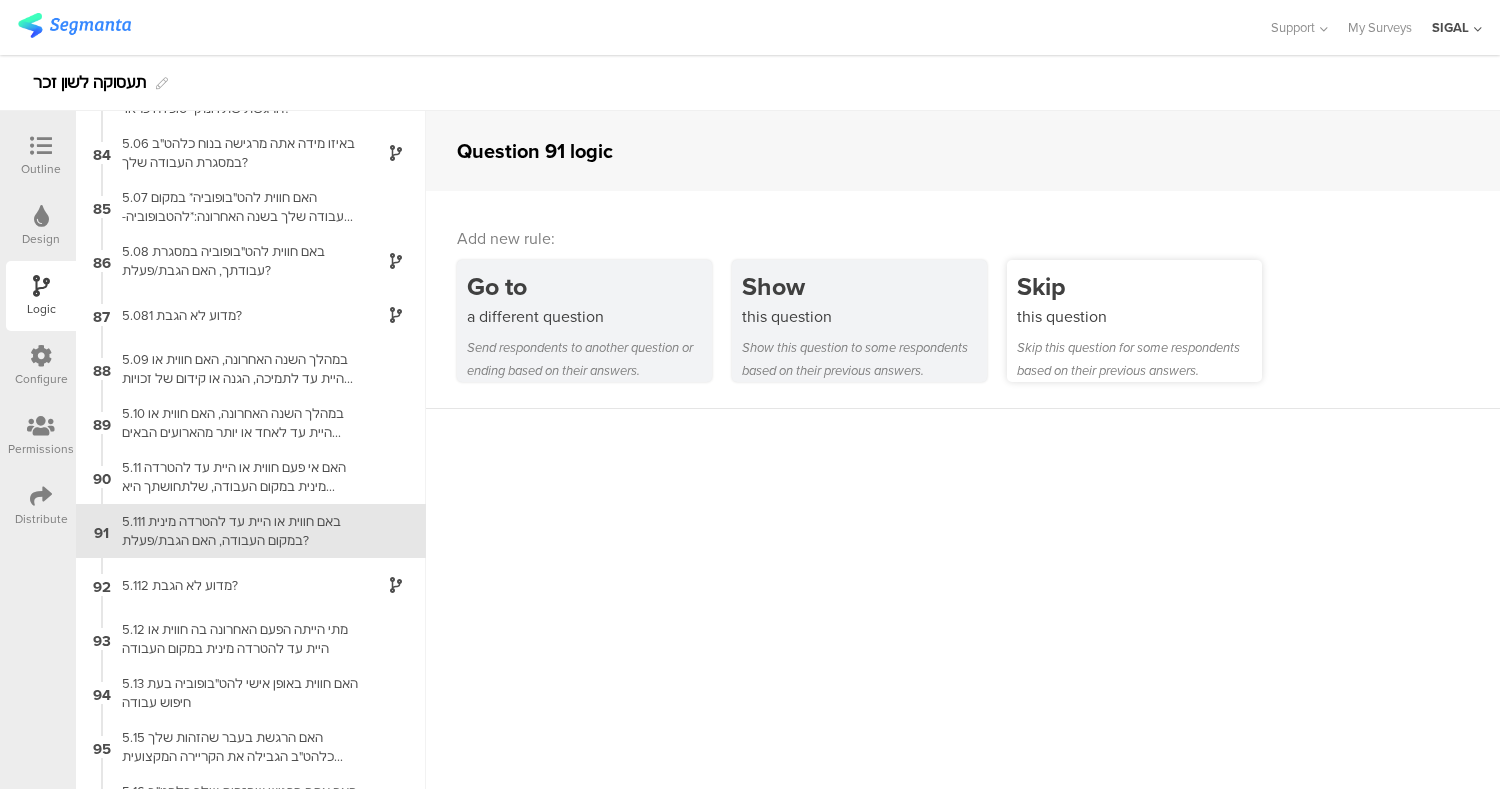 scroll, scrollTop: 4548, scrollLeft: 0, axis: vertical 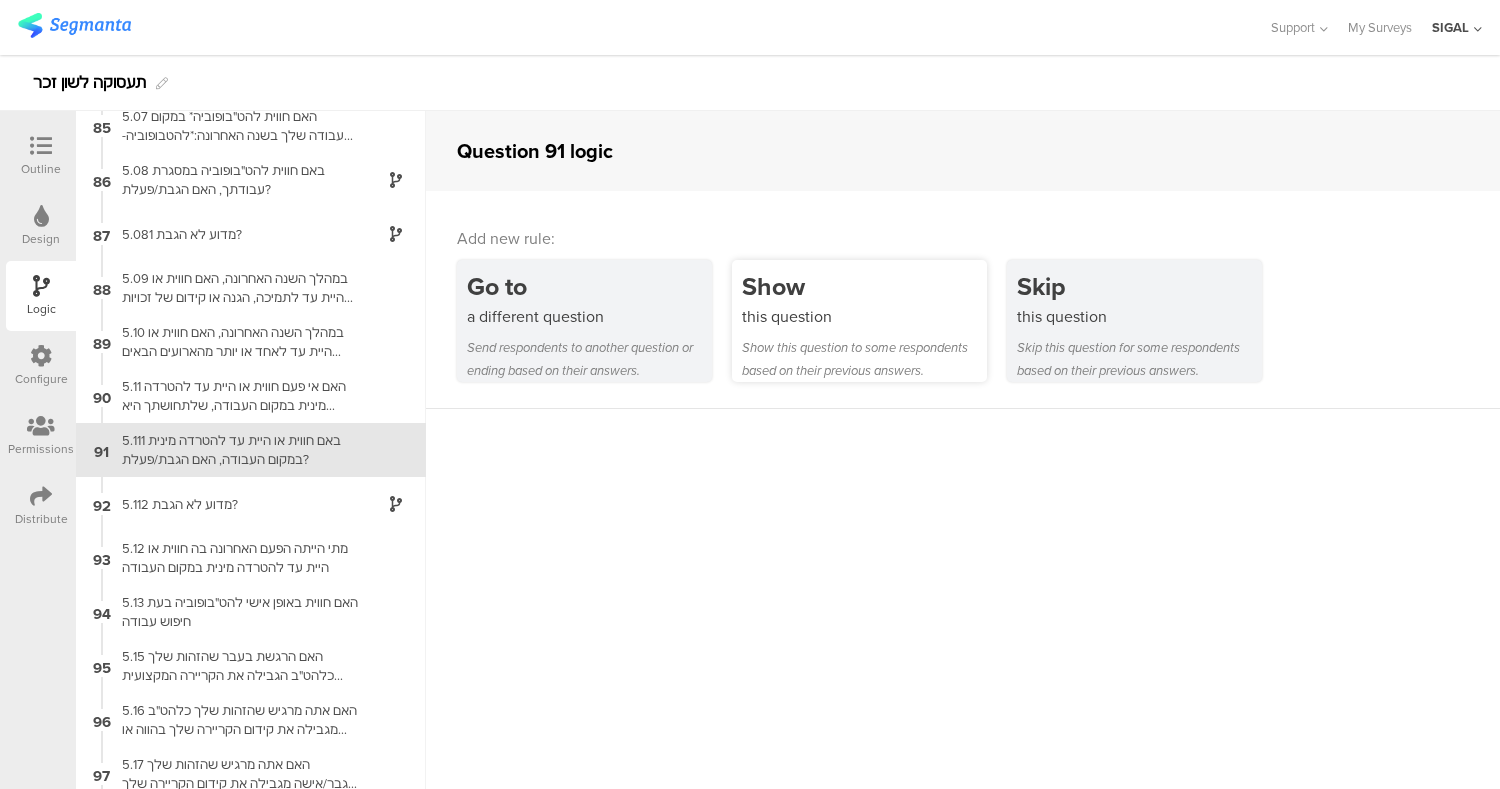 click on "Show this question to some respondents based on their previous answers." at bounding box center [864, 359] 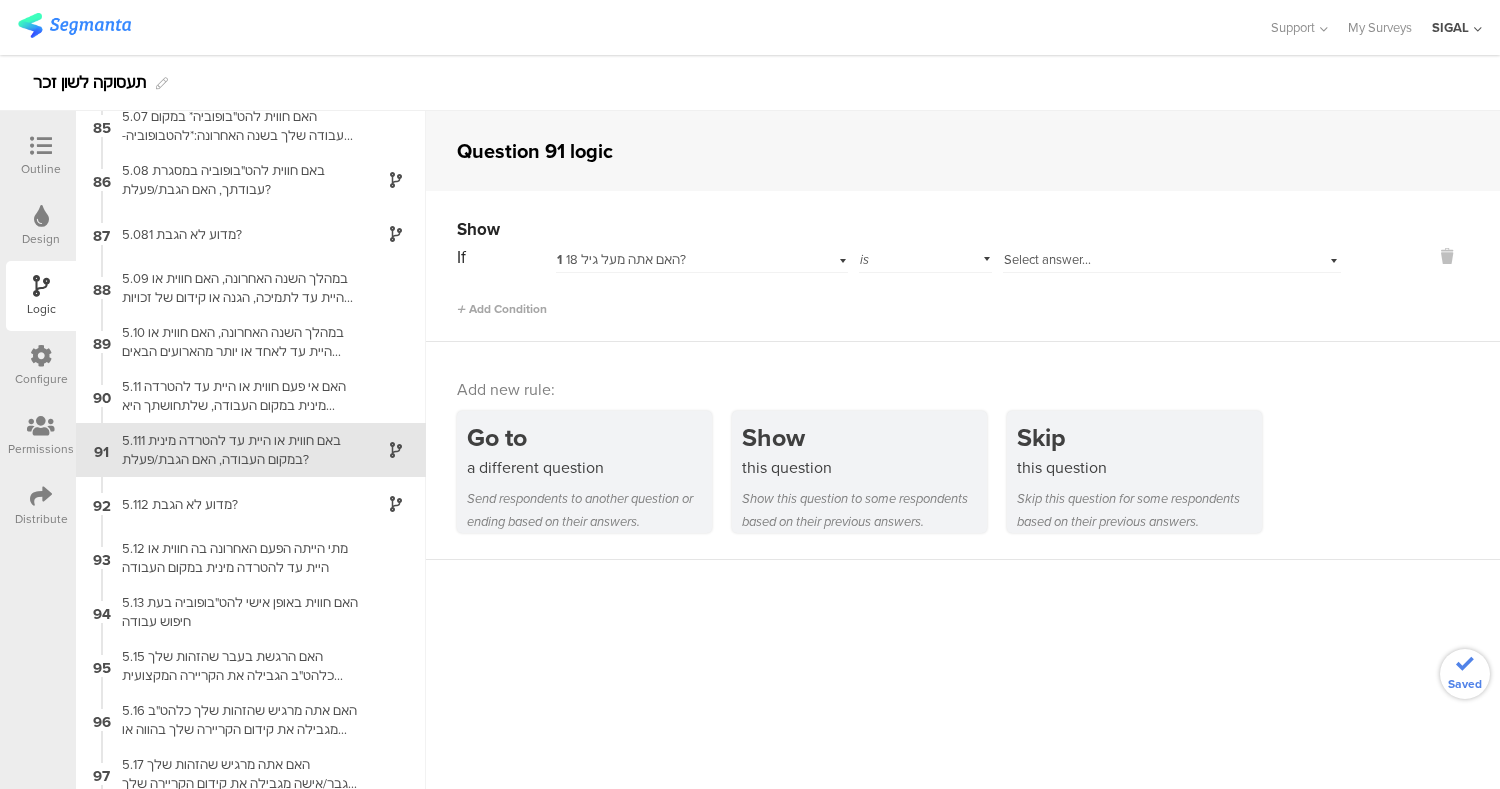 click on "1  האם אתה מעל גיל 18?" at bounding box center [621, 259] 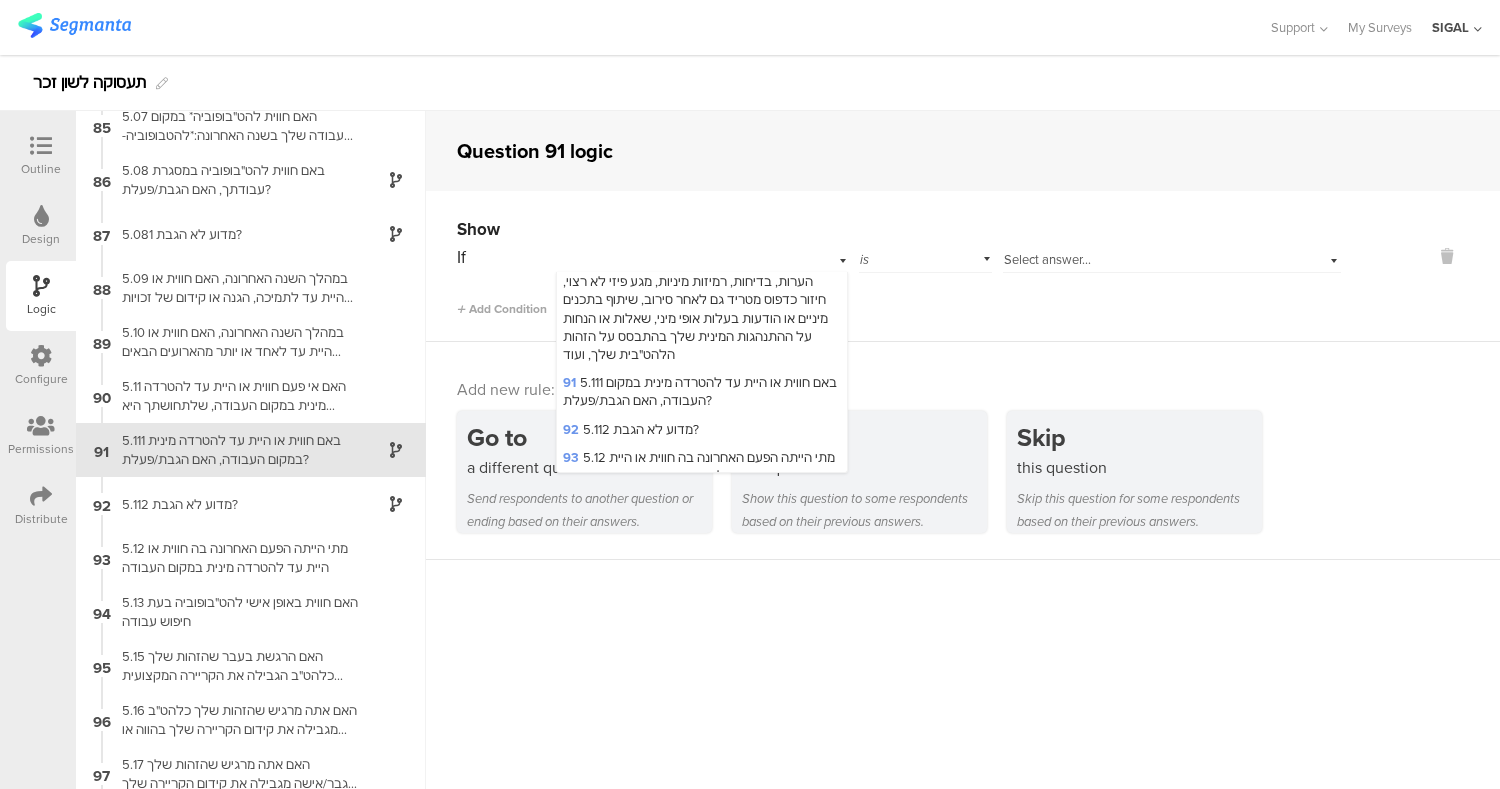 scroll, scrollTop: 4394, scrollLeft: 0, axis: vertical 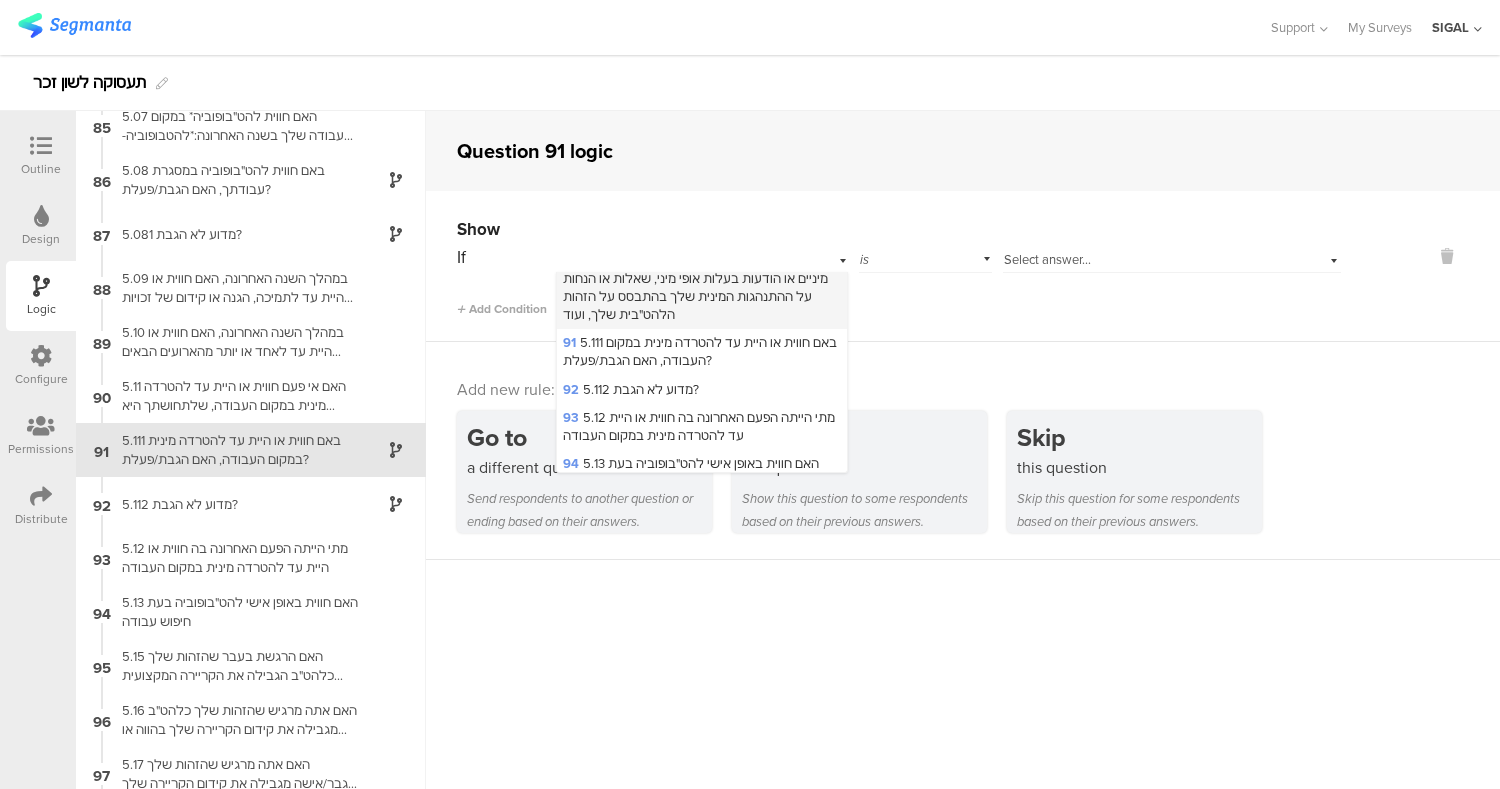 click on "90  5.11	האם אי פעם חווית או היית עד להטרדה מינית במקום העבודה, שלתחושתך היא קשורה לזהות להט"בית שלך או של אחרים? הטרדה מינית היא כל התנהגות מינית לא רצויה, מילולית או פיזית לדוגמא: הערות, בדיחות, רמיזות מיניות, מגע פיזי לא רצוי, חיזור כדפוס מטריד גם לאחר סירוב, שיתוף בתכנים מיניים או הודעות בעלות אופי מיני, שאלות או הנחות על ההתנהגות המינית שלך בהתבסס על הזהות הלהט"בית שלך, ועוד" at bounding box center (700, 241) 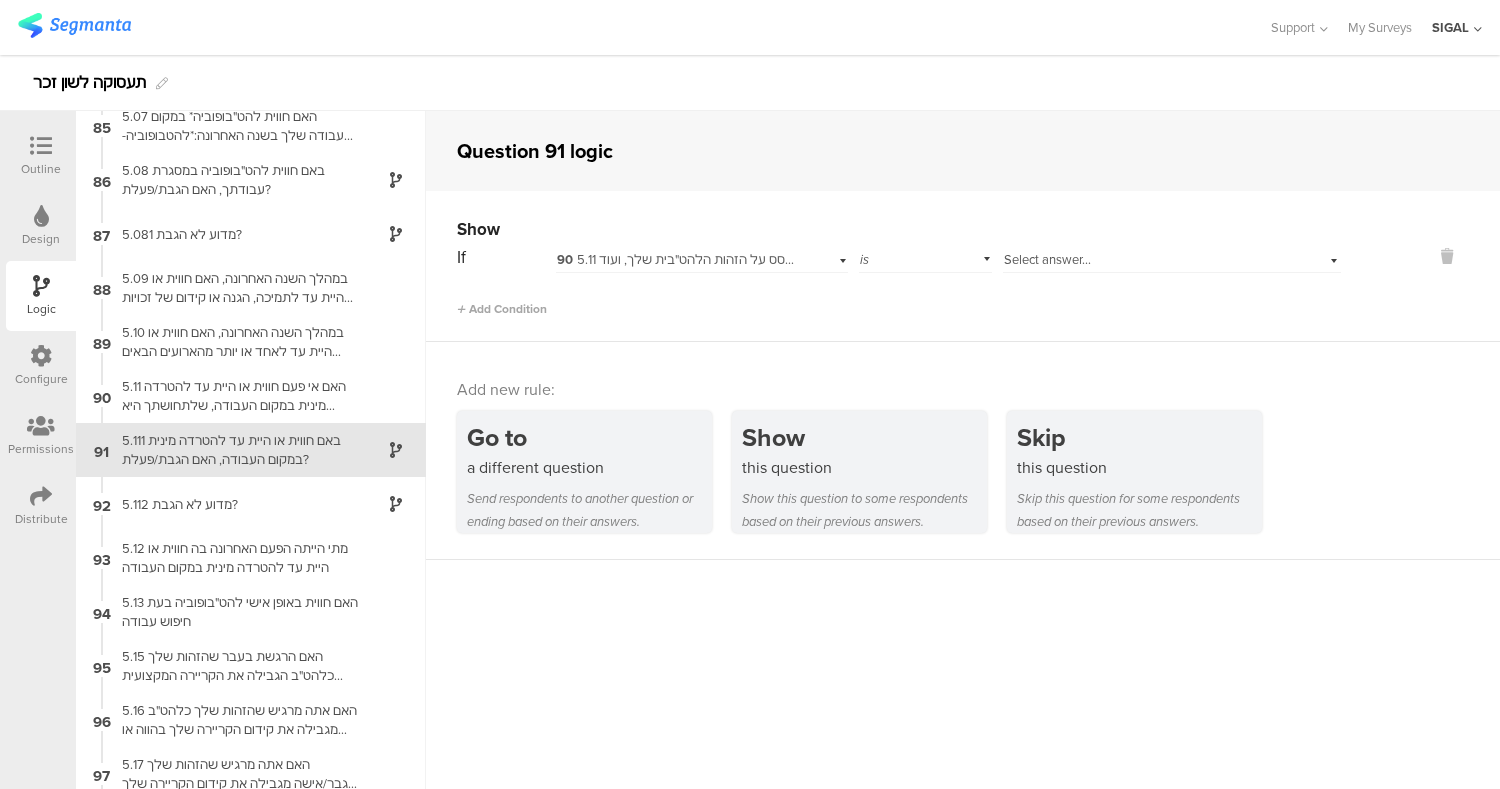 click on "Select answer..." at bounding box center (1172, 257) 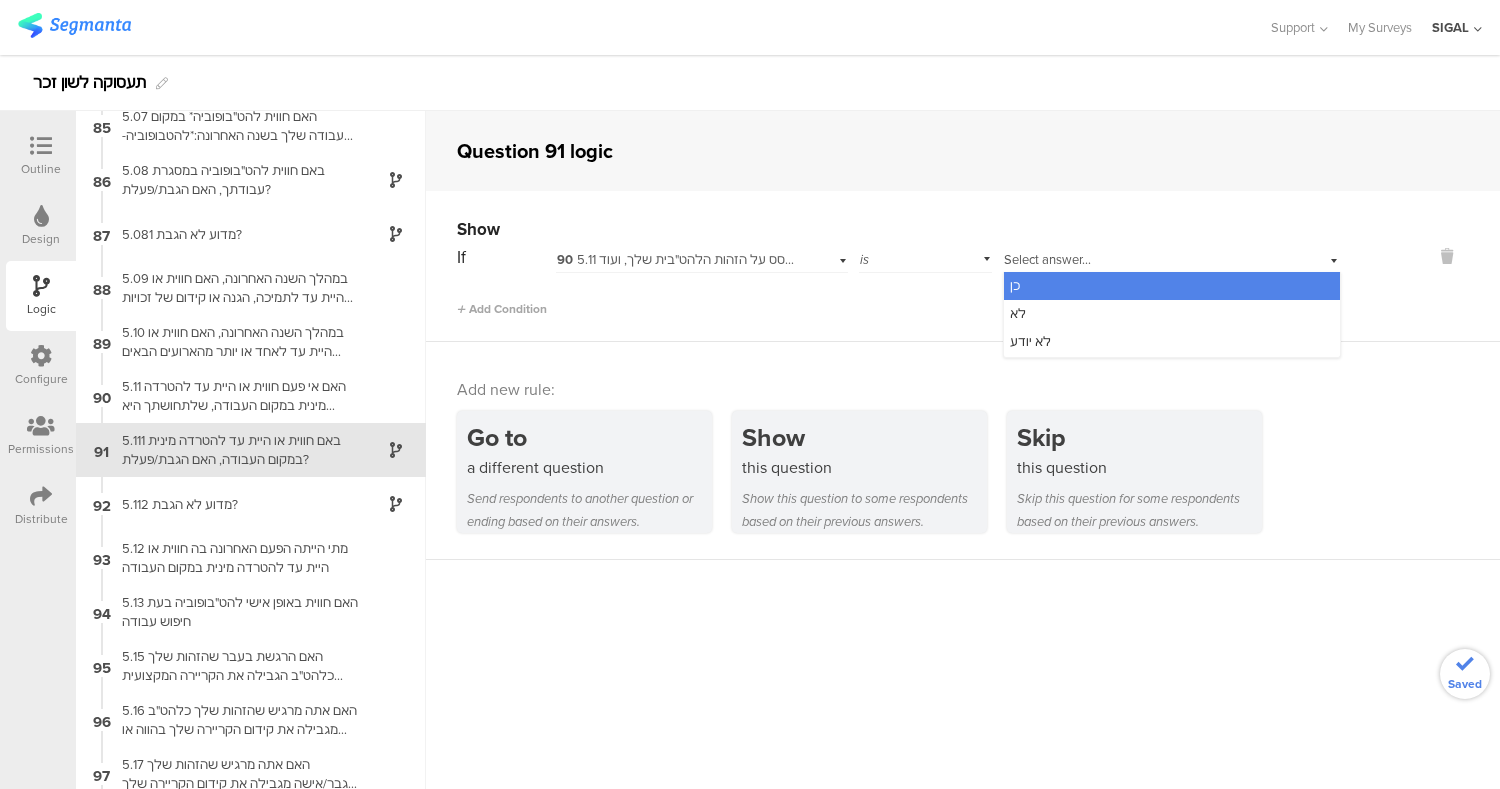 click on "כן" at bounding box center (1172, 286) 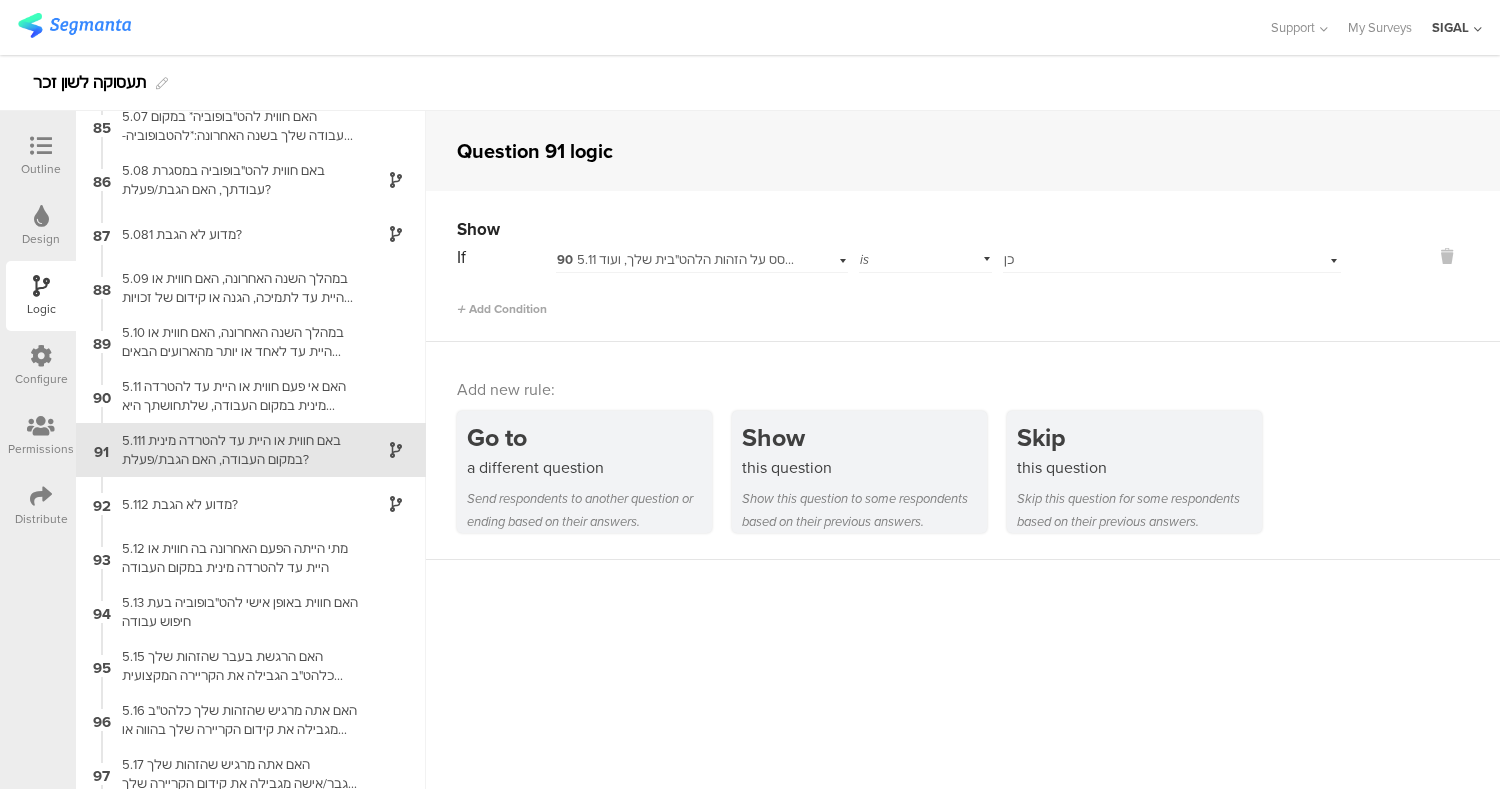 click on "Show
If   90  5.11	האם אי פעם חווית או היית עד להטרדה מינית במקום העבודה, שלתחושתך היא קשורה לזהות להט"בית שלך או של אחרים? הטרדה מינית היא כל התנהגות מינית לא רצויה, מילולית או פיזית לדוגמא: הערות, בדיחות, רמיזות מיניות, מגע פיזי לא רצוי, חיזור כדפוס מטריד גם לאחר סירוב, שיתוף בתכנים מיניים או הודעות בעלות אופי מיני, שאלות או הנחות על ההתנהגות המינית שלך בהתבסס על הזהות הלהט"בית שלך, ועוד
is Select answer...   כן" at bounding box center [963, 266] 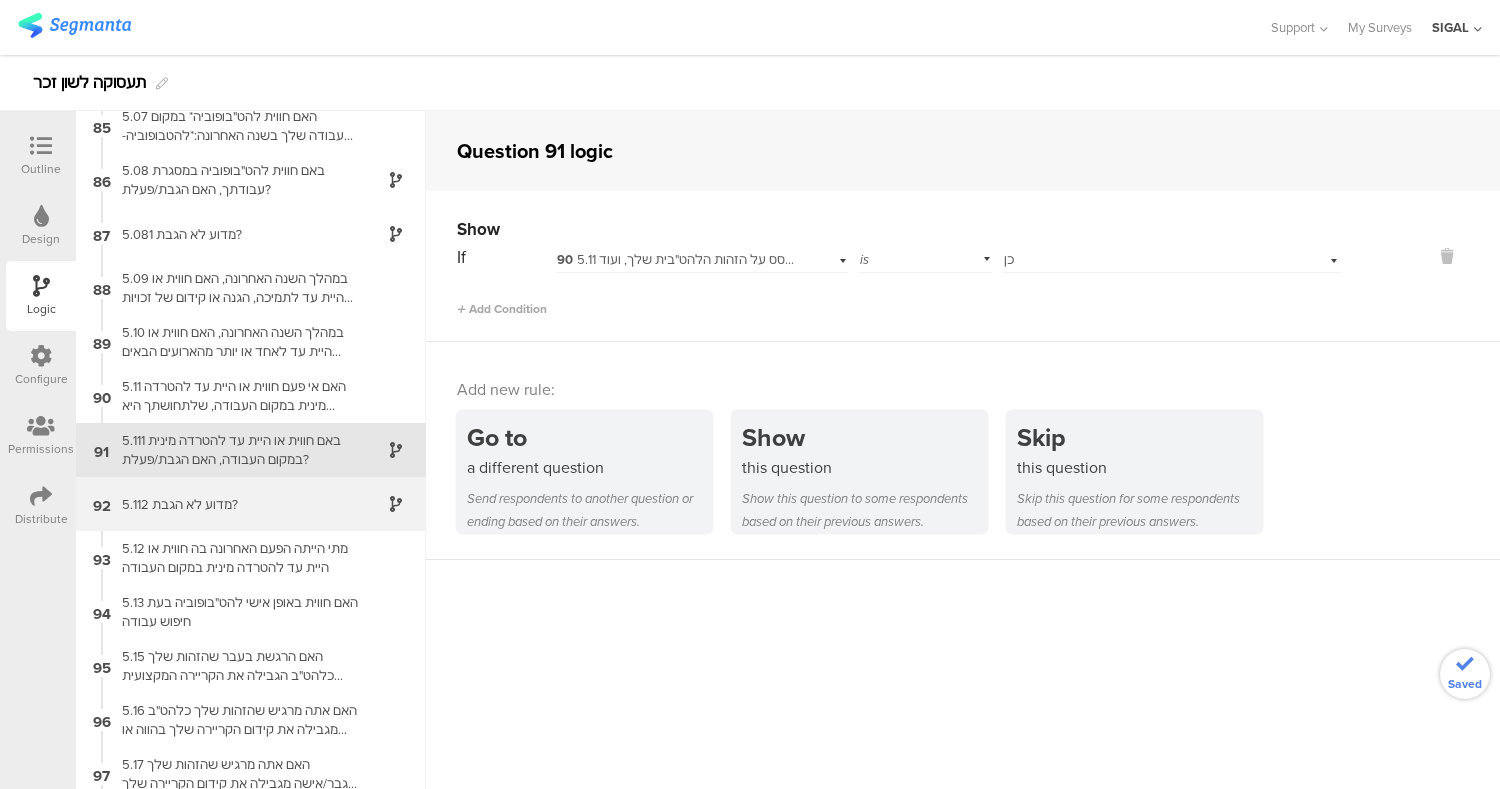 click on "5.112 מדוע לא הגבת?" at bounding box center [235, 504] 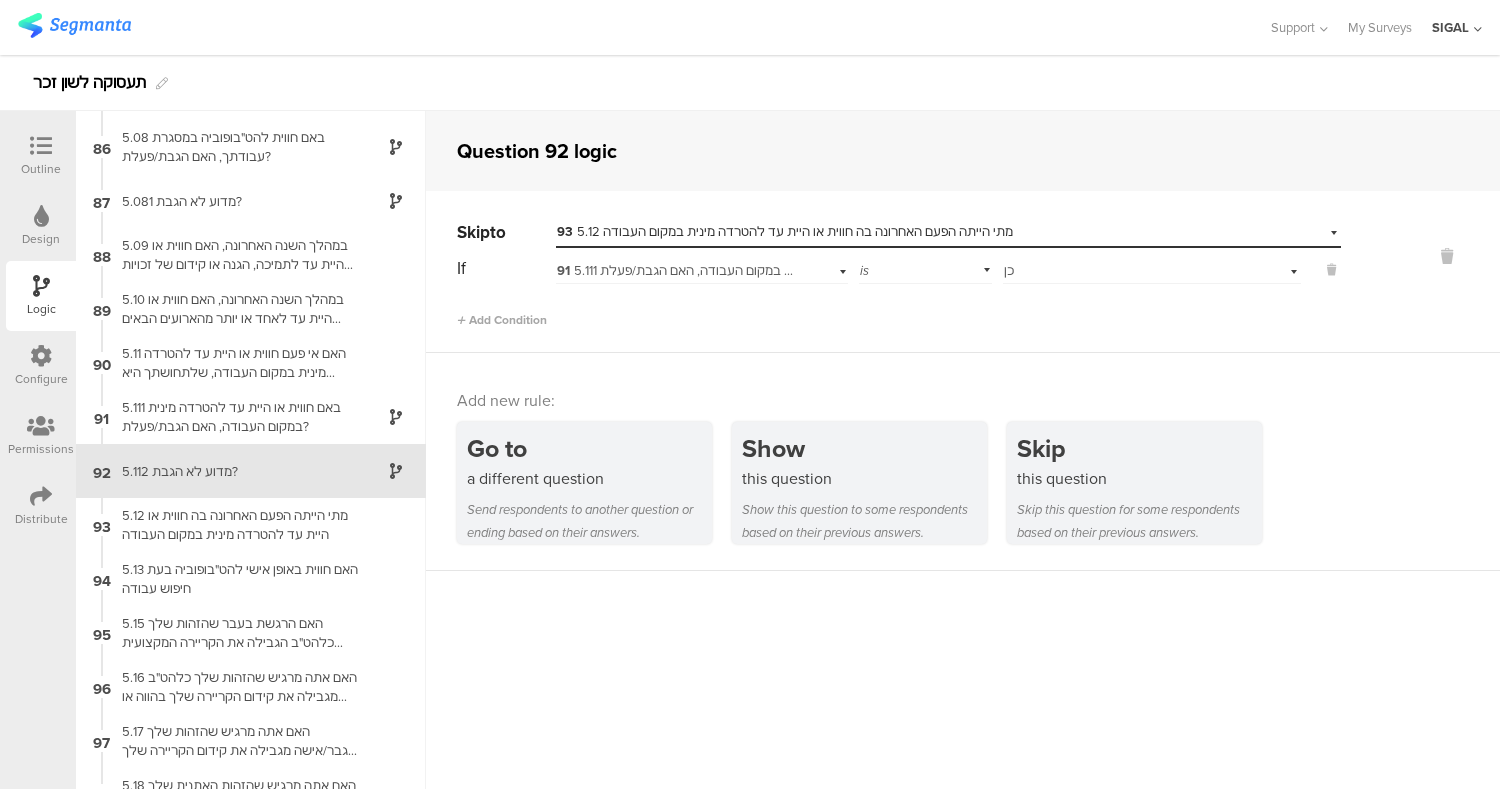 scroll, scrollTop: 4602, scrollLeft: 0, axis: vertical 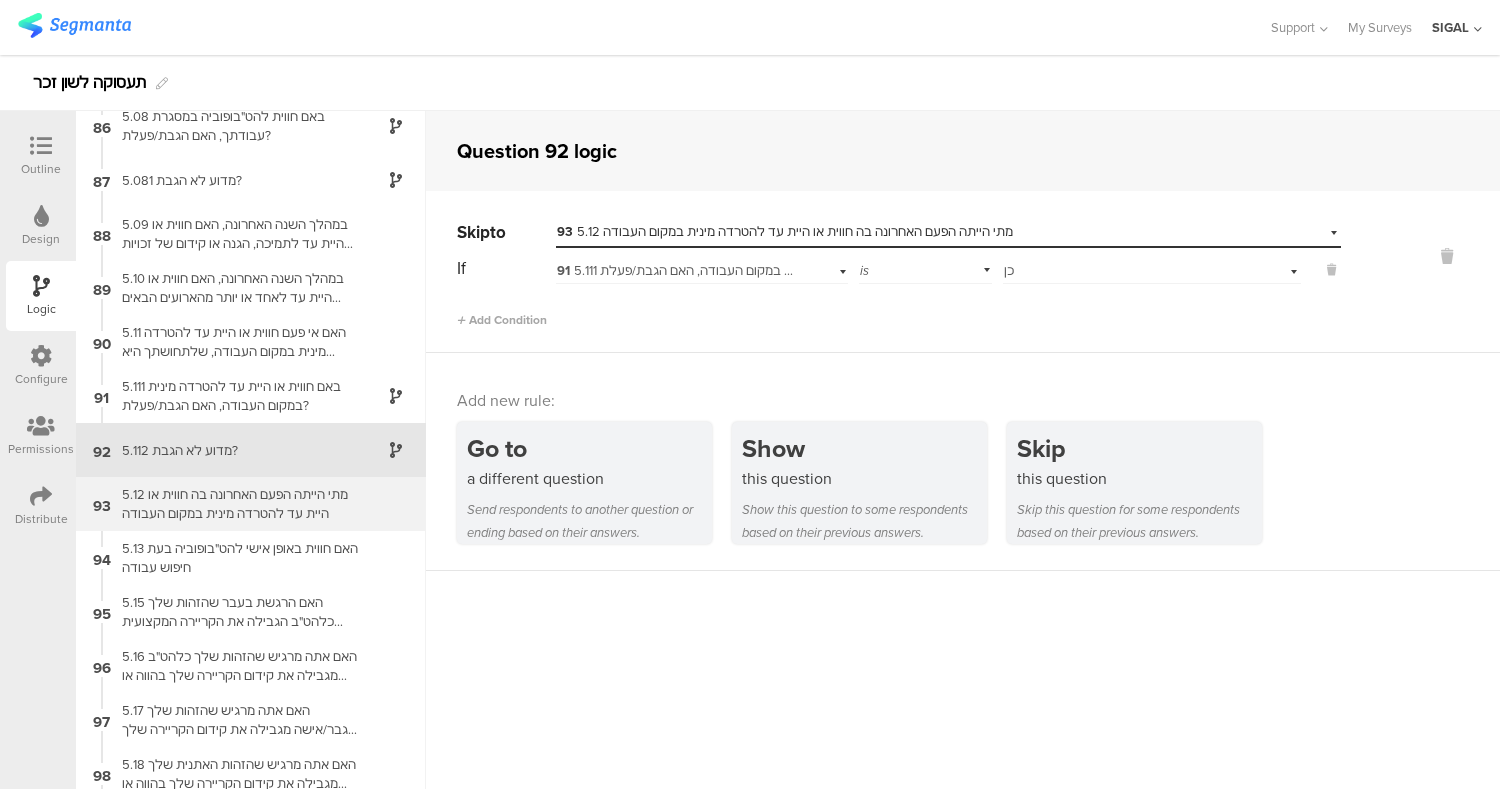 click on "5.12	מתי הייתה הפעם האחרונה בה חווית או היית עד להטרדה מינית במקום העבודה" at bounding box center (235, 504) 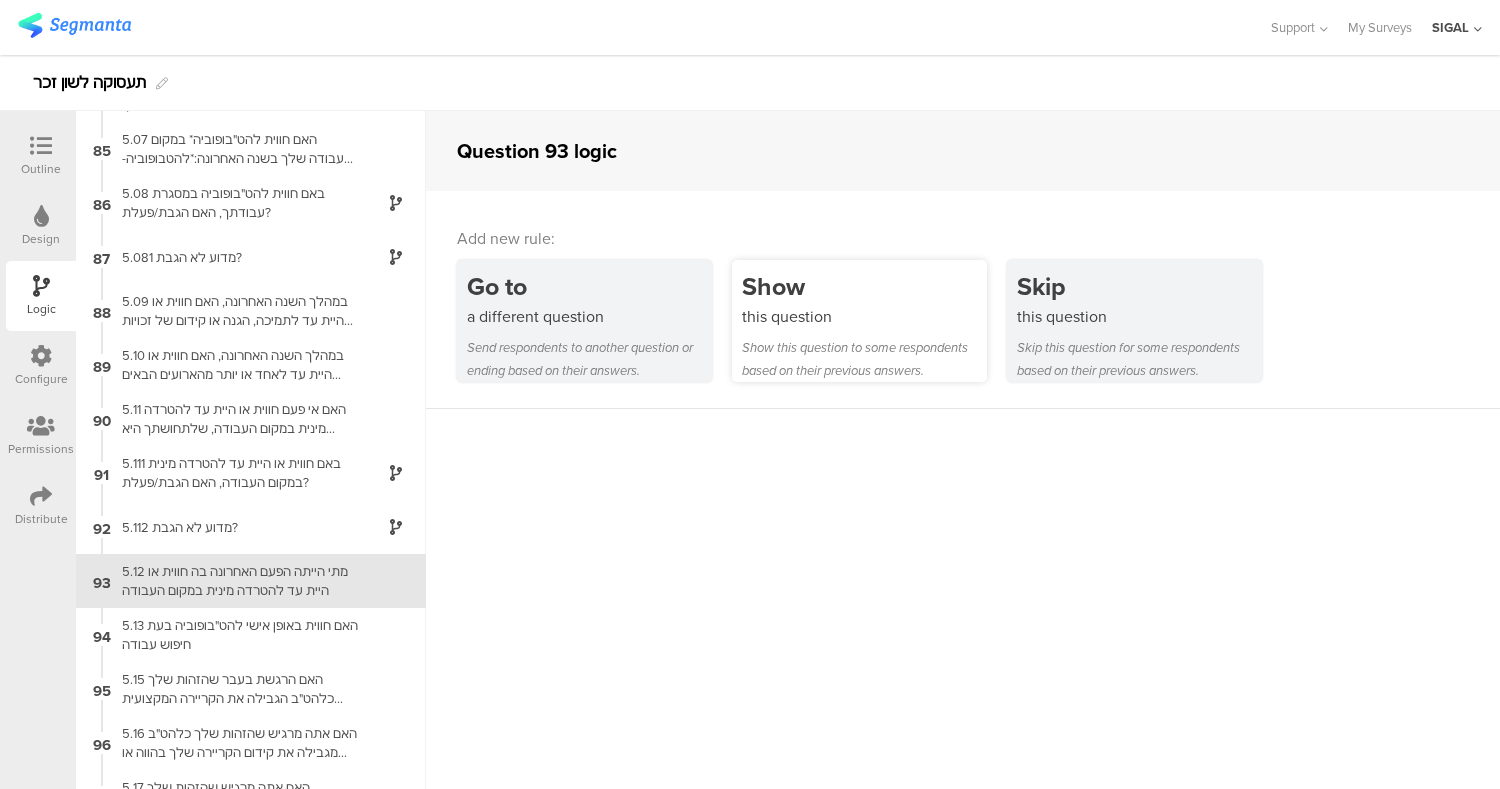 scroll, scrollTop: 4656, scrollLeft: 0, axis: vertical 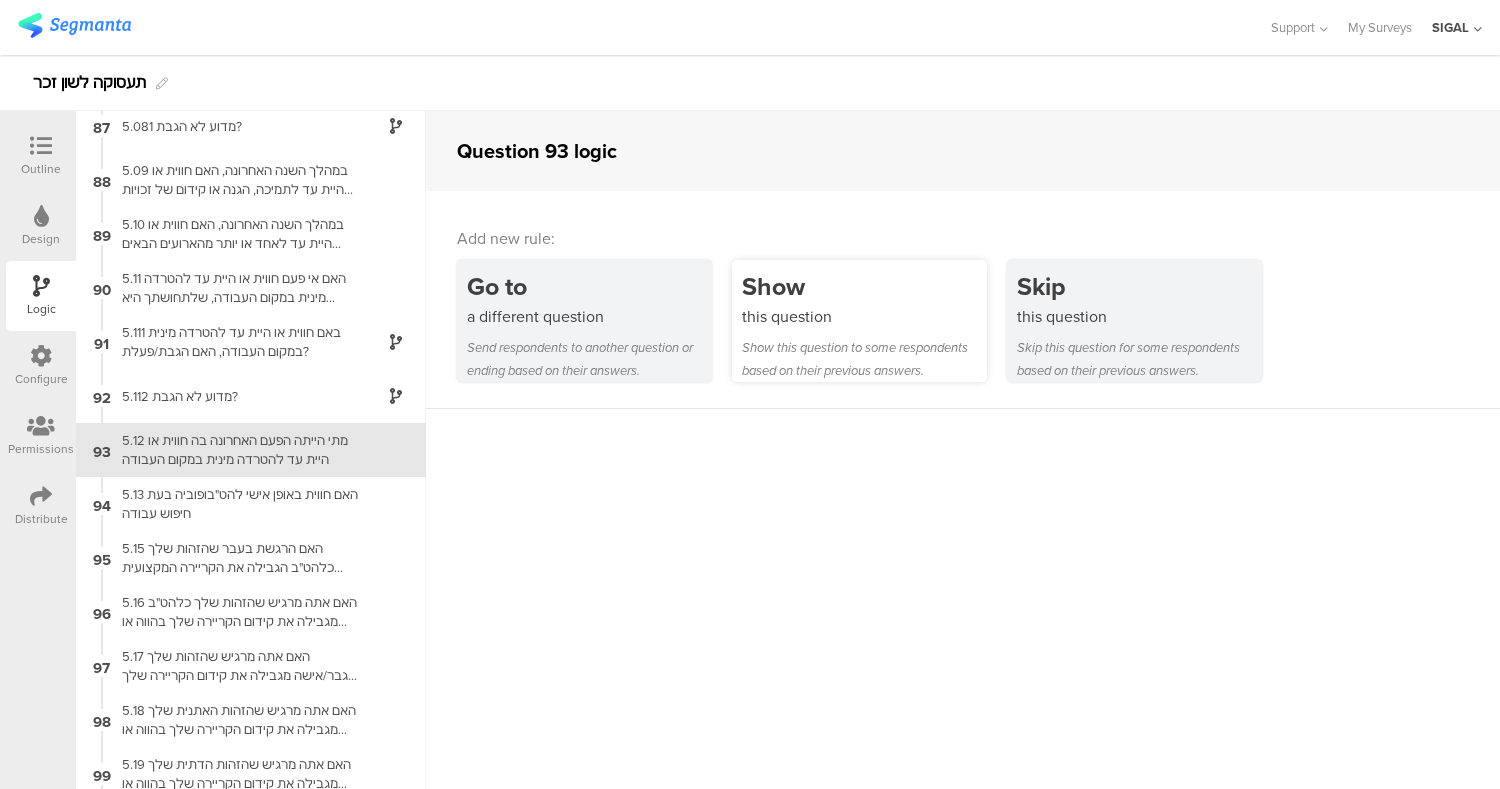 click on "Show" at bounding box center [864, 286] 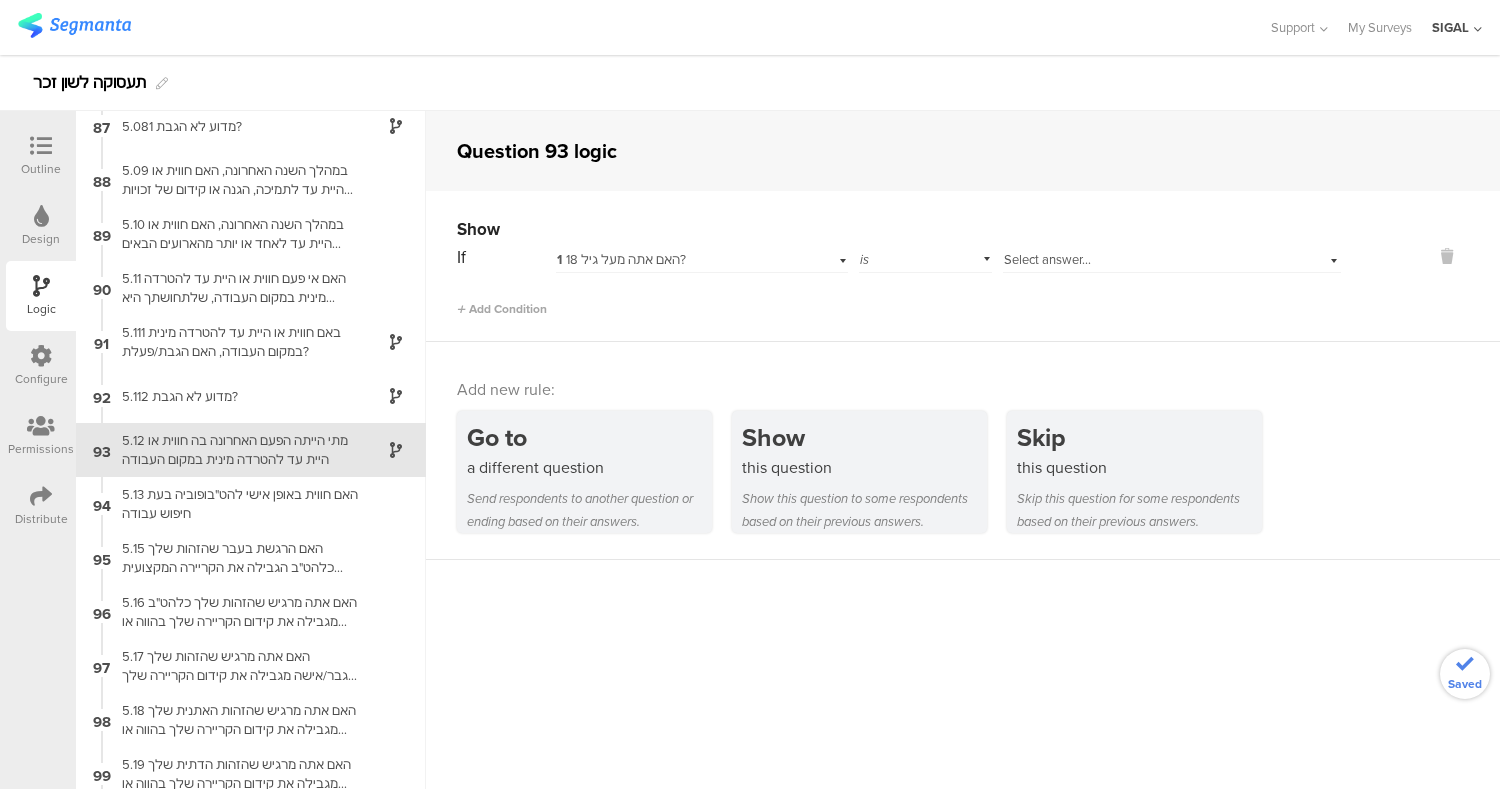click on "1  האם אתה מעל גיל 18?" at bounding box center [676, 260] 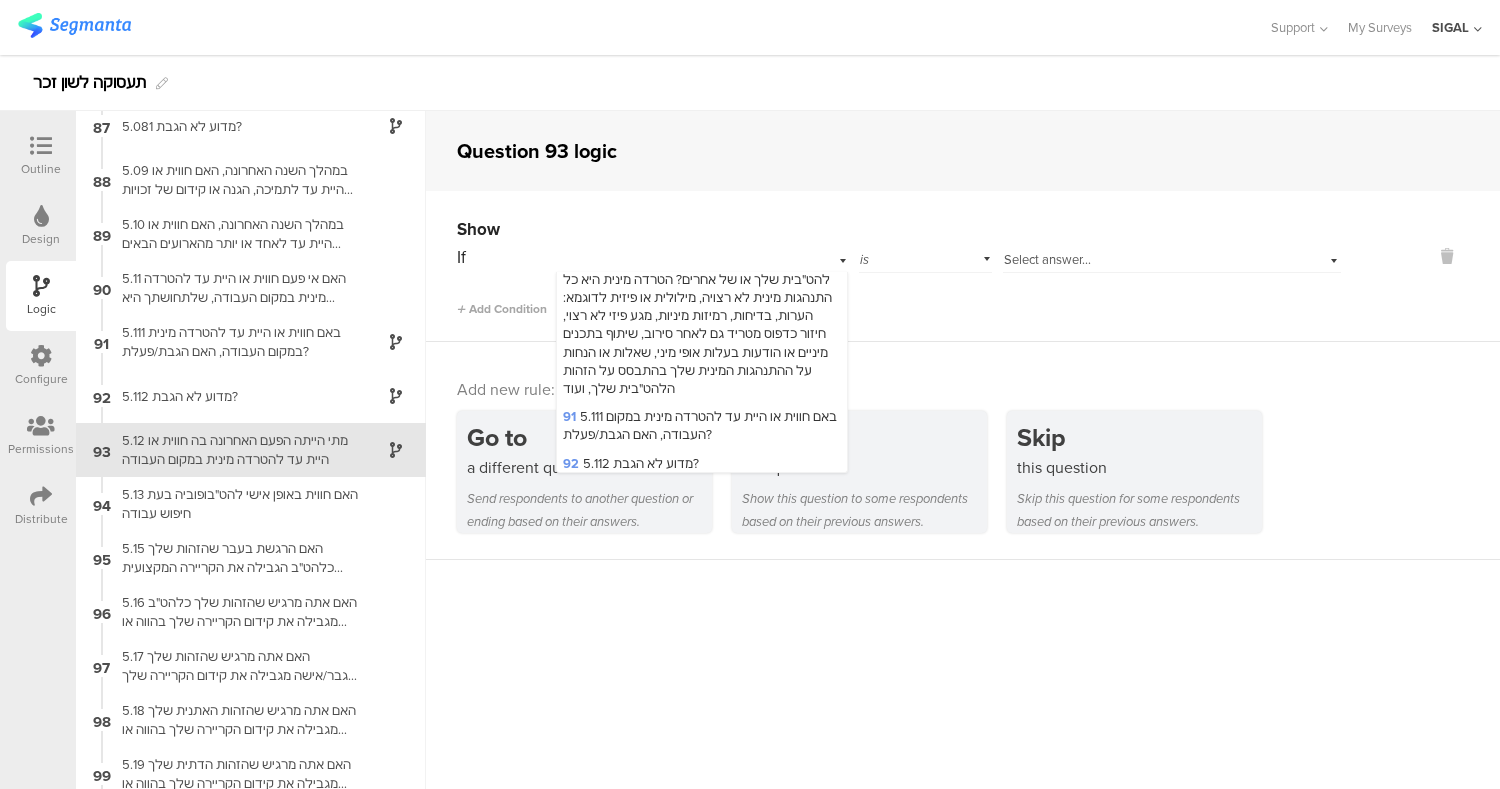 scroll, scrollTop: 4361, scrollLeft: 0, axis: vertical 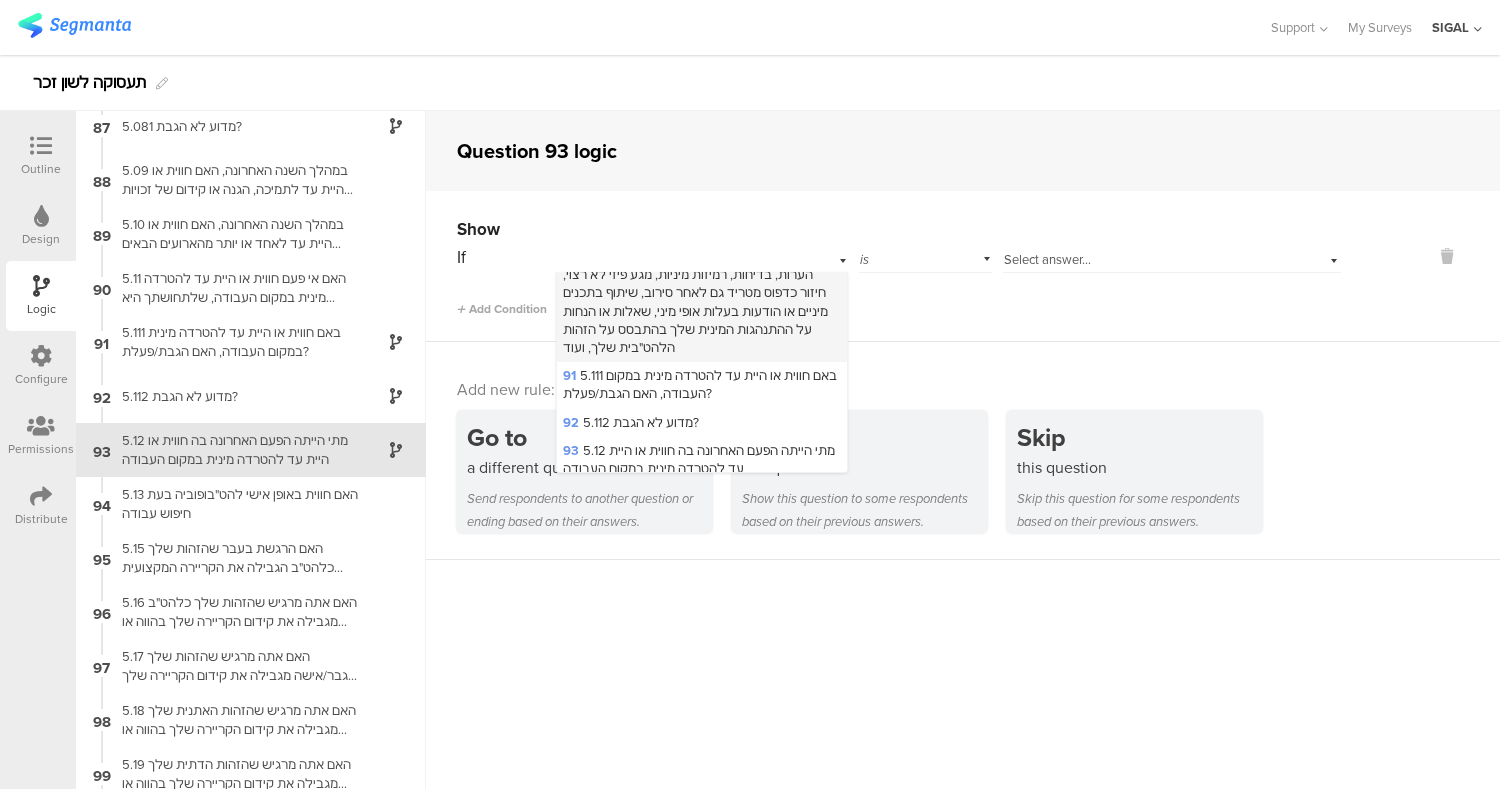 click on "90  5.11	האם אי פעם חווית או היית עד להטרדה מינית במקום העבודה, שלתחושתך היא קשורה לזהות להט"בית שלך או של אחרים? הטרדה מינית היא כל התנהגות מינית לא רצויה, מילולית או פיזית לדוגמא: הערות, בדיחות, רמיזות מיניות, מגע פיזי לא רצוי, חיזור כדפוס מטריד גם לאחר סירוב, שיתוף בתכנים מיניים או הודעות בעלות אופי מיני, שאלות או הנחות על ההתנהגות המינית שלך בהתבסס על הזהות הלהט"בית שלך, ועוד" at bounding box center [700, 274] 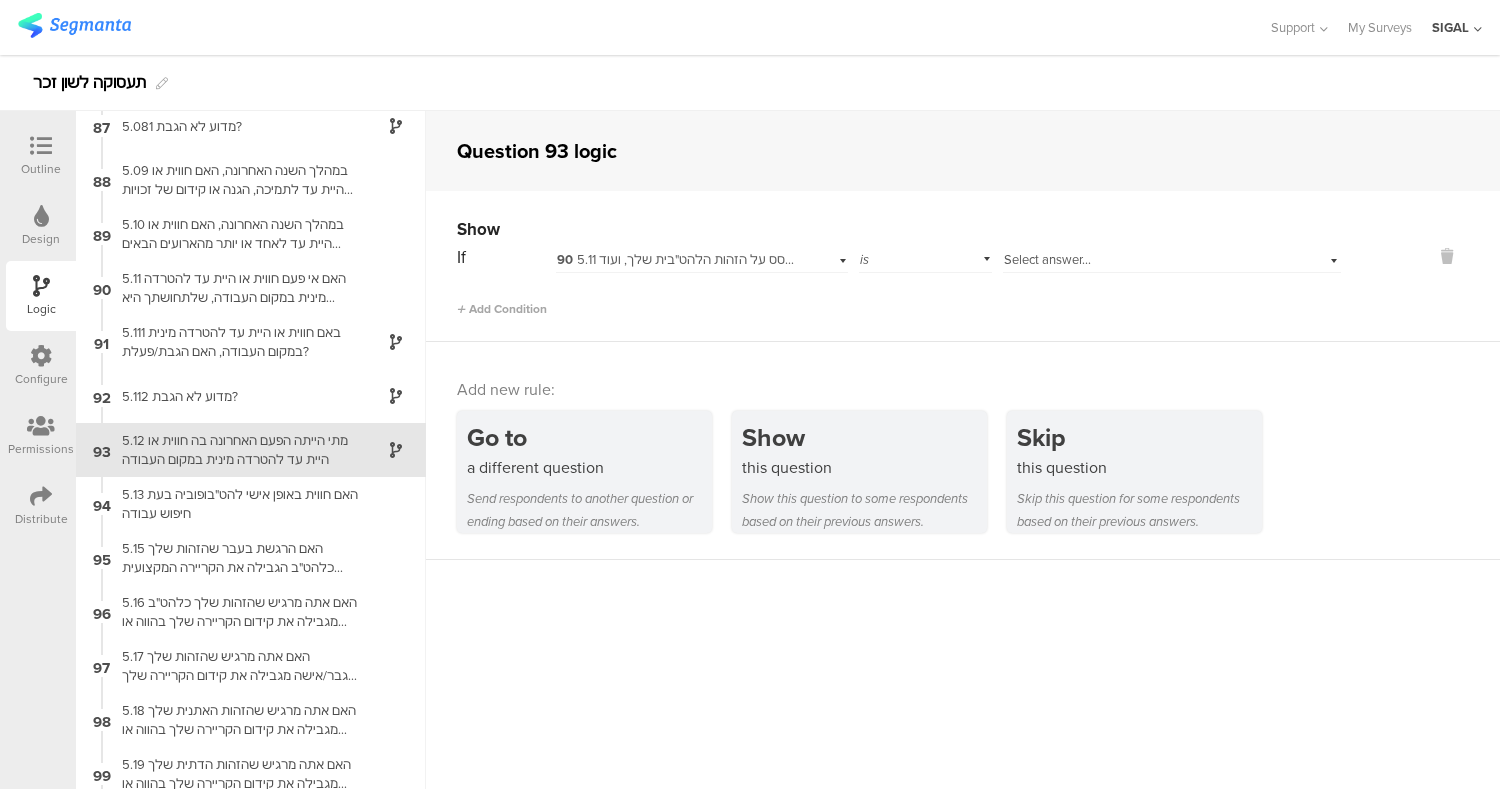 click on "Select answer..." at bounding box center [1144, 260] 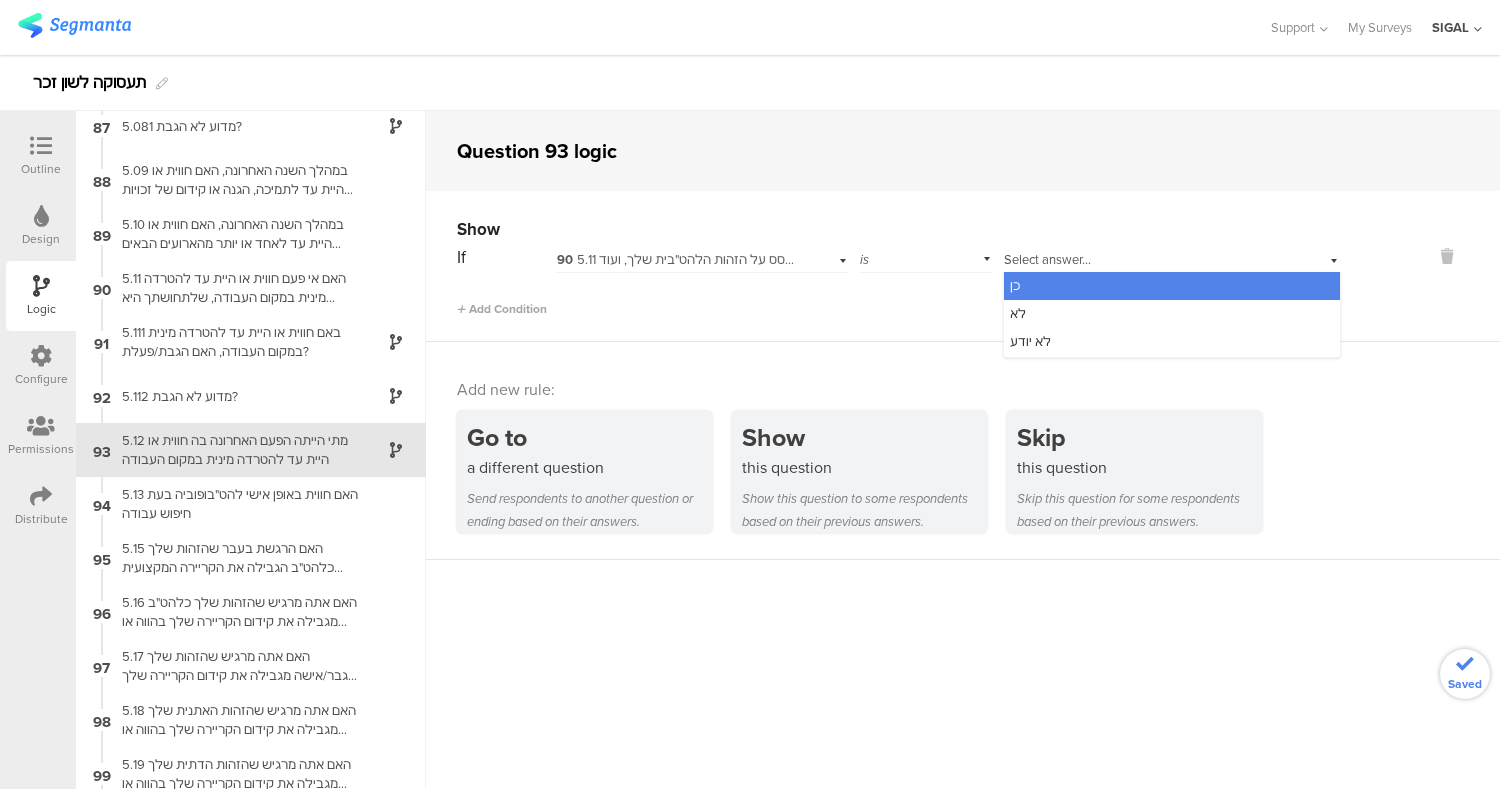 click on "כן" at bounding box center (1172, 286) 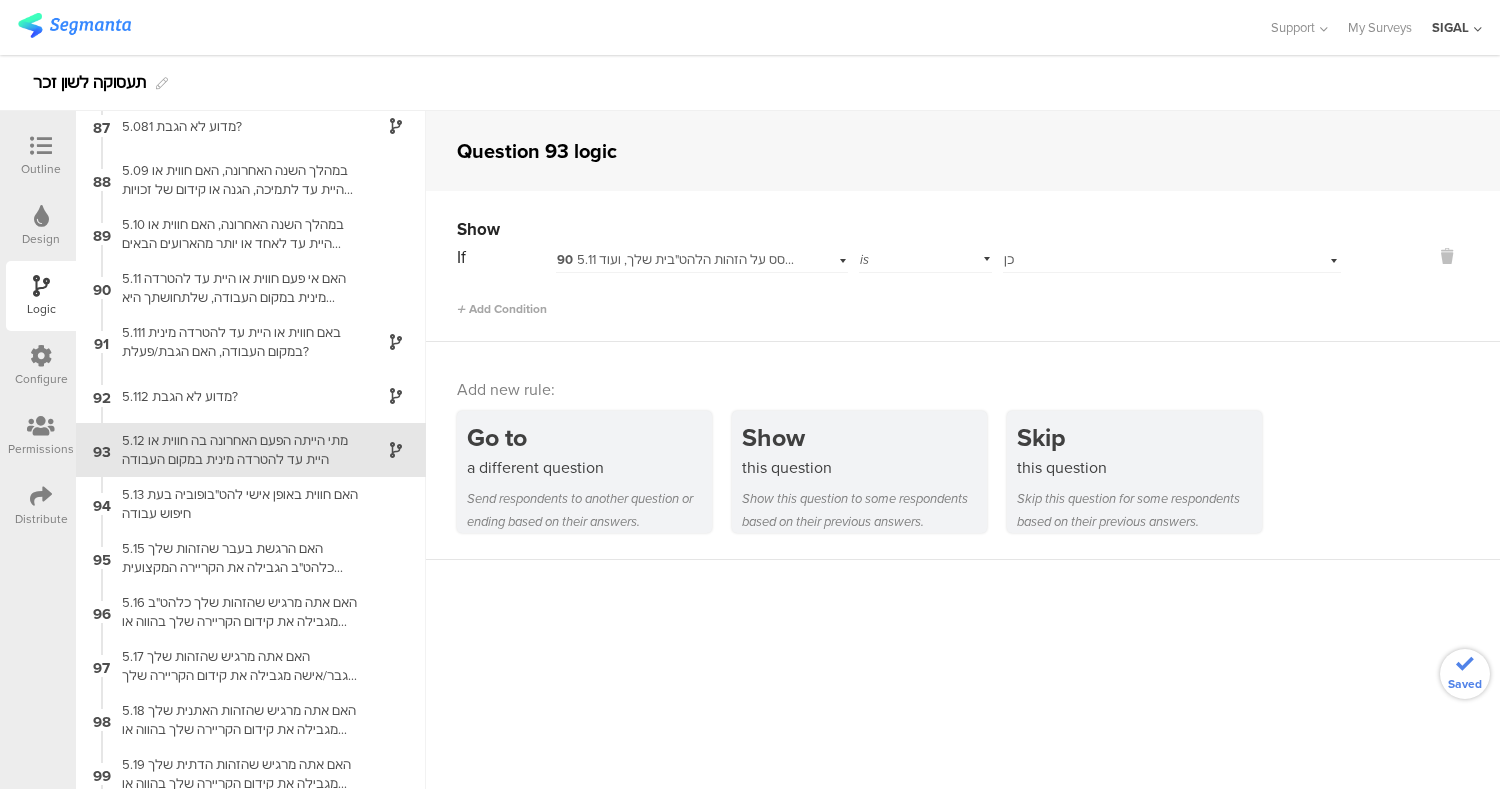 click on "Show
If   90  5.11	האם אי פעם חווית או היית עד להטרדה מינית במקום העבודה, שלתחושתך היא קשורה לזהות להט"בית שלך או של אחרים? הטרדה מינית היא כל התנהגות מינית לא רצויה, מילולית או פיזית לדוגמא: הערות, בדיחות, רמיזות מיניות, מגע פיזי לא רצוי, חיזור כדפוס מטריד גם לאחר סירוב, שיתוף בתכנים מיניים או הודעות בעלות אופי מיני, שאלות או הנחות על ההתנהגות המינית שלך בהתבסס על הזהות הלהט"בית שלך, ועוד
is Select answer...   כן" at bounding box center [963, 266] 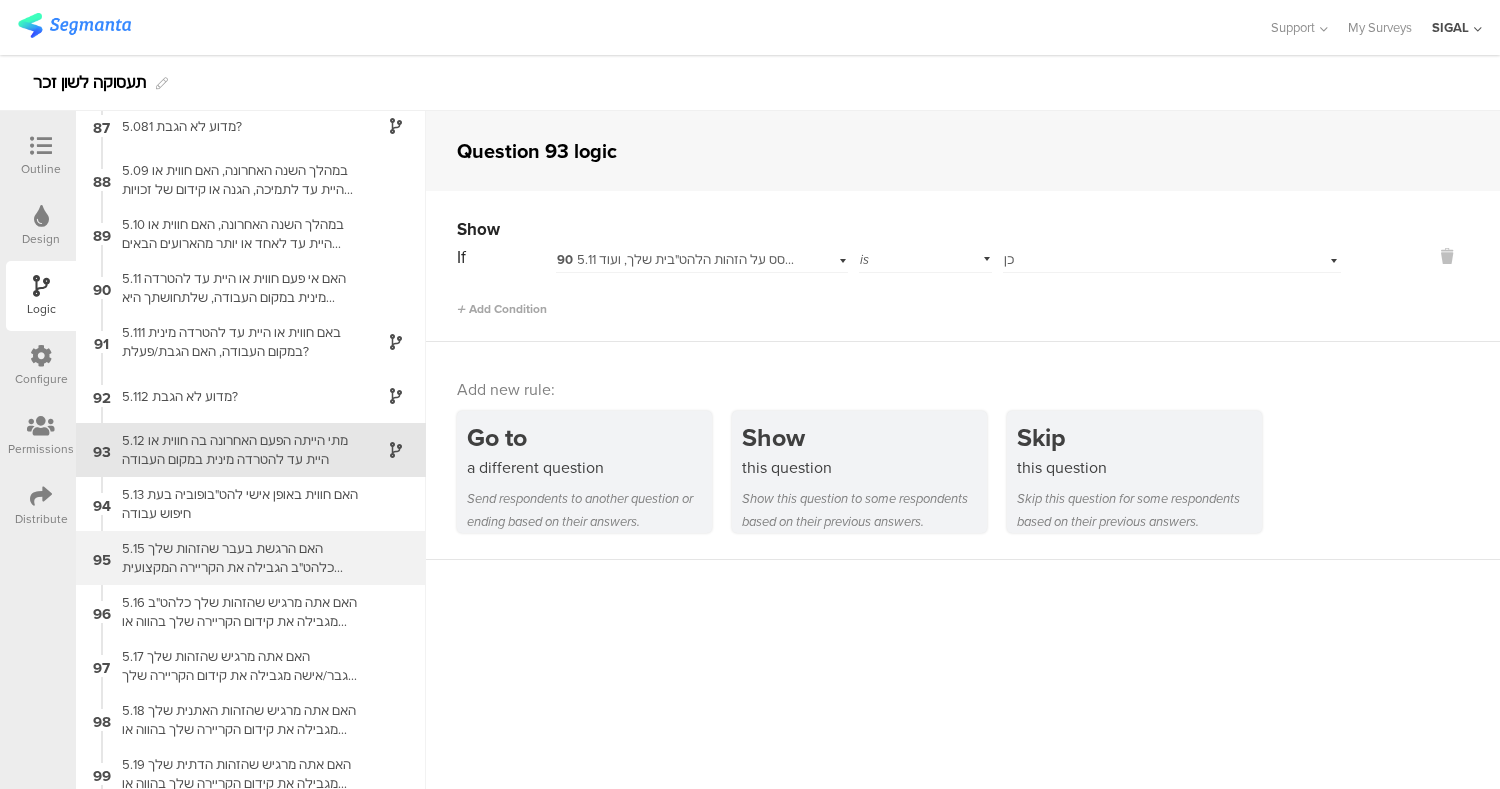 scroll, scrollTop: 4884, scrollLeft: 0, axis: vertical 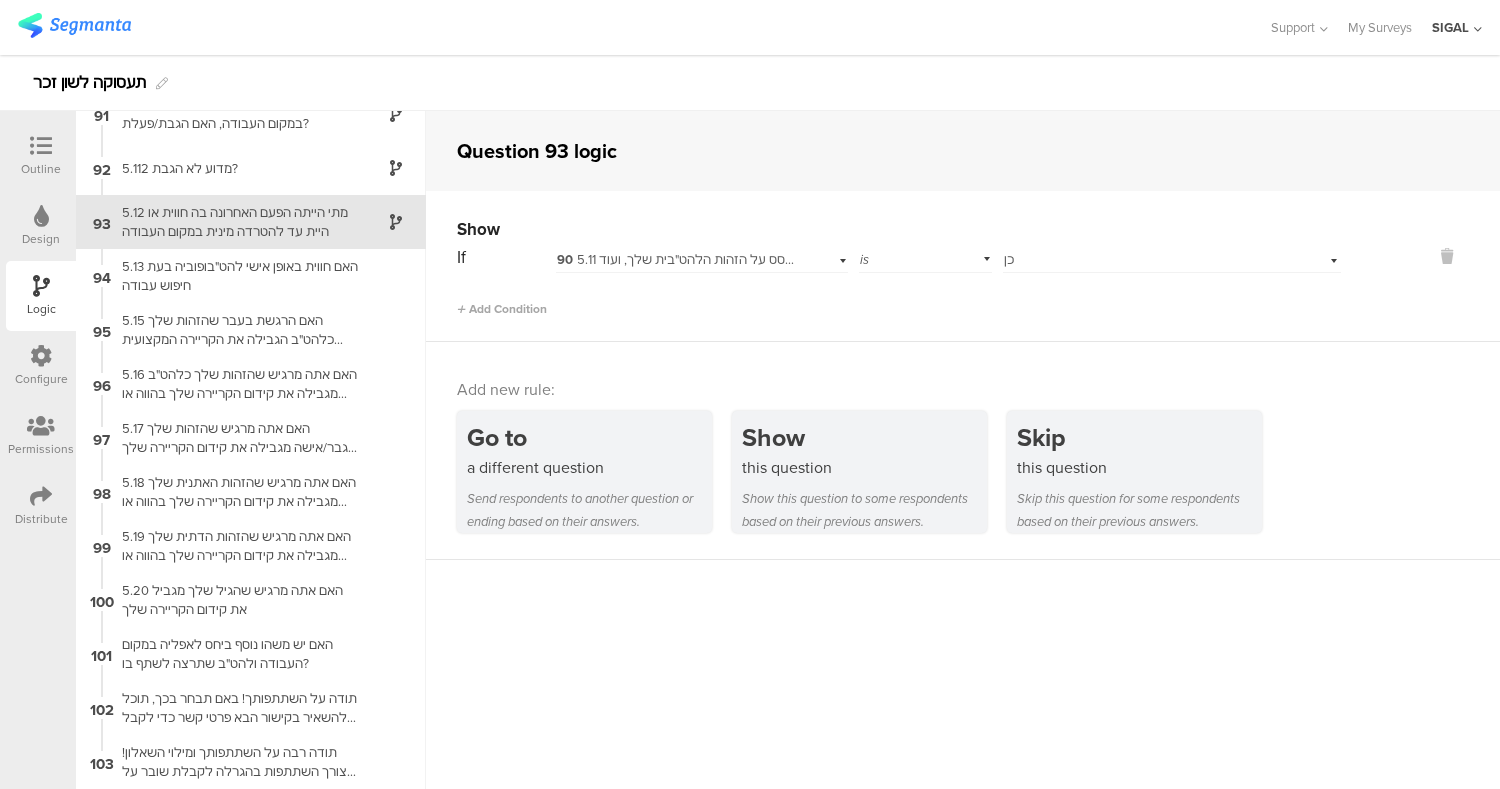 click on "Question 93 logic
Show
If   90  5.11	האם אי פעם חווית או היית עד להטרדה מינית במקום העבודה, שלתחושתך היא קשורה לזהות להט"בית שלך או של אחרים? הטרדה מינית היא כל התנהגות מינית לא רצויה, מילולית או פיזית לדוגמא: הערות, בדיחות, רמיזות מיניות, מגע פיזי לא רצוי, חיזור כדפוס מטריד גם לאחר סירוב, שיתוף בתכנים מיניים או הודעות בעלות אופי מיני, שאלות או הנחות על ההתנהגות המינית שלך בהתבסס על הזהות הלהט"בית שלך, ועוד
is Select answer...   כן" at bounding box center [963, 450] 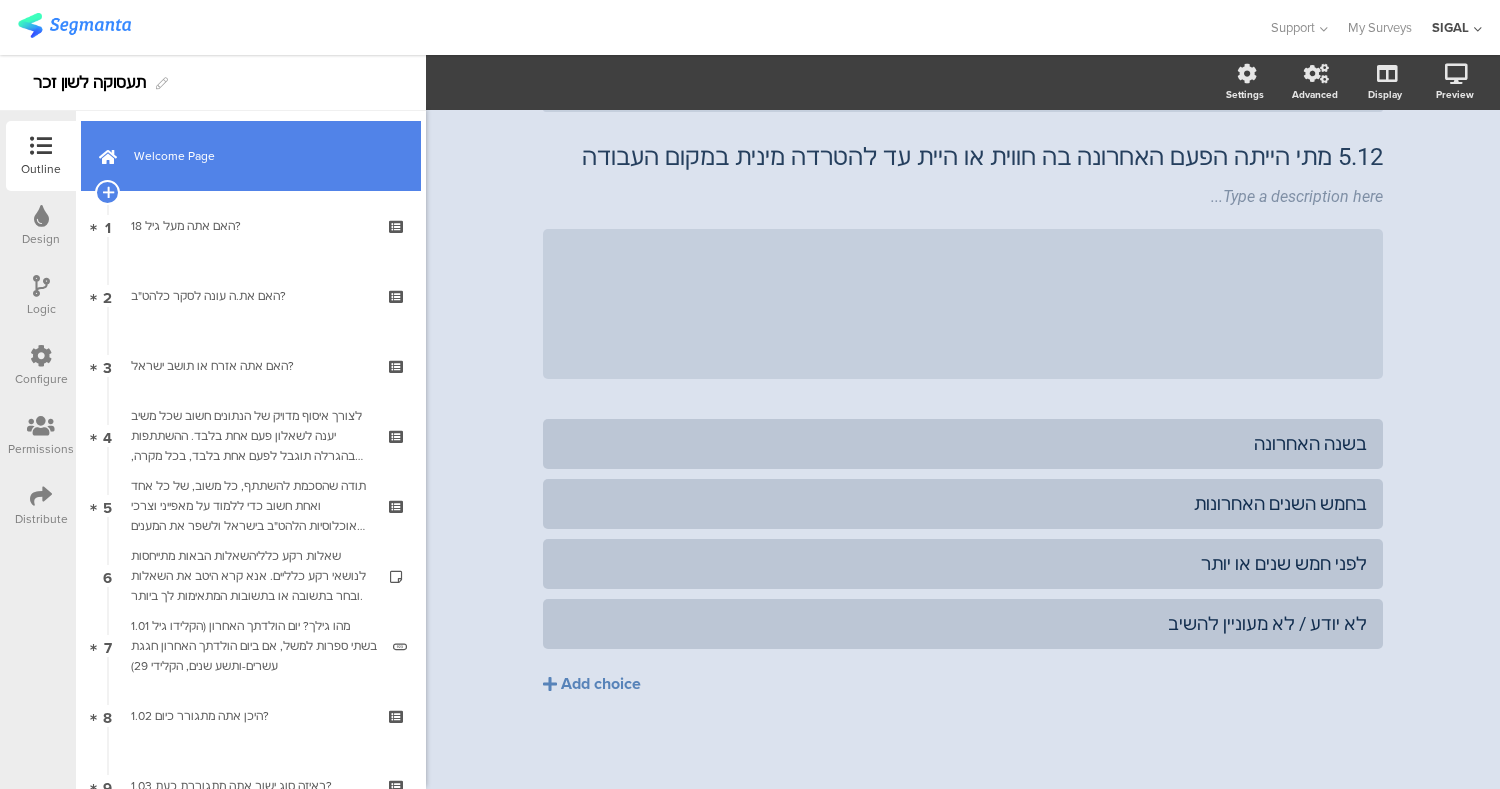 scroll, scrollTop: 54, scrollLeft: 0, axis: vertical 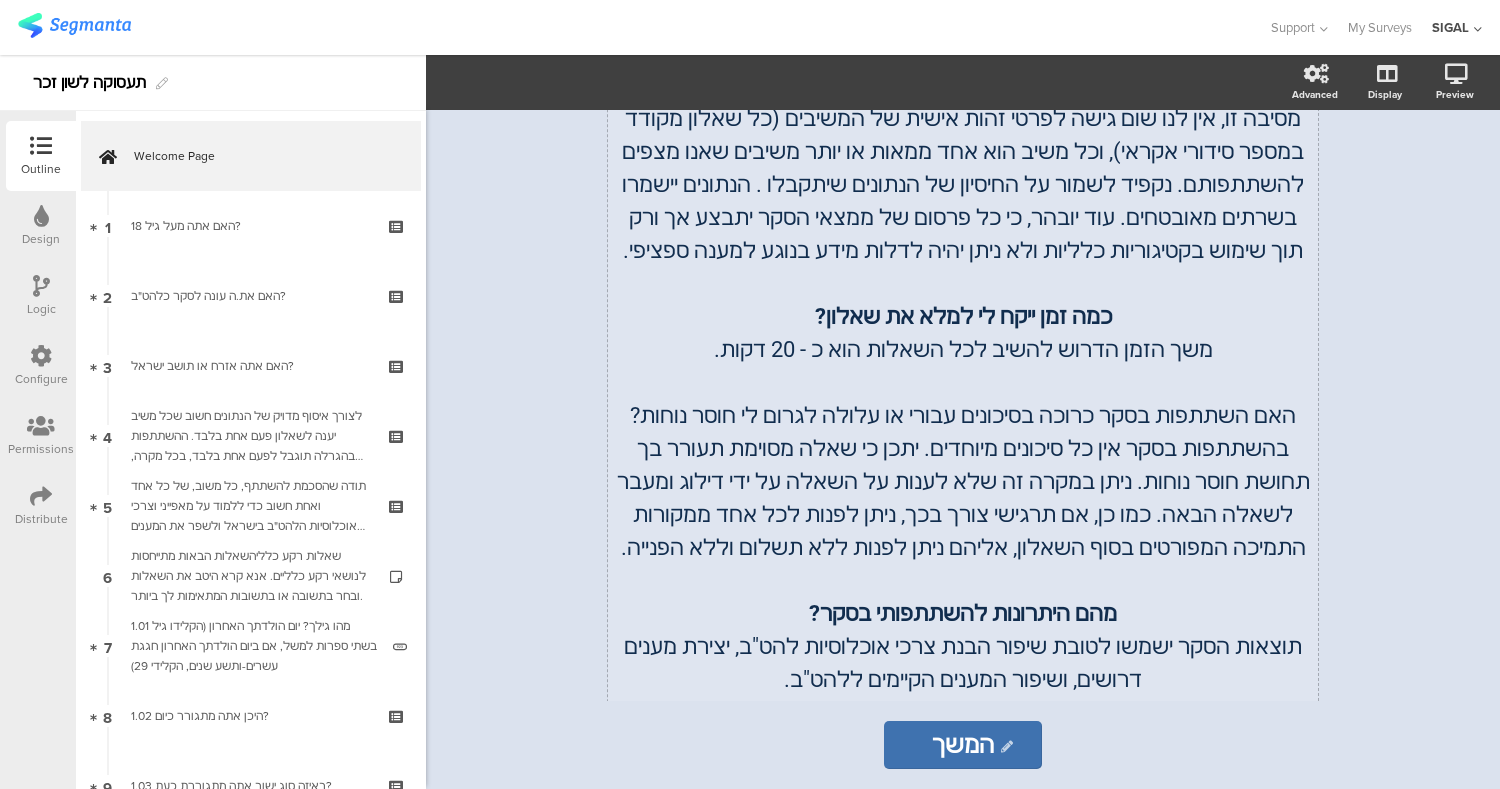 click on "למי מיועד הסקר? הסקר מיועד לכל מי שמגדיר עצמו כלהט״ב (להט"ב –לסביות, הומואים, טרנס, בי סקסואל, קוויר, א - בינארי), אזרח/ית ישראל או תושב/ת ושמלאו לו 18 שנים לפחות בעת מילוי השאלון. מה מטרת הסקר ומדוע נערך? מטרת הסקר היא להבין בצורה טובה יותר את מאפייני וצרכי אוכלוסיות להט"ב בישראל בממשק עם עולמות התעסוקה. ממצאי הסקר ישמשו כדי לבחון מה טעון שיפור בתחומי חיים הקשורים לתעסוקה, במטרה ליישם מדיניות המותאמת לשיפור רווחתה של אוכלוסיית האזרחים / תושבים הלהט"ב בישראל. מי עורך את הסקר ? מה מצופה במהלך מילוי הסקר? כמה זמן ייקח לי למלא את שאלון? מהם היתרונות להשתתפותי בסקר?" 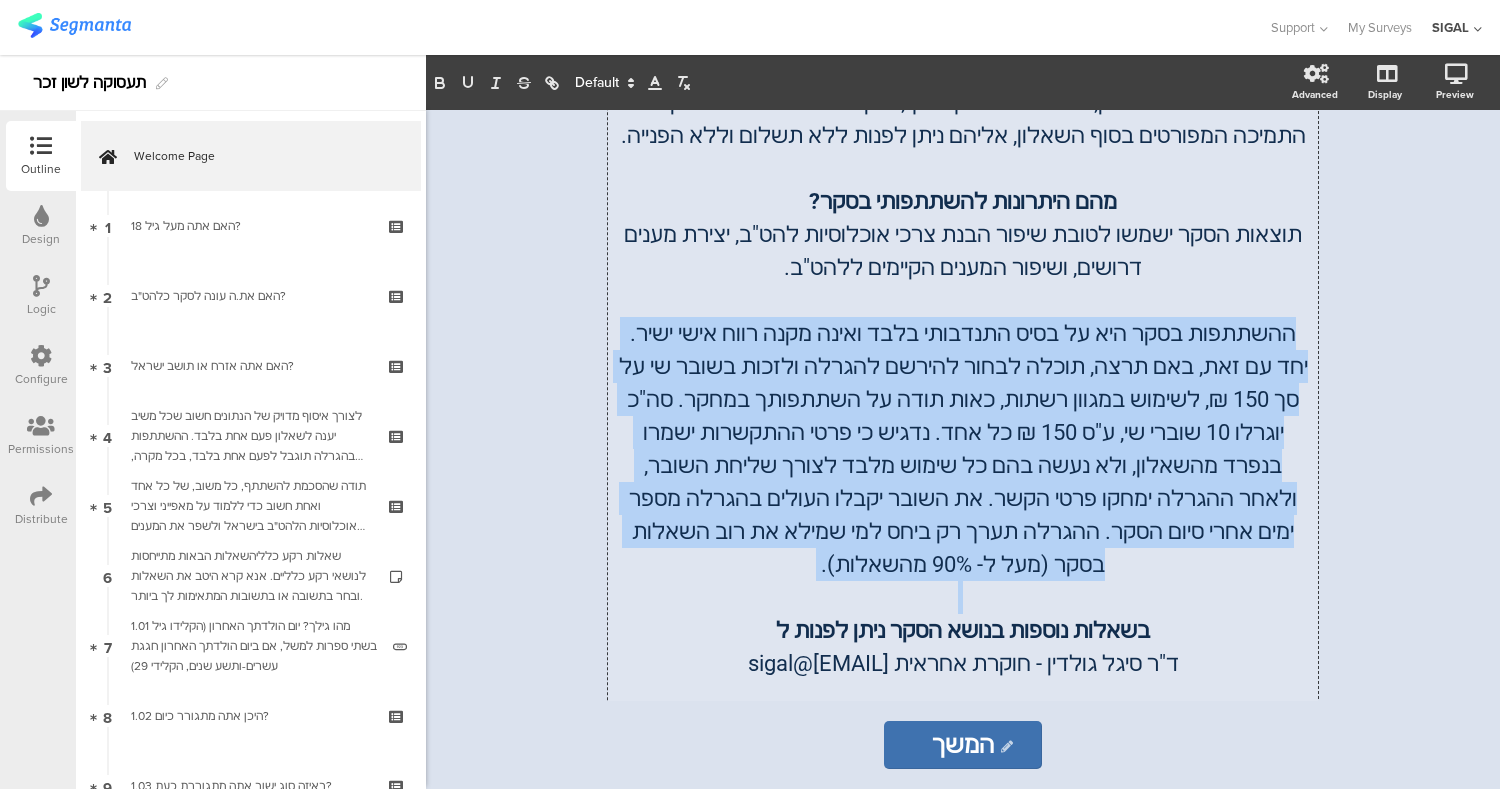 click on "ההשתתפות בסקר היא על בסיס התנדבותי בלבד ואינה מקנה רווח אישי ישיר. יחד עם זאת, באם תרצה, תוכלה לבחור להירשם להגרלה ולזכות בשובר שי על סך 150 ₪, לשימוש במגוון רשתות, כאות תודה על השתתפותך במחקר. סה"כ יוגרלו 10 שוברי שי, ע"ס 150 ₪ כל אחד. נדגיש כי פרטי ההתקשרות ישמרו בנפרד מהשאלון, ולא נעשה בהם כל שימוש מלבד לצורך שליחת השובר, ולאחר ההגרלה ימחקו פרטי הקשר. את השובר יקבלו העולים בהגרלה מספר ימים אחרי סיום הסקר. ההגרלה תערך רק ביחס למי שמילא את רוב השאלות בסקר (מעל ל- 90% מהשאלות)." 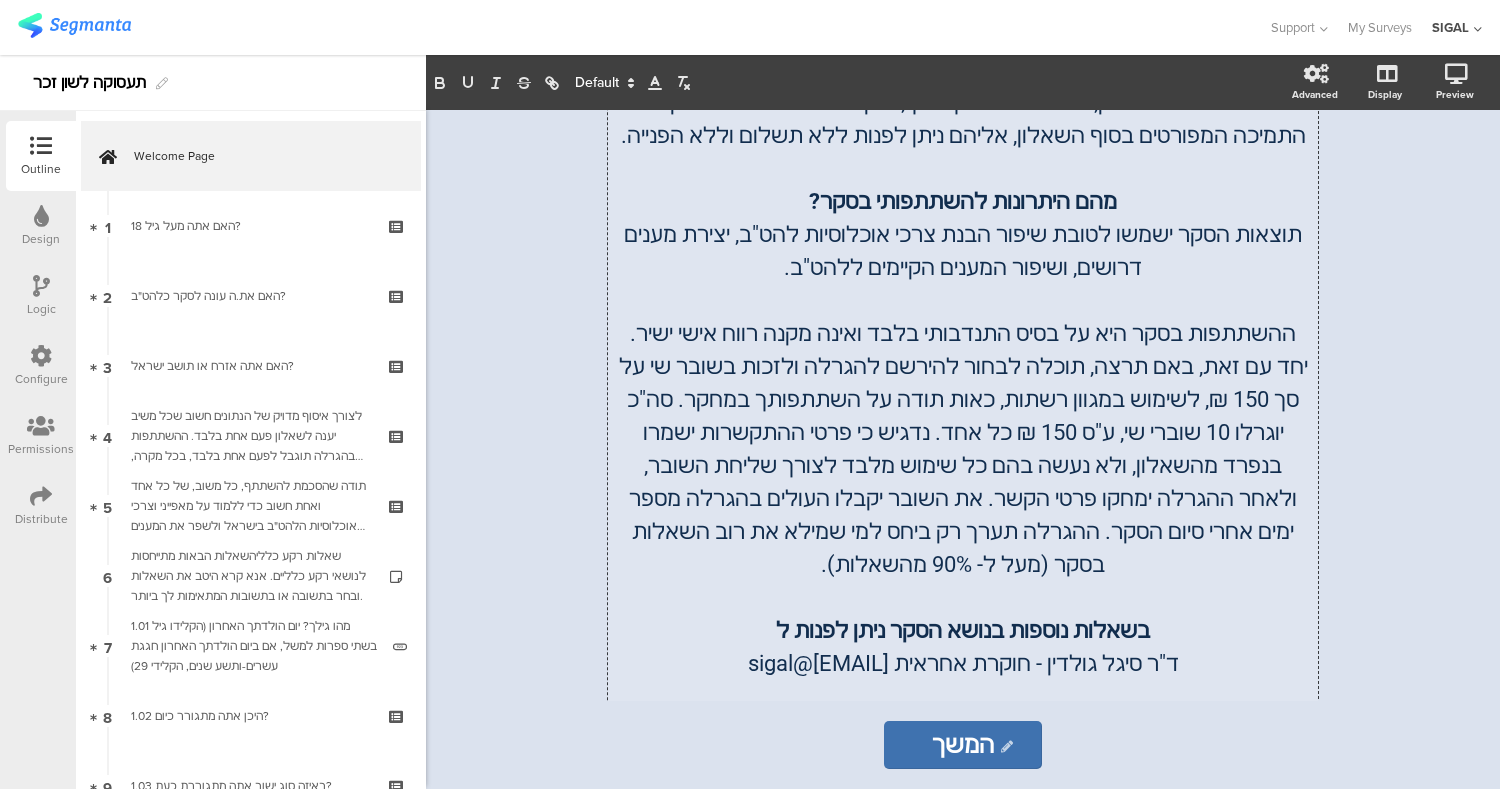 click on "ההשתתפות בסקר היא על בסיס התנדבותי בלבד ואינה מקנה רווח אישי ישיר. יחד עם זאת, באם תרצה, תוכלה לבחור להירשם להגרלה ולזכות בשובר שי על סך 150 ₪, לשימוש במגוון רשתות, כאות תודה על השתתפותך במחקר. סה"כ יוגרלו 10 שוברי שי, ע"ס 150 ₪ כל אחד. נדגיש כי פרטי ההתקשרות ישמרו בנפרד מהשאלון, ולא נעשה בהם כל שימוש מלבד לצורך שליחת השובר, ולאחר ההגרלה ימחקו פרטי הקשר. את השובר יקבלו העולים בהגרלה מספר ימים אחרי סיום הסקר. ההגרלה תערך רק ביחס למי שמילא את רוב השאלות בסקר (מעל ל- 90% מהשאלות)." 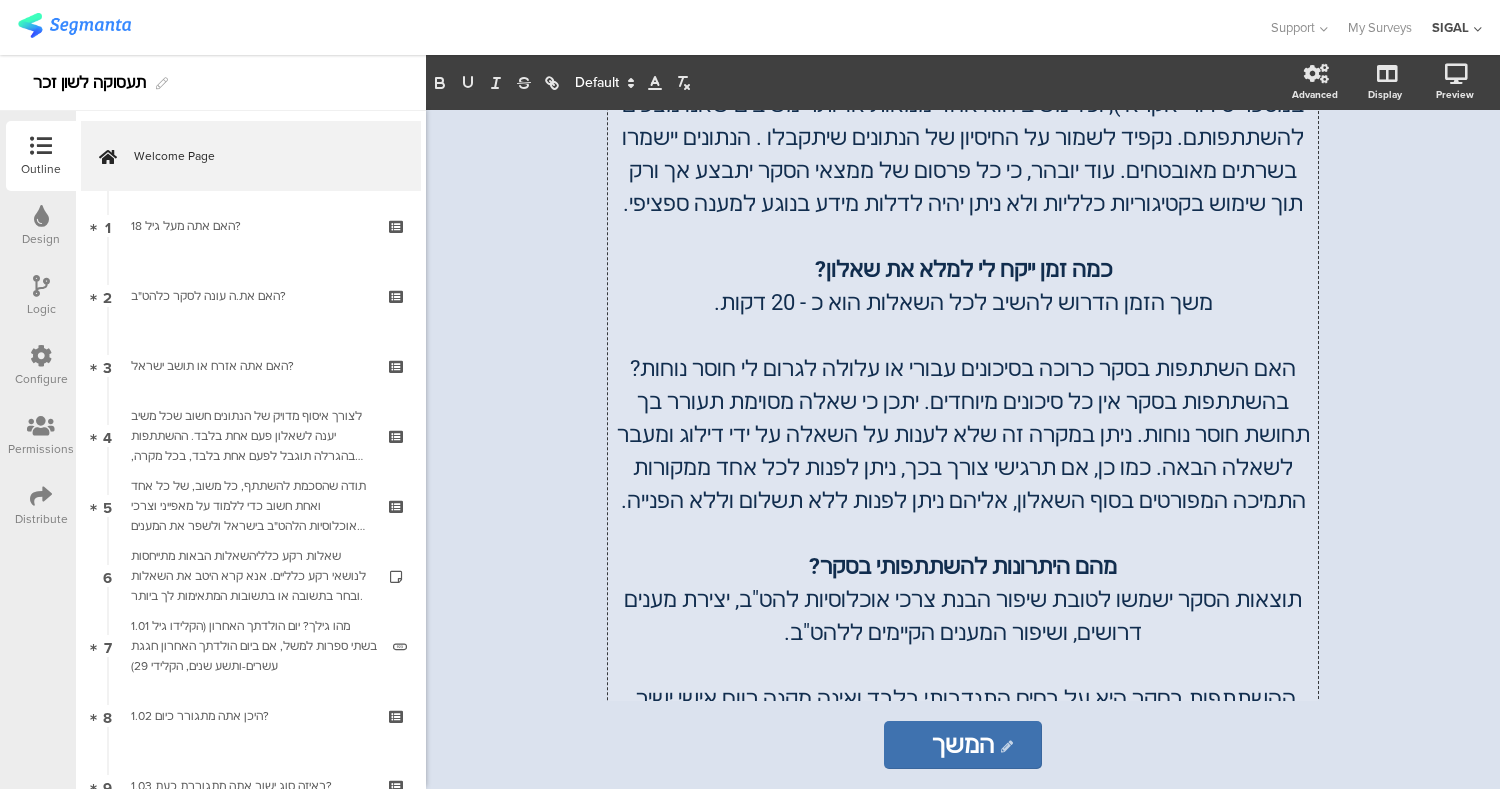 scroll, scrollTop: 1138, scrollLeft: 0, axis: vertical 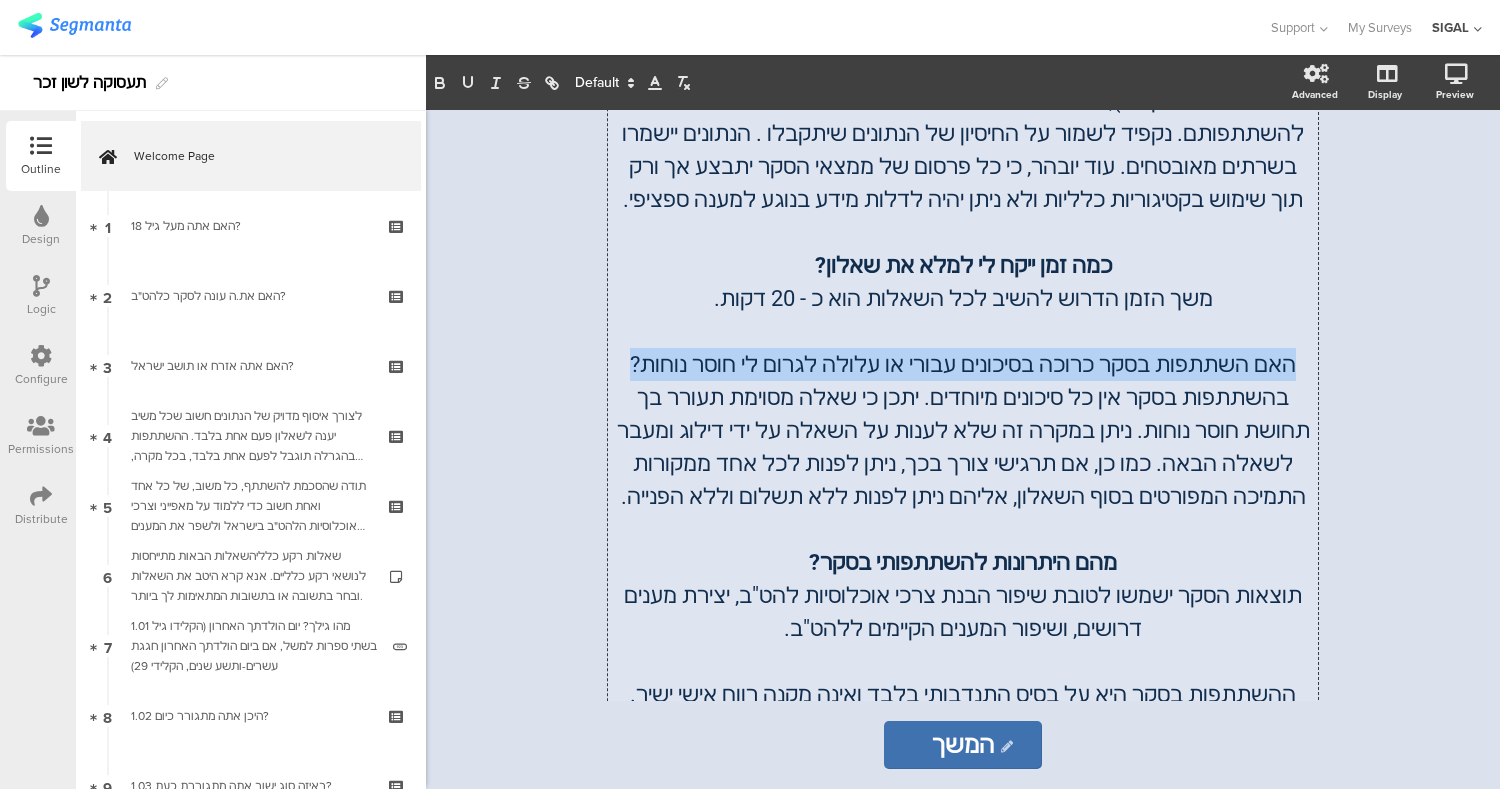 drag, startPoint x: 1266, startPoint y: 332, endPoint x: 680, endPoint y: 334, distance: 586.0034 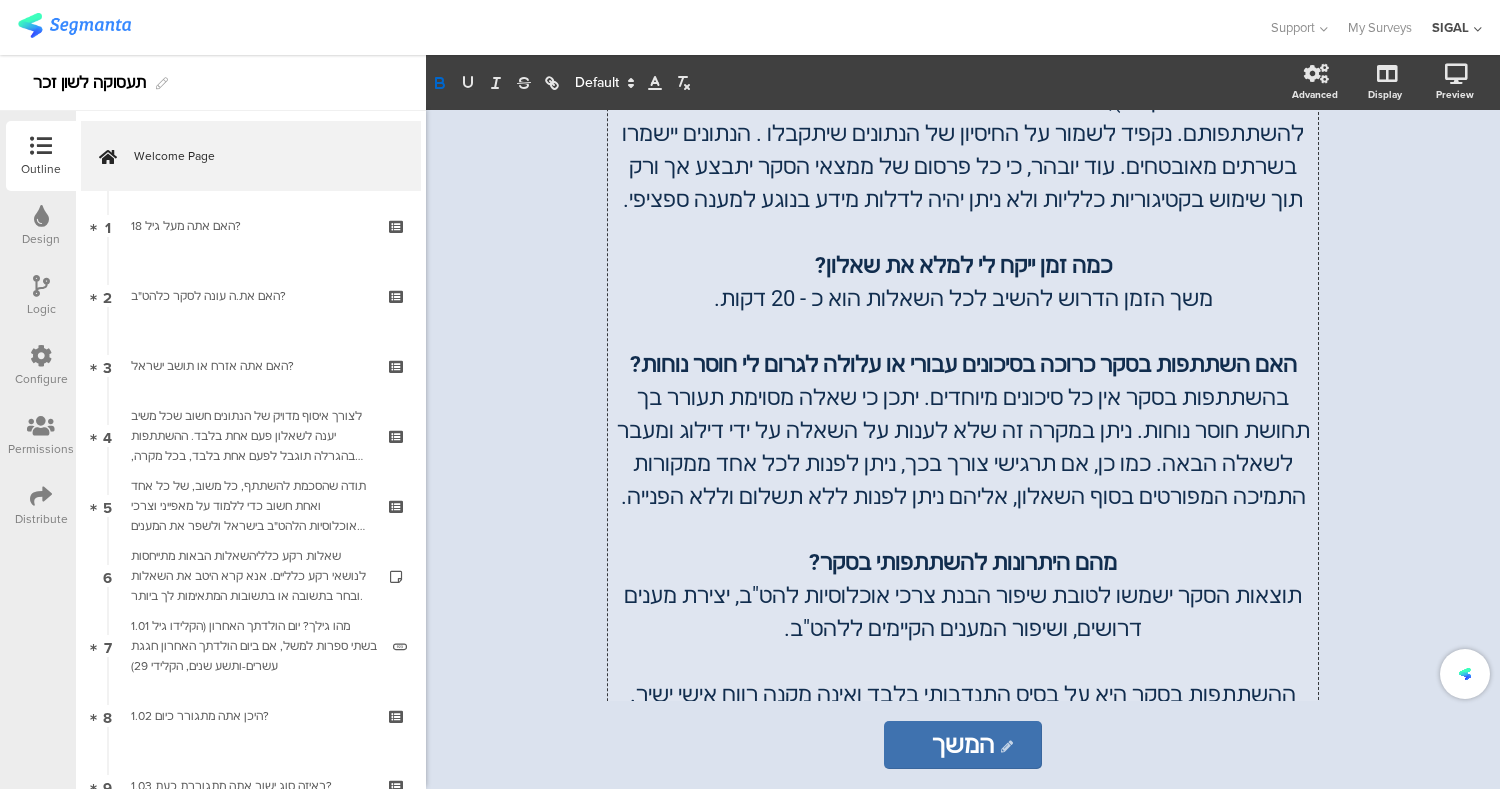 click on "בהשתתפות בסקר אין כל סיכונים מיוחדים. יתכן כי שאלה מסוימת תעורר בך תחושת חוסר נוחות. ניתן במקרה זה שלא לענות על השאלה על ידי דילוג ומעבר לשאלה הבאה. כמו כן, אם תרגישי צורך בכך, ניתן לפנות לכל אחד ממקורות התמיכה המפורטים בסוף השאלון, אליהם ניתן לפנות ללא תשלום וללא הפנייה." 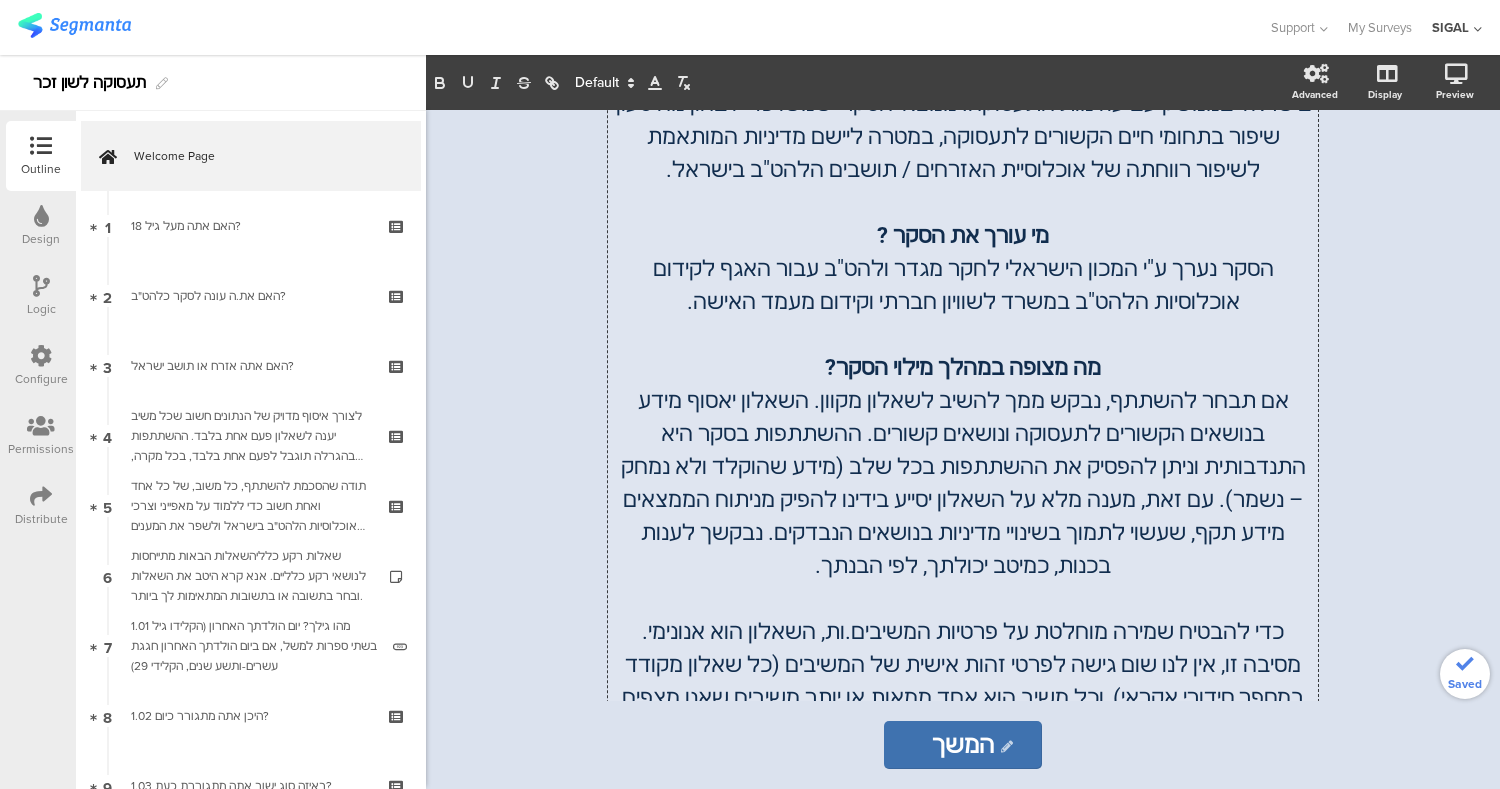 scroll, scrollTop: 539, scrollLeft: 0, axis: vertical 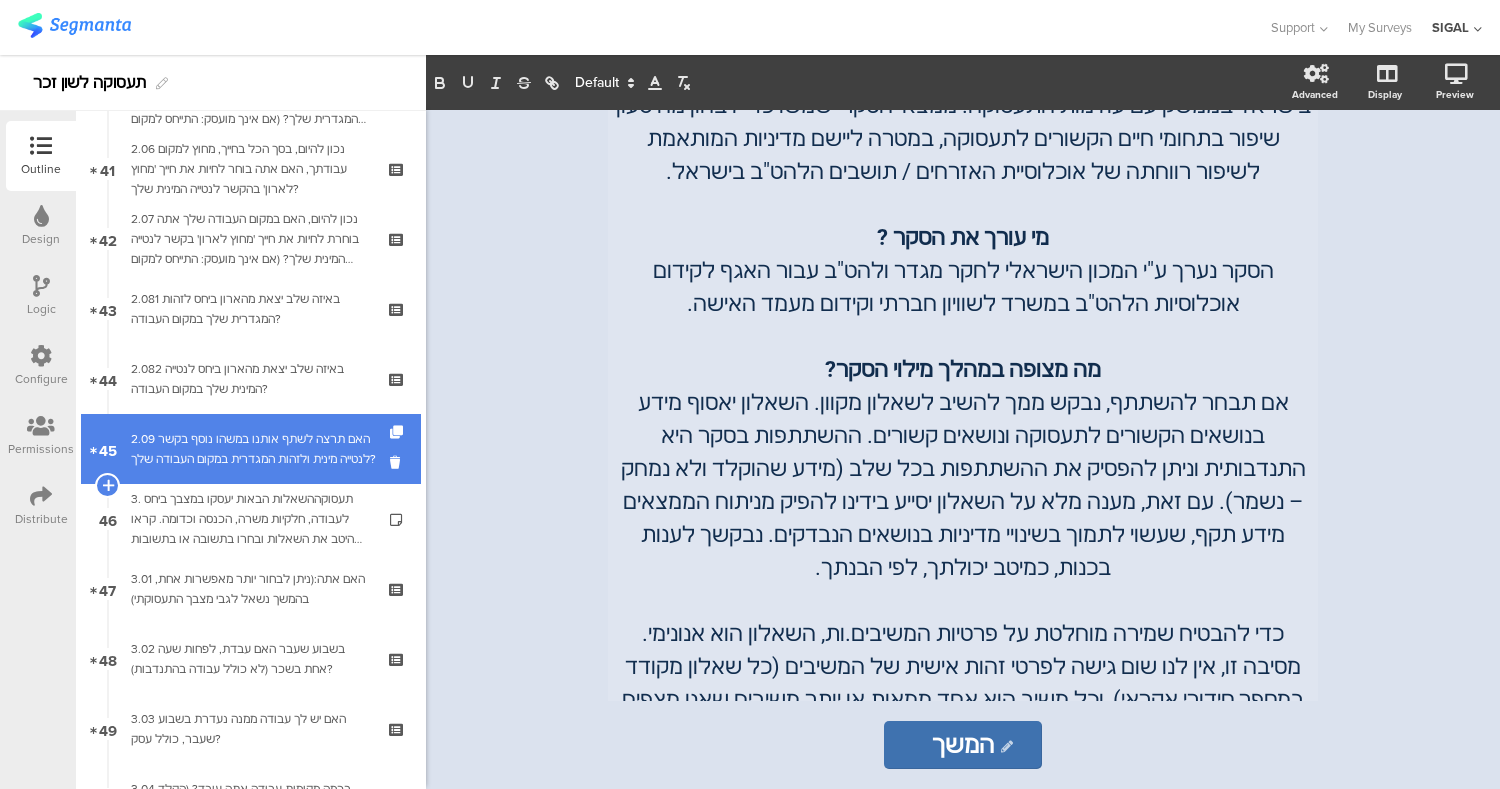 click on "2.09	 האם תרצה לשתף אותנו במשהו נוסף בקשר לנטייה מינית ולזהות המגדרית במקום העבודה שלך?" at bounding box center (254, 449) 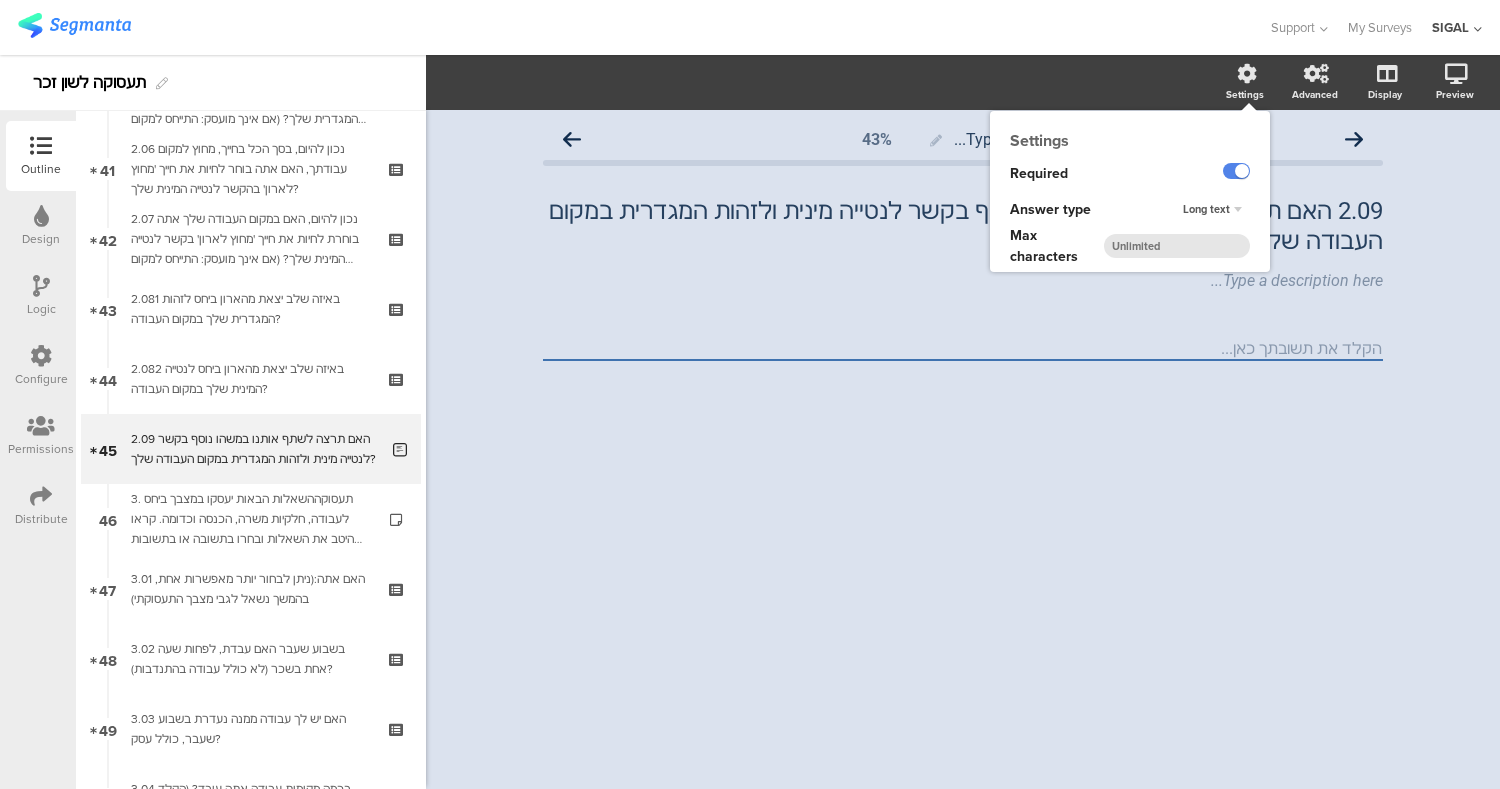 click on "Settings" 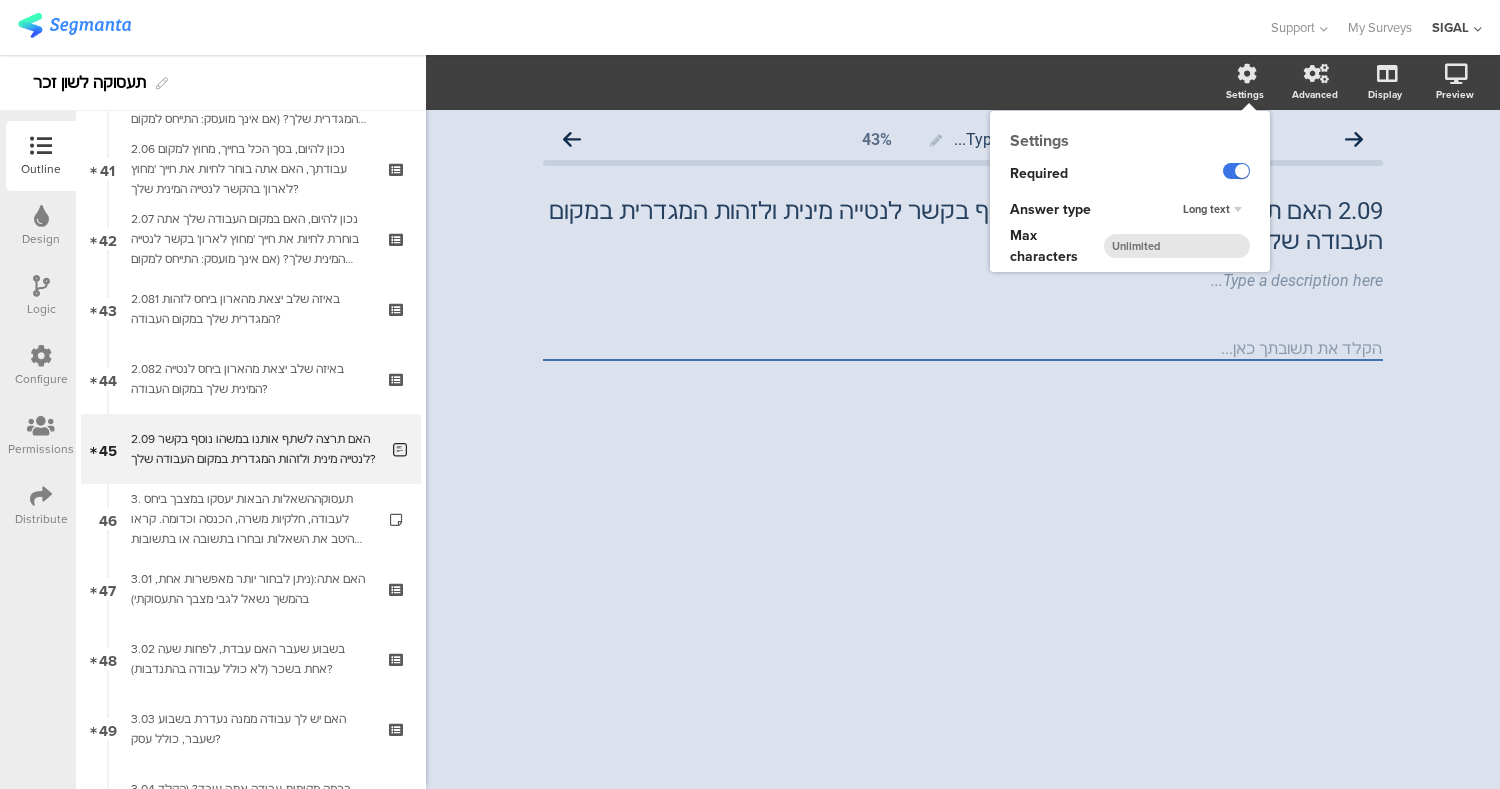 click 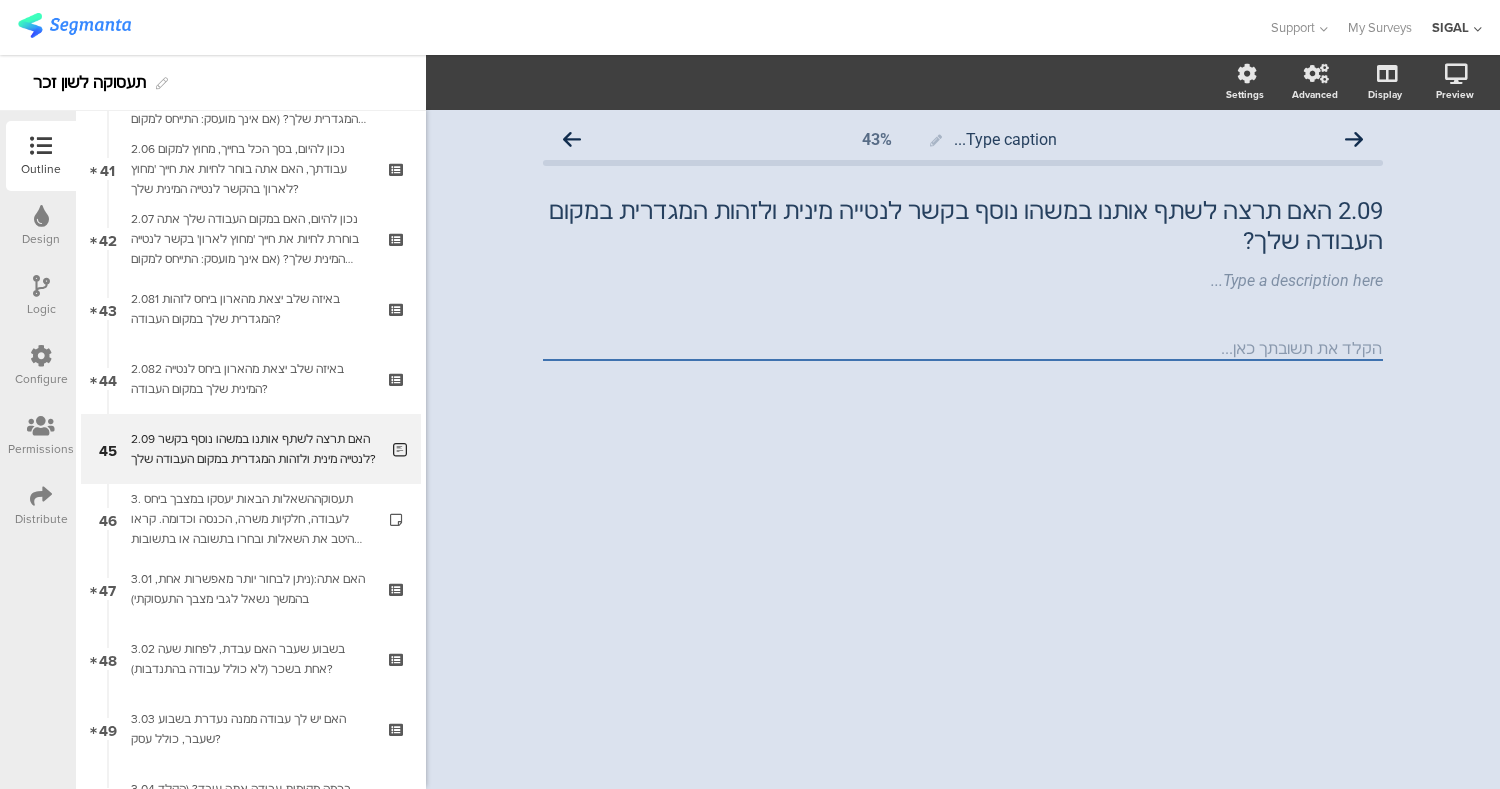 click on "Type caption...
43%
2.09	 האם תרצה לשתף אותנו במשהו נוסף בקשר לנטייה מינית ולזהות המגדרית במקום העבודה שלך?
2.09	 האם תרצה לשתף אותנו במשהו נוסף בקשר לנטייה מינית ולזהות המגדרית במקום העבודה שלך?
Type a description here..." 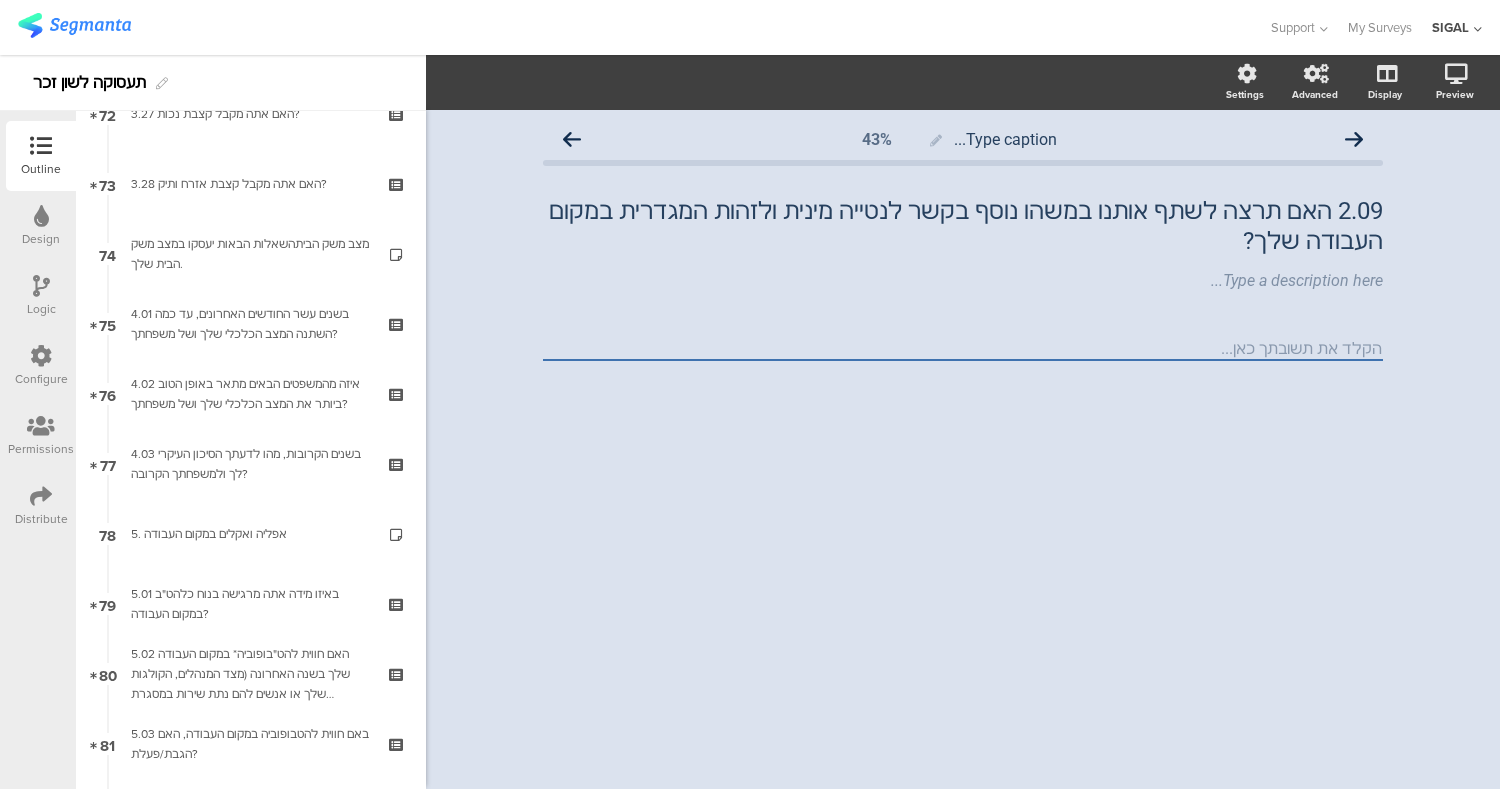 scroll, scrollTop: 5082, scrollLeft: 0, axis: vertical 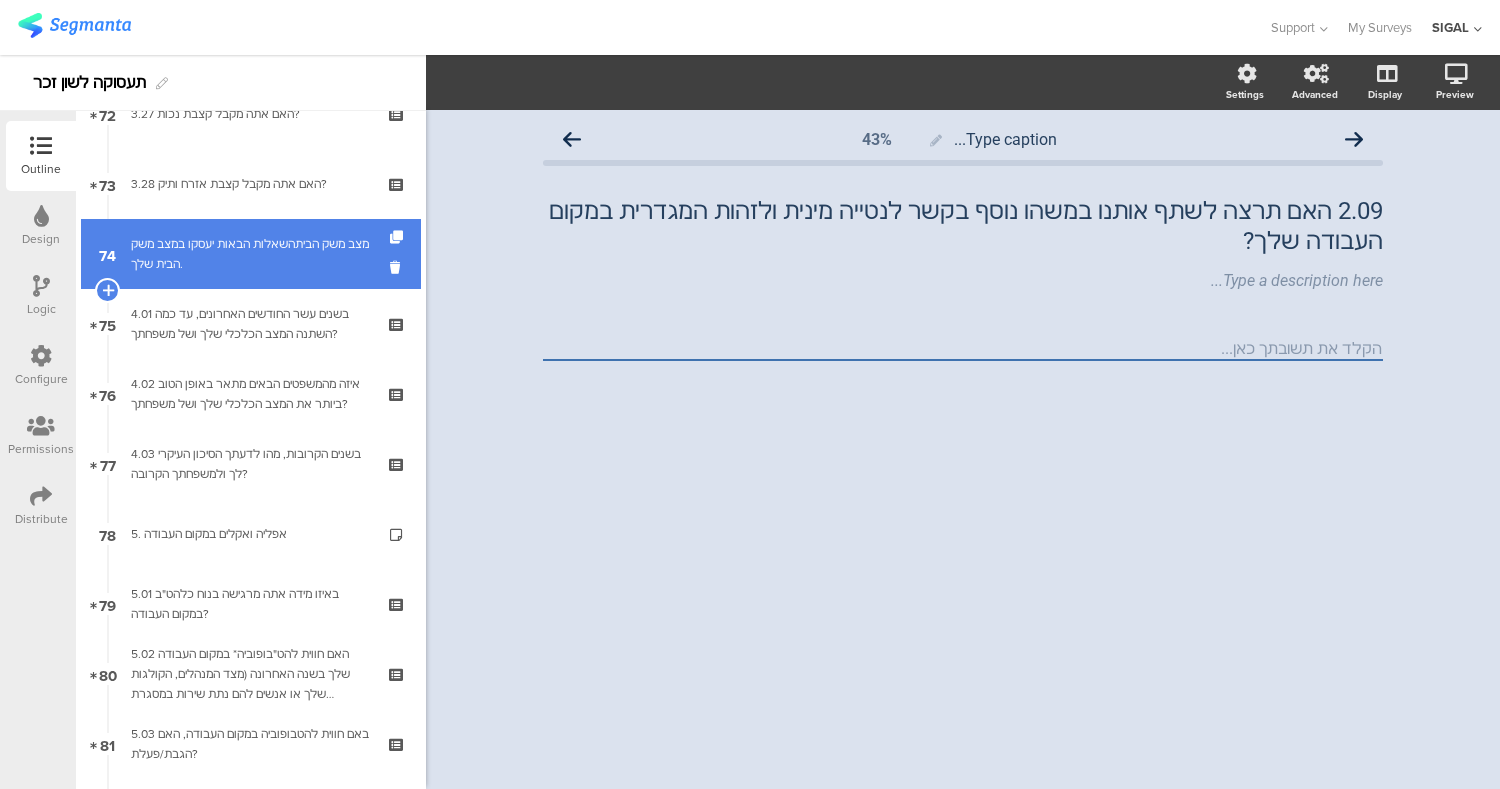 click on "74
מצב משק הביתהשאלות הבאות יעסקו במצב משק הבית שלך." at bounding box center [251, 254] 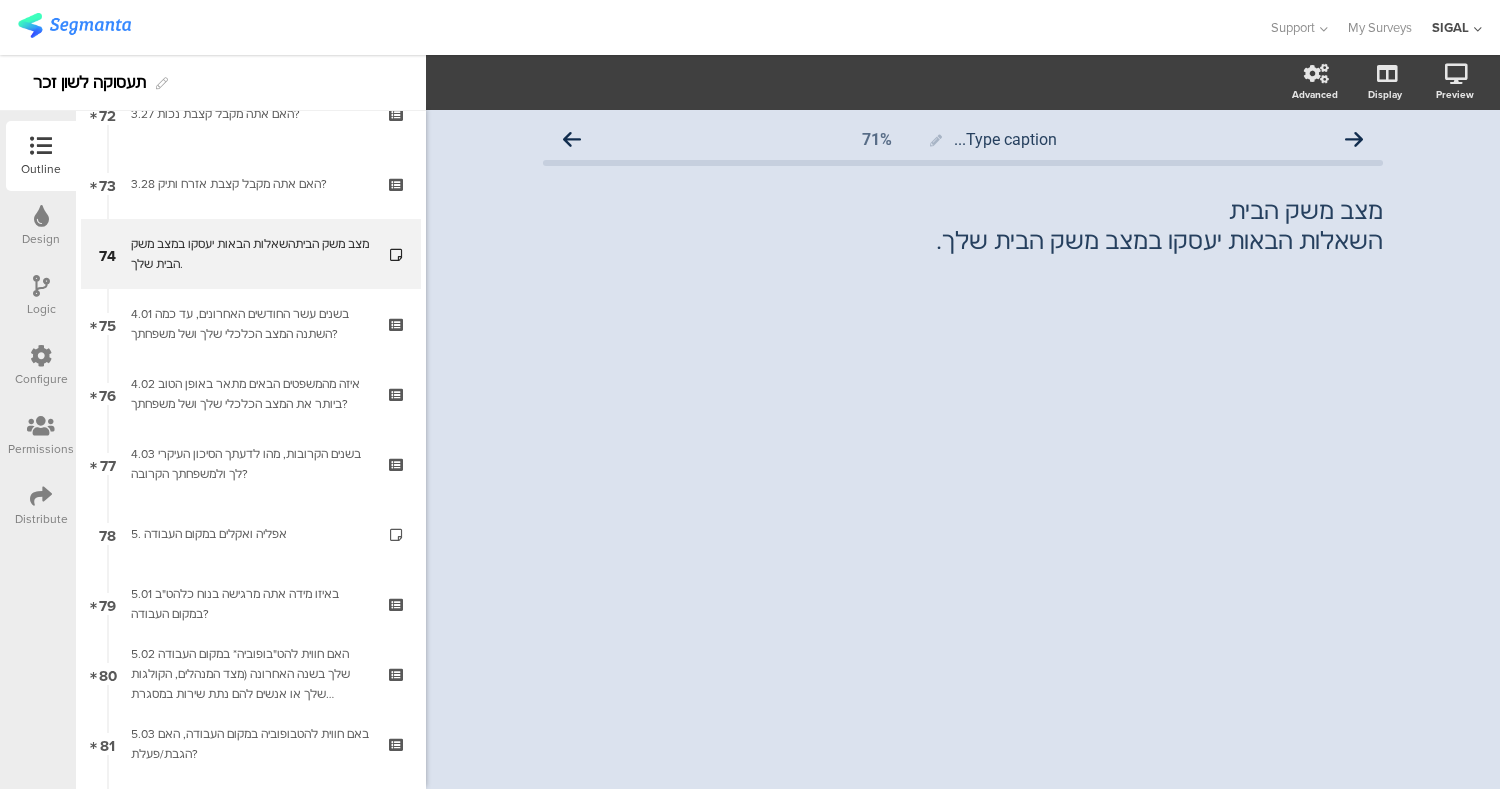 click on "מצב משק הבית השאלות הבאות יעסקו במצב משק הבית שלך.
מצב משק הבית השאלות הבאות יעסקו במצב משק הבית שלך." 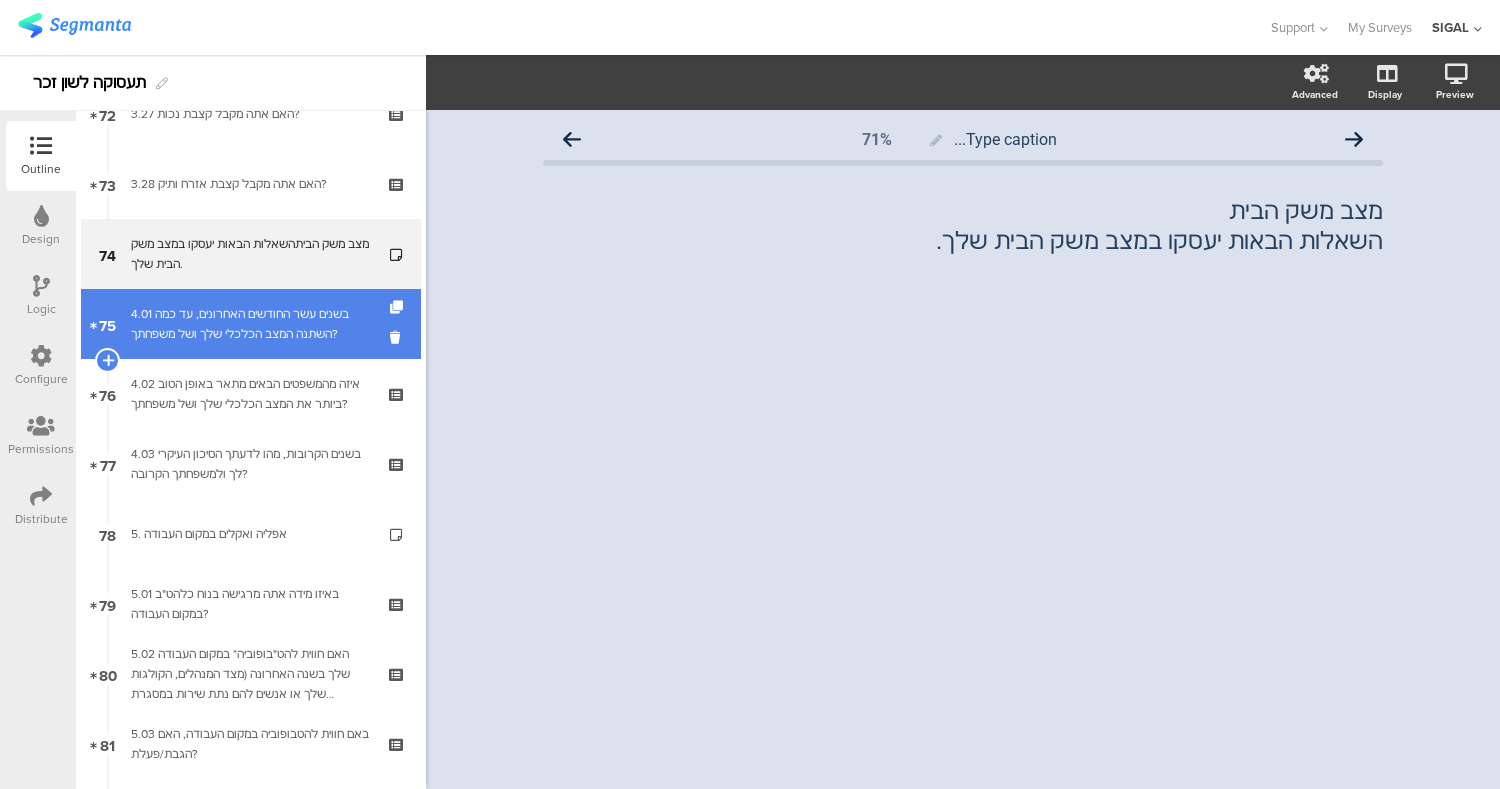 click on "4.01	בשנים עשר החודשים האחרונים, עד כמה השתנה המצב הכלכלי שלך ושל משפחתך?" at bounding box center (250, 324) 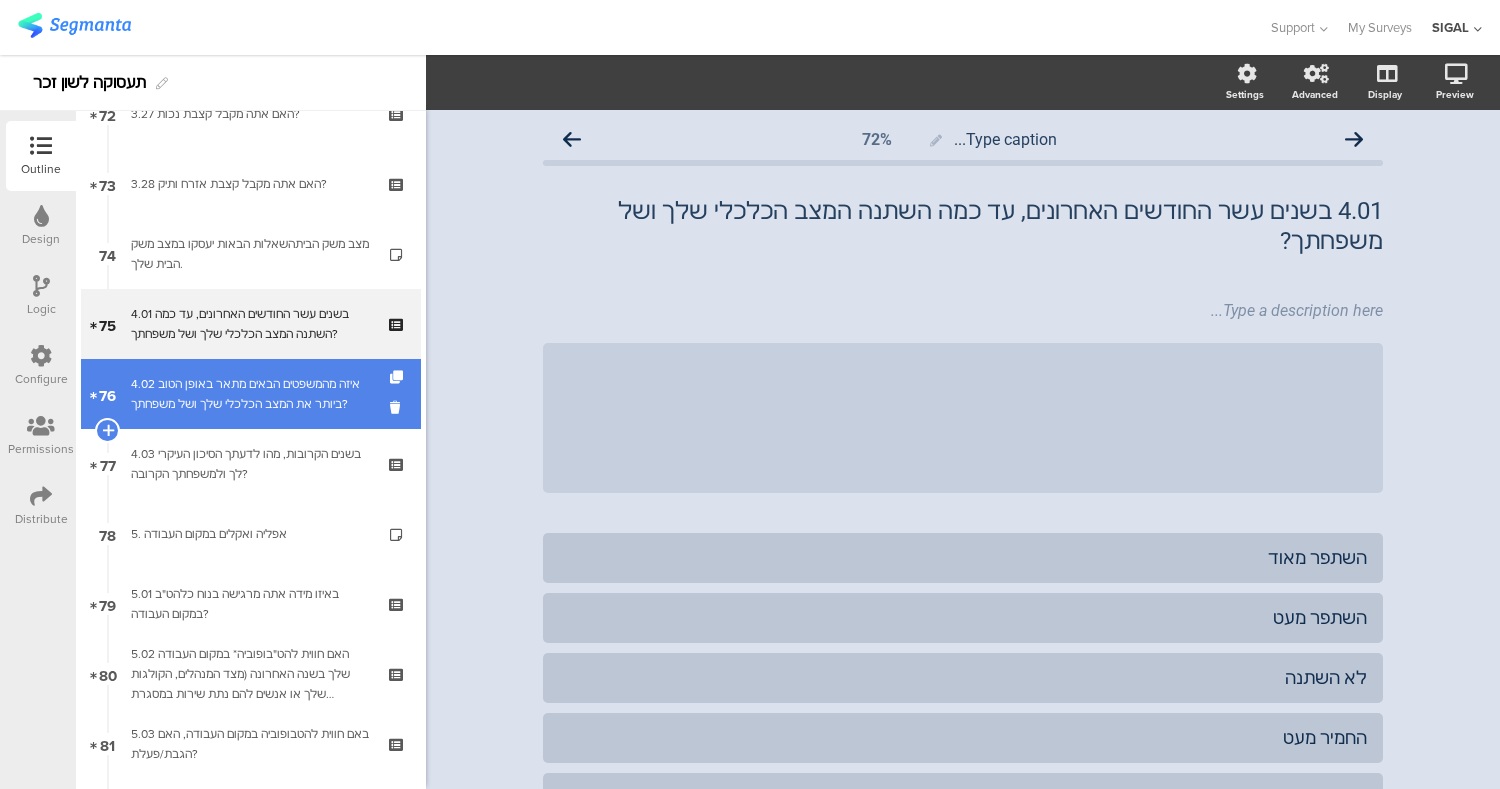 click on "4.02	איזה מהמשפטים הבאים מתאר באופן הטוב ביותר את המצב הכלכלי שלך ושל משפחתך?" at bounding box center (250, 394) 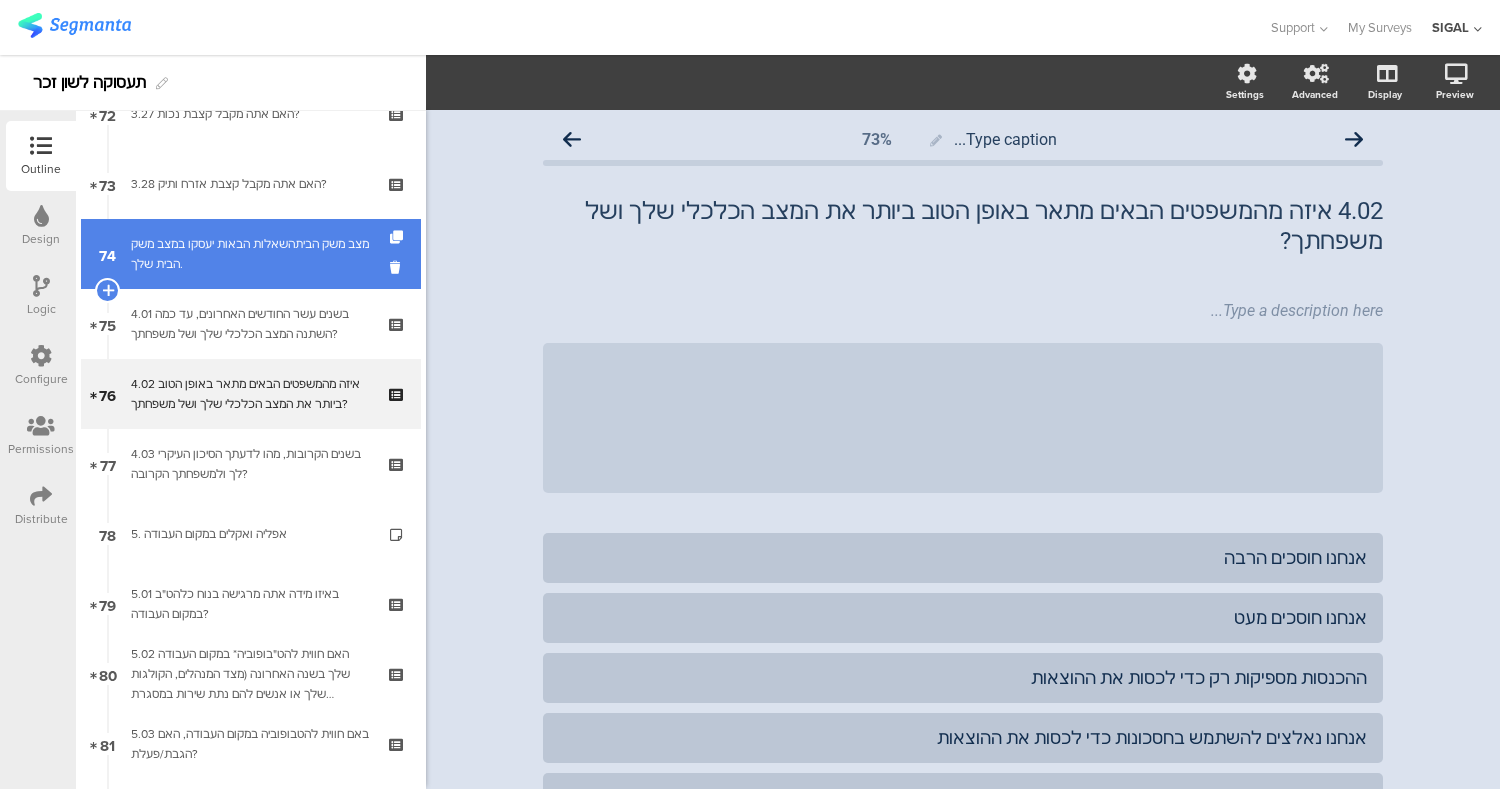 click on "מצב משק הביתהשאלות הבאות יעסקו במצב משק הבית שלך." at bounding box center [250, 254] 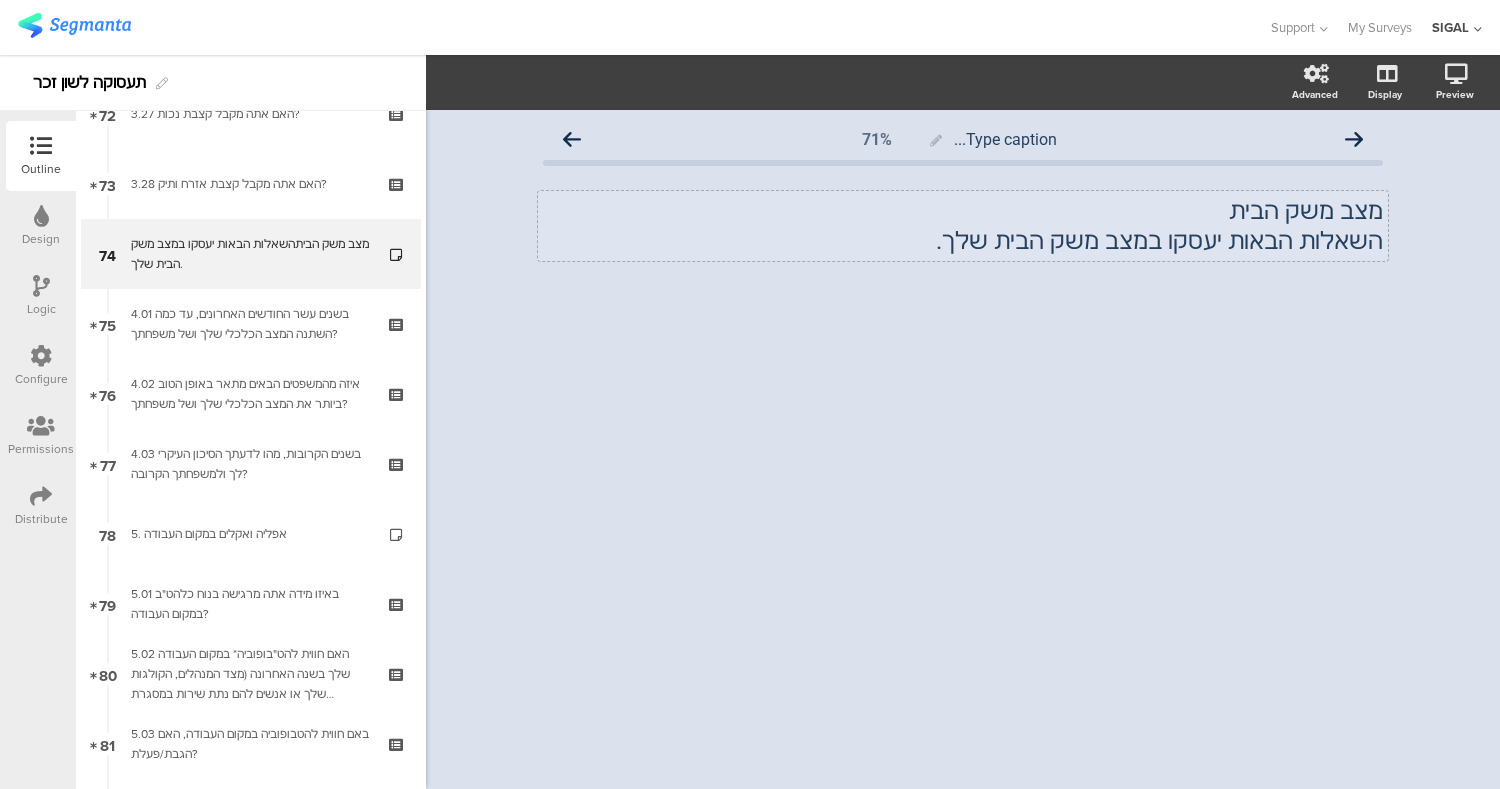 click on "השאלות הבאות יעסקו במצב משק הבית שלך." 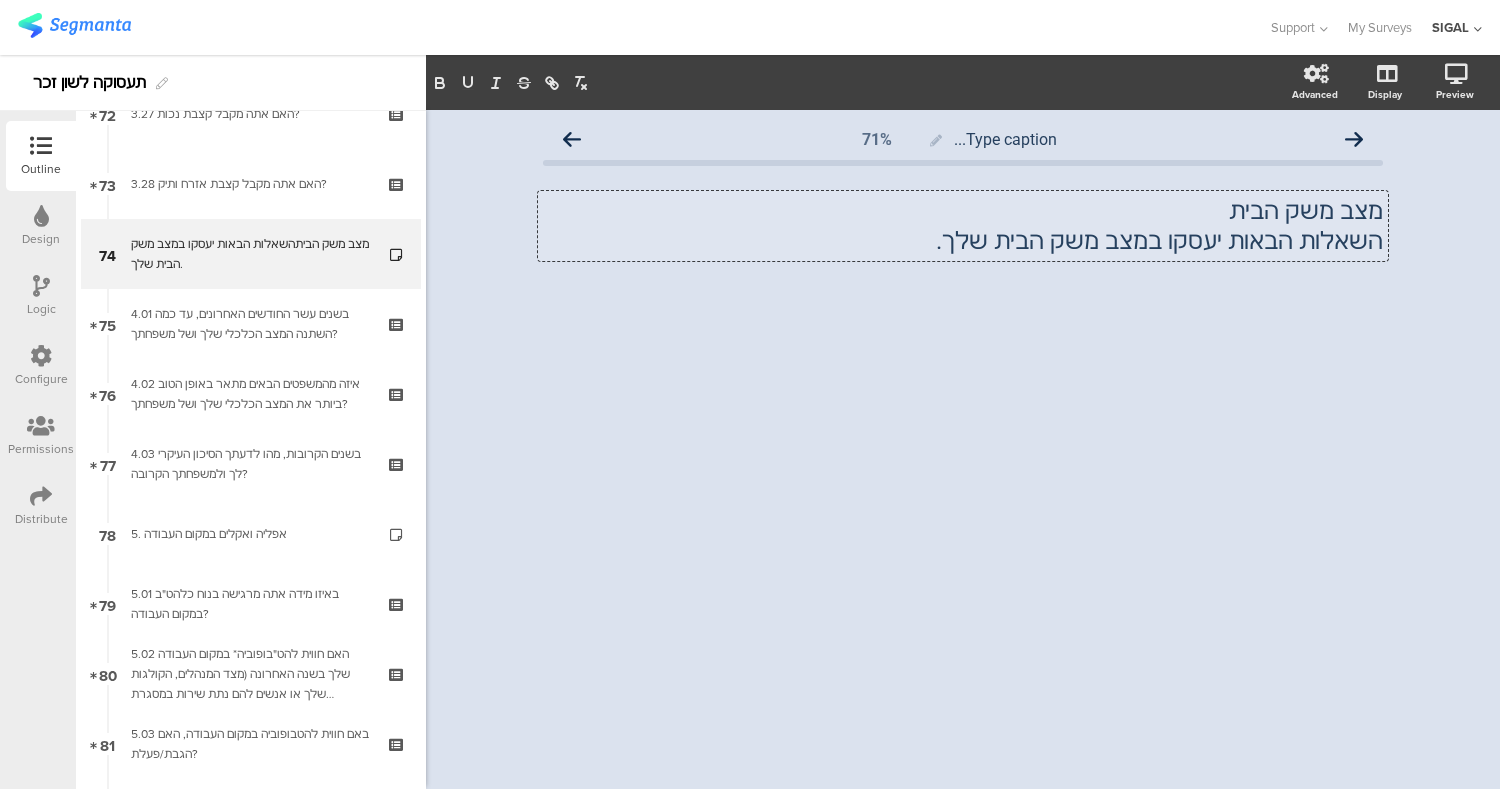 type 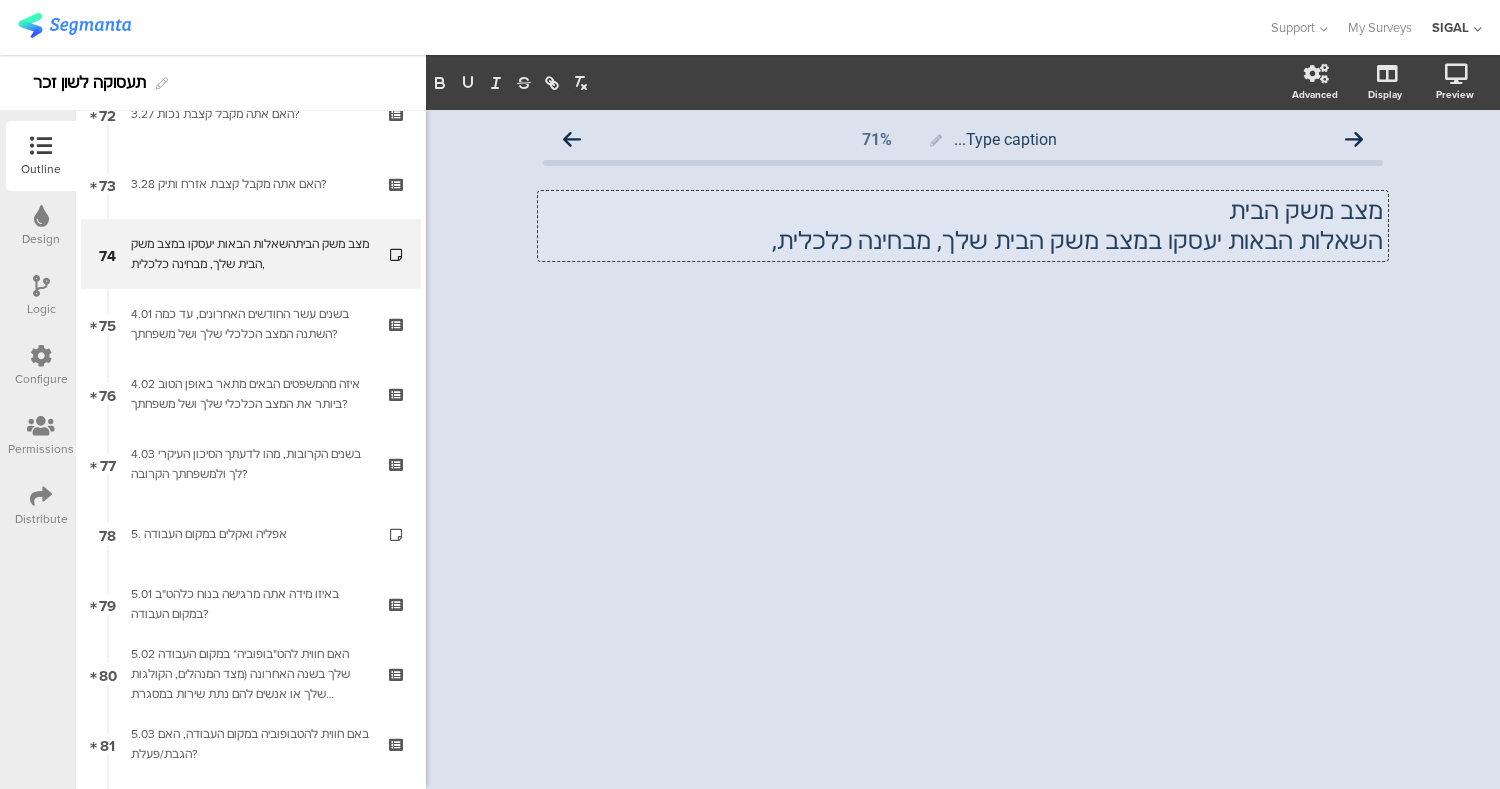 click on "השאלות הבאות יעסקו במצב משק הבית שלך, מבחינה כלכלית," 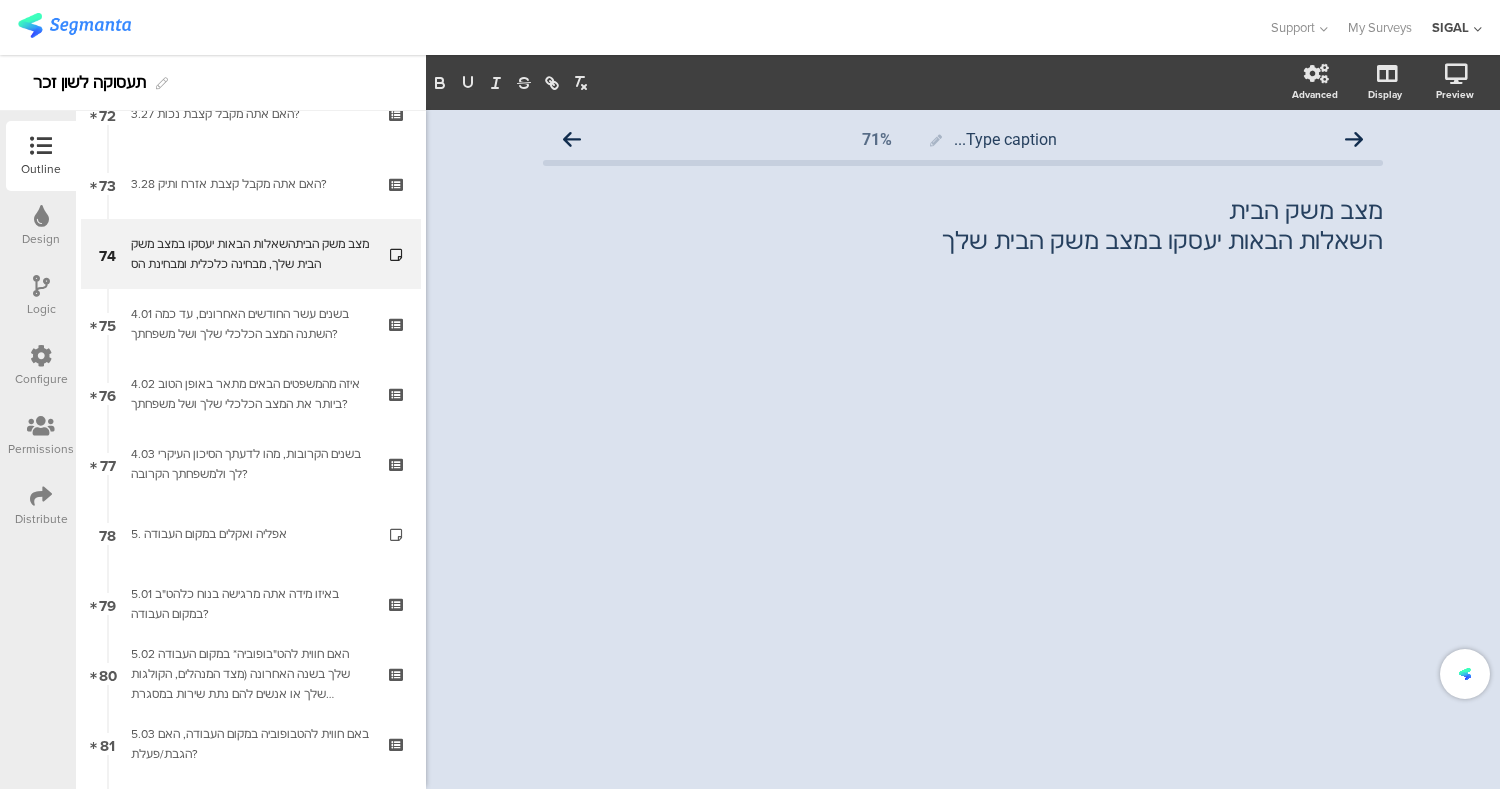 click on "Type caption...
71%
מצב משק הבית השאלות הבאות יעסקו במצב משק הבית שלך
מצב משק הבית השאלות הבאות יעסקו במצב משק הבית שלך" 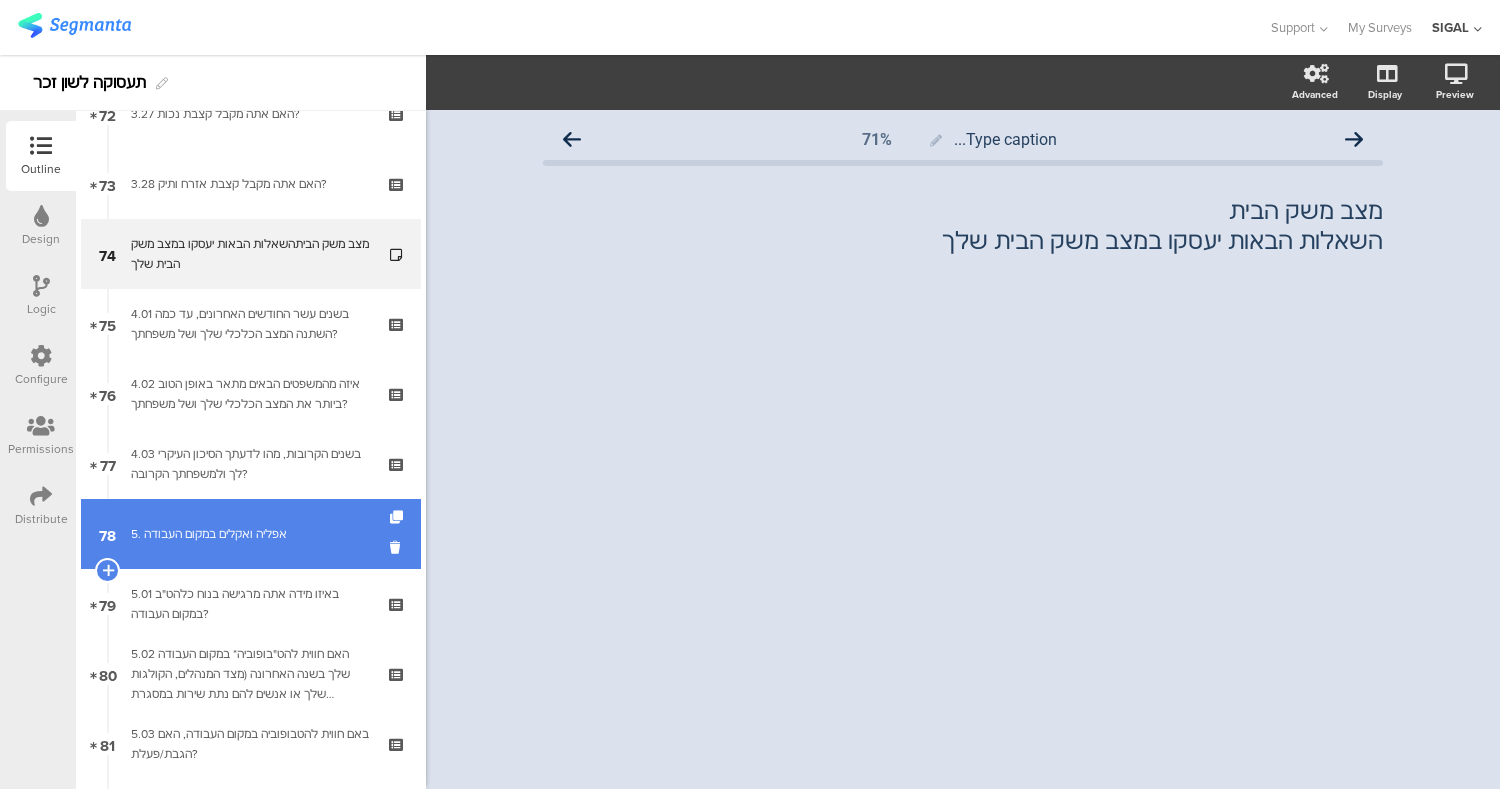 click on "78
5.	אפליה ואקלים במקום העבודה" at bounding box center (251, 534) 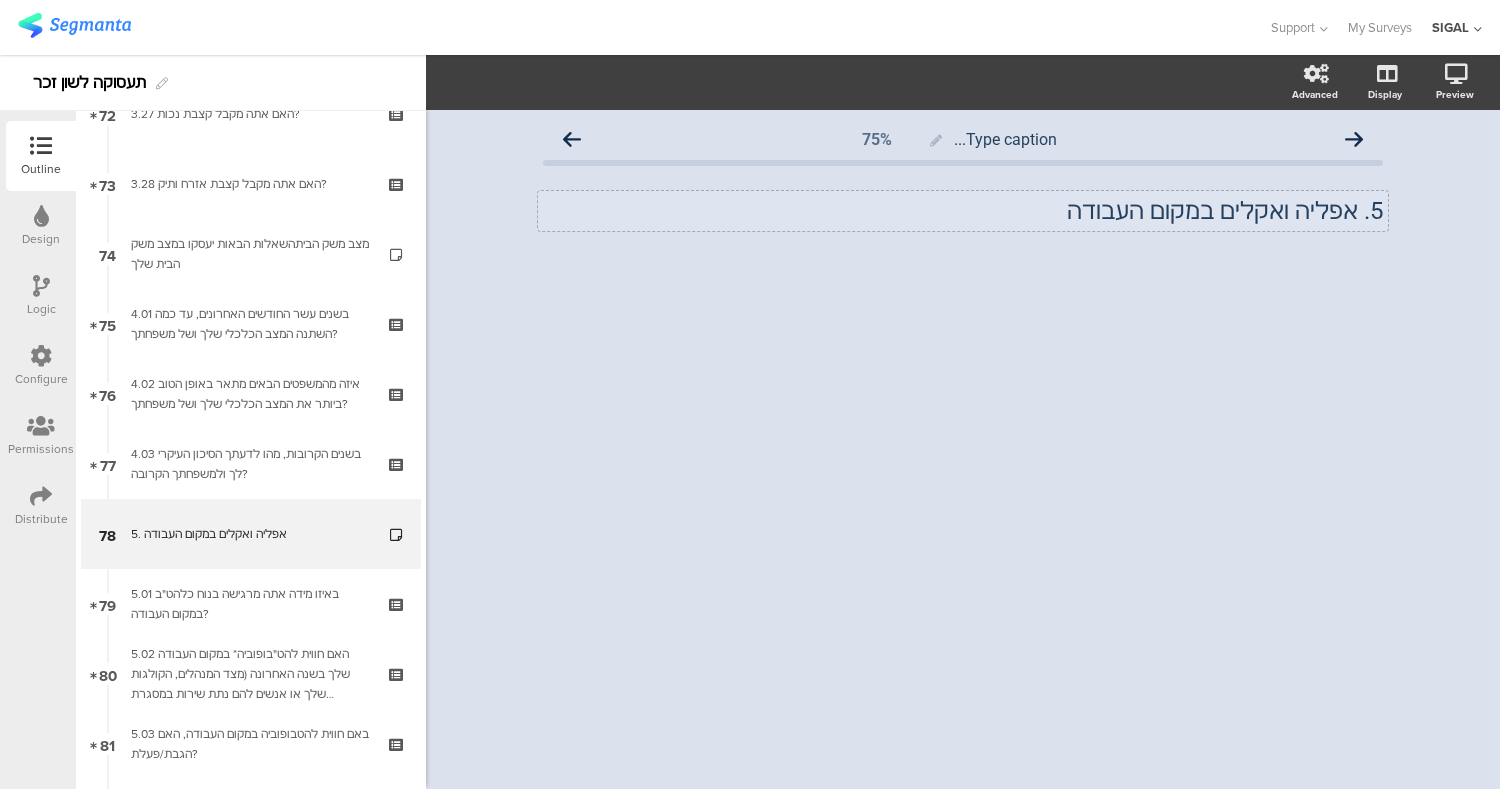 click on "5.	אפליה ואקלים במקום העבודה" 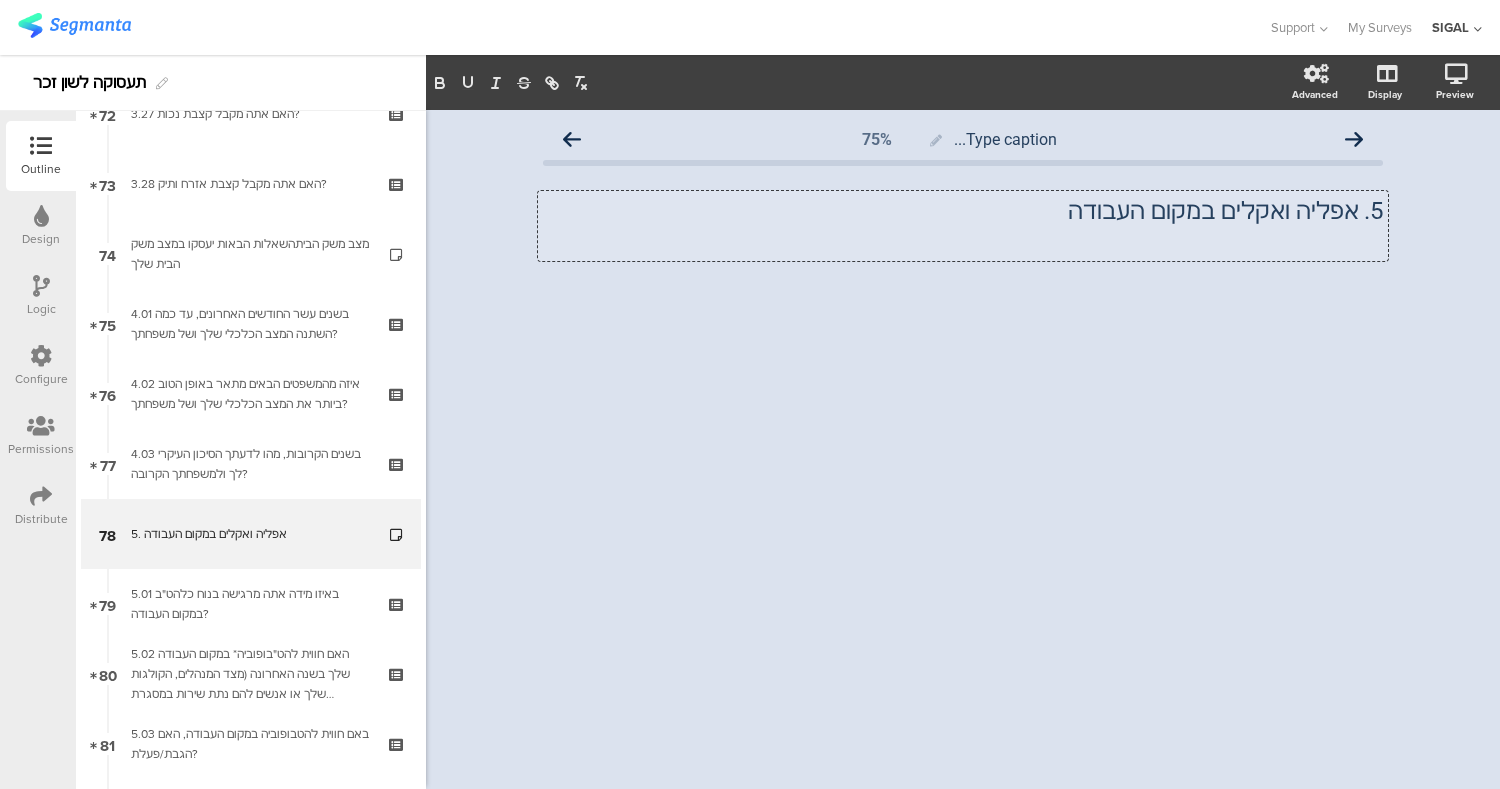 type 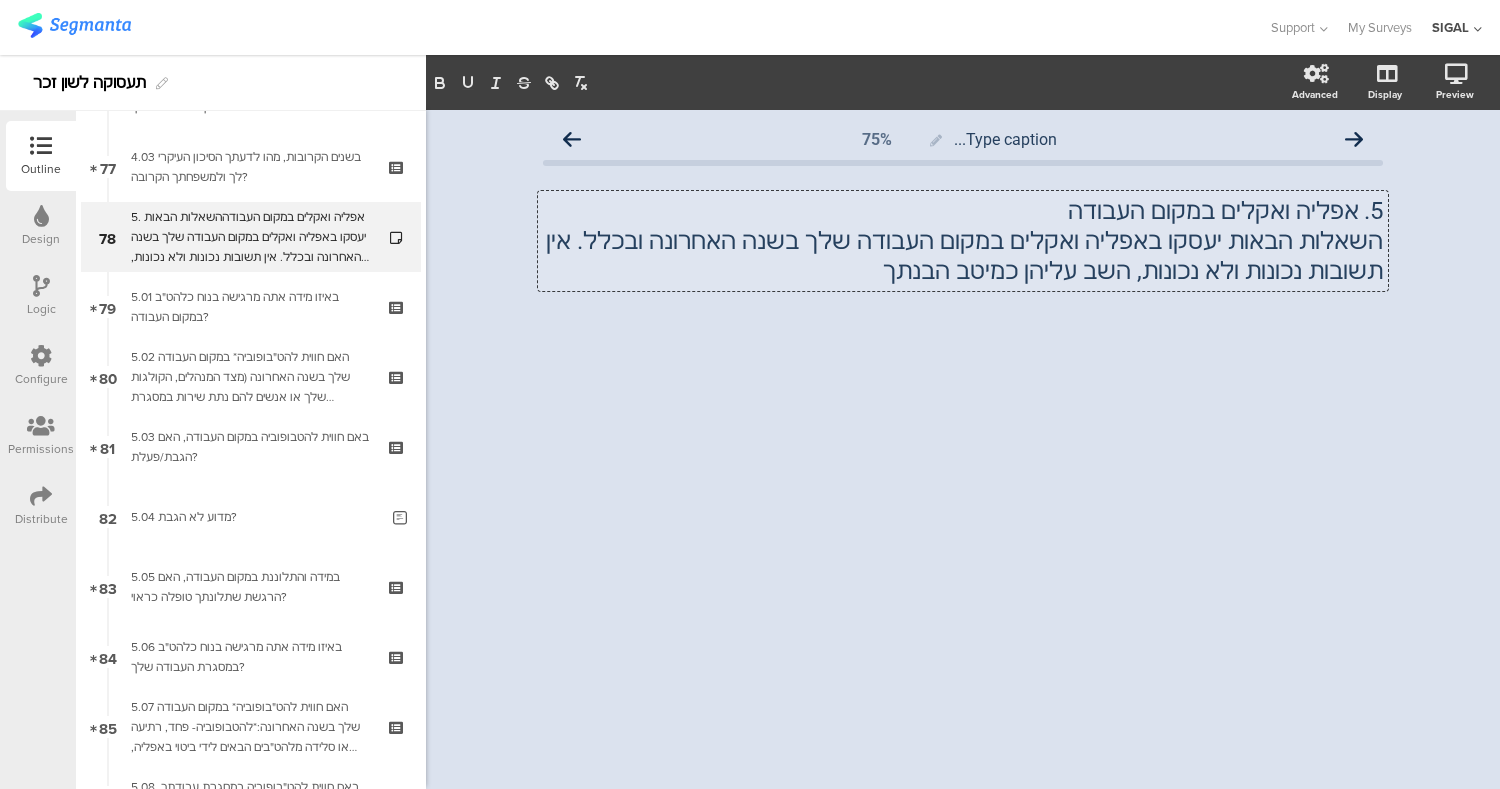 scroll, scrollTop: 5381, scrollLeft: 0, axis: vertical 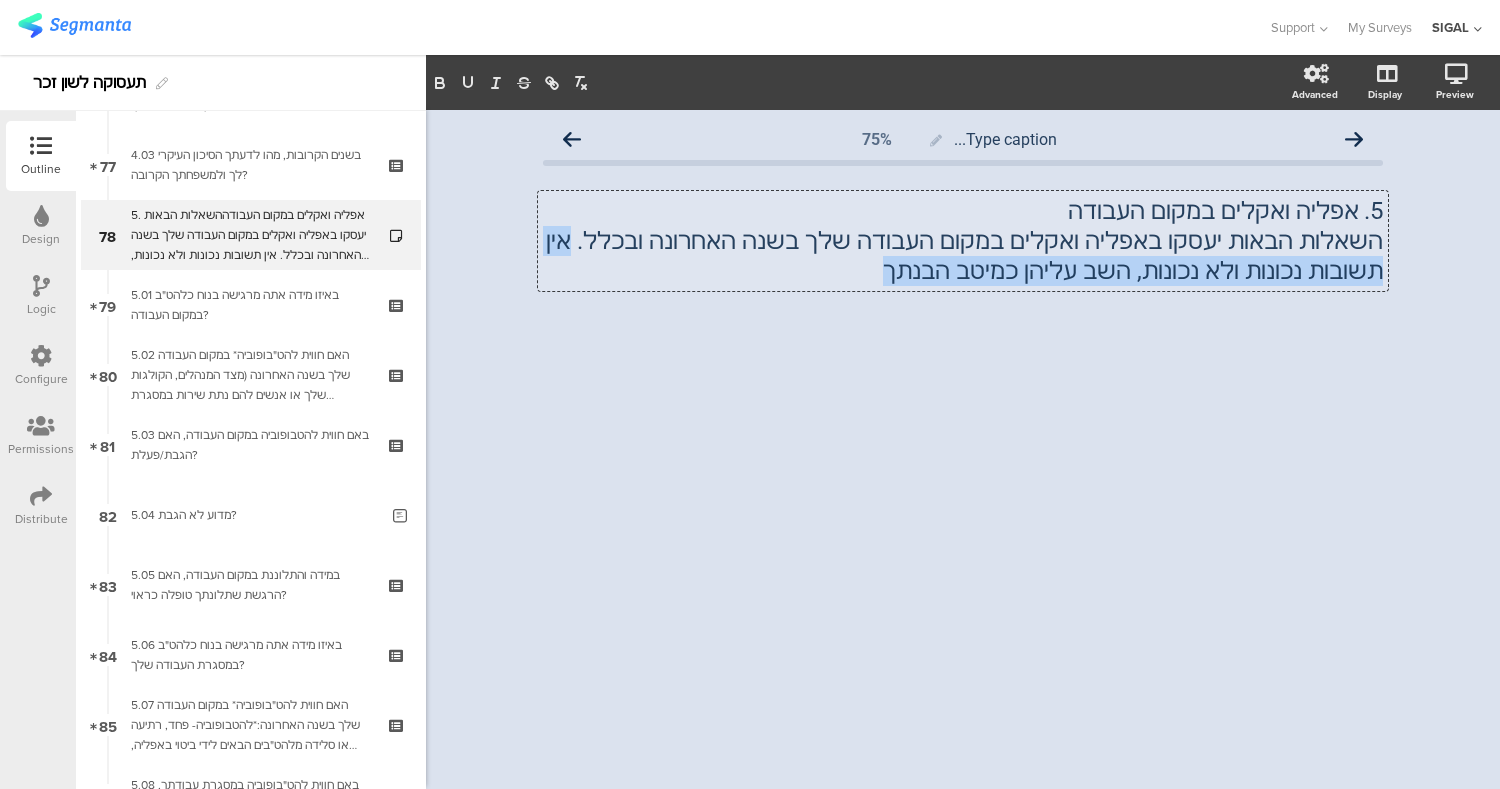 drag, startPoint x: 711, startPoint y: 238, endPoint x: 669, endPoint y: 288, distance: 65.29931 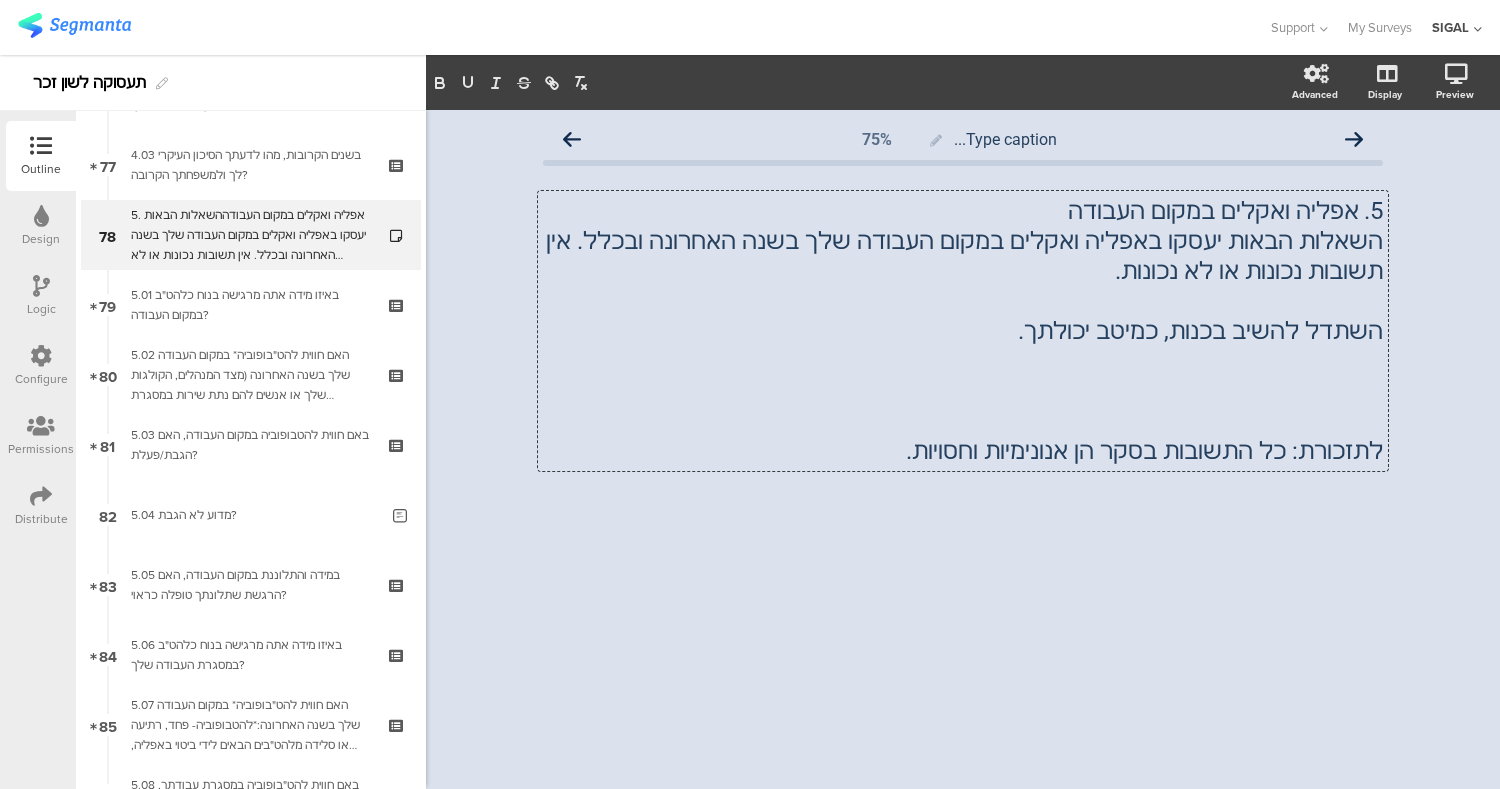 click 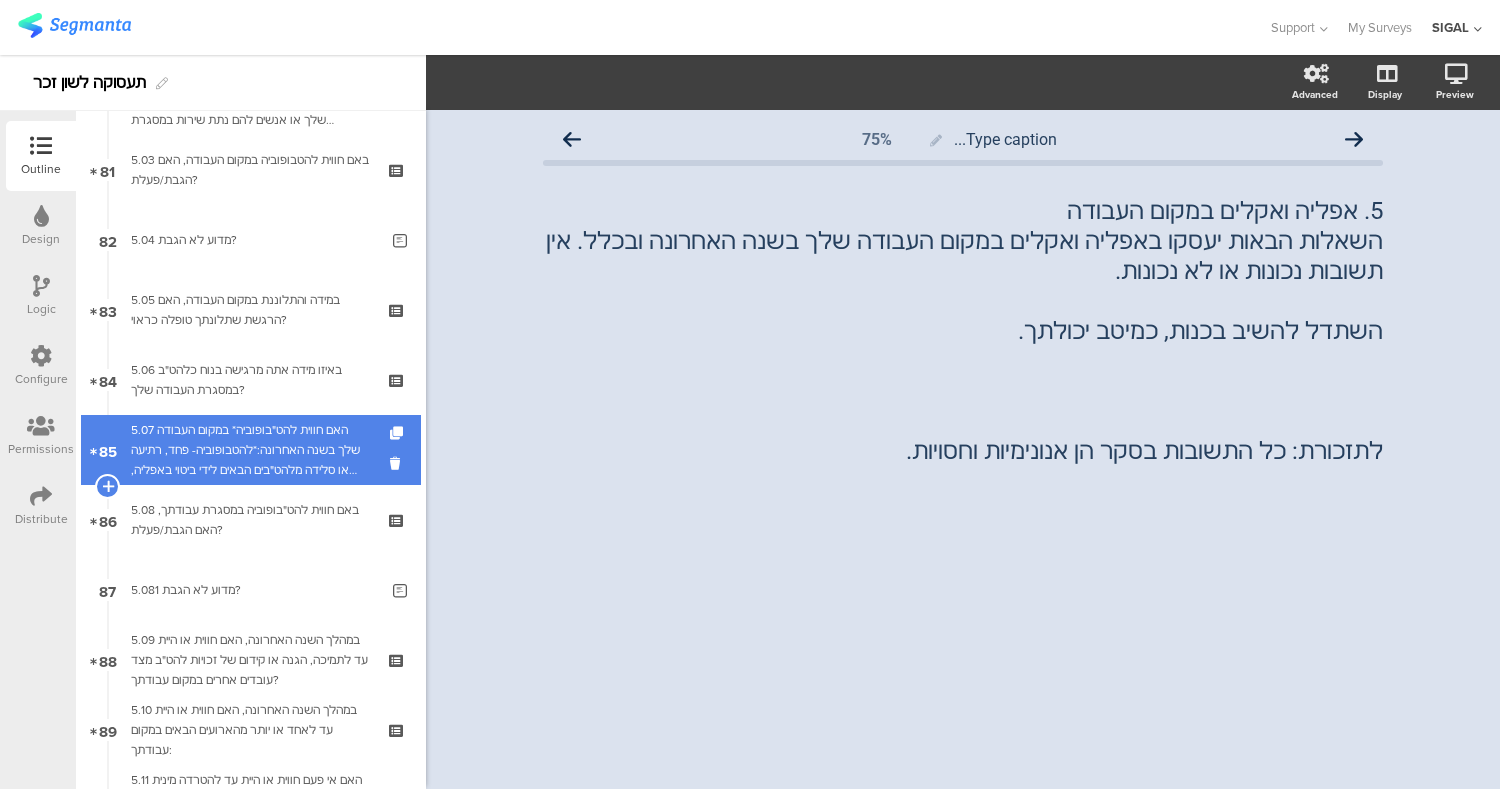 scroll, scrollTop: 5655, scrollLeft: 0, axis: vertical 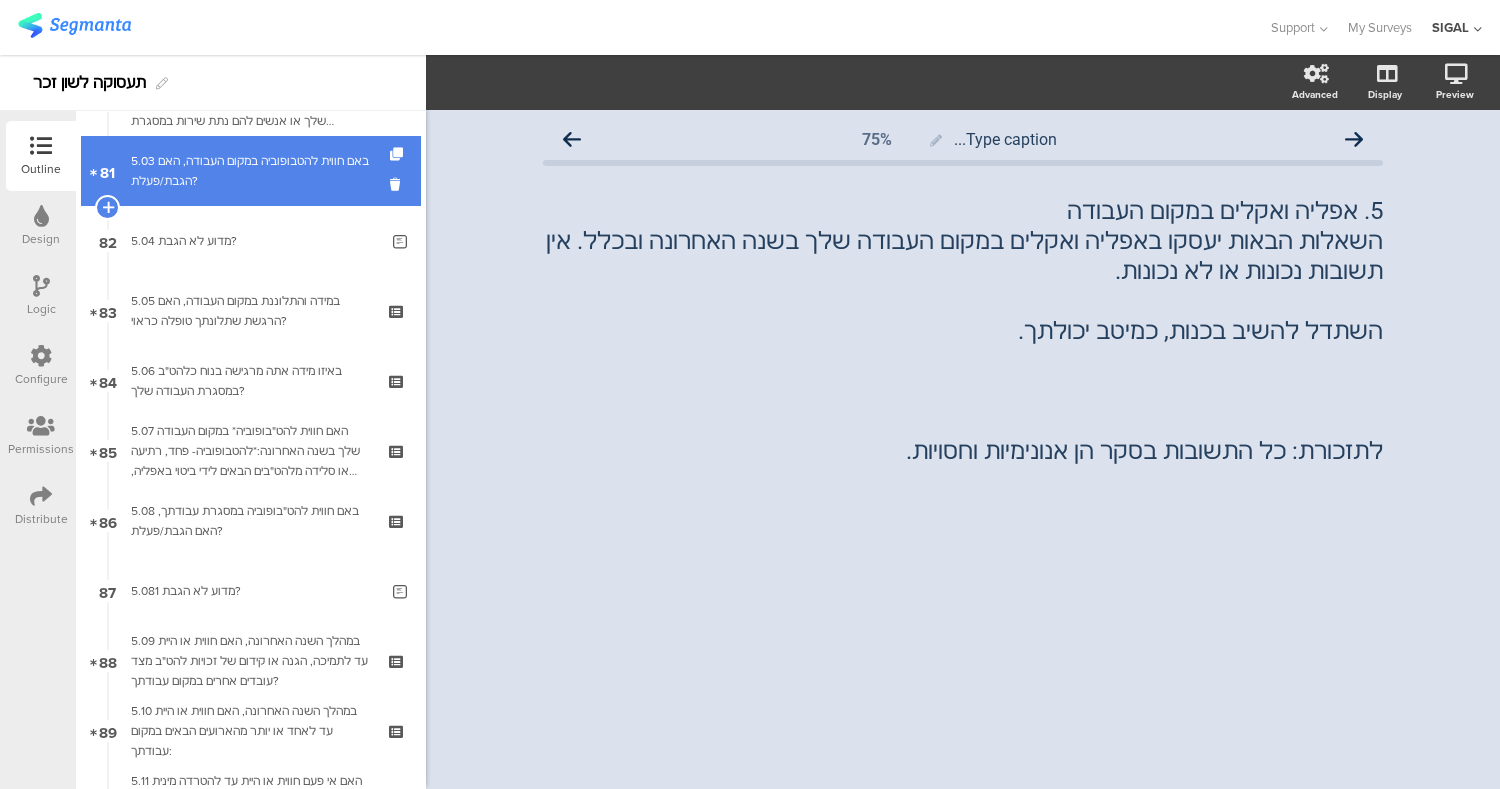 click on "5.03	באם חווית להטבופוביה במקום העבודה, האם הגבת/פעלת?" at bounding box center [250, 171] 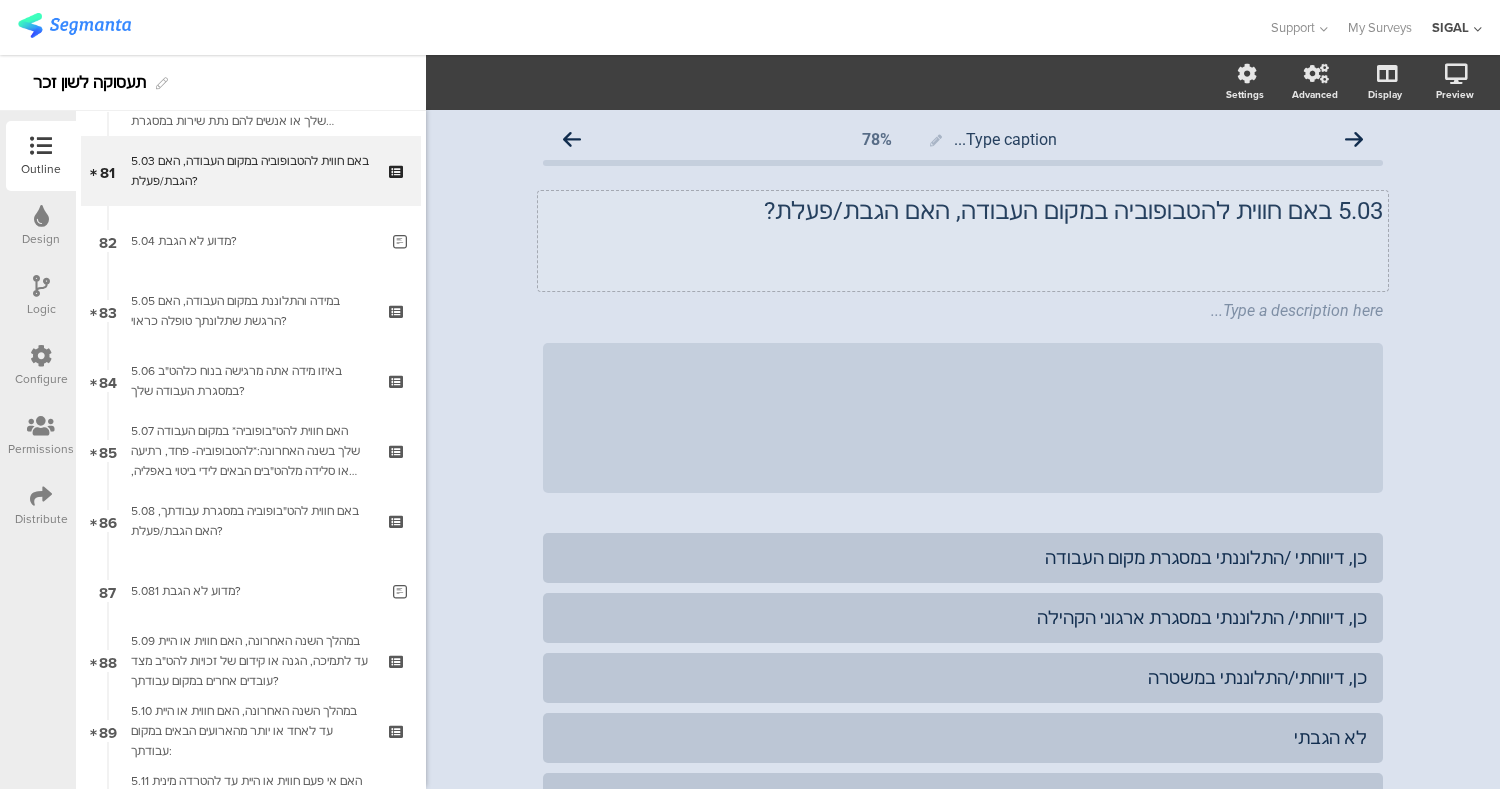 click on "5.03	באם חווית להטבופוביה במקום העבודה, האם הגבת/פעלת?" 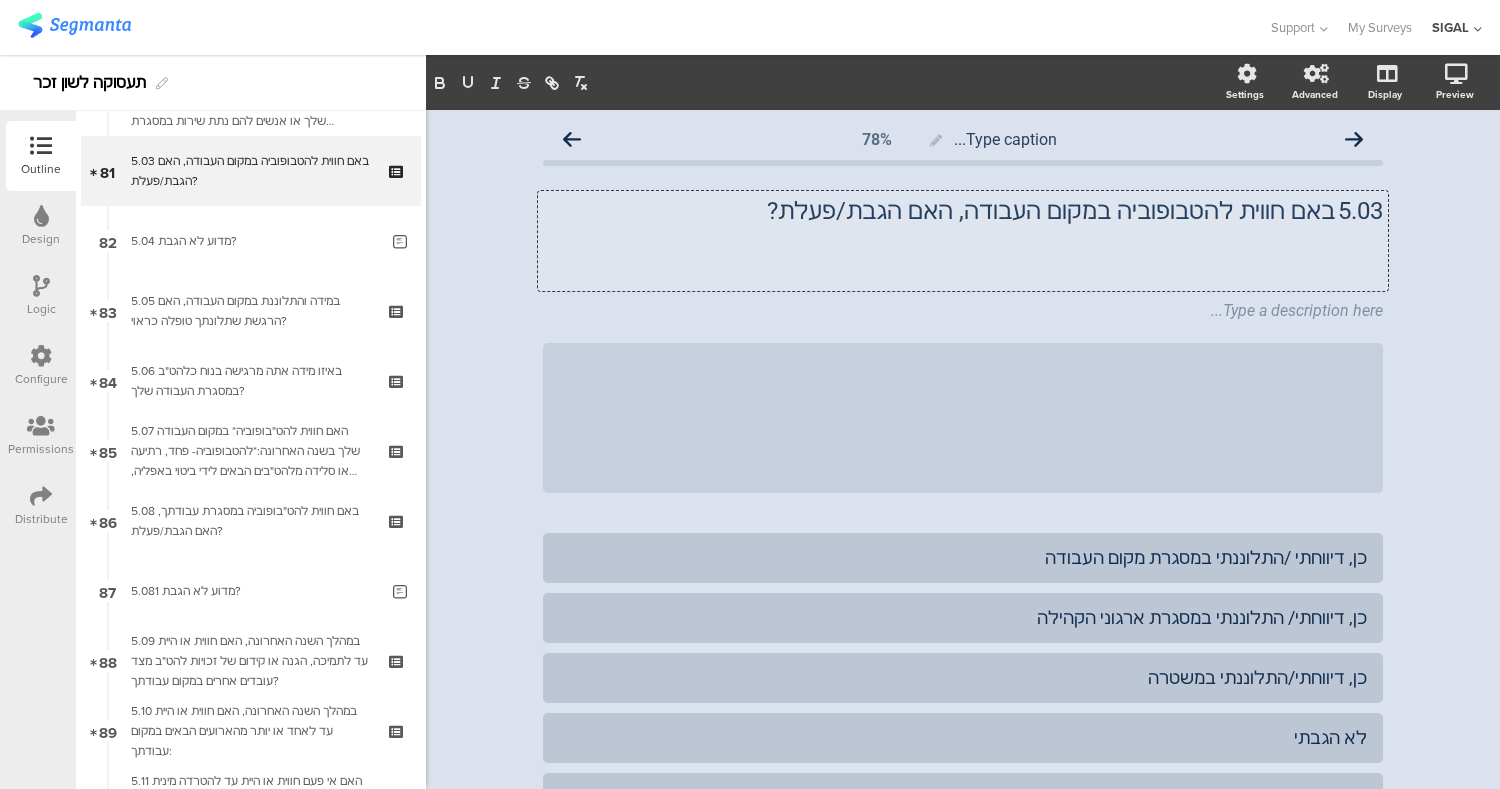 type 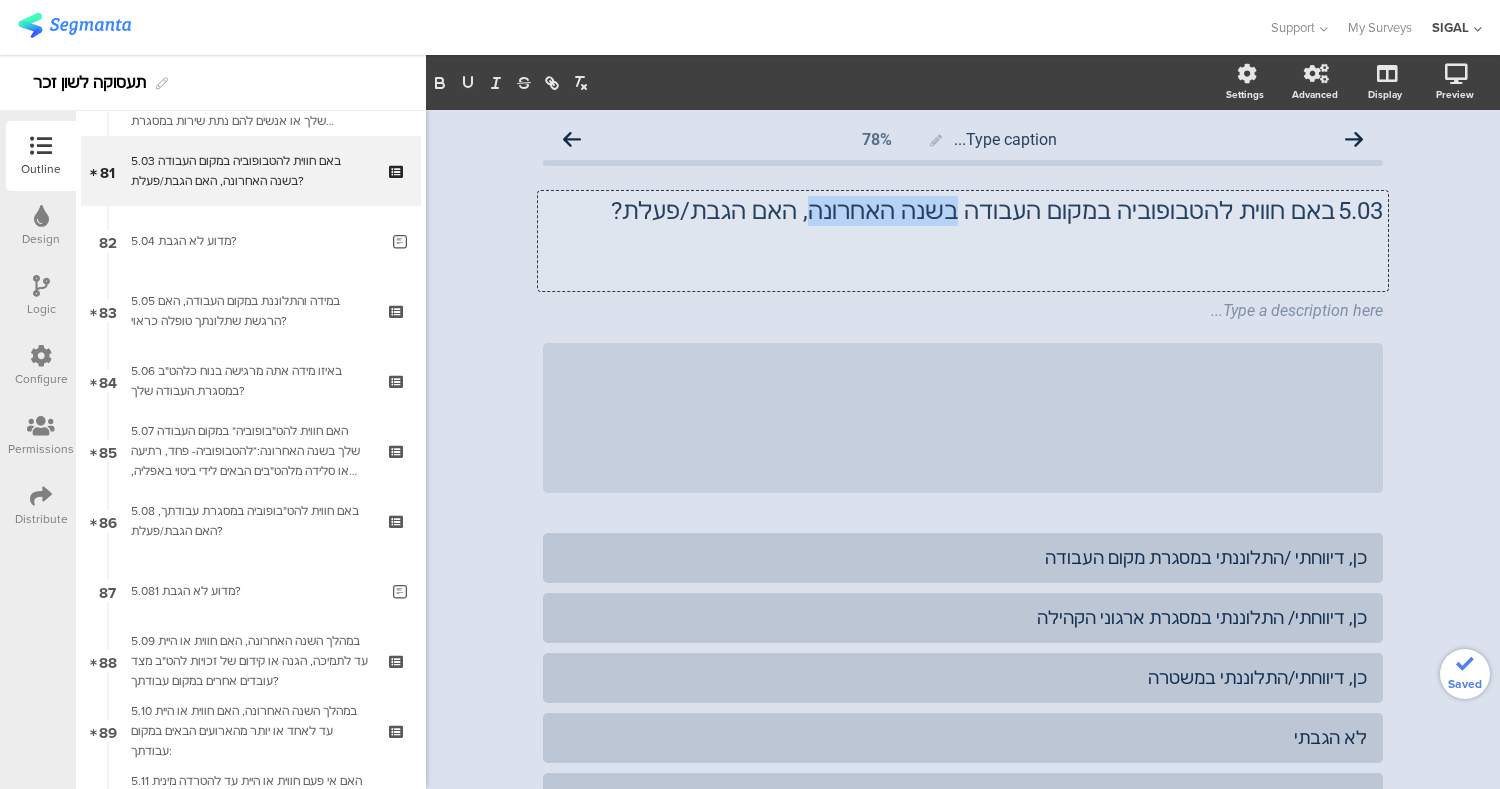 copy on "בשנה האחרונה" 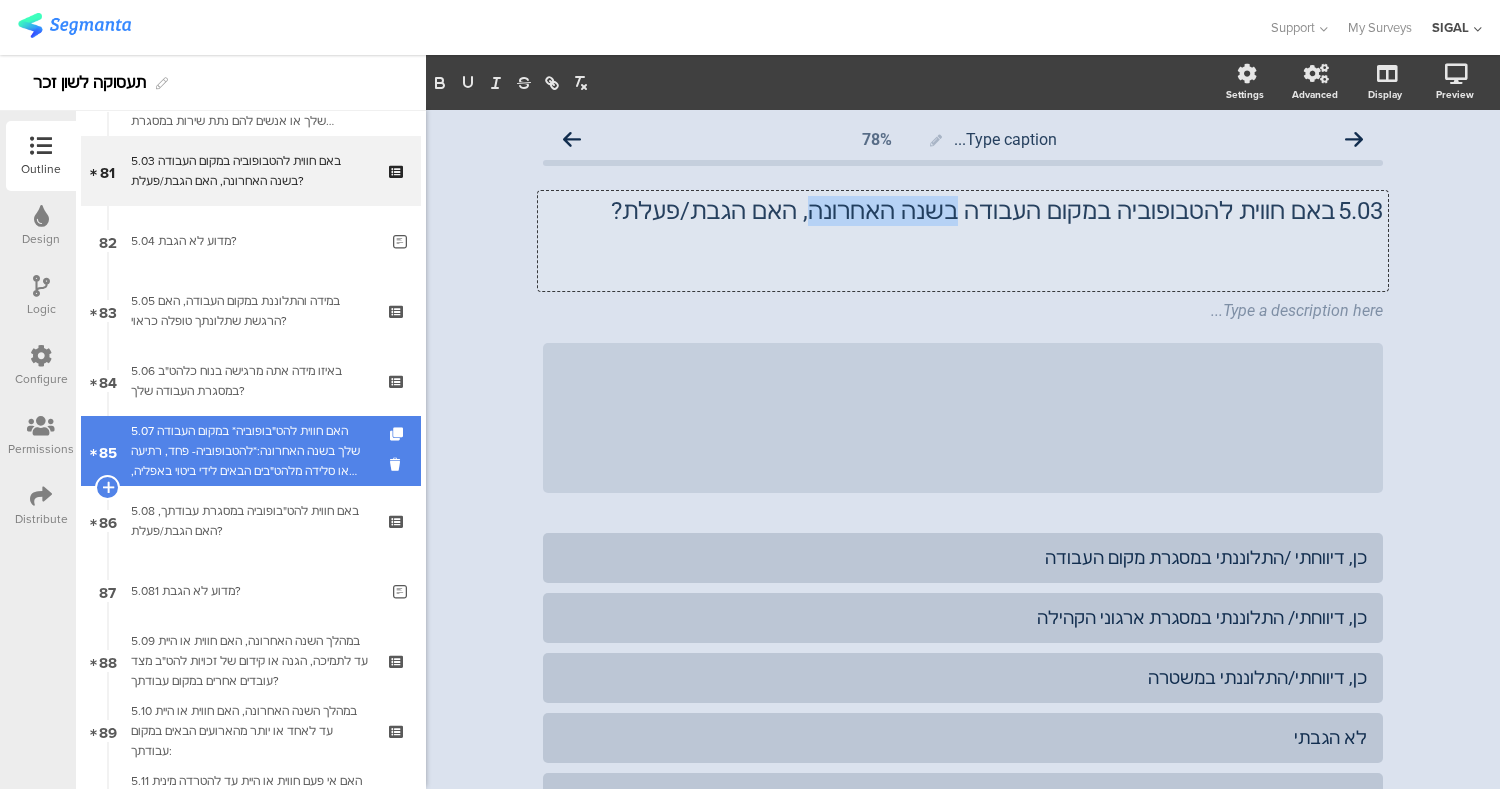 click on "5.07	האם חווית להט"בופוביה* במקום העבודה שלך בשנה האחרונה:*להטבופוביה- פחד, רתיעה או סלידה מלהט"בים הבאים לידי ביטוי באפליה, דחיה, שנאה זלזול או תוקפנות מצד אנשים שאתה עובדת איתם (ספקים, עובדים אחרים, לקוחות וכו')" at bounding box center [250, 451] 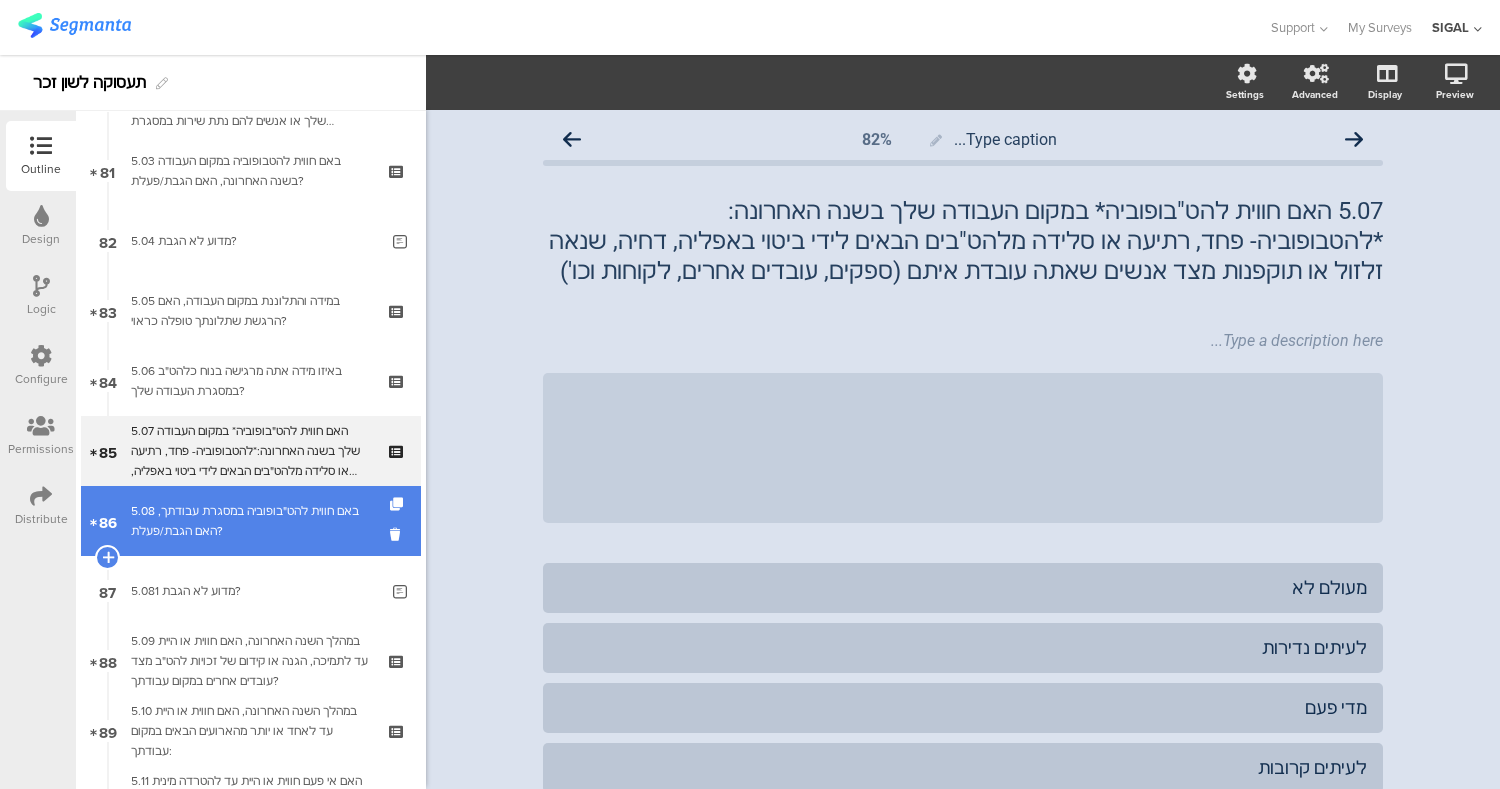 click on "5.08	באם חווית להט"בופוביה במסגרת עבודתך, האם הגבת/פעלת?" at bounding box center [250, 521] 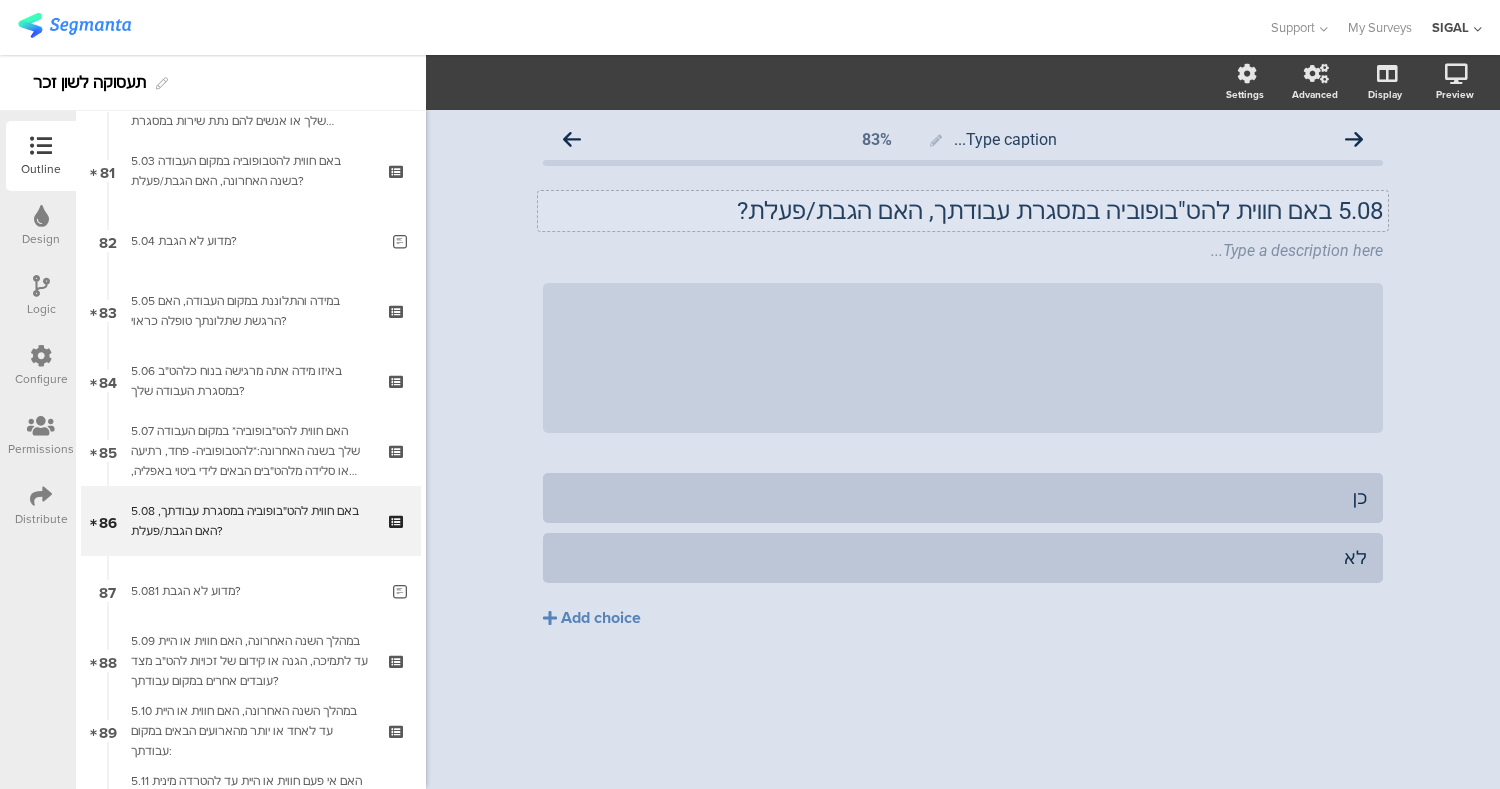 click on "5.08	באם חווית להט"בופוביה במסגרת עבודתך, האם הגבת/פעלת?" 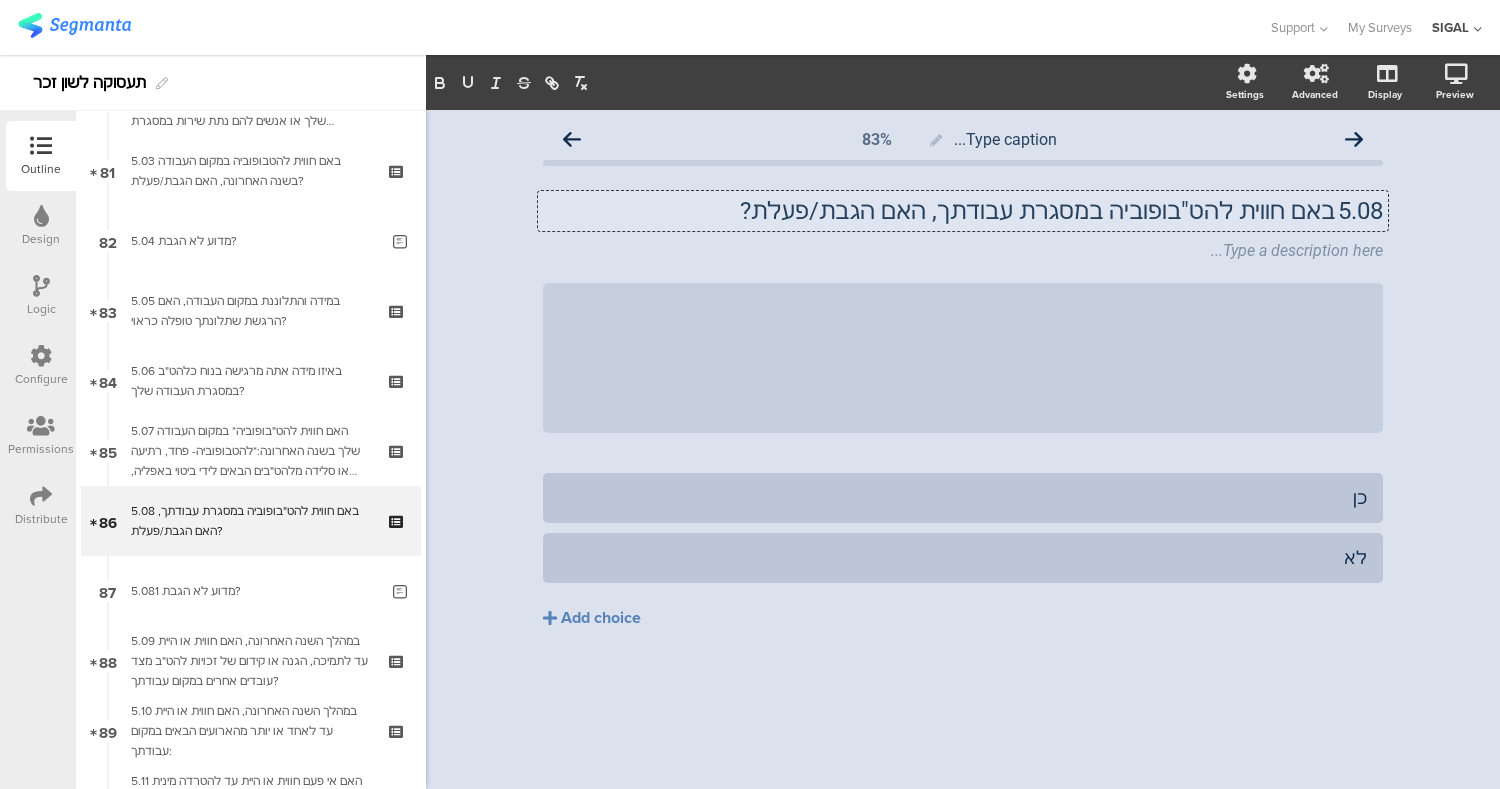 type 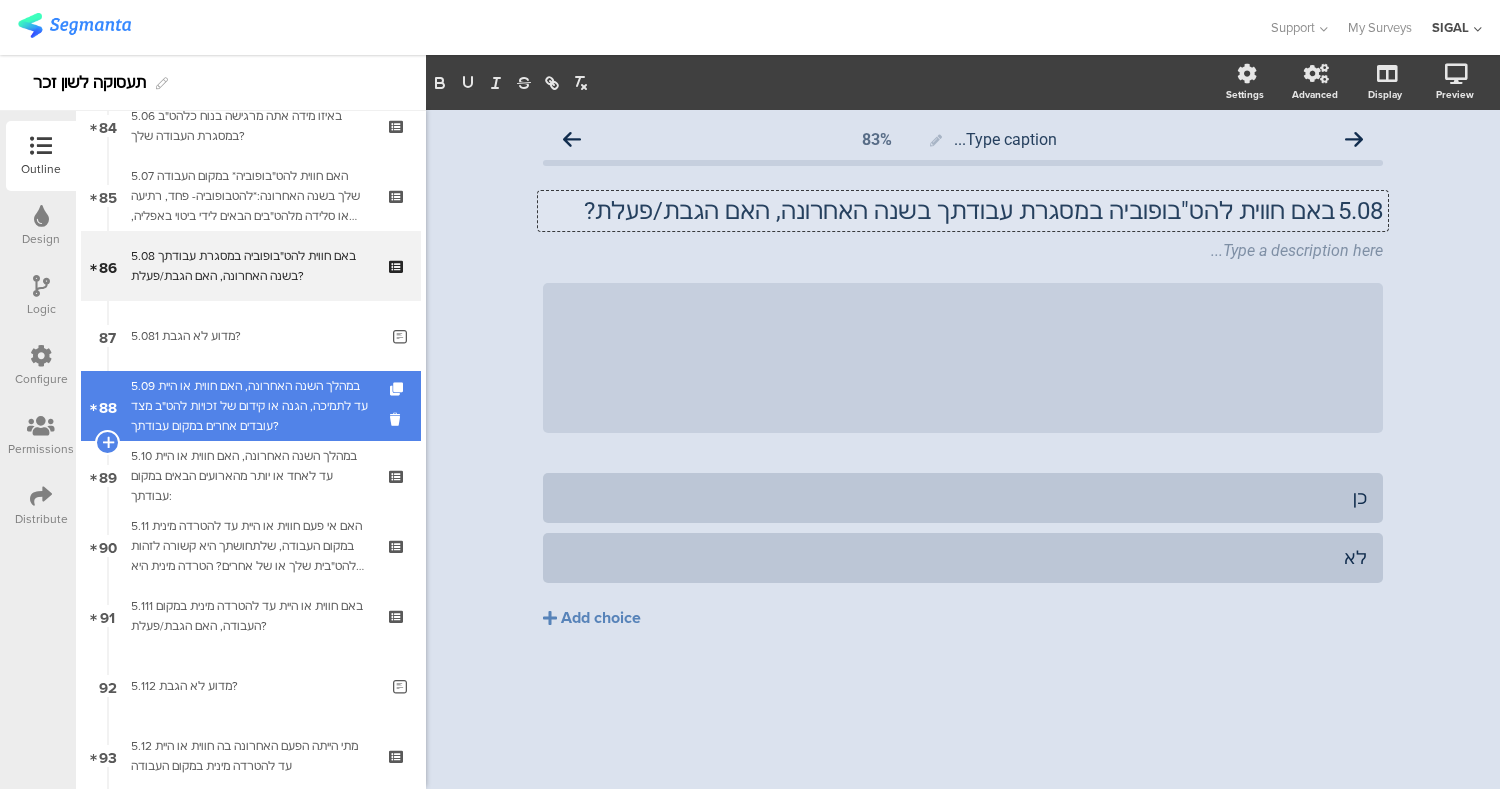 scroll, scrollTop: 5915, scrollLeft: 0, axis: vertical 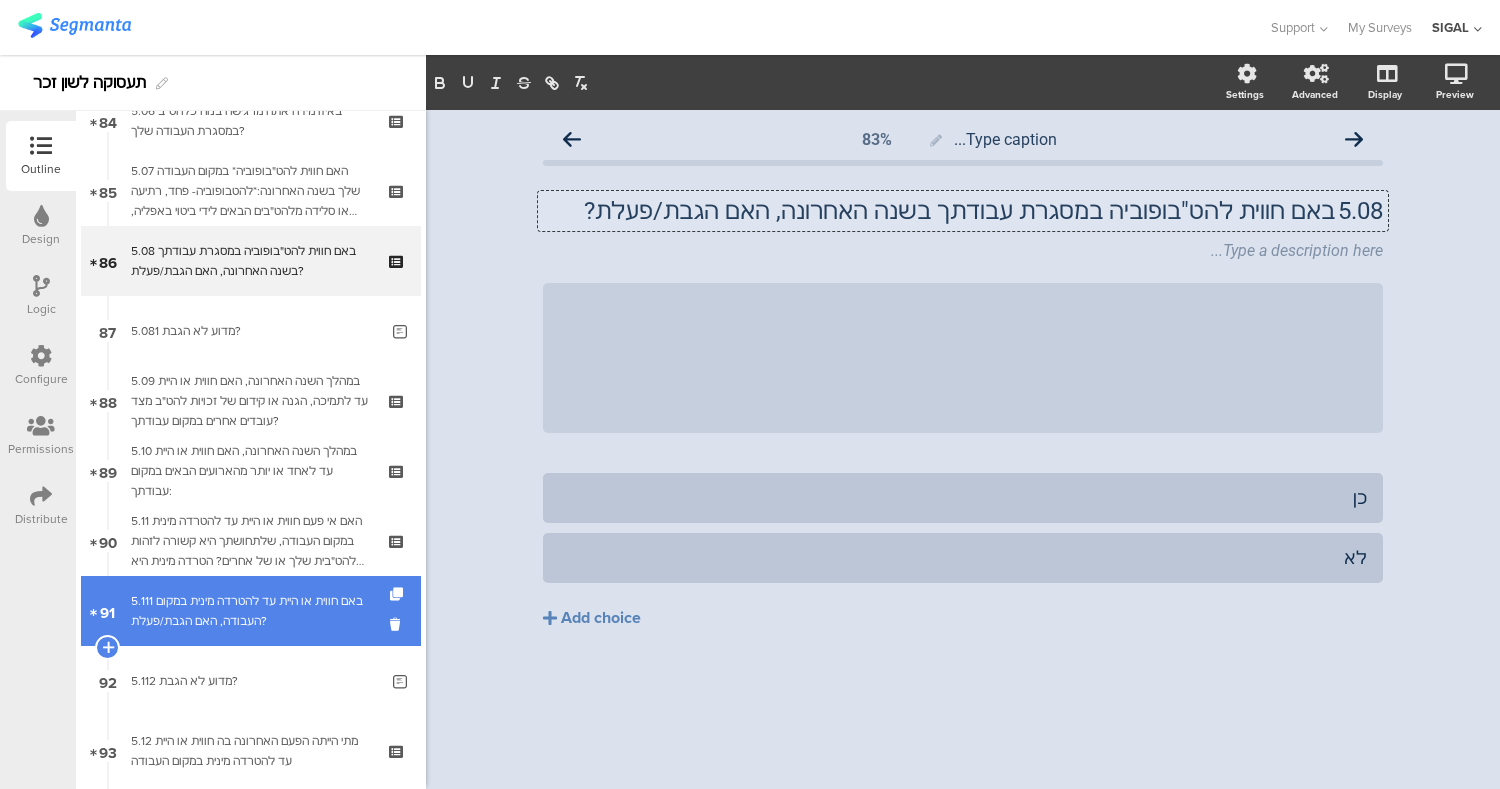 click on "5.111	באם חווית או היית עד להטרדה מינית במקום העבודה, האם הגבת/פעלת?" at bounding box center (250, 611) 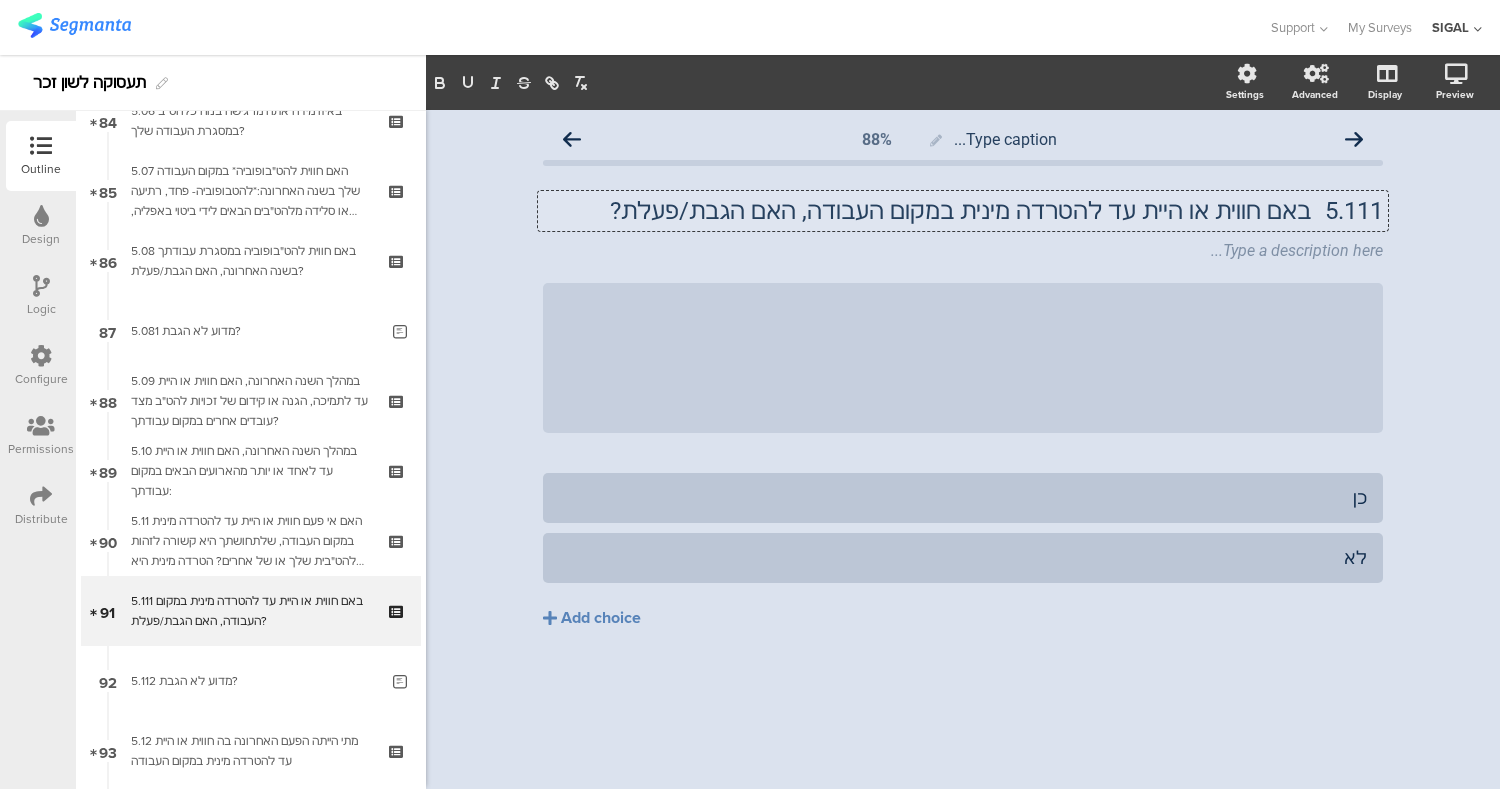 click on "5.111	באם חווית או היית עד להטרדה מינית במקום העבודה, האם הגבת/פעלת?
5.111	באם חווית או היית עד להטרדה מינית במקום העבודה, האם הגבת/פעלת?
5.111	באם חווית או היית עד להטרדה מינית במקום העבודה, האם הגבת/פעלת?" 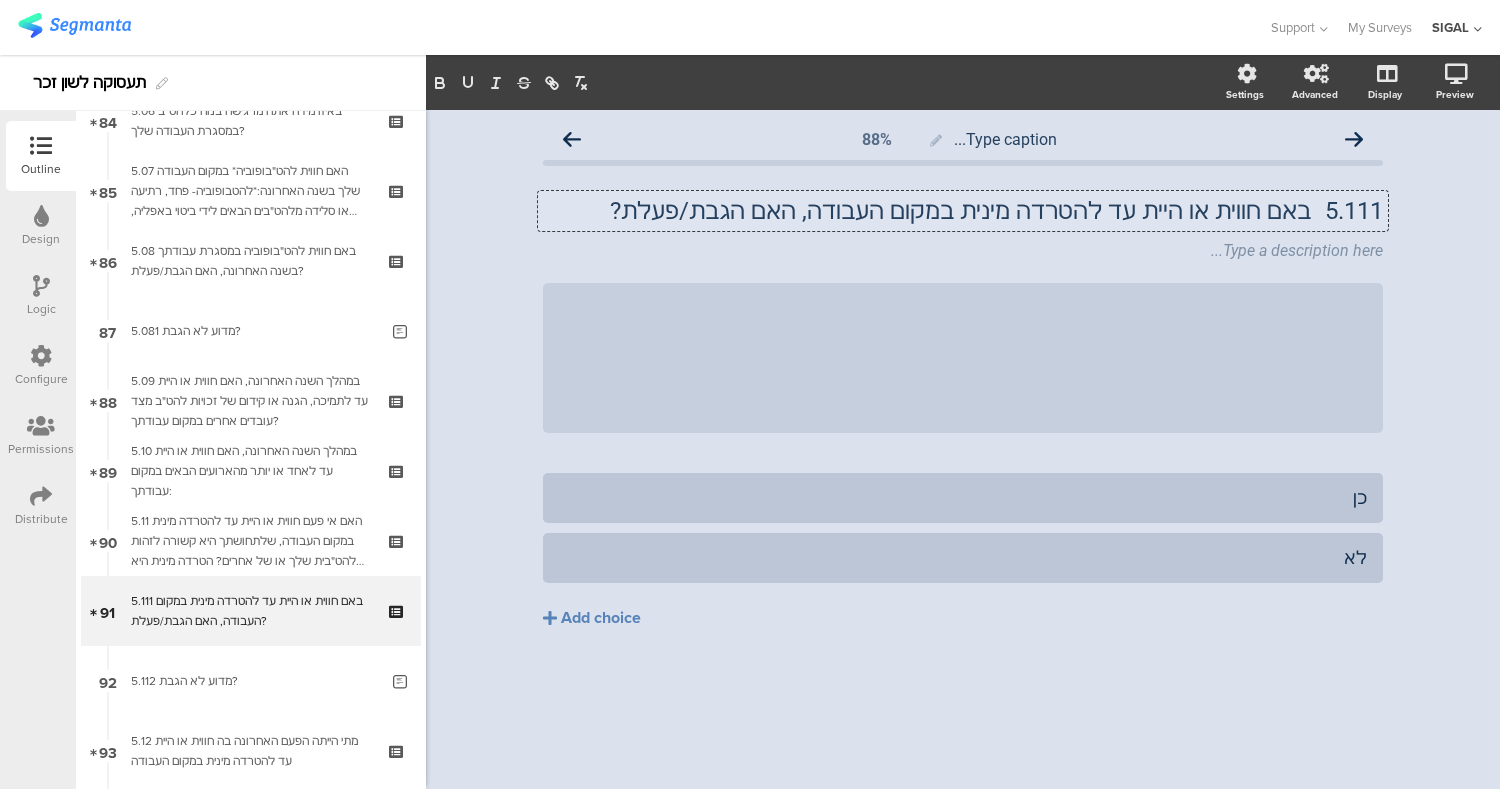 type 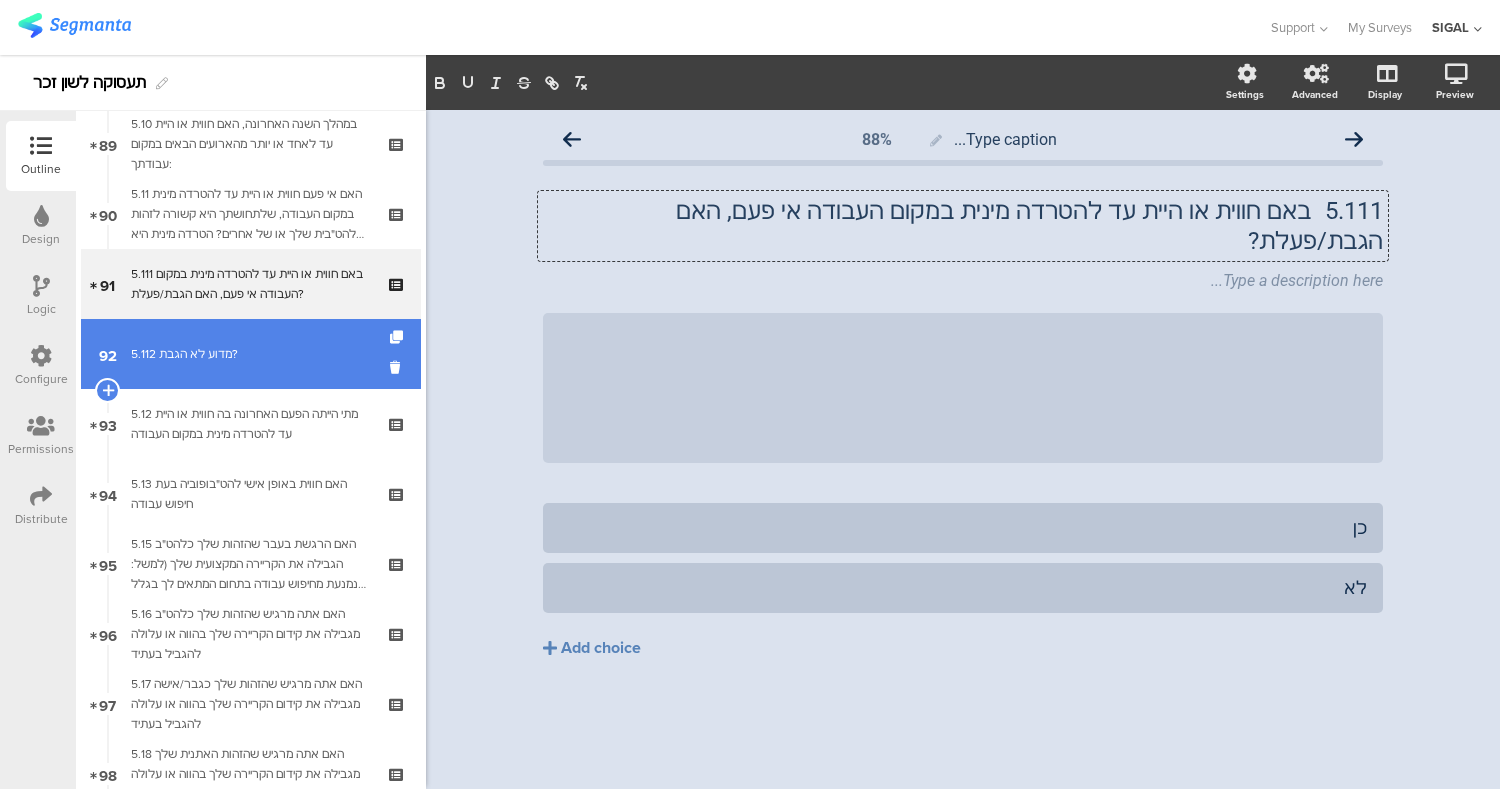scroll, scrollTop: 6266, scrollLeft: 0, axis: vertical 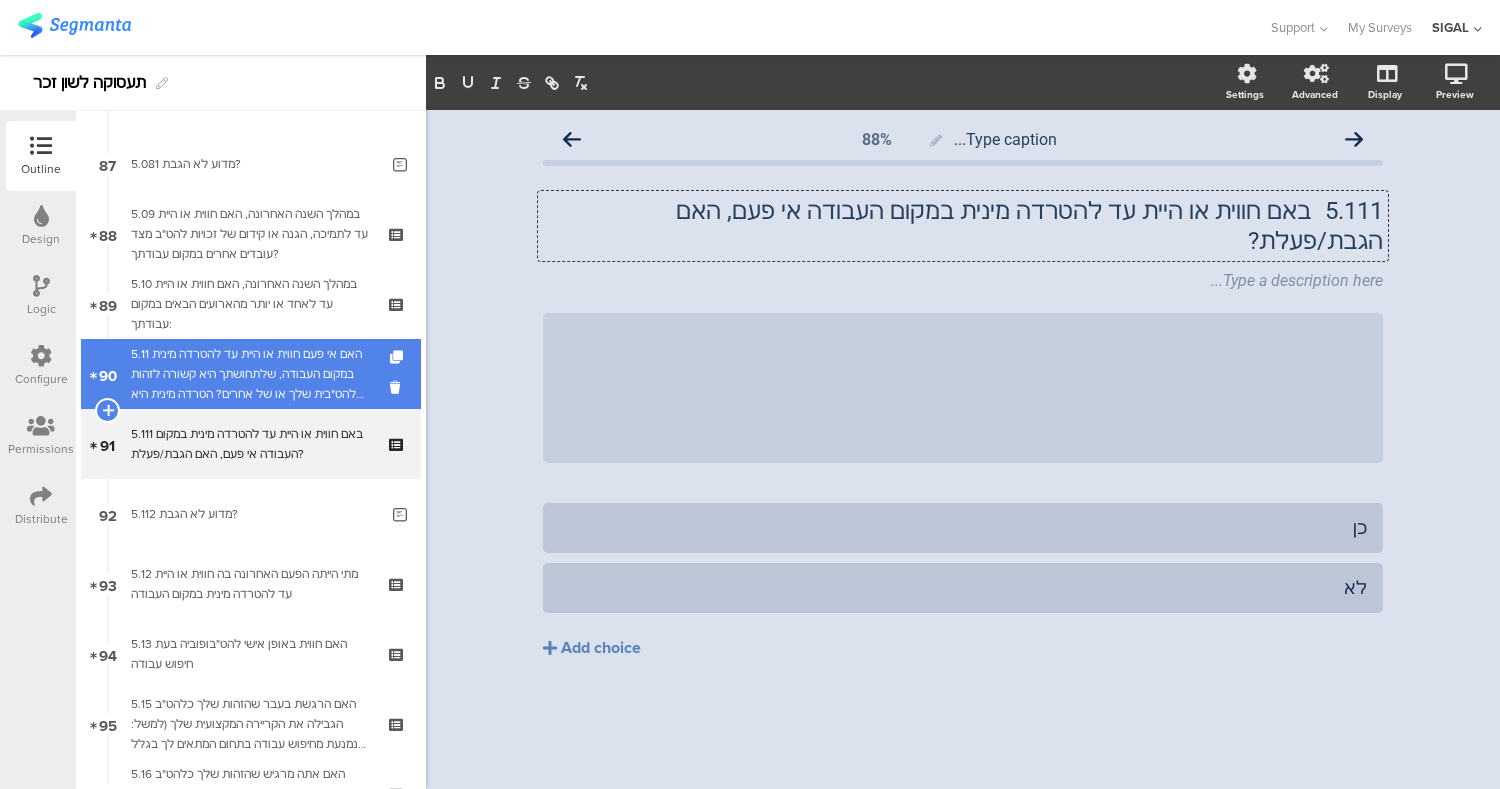 click on "5.11	האם אי פעם חווית או היית עד להטרדה מינית במקום העבודה, שלתחושתך היא קשורה לזהות להט"בית שלך או של אחרים? הטרדה מינית היא כל התנהגות מינית לא רצויה, מילולית או פיזית לדוגמא: הערות, בדיחות, רמיזות מיניות, מגע פיזי לא רצוי, חיזור כדפוס מטריד גם לאחר סירוב, שיתוף בתכנים מיניים או הודעות בעלות אופי מיני, שאלות או הנחות על ההתנהגות המינית שלך בהתבסס על הזהות הלהט"בית שלך, ועוד" at bounding box center (250, 374) 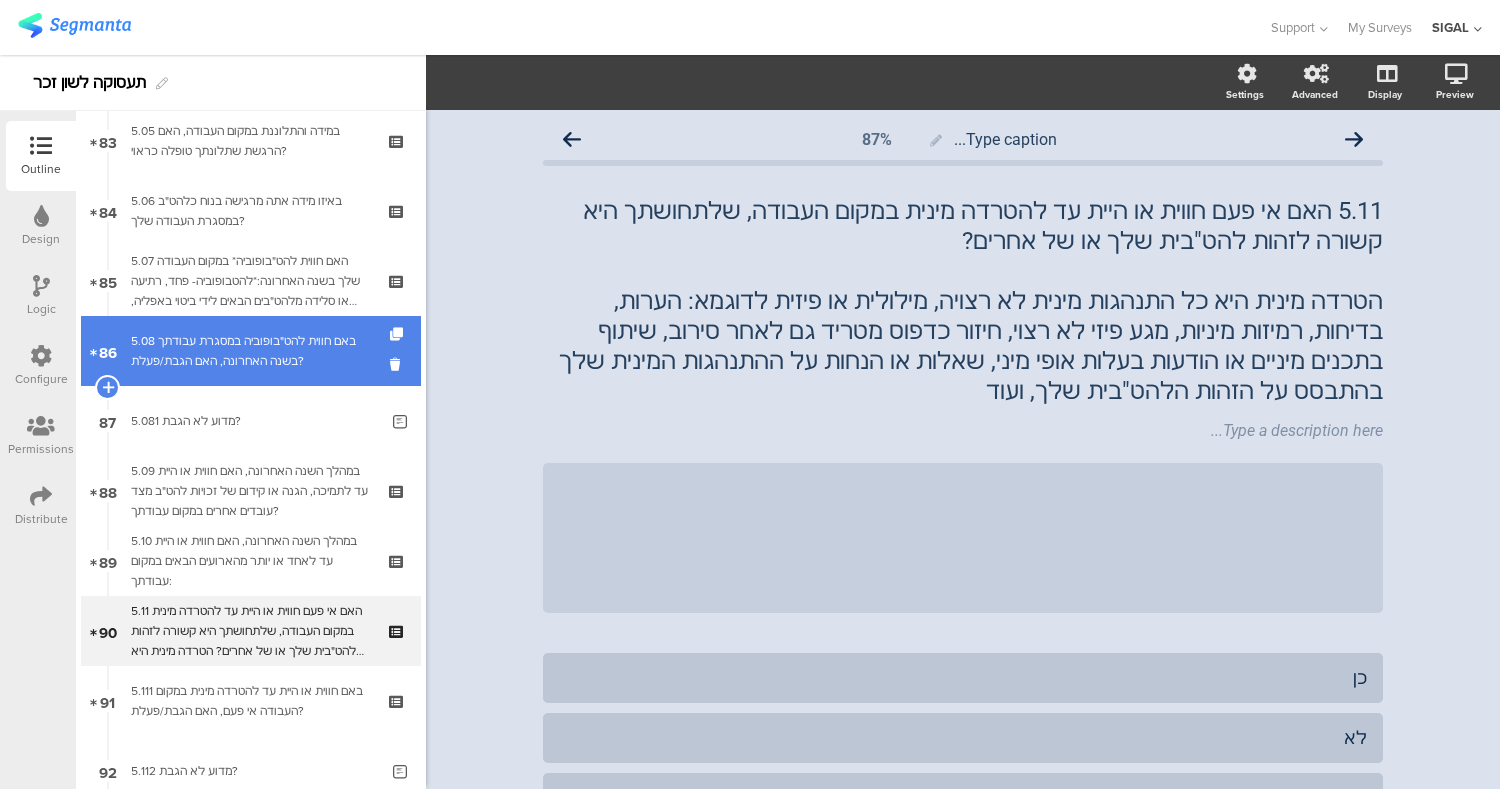 scroll, scrollTop: 5554, scrollLeft: 0, axis: vertical 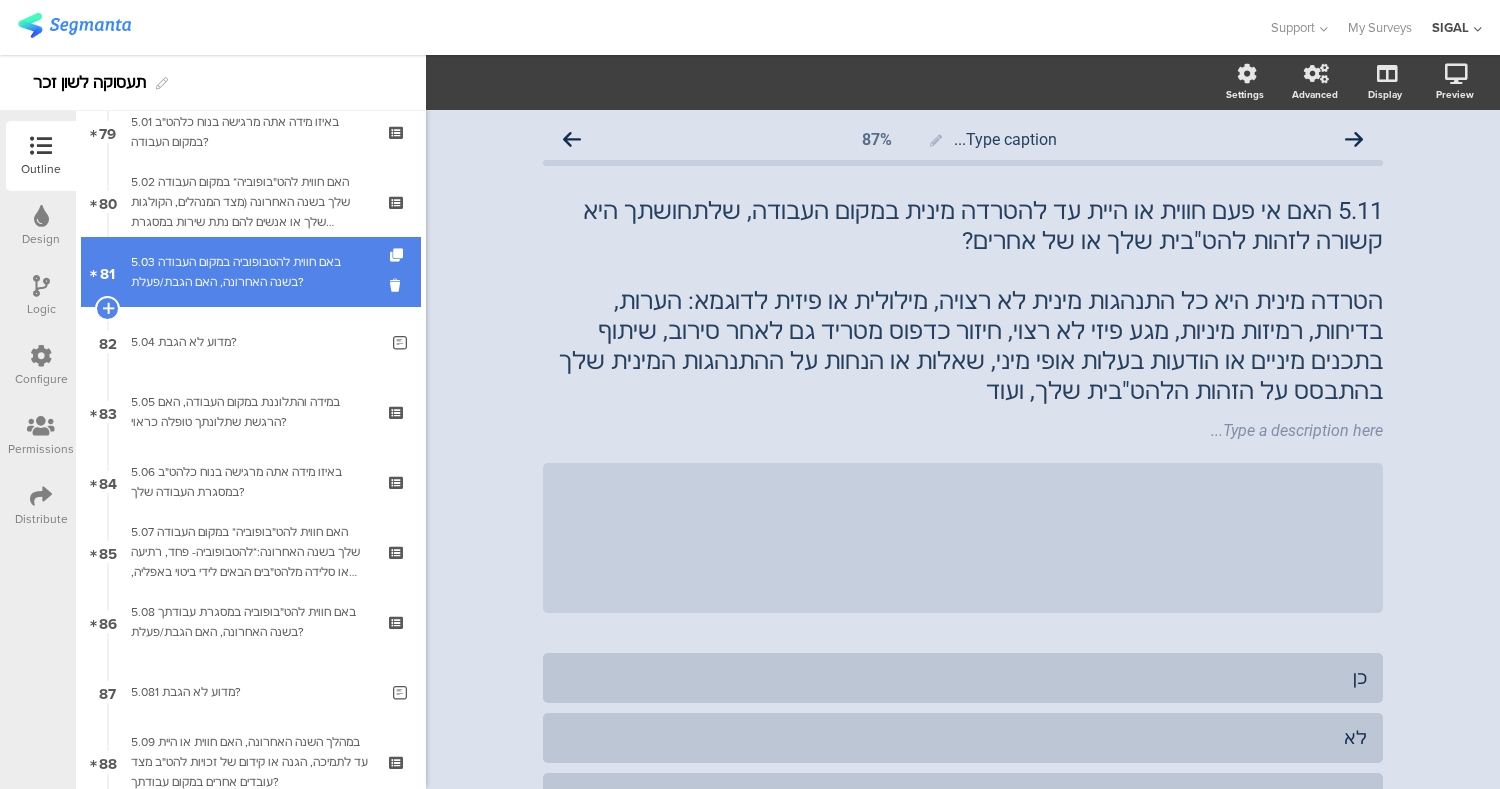 click on "5.03	באם חווית להטבופוביה במקום העבודה בשנה האחרונה, האם הגבת/פעלת?" at bounding box center (250, 272) 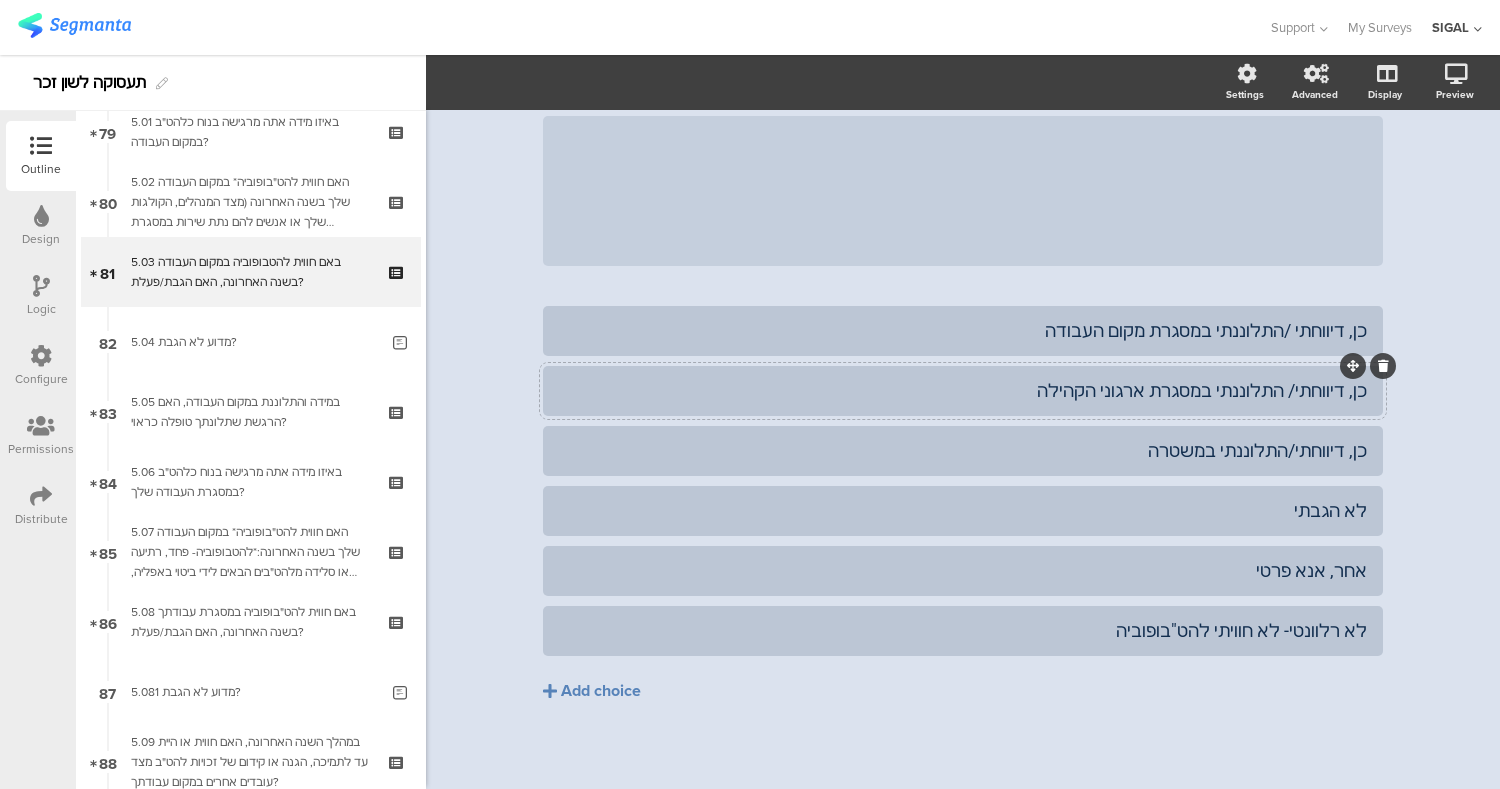 scroll, scrollTop: 234, scrollLeft: 0, axis: vertical 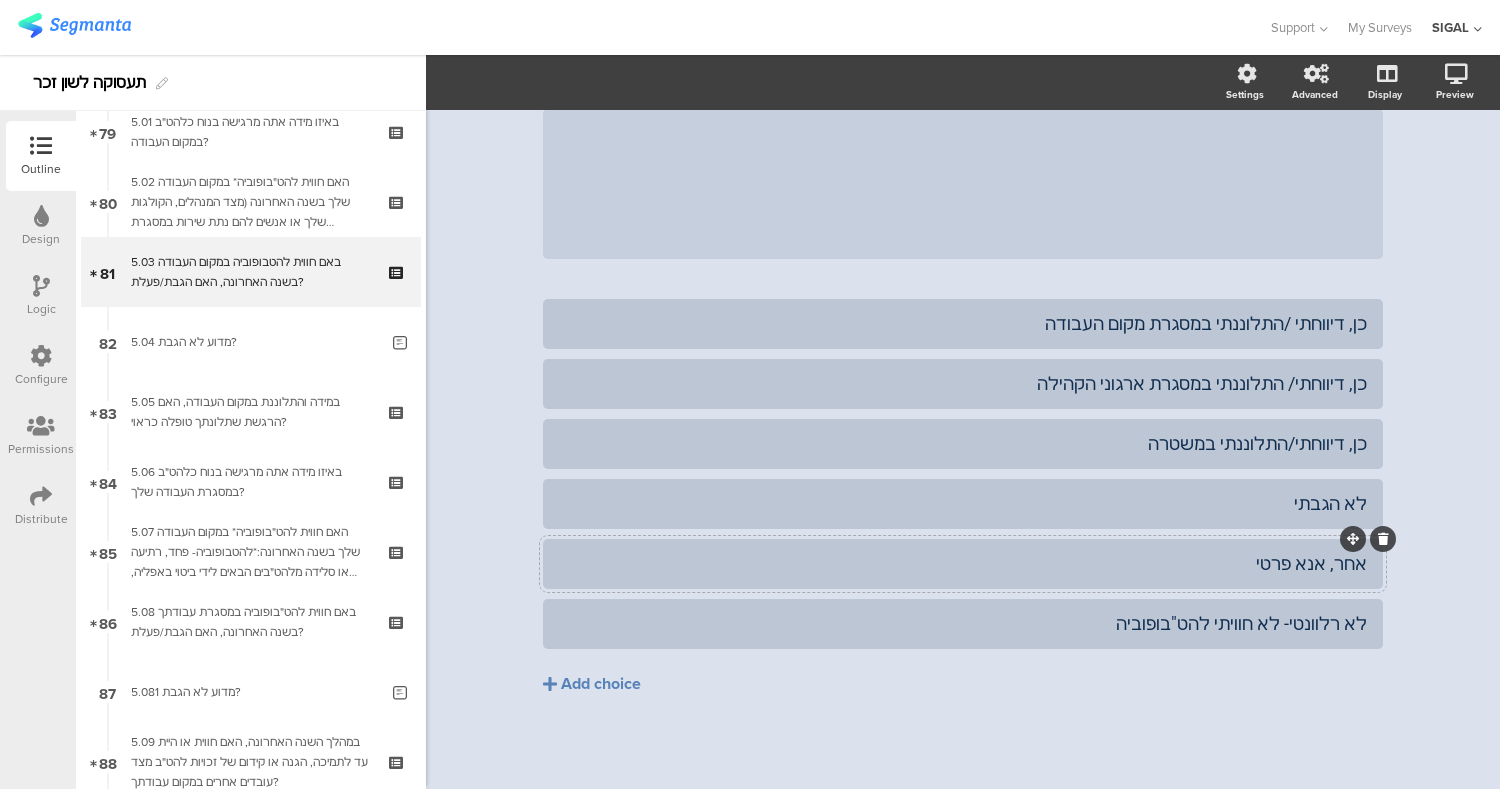 click on "אחר, אנא פרטי" 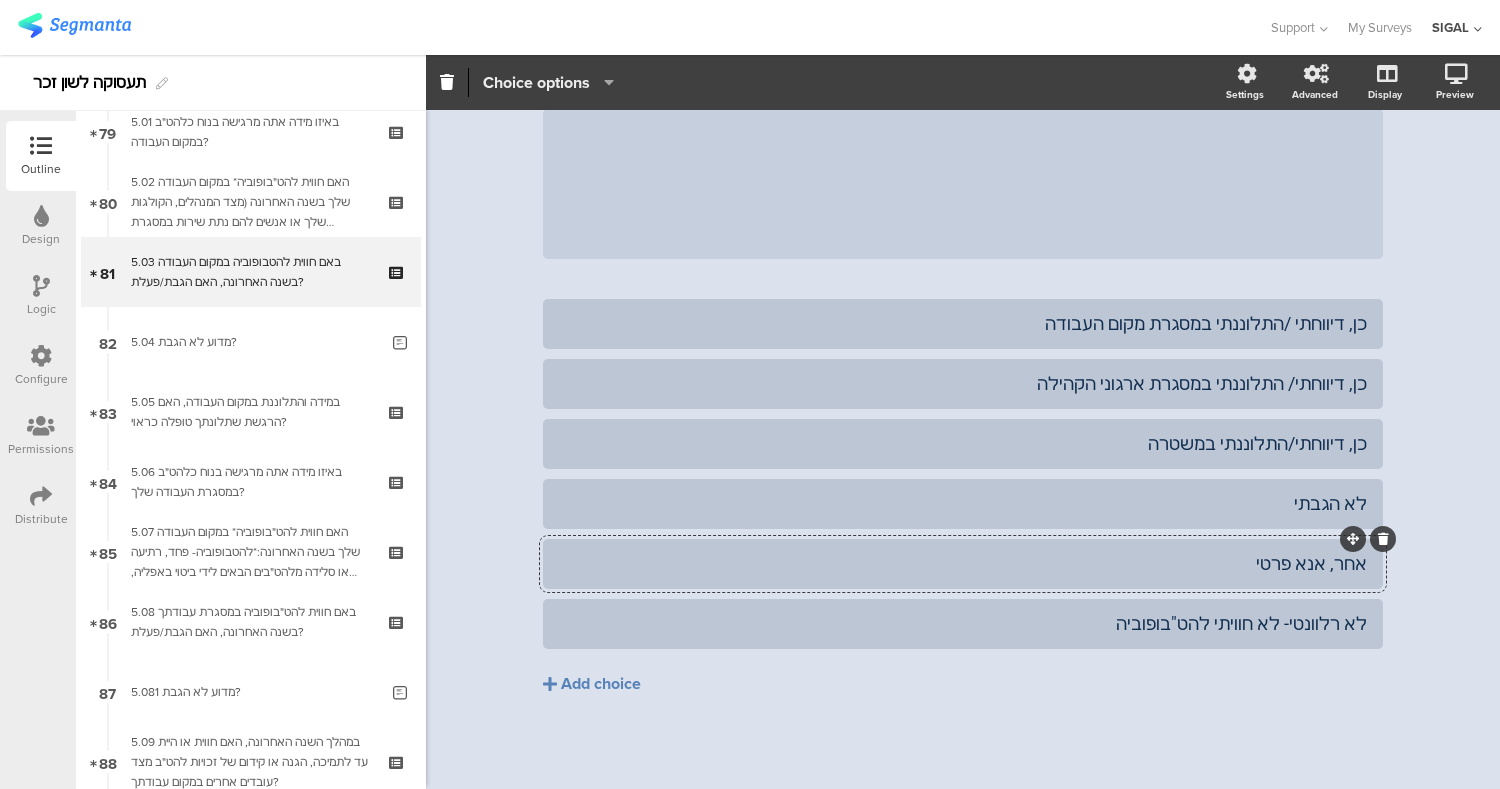 click on "Choice options" 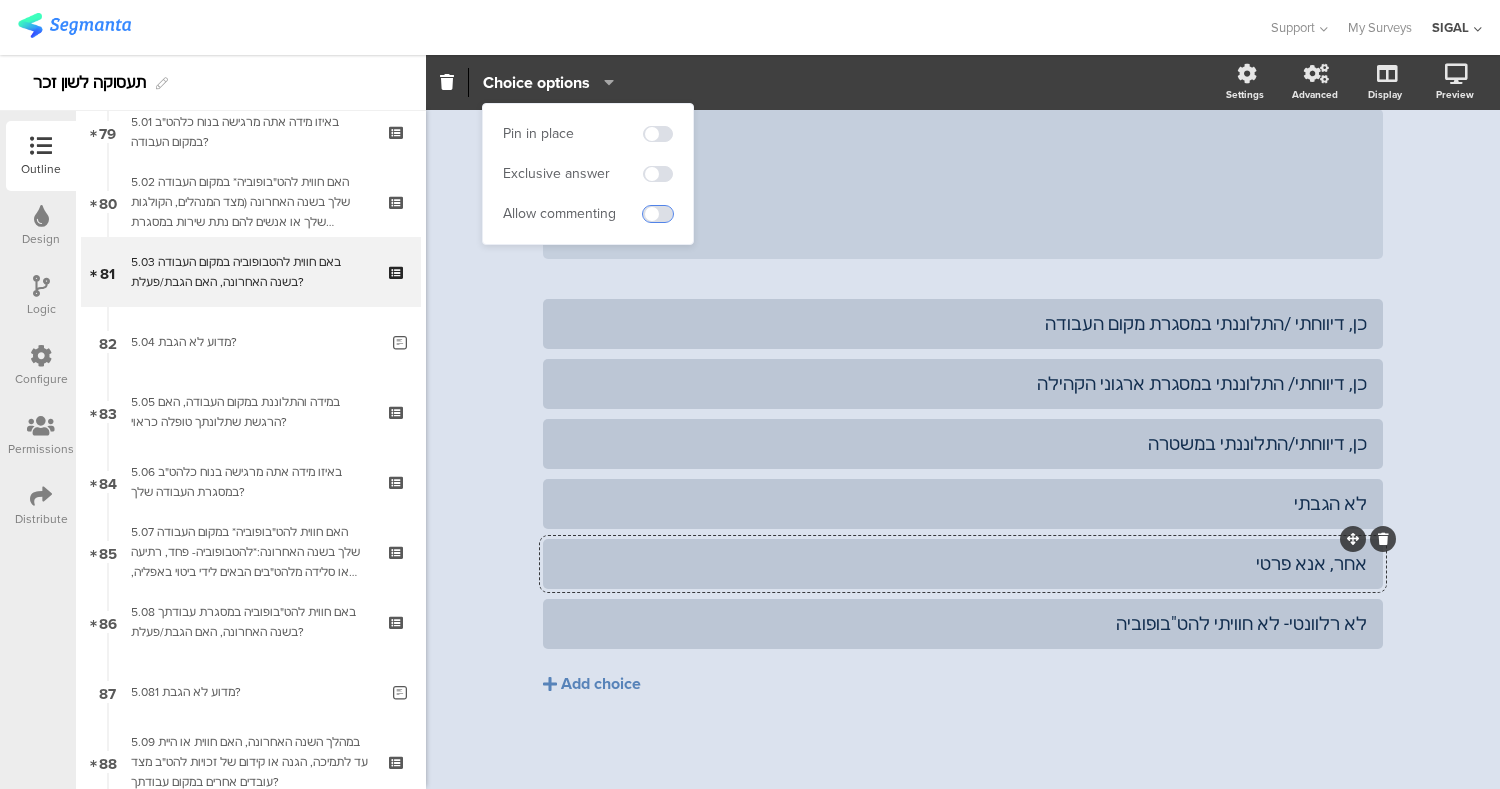 click at bounding box center (658, 214) 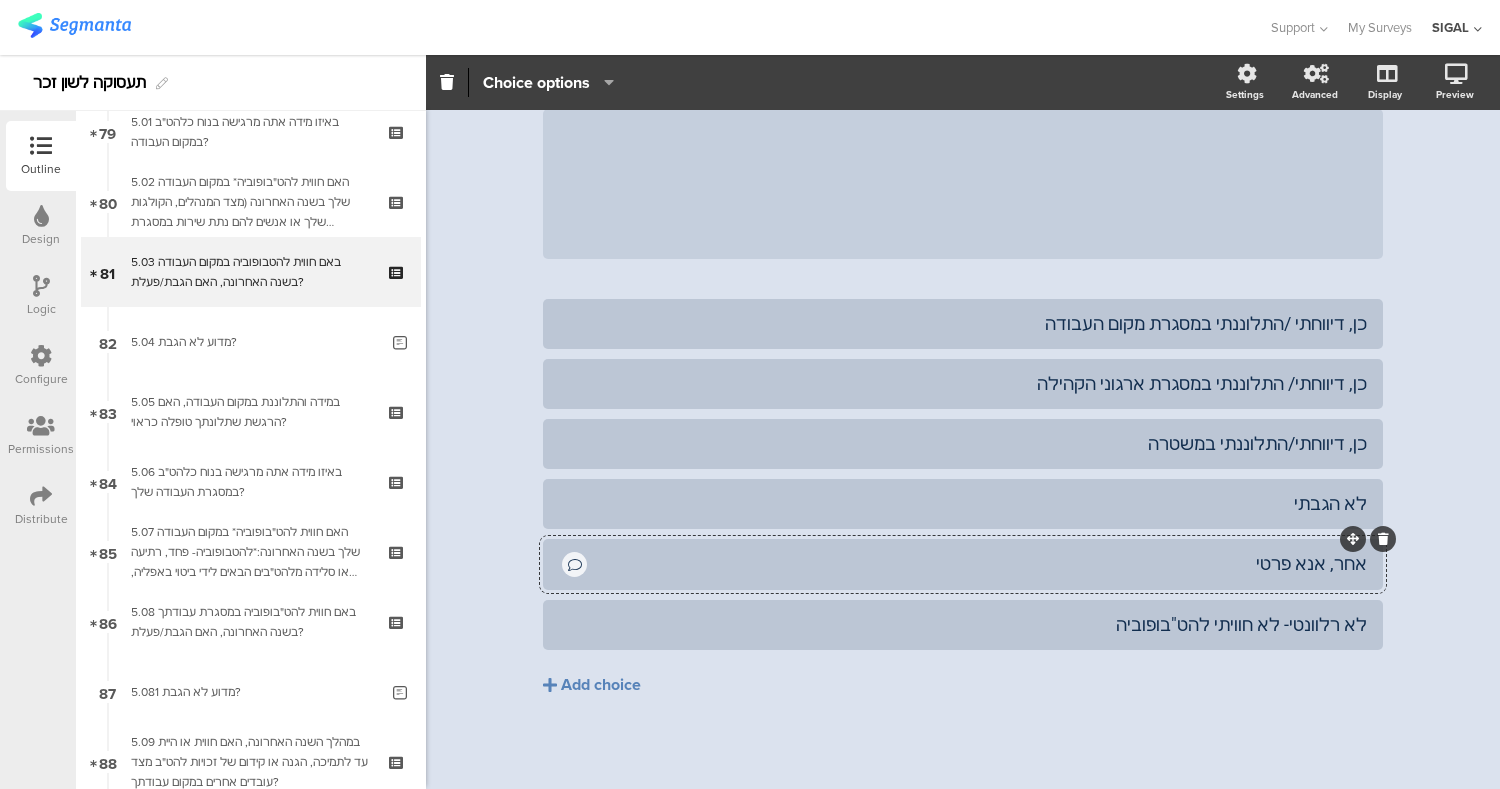 click on "Type caption...
78%
5.03	באם חווית להטבופוביה במקום העבודה בשנה האחרונה, האם הגבת/פעלת?
5.03	באם חווית להטבופוביה במקום העבודה בשנה האחרונה, האם הגבת/פעלת?
Type a description here...
/" 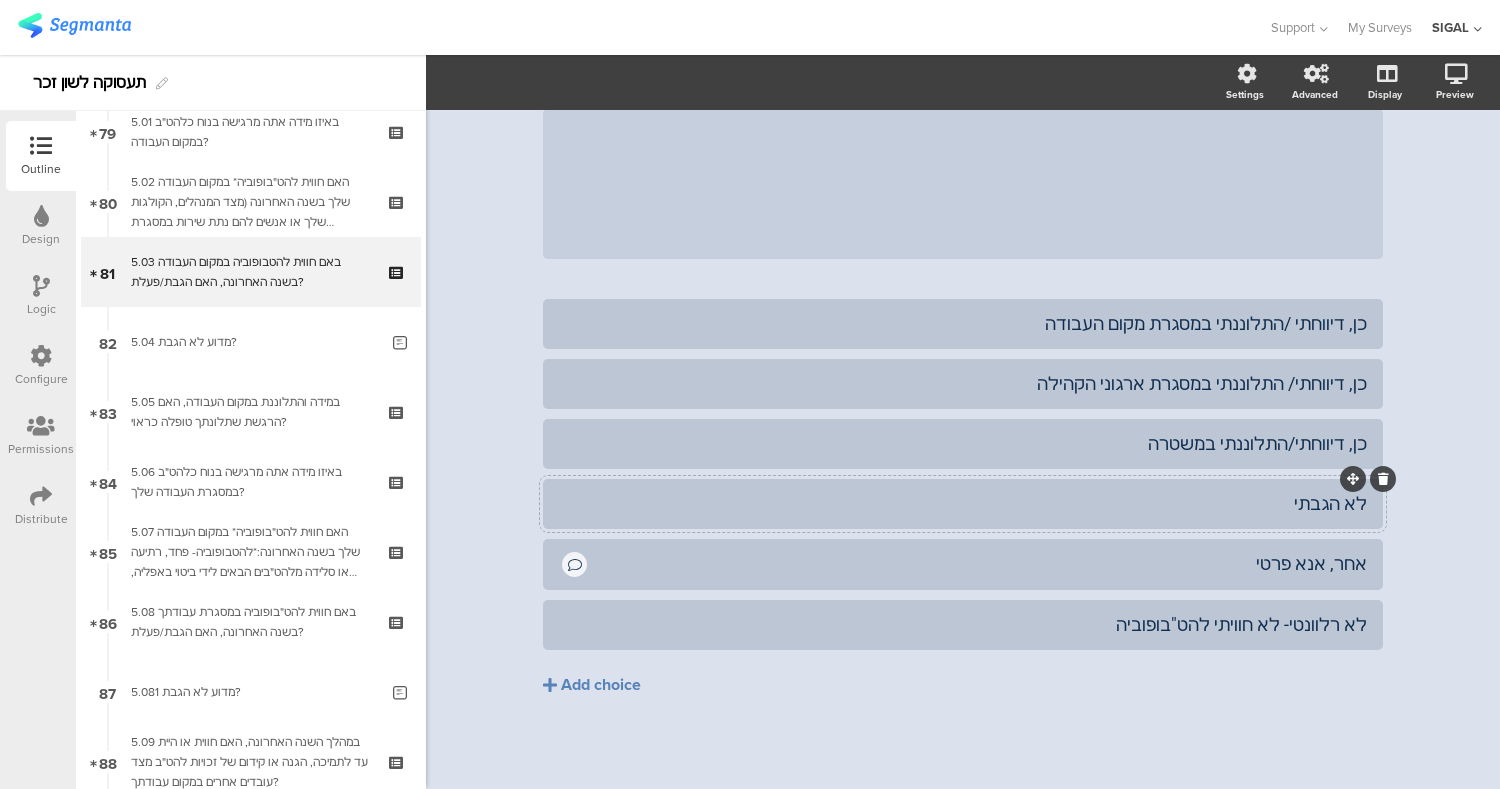 scroll, scrollTop: 235, scrollLeft: 0, axis: vertical 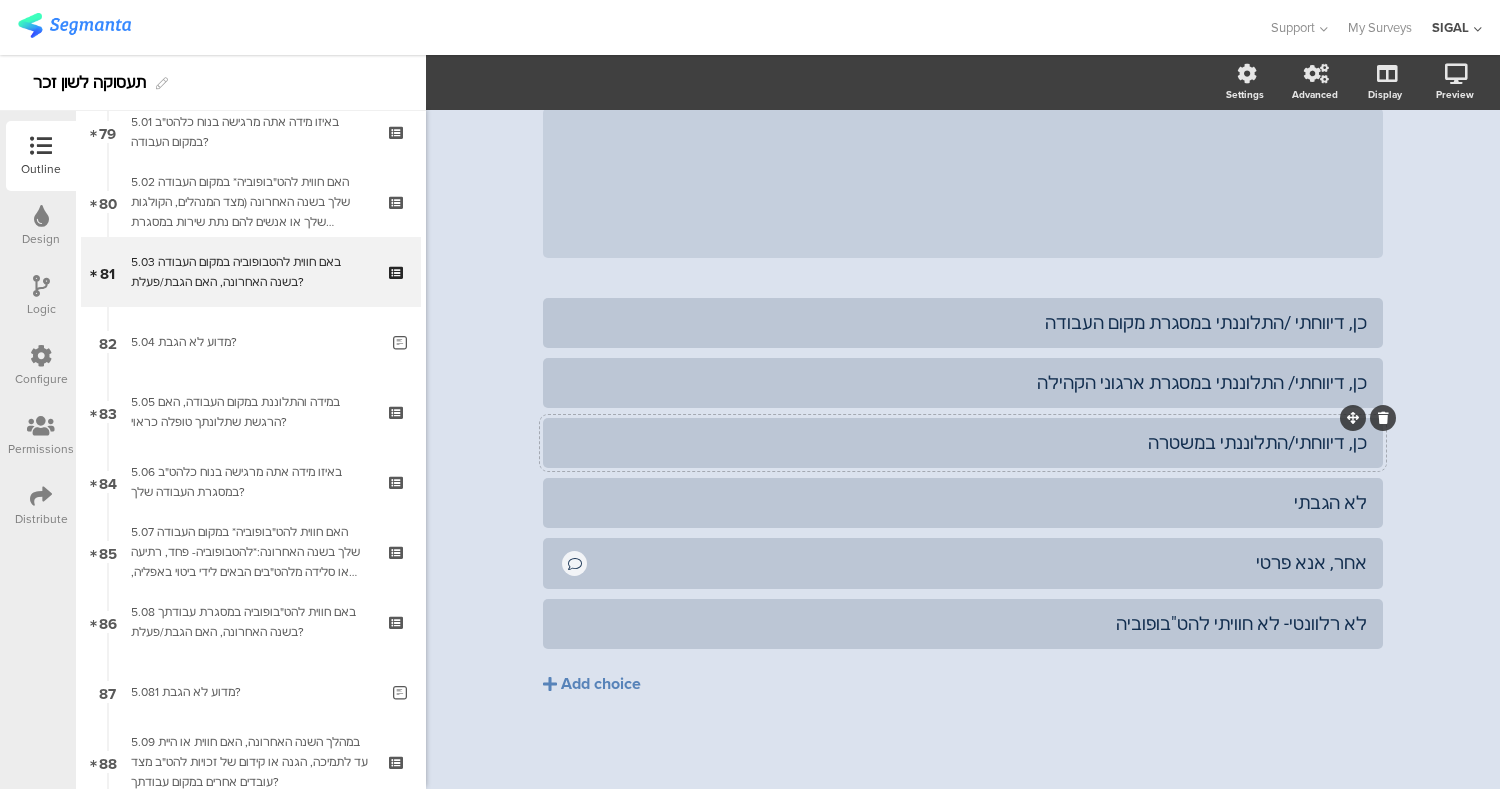 click on "כן, דיווחתי/התלוננתי במשטרה" 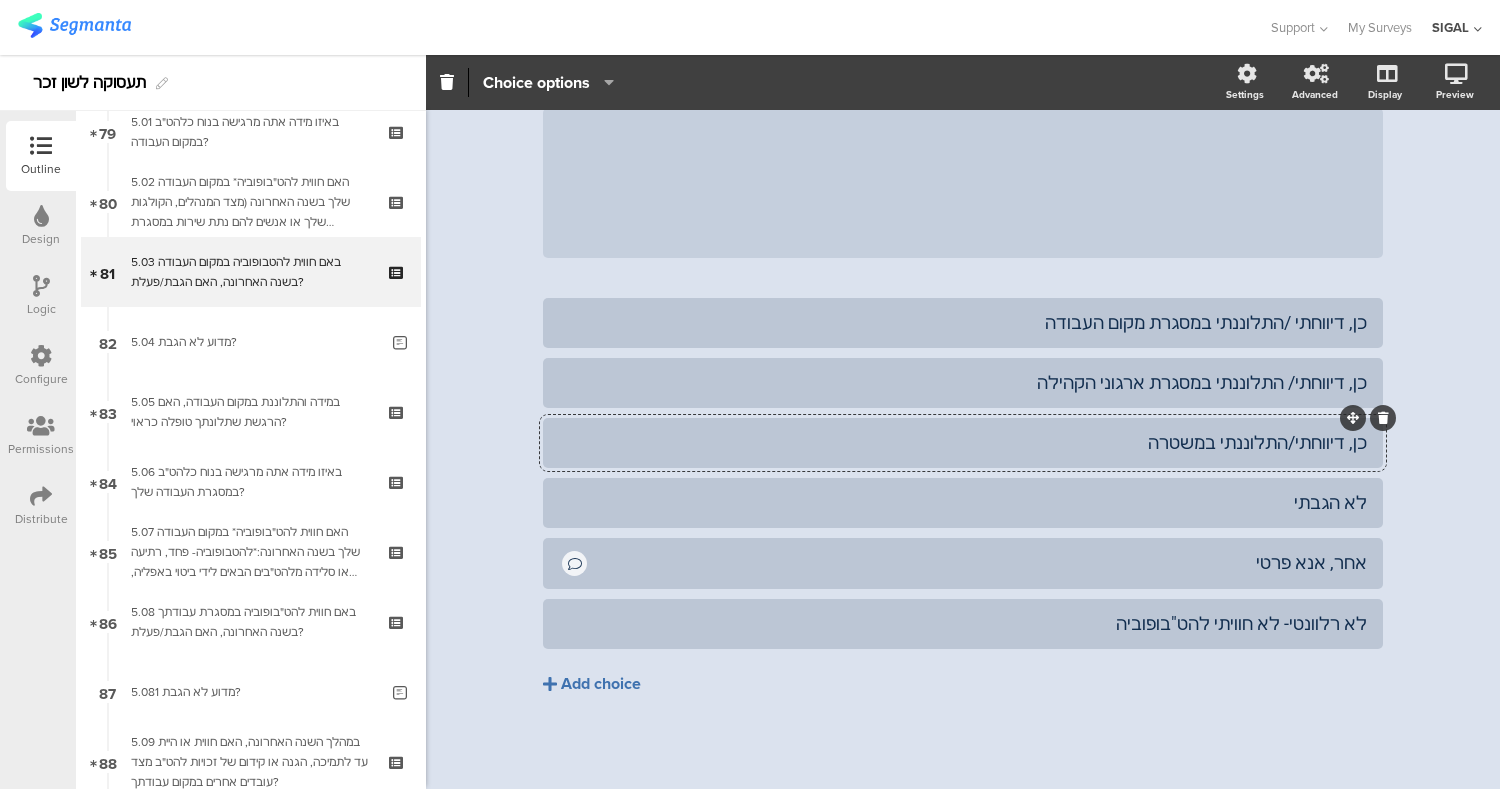 click on "Add choice" 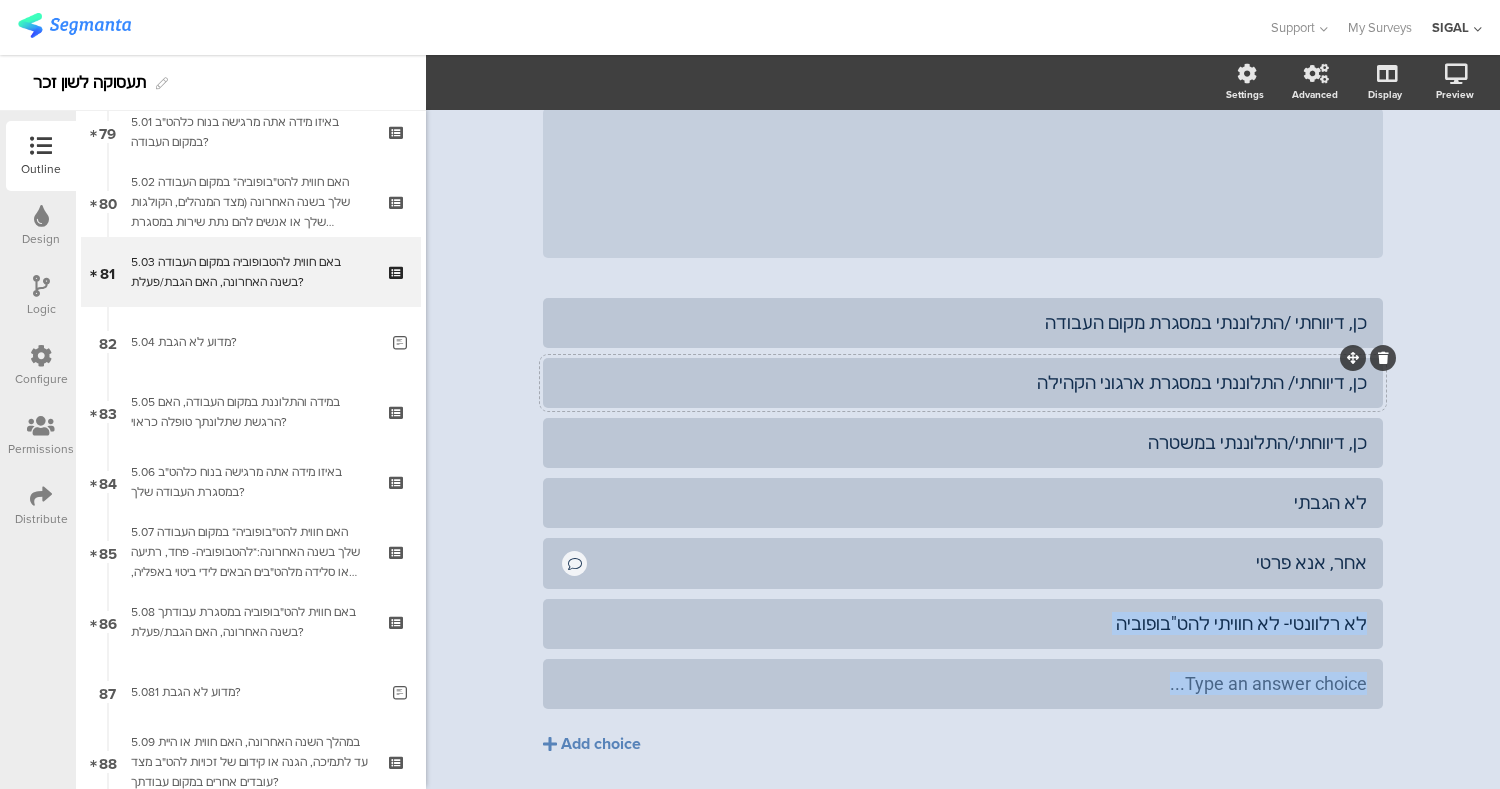 drag, startPoint x: 1349, startPoint y: 655, endPoint x: 1370, endPoint y: 379, distance: 276.79776 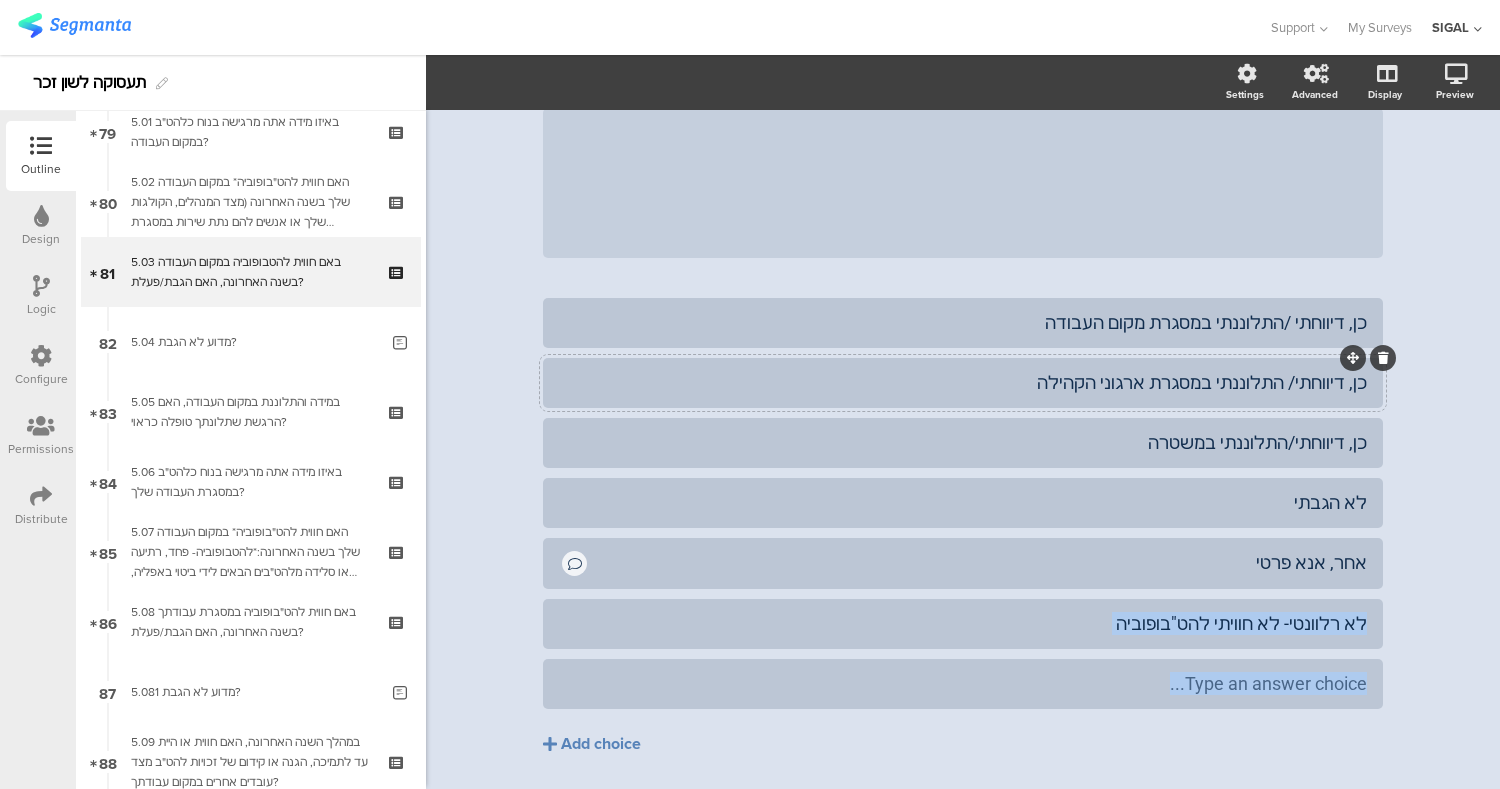 click on "כן, דיווחתי /התלוננתי במסגרת מקום העבודה
כן, דיווחתי/ התלוננתי במסגרת ארגוני הקהילה
כן, דיווחתי/התלוננתי במשטרה" 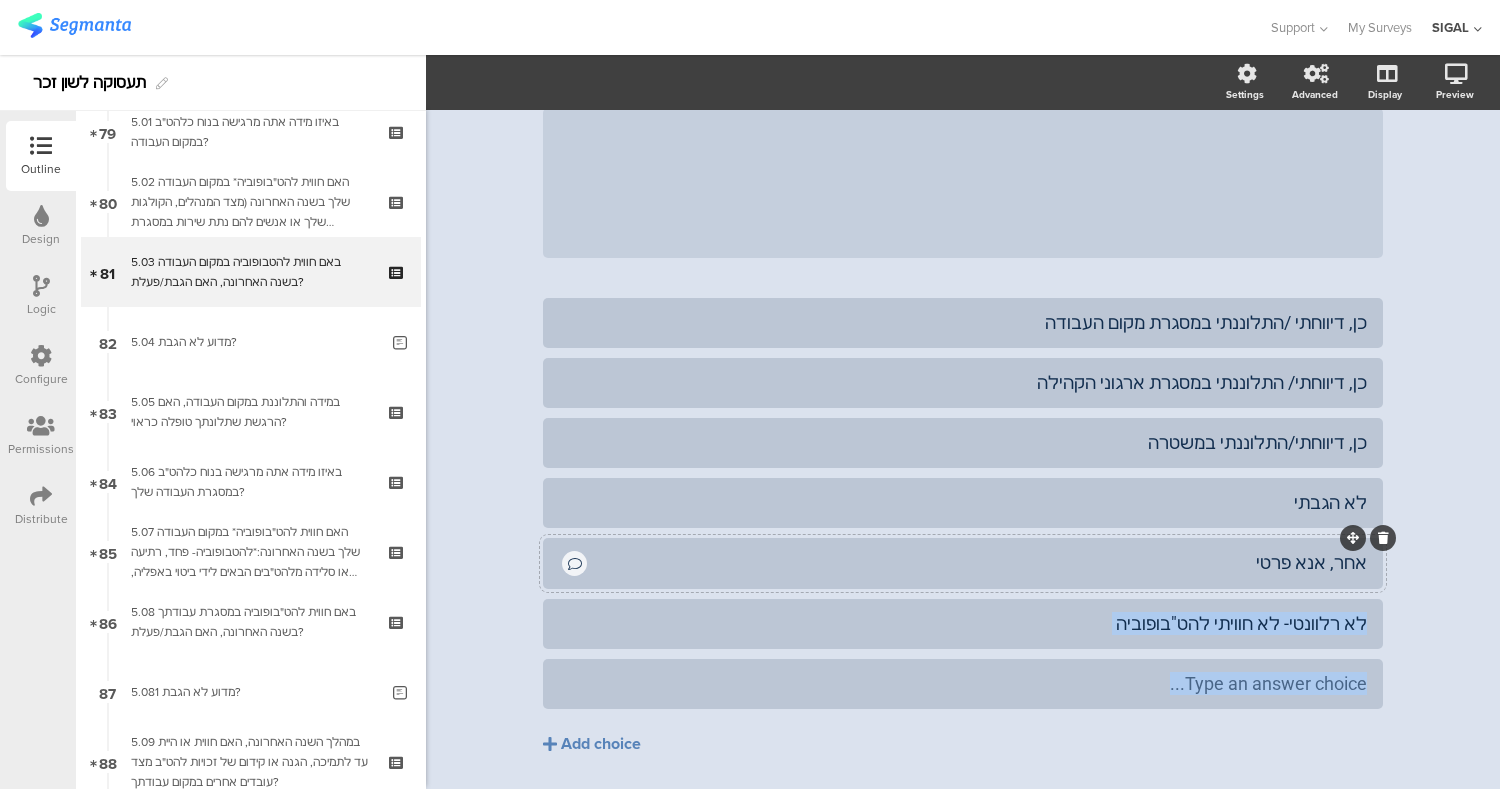 drag, startPoint x: 1346, startPoint y: 652, endPoint x: 1366, endPoint y: 560, distance: 94.14882 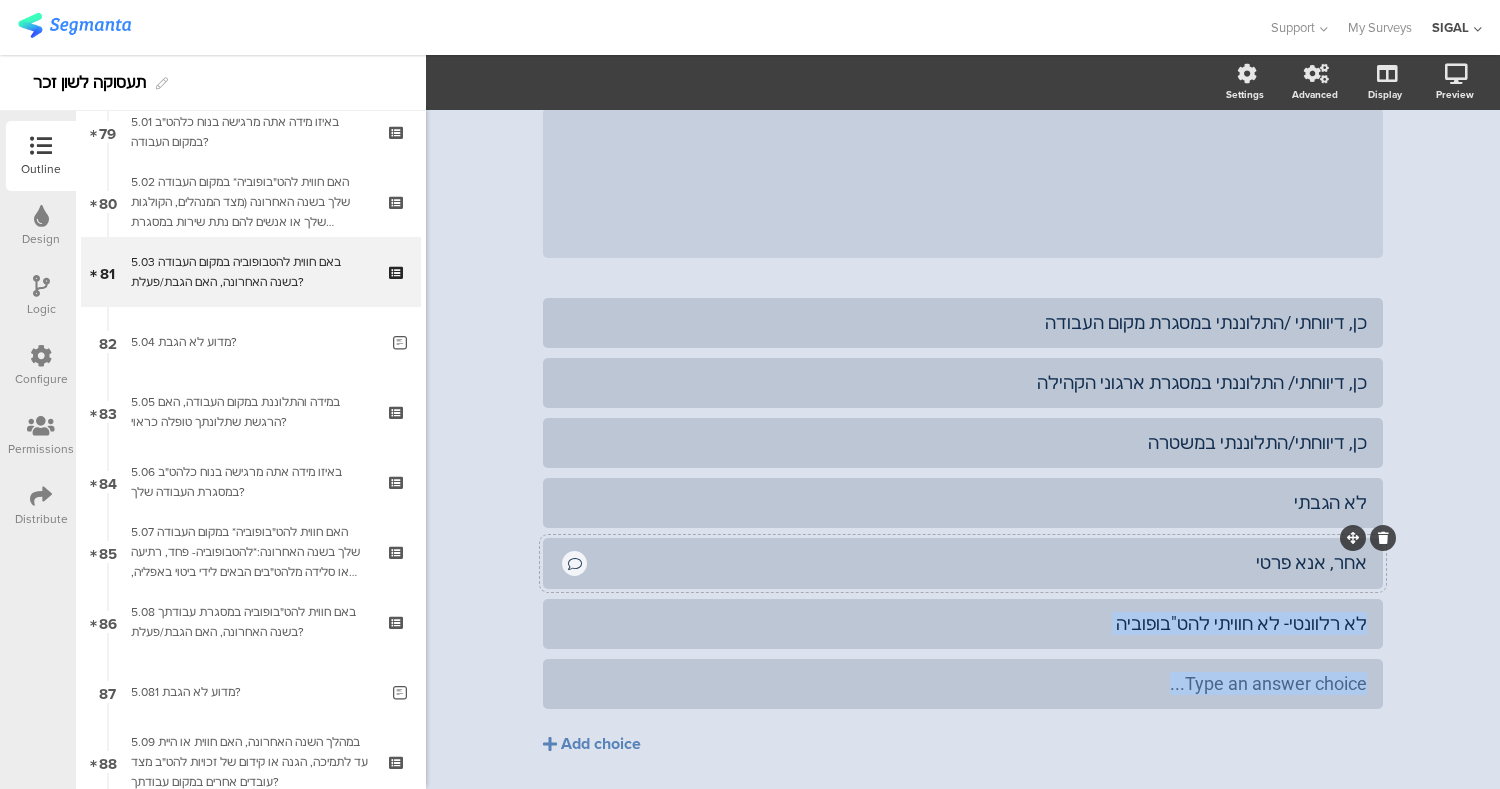 click on "כן, דיווחתי /התלוננתי במסגרת מקום העבודה
כן, דיווחתי/ התלוננתי במסגרת ארגוני הקהילה
כן, דיווחתי/התלוננתי במשטרה" 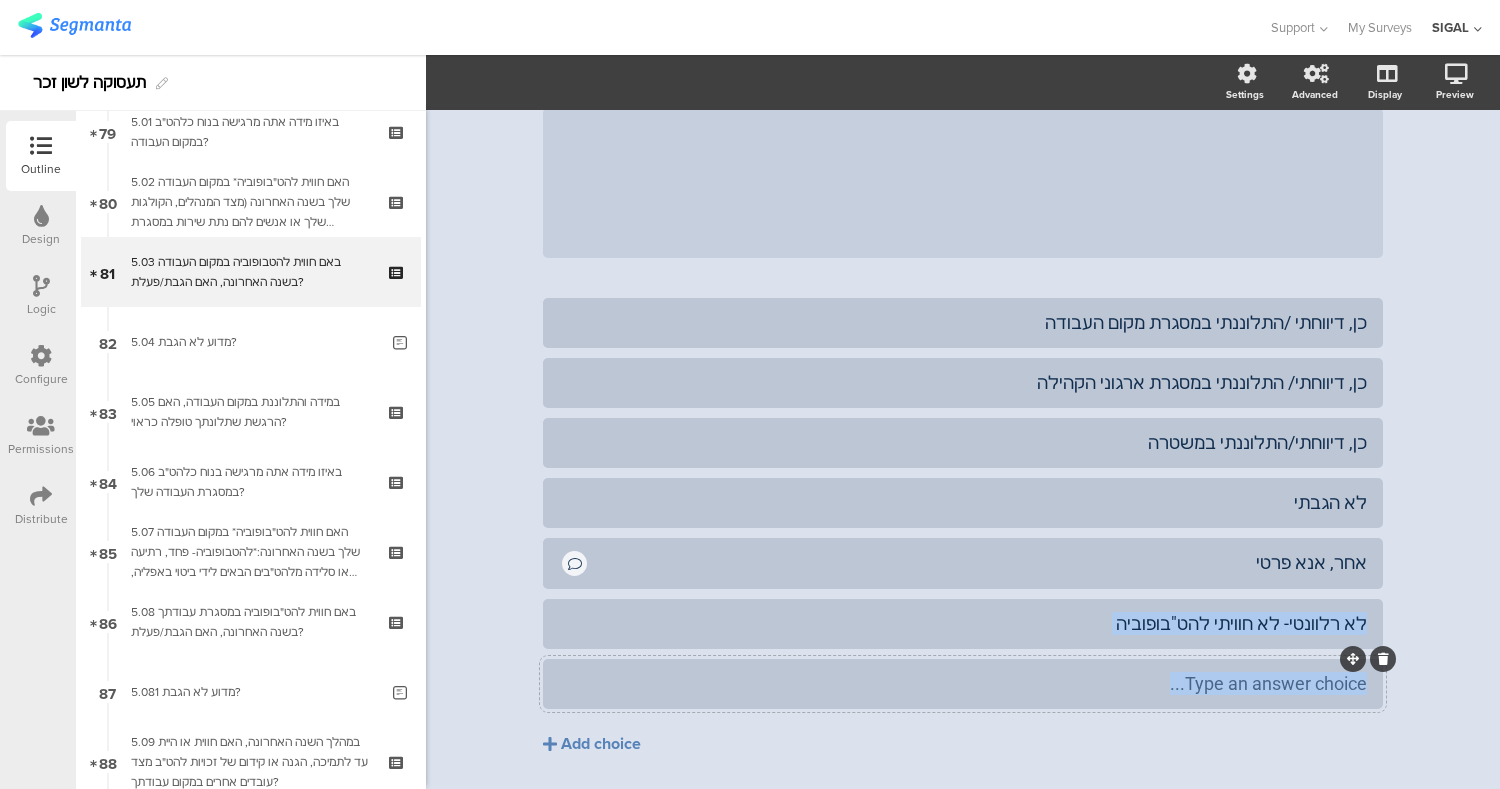 type 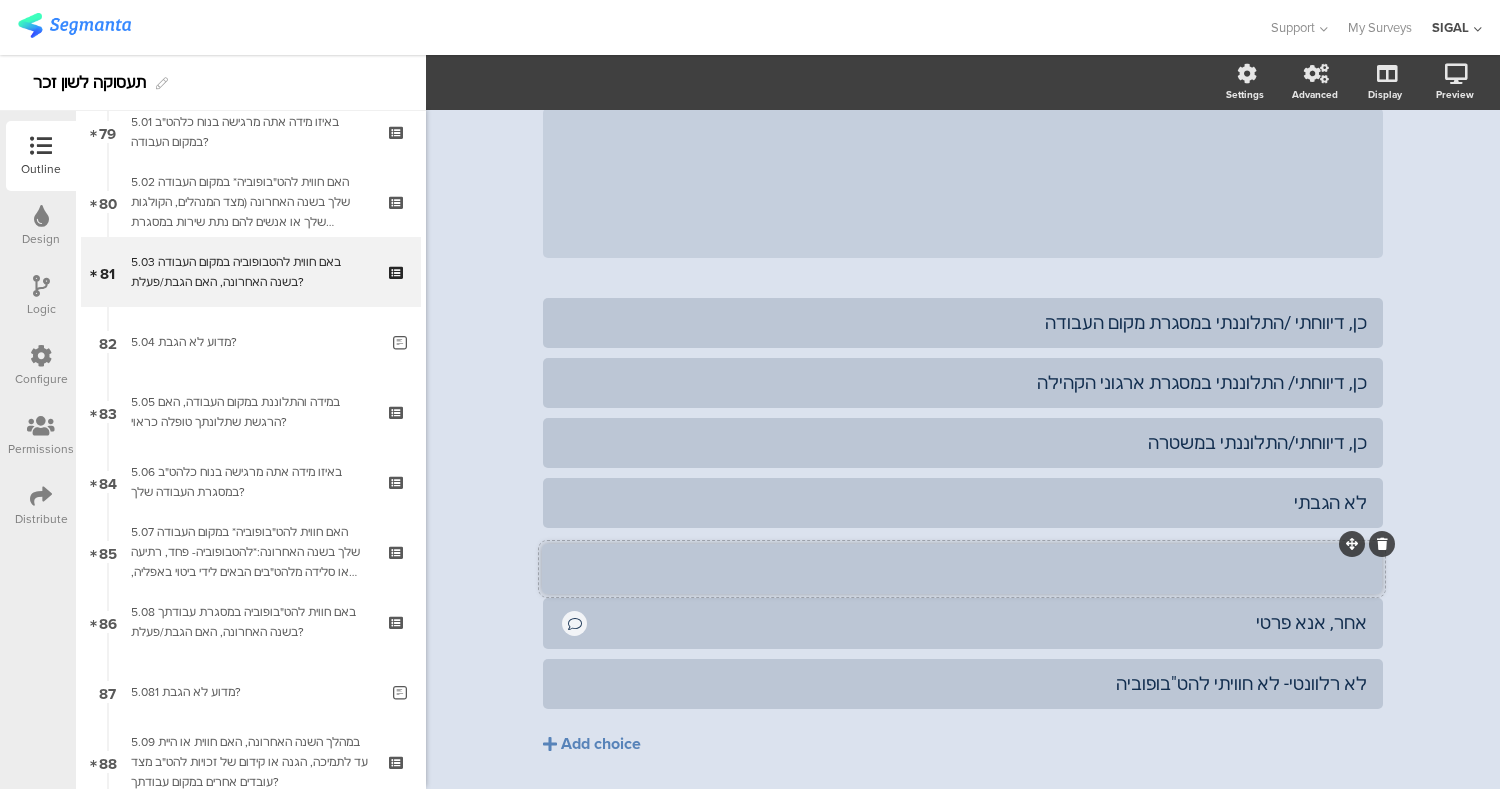 drag, startPoint x: 1339, startPoint y: 658, endPoint x: 1338, endPoint y: 543, distance: 115.00435 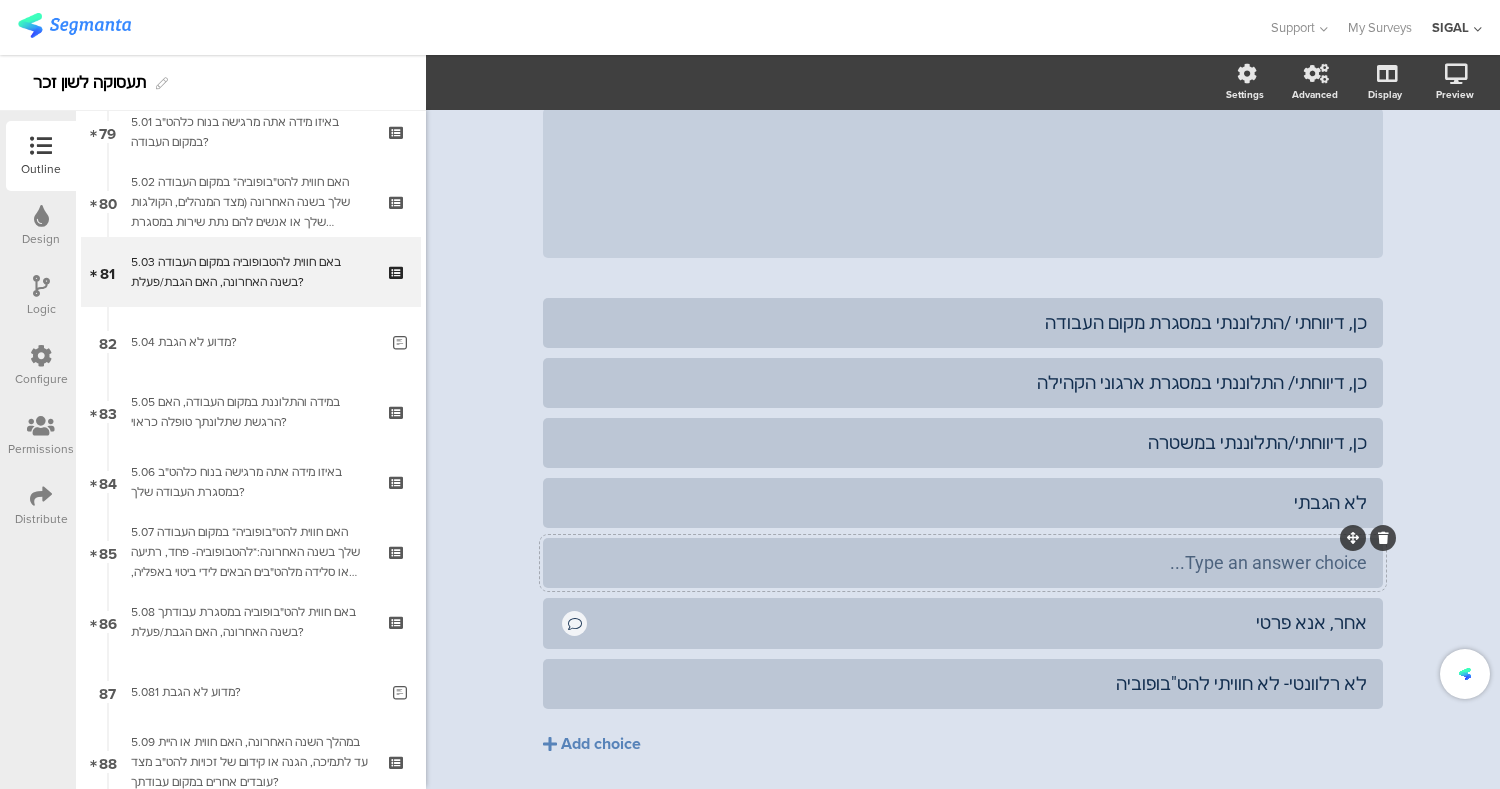 type 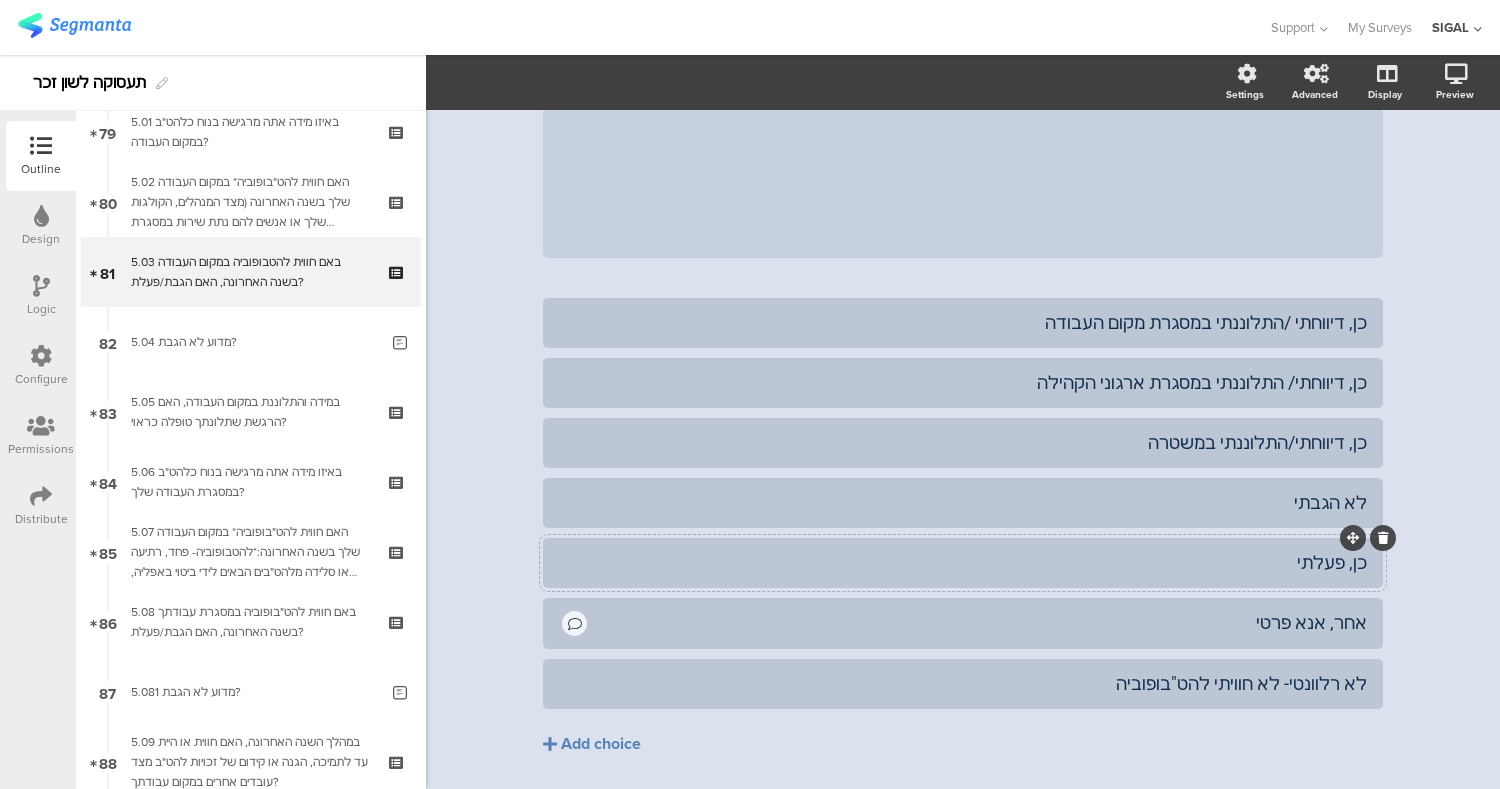 click on "כן, פעלתי" 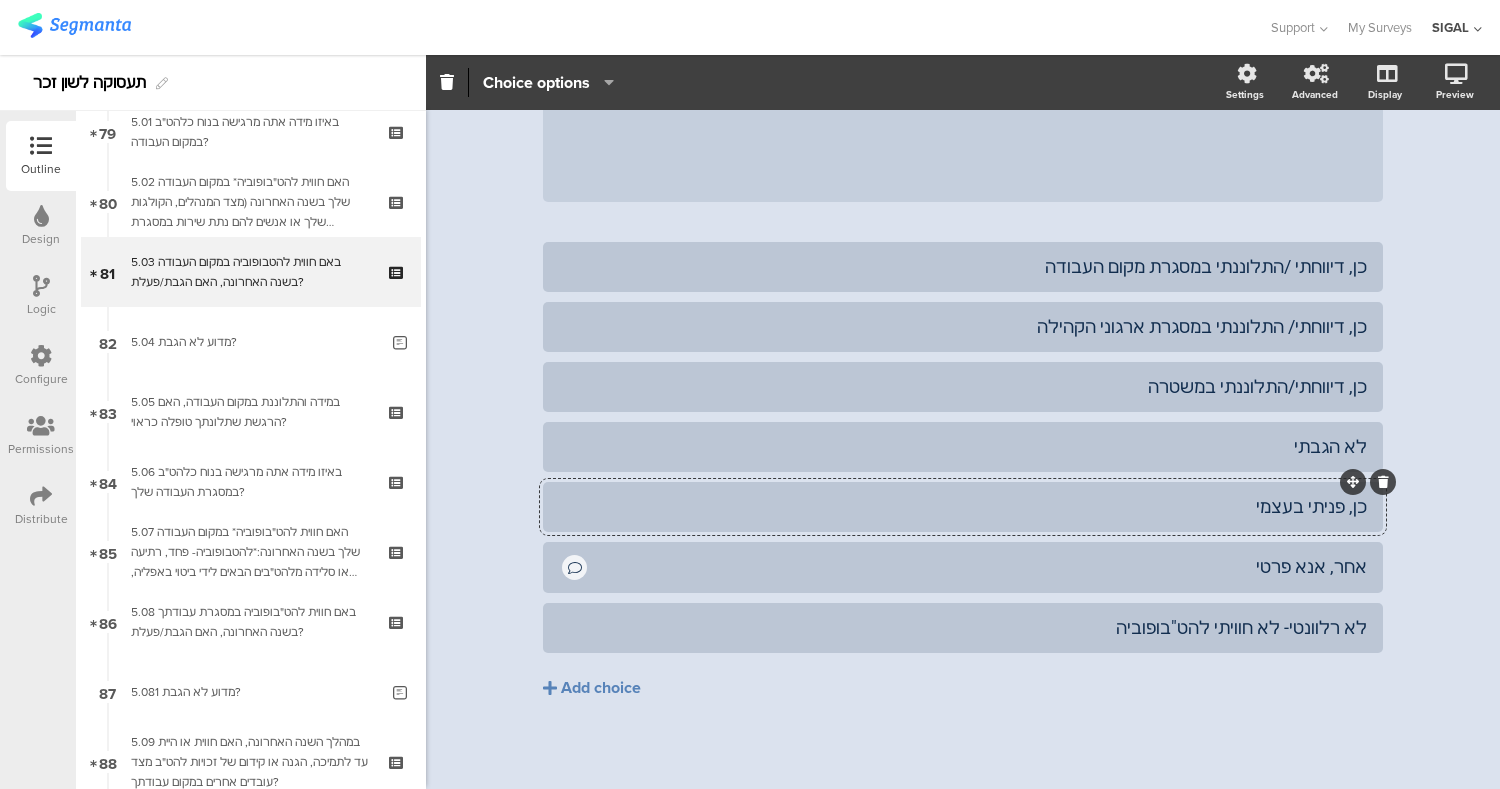 scroll, scrollTop: 290, scrollLeft: 0, axis: vertical 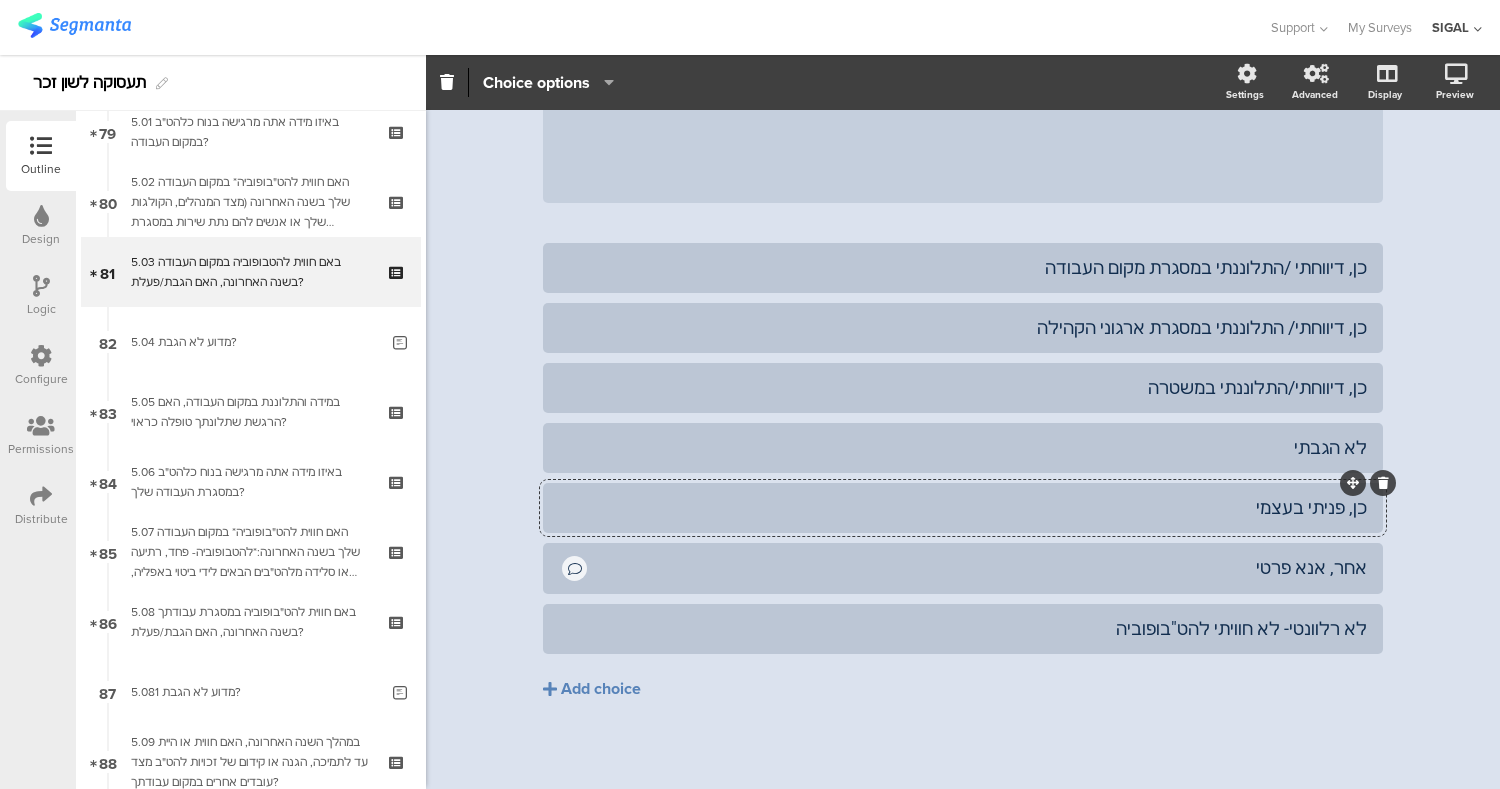 click on "כן, פניתי בעצמי" 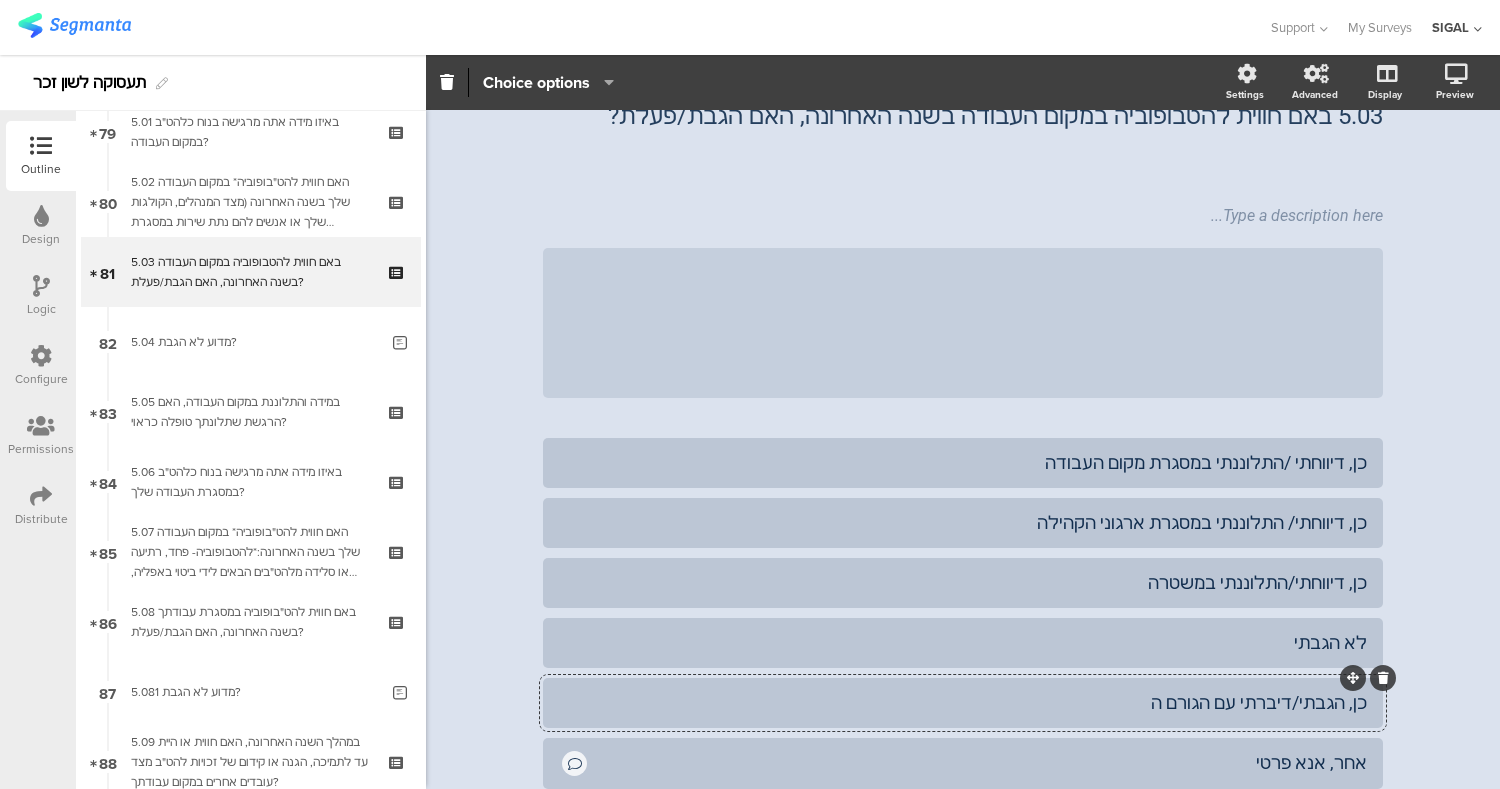scroll, scrollTop: 102, scrollLeft: 0, axis: vertical 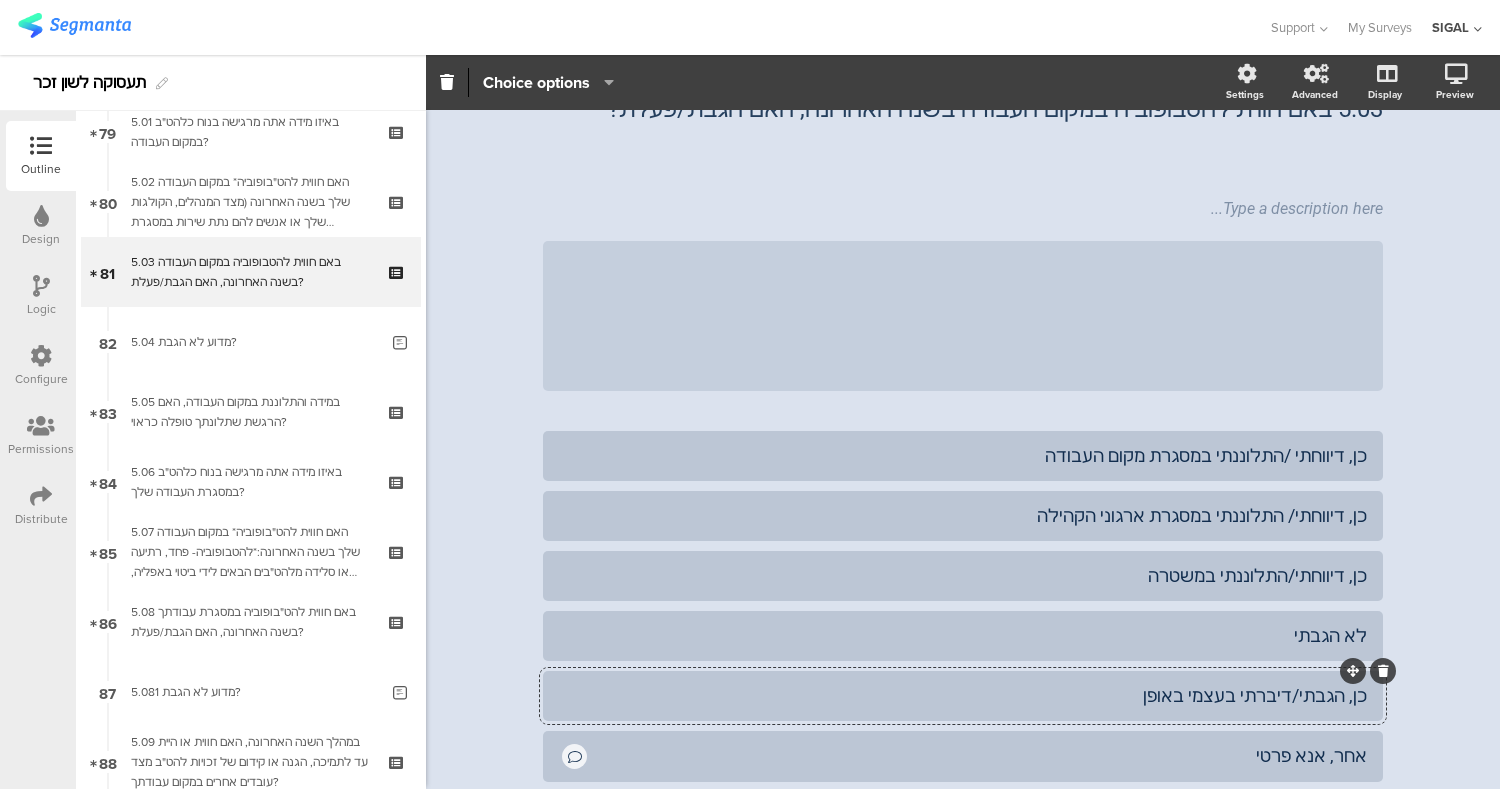 click on "כן, הגבתי/דיברתי בעצמי באופן" 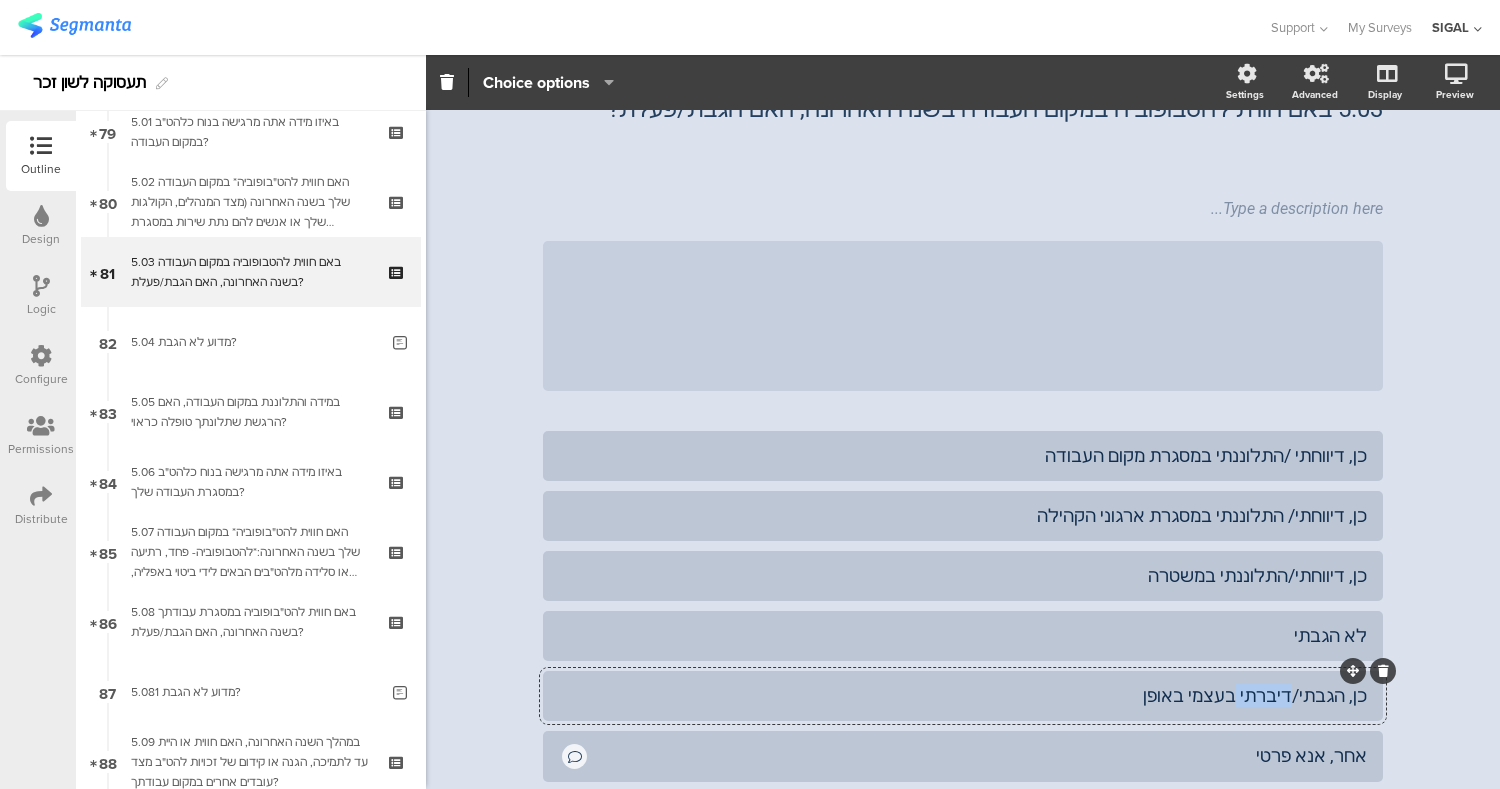 click on "כן, הגבתי/דיברתי בעצמי באופן" 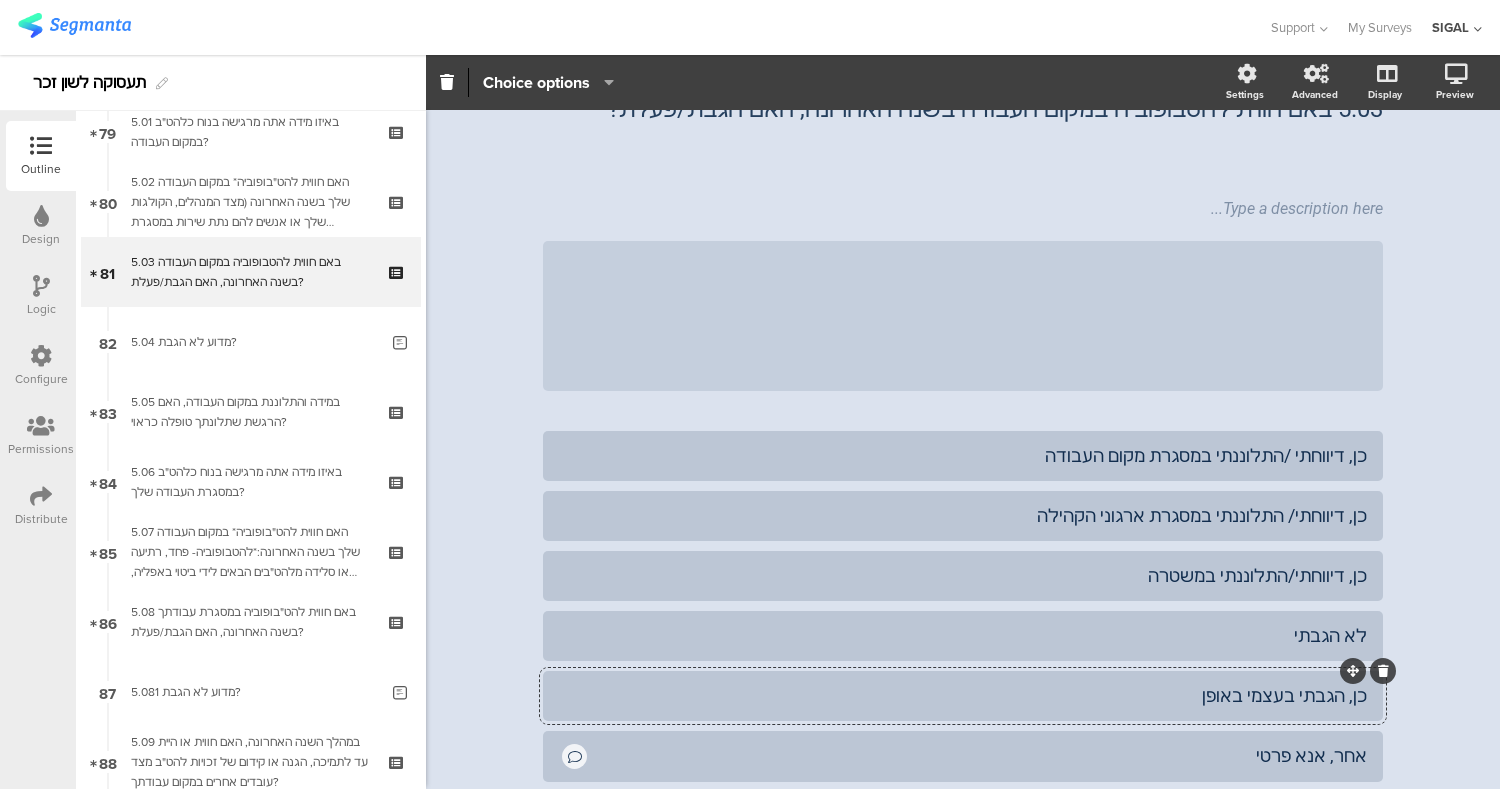 click on "כן, הגבתי בעצמי באופן" 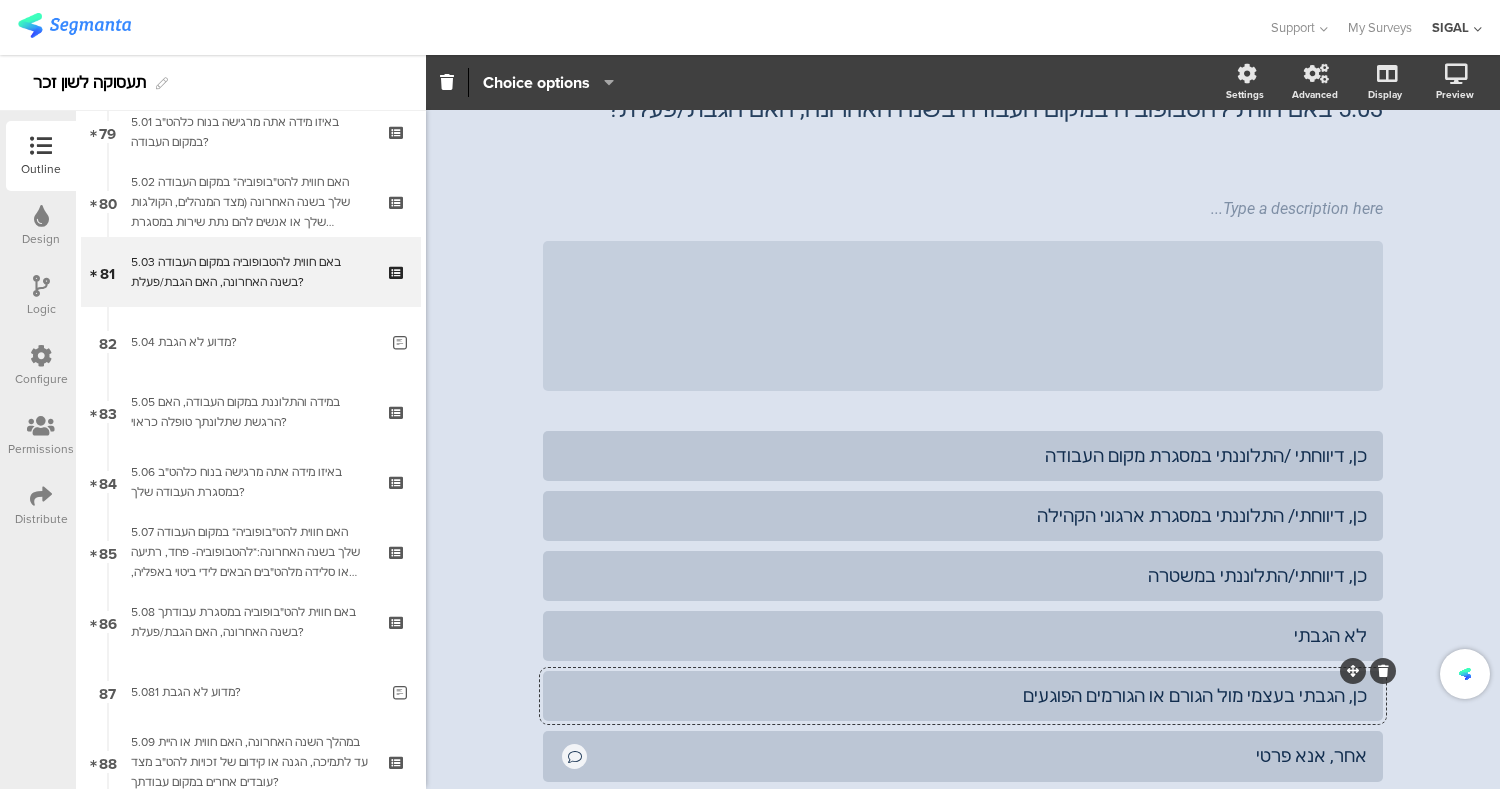 click on "כן, הגבתי בעצמי מול הגורם או הגורמים הפוגעים" 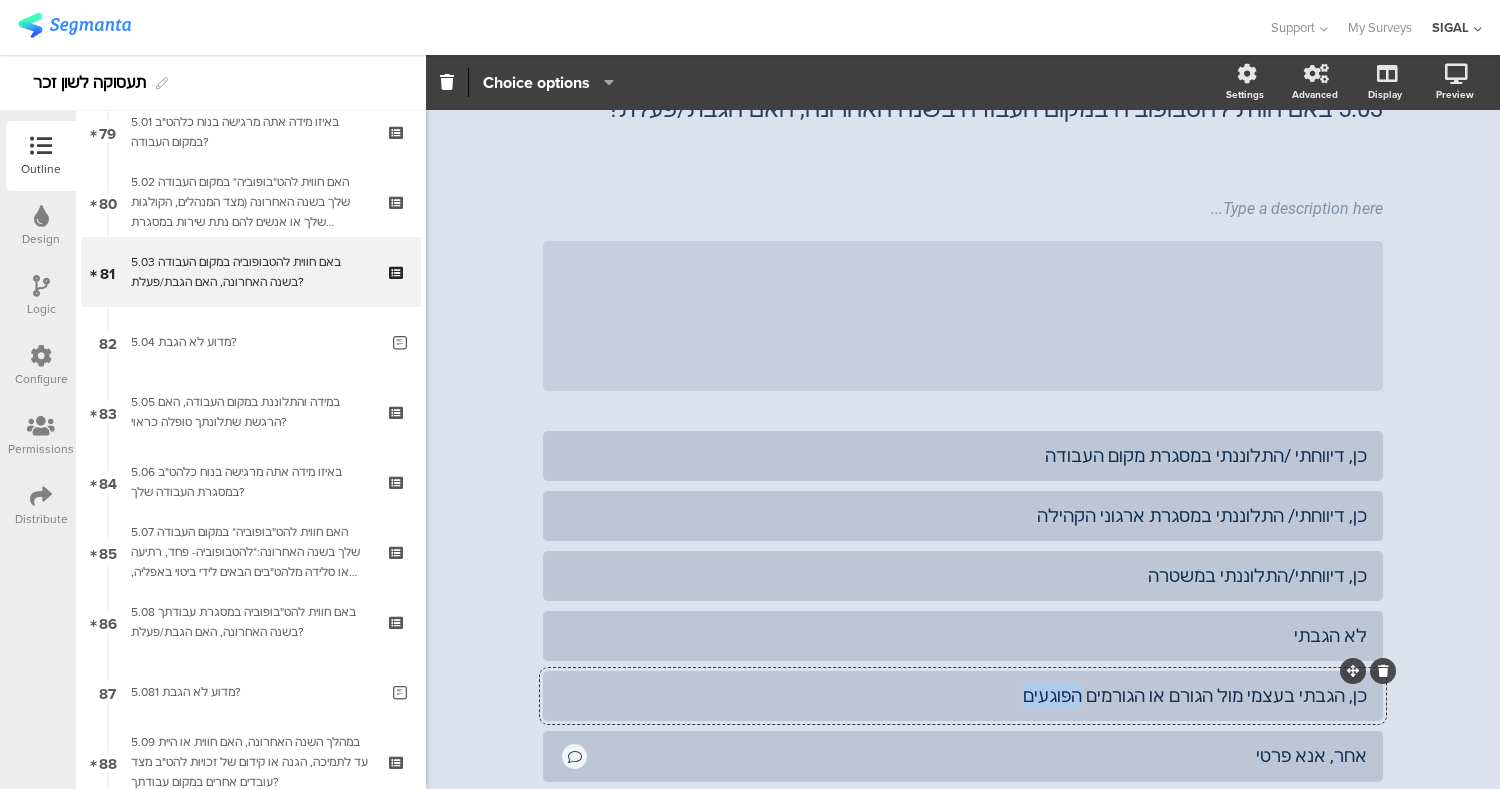 drag, startPoint x: 1047, startPoint y: 704, endPoint x: 1110, endPoint y: 697, distance: 63.387695 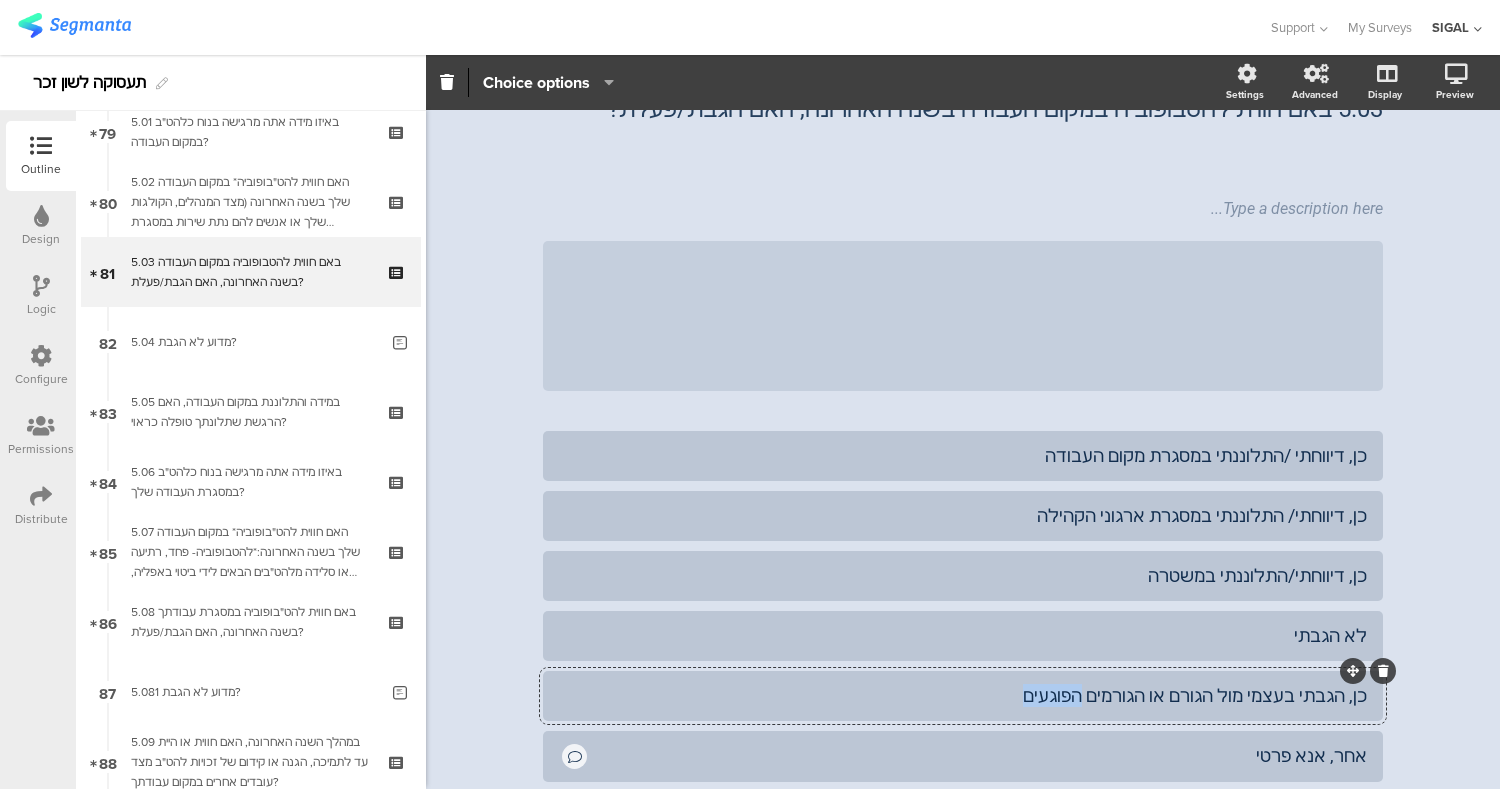 click on "כן, הגבתי בעצמי מול הגורם או הגורמים הפוגעים" 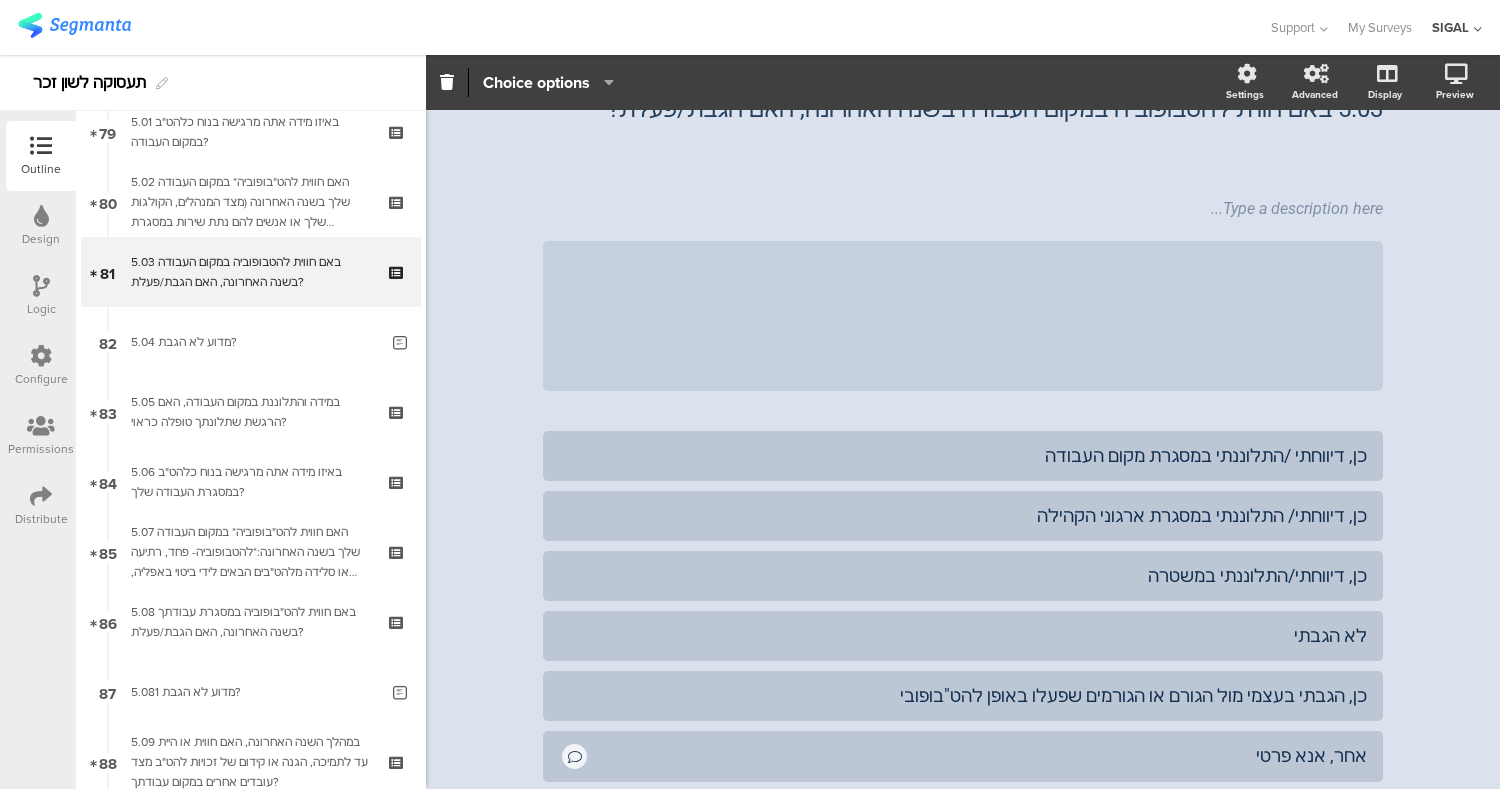click on "Type caption...
78%
5.03	באם חווית להטבופוביה במקום העבודה בשנה האחרונה, האם הגבת/פעלת?
5.03	באם חווית להטבופוביה במקום העבודה בשנה האחרונה, האם הגבת/פעלת?
Type a description here...
/" 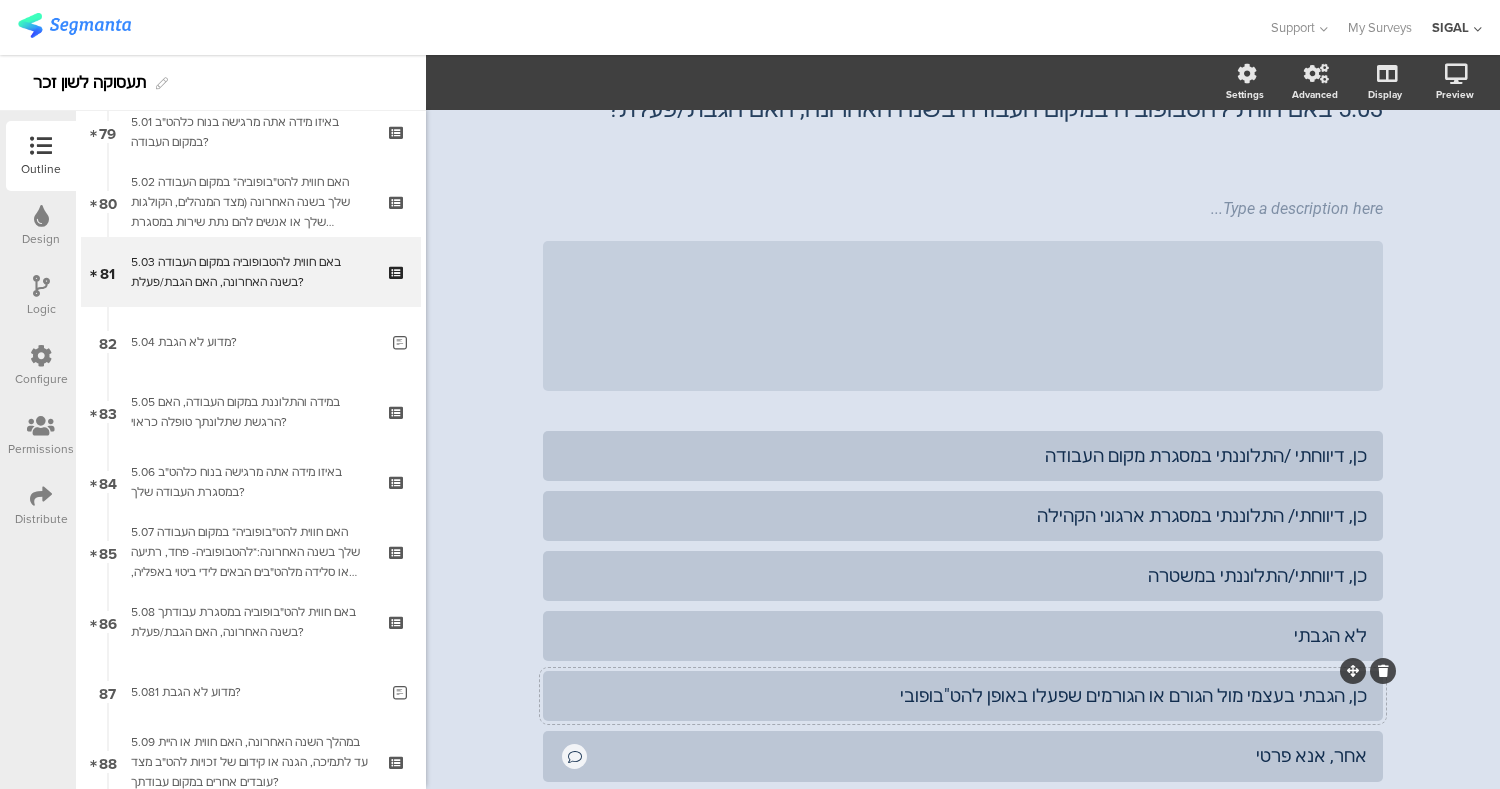 click on "כן, הגבתי בעצמי מול הגורם או הגורמים שפעלו באופן להט"בופובי" 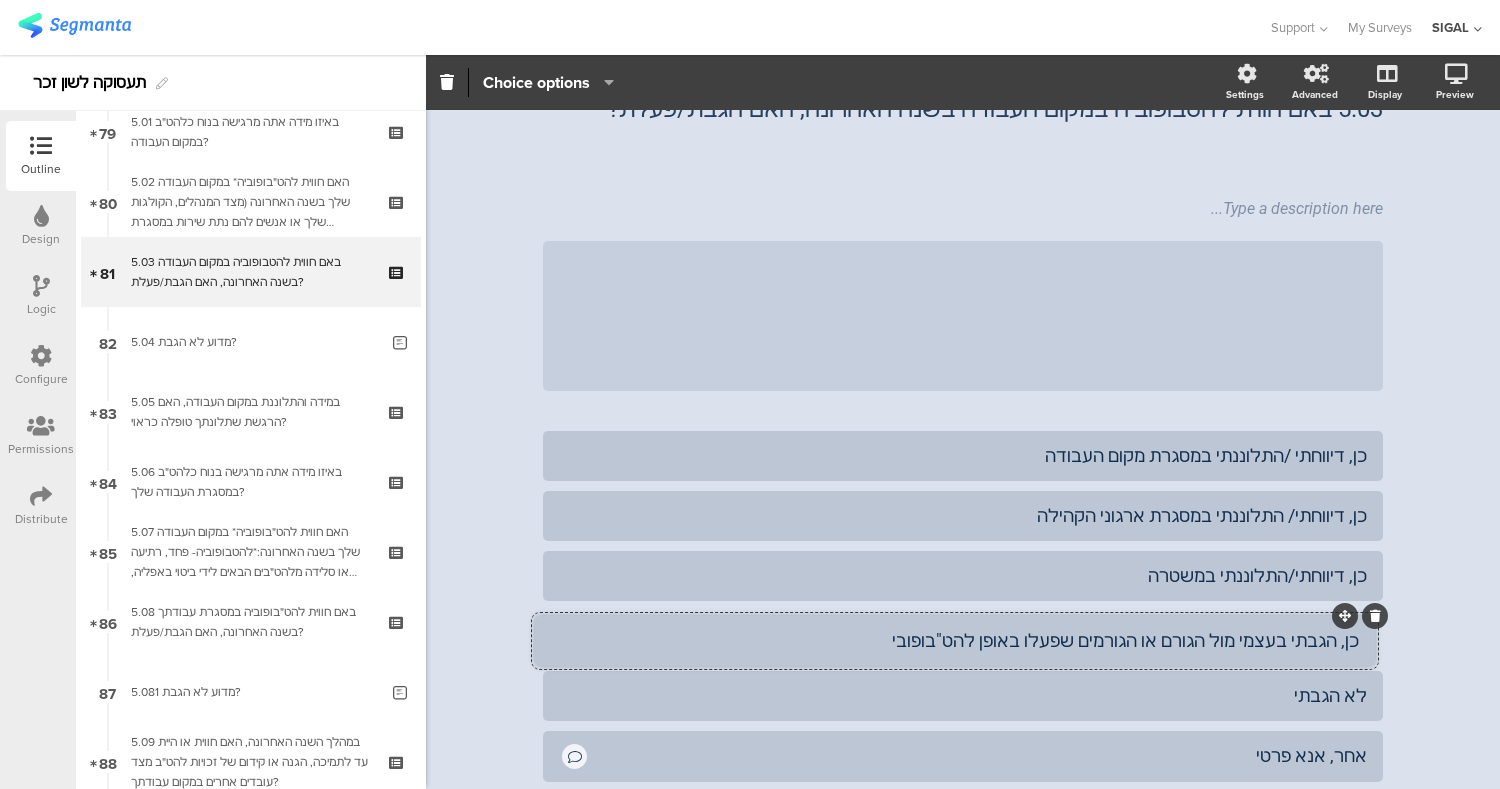 drag, startPoint x: 1341, startPoint y: 667, endPoint x: 1333, endPoint y: 610, distance: 57.558666 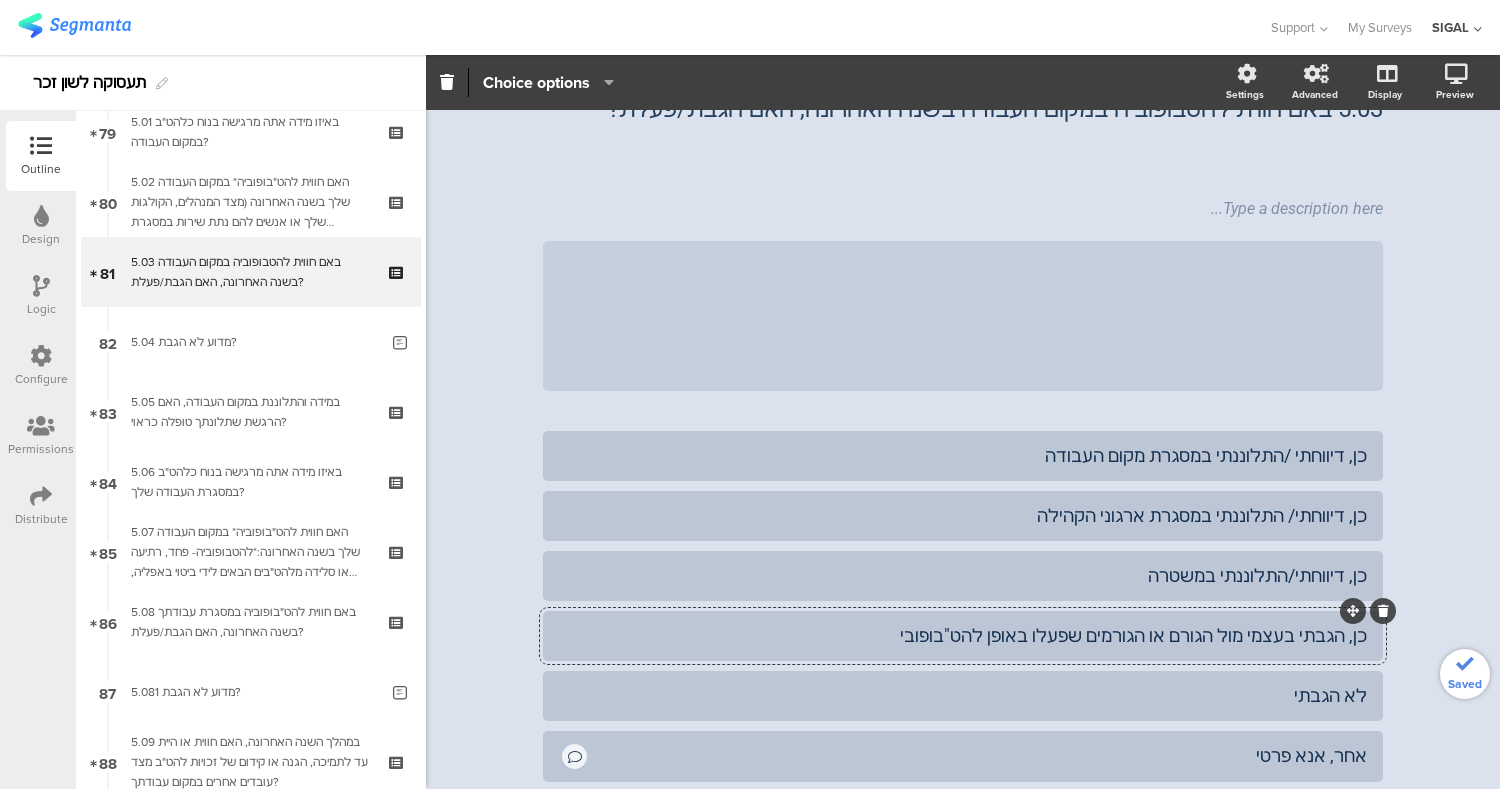 click on "Type caption...
78%
5.03	באם חווית להטבופוביה במקום העבודה בשנה האחרונה, האם הגבת/פעלת?
5.03	באם חווית להטבופוביה במקום העבודה בשנה האחרונה, האם הגבת/פעלת?
Type a description here...
/" 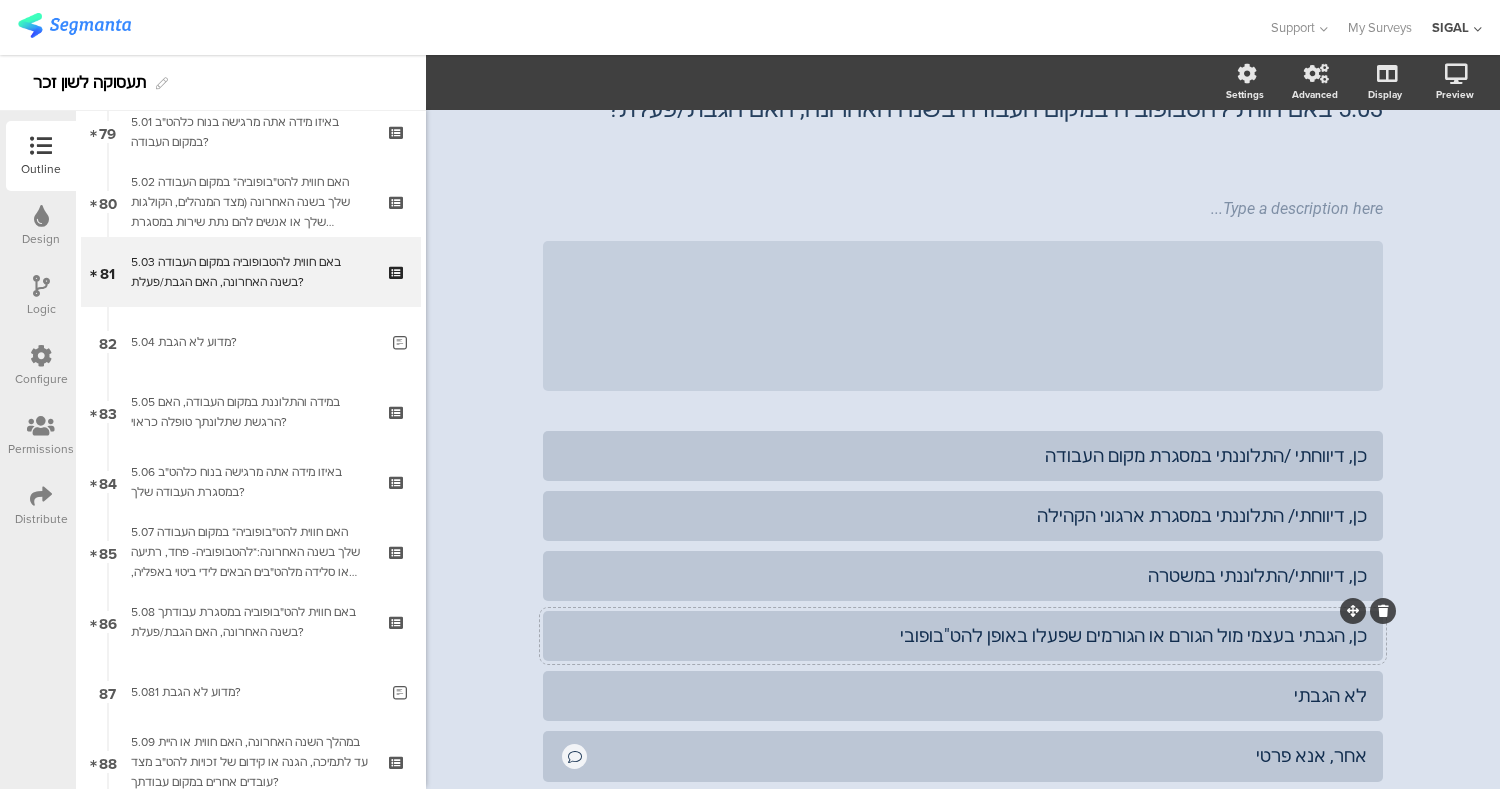click on "כן, הגבתי בעצמי מול הגורם או הגורמים שפעלו באופן להט"בופובי" 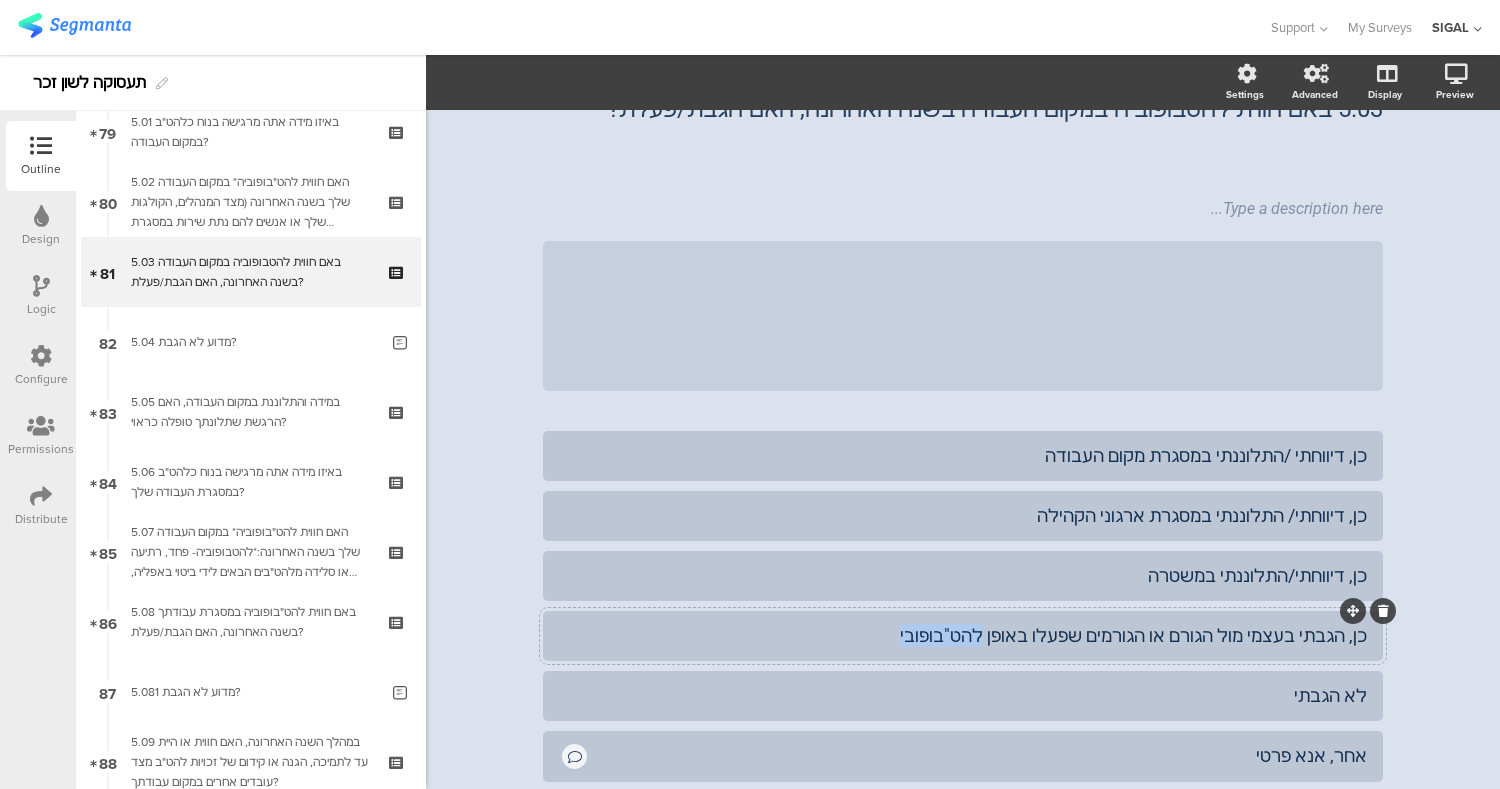 click on "כן, הגבתי בעצמי מול הגורם או הגורמים שפעלו באופן להט"בופובי" 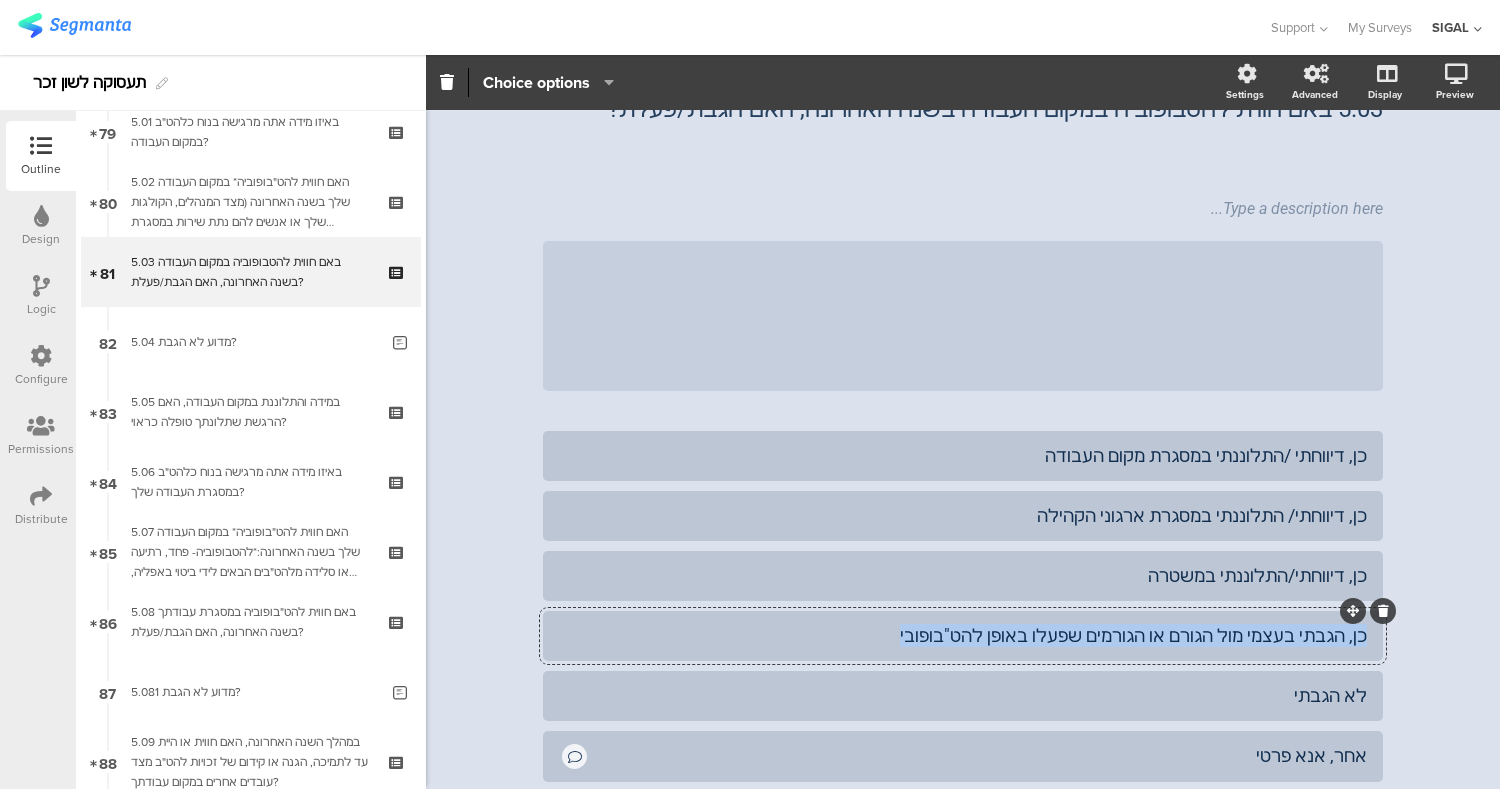click on "כן, הגבתי בעצמי מול הגורם או הגורמים שפעלו באופן להט"בופובי" 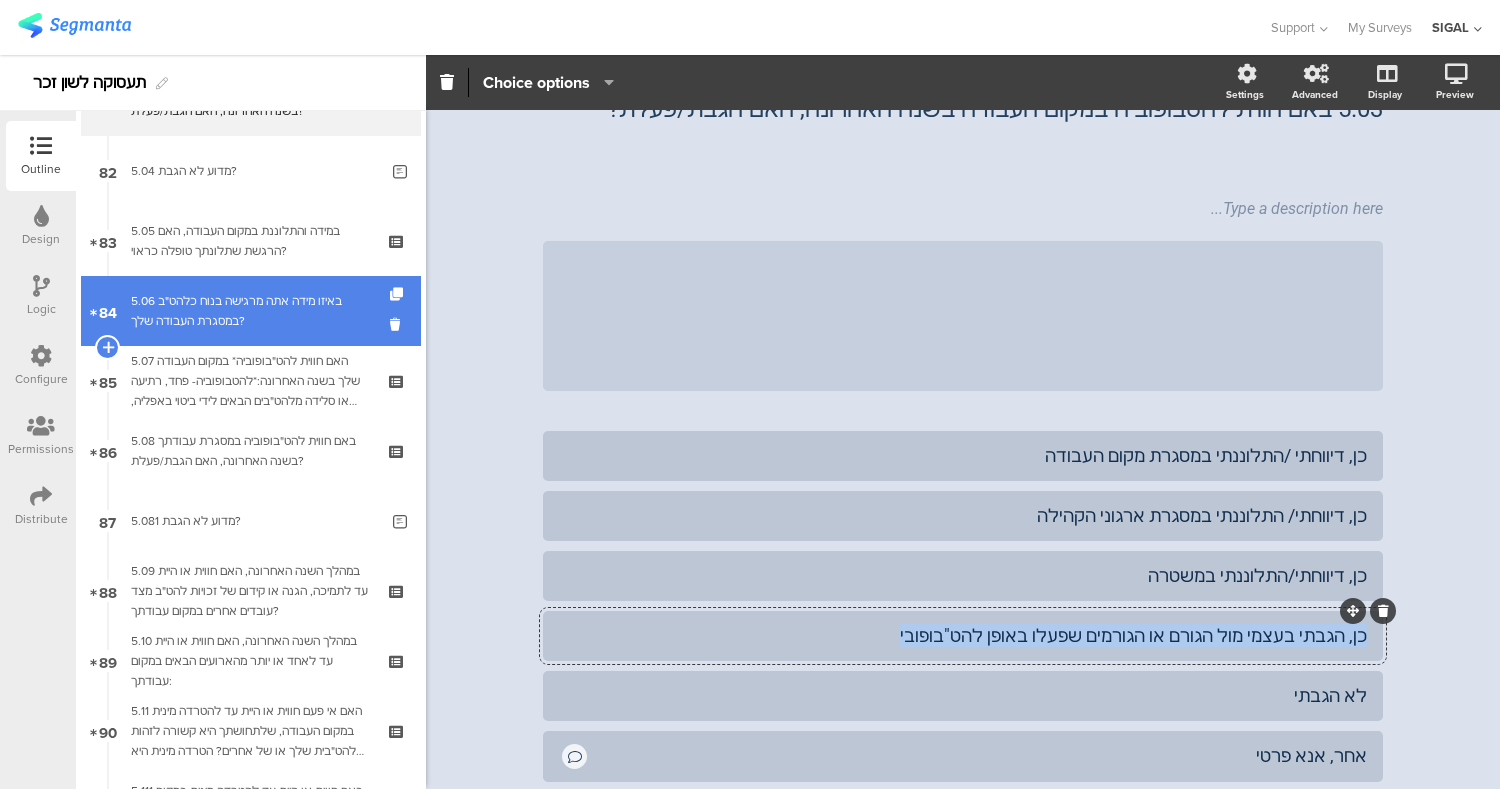 scroll, scrollTop: 5724, scrollLeft: 0, axis: vertical 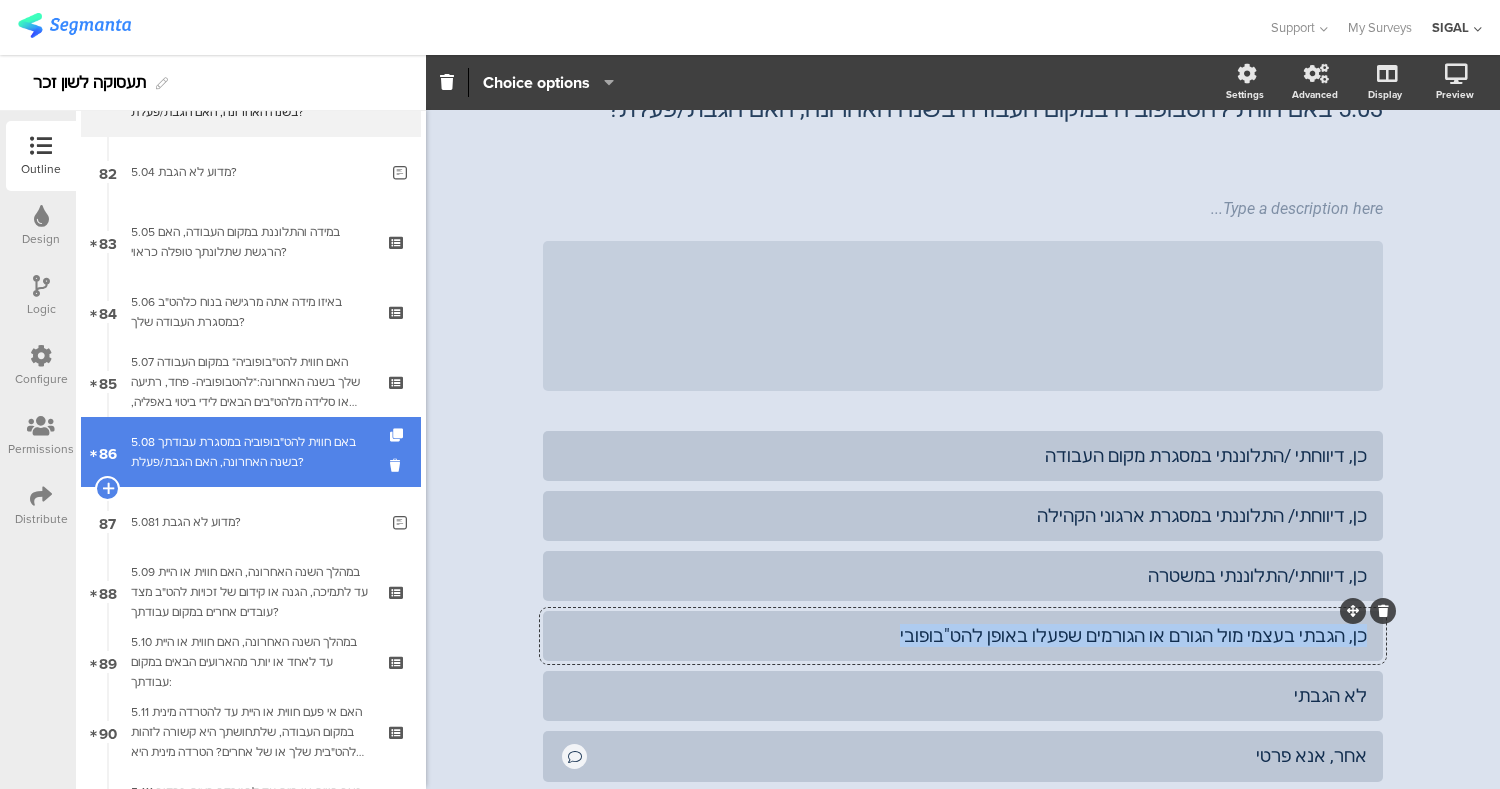 click on "5.08	באם חווית להט"בופוביה במסגרת עבודתך בשנה האחרונה, האם הגבת/פעלת?" at bounding box center [250, 452] 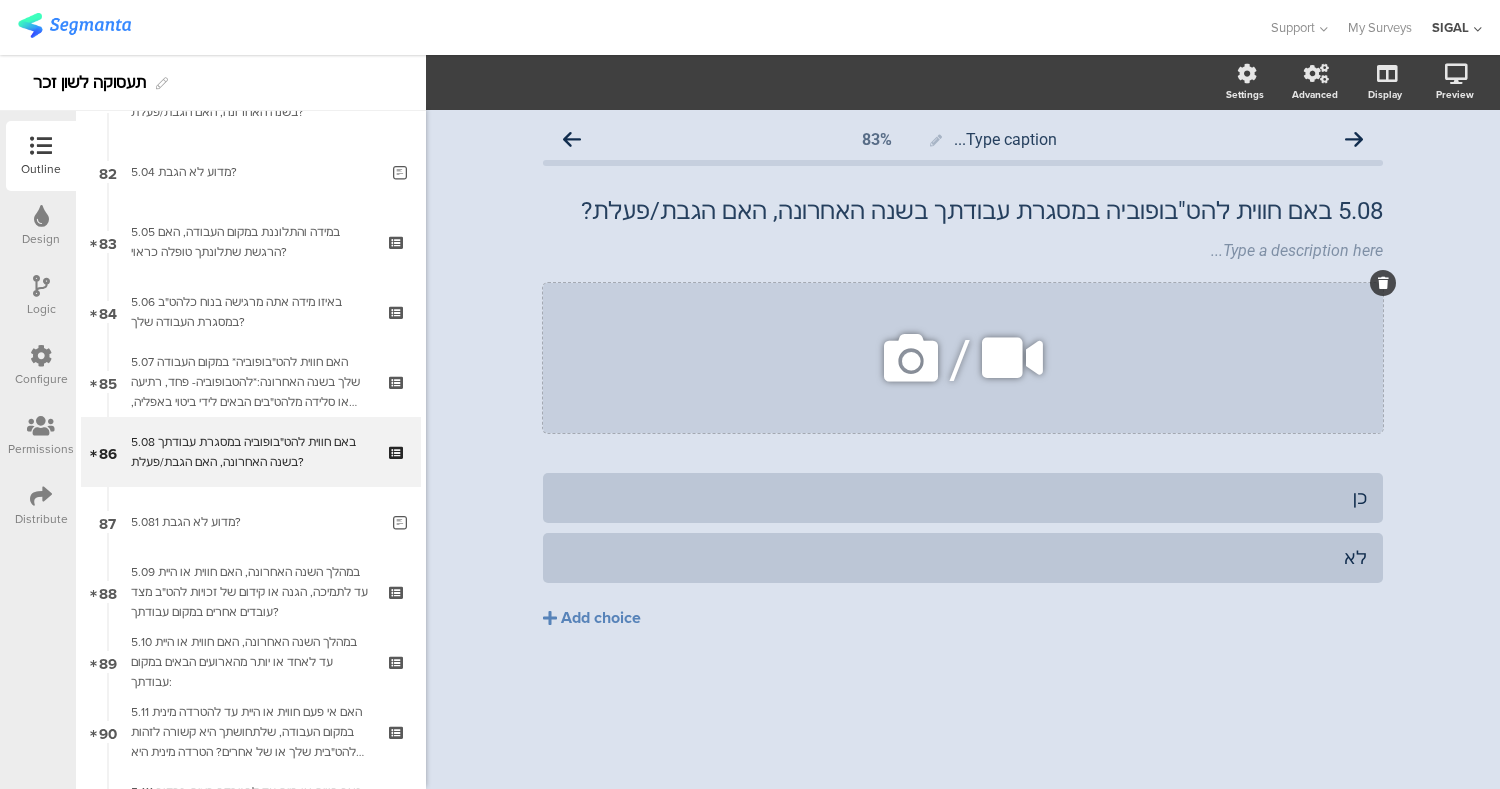 scroll, scrollTop: 0, scrollLeft: 0, axis: both 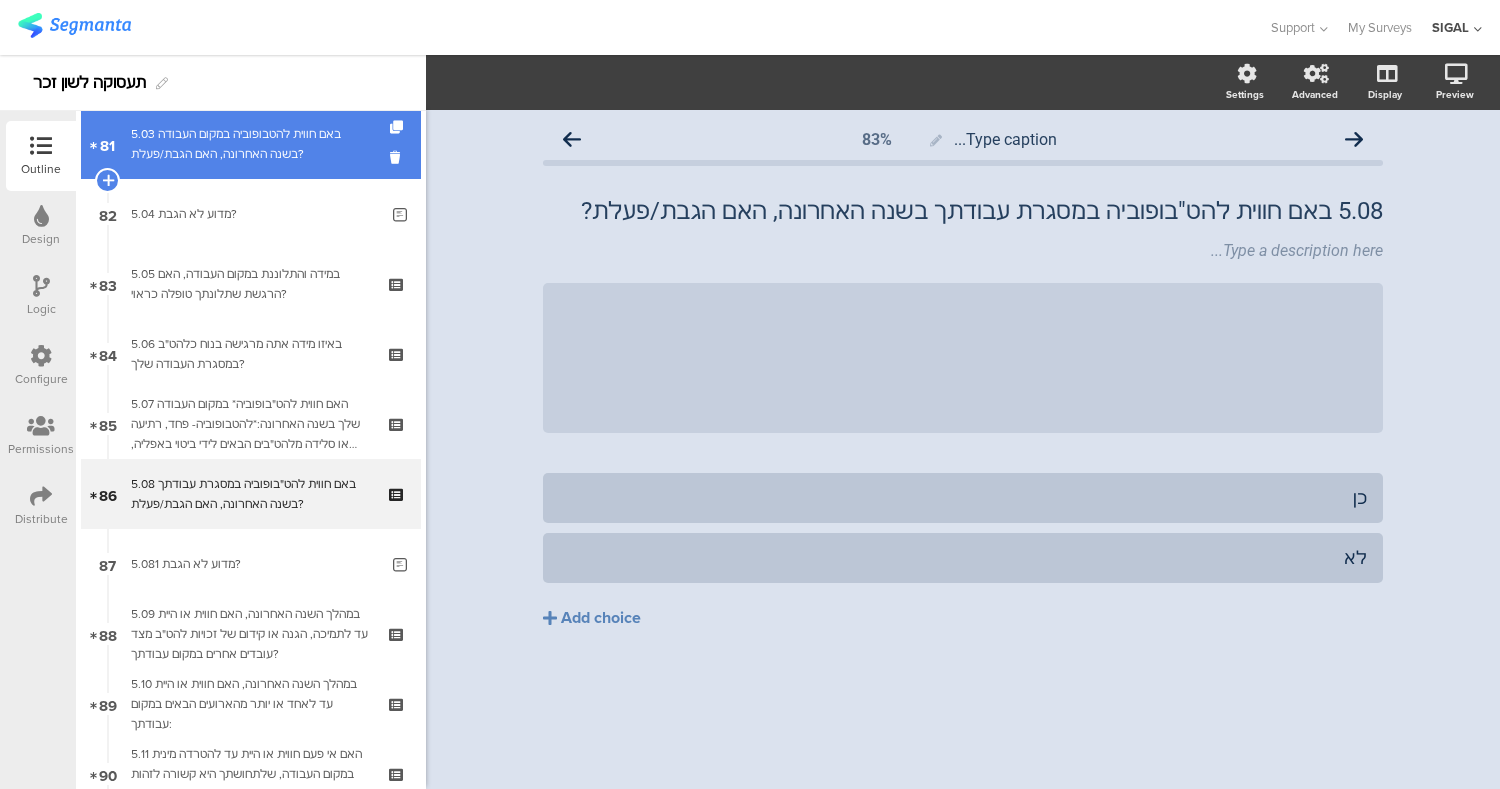 click on "81
5.03	באם חווית להטבופוביה במקום העבודה בשנה האחרונה, האם הגבת/פעלת?" at bounding box center (251, 144) 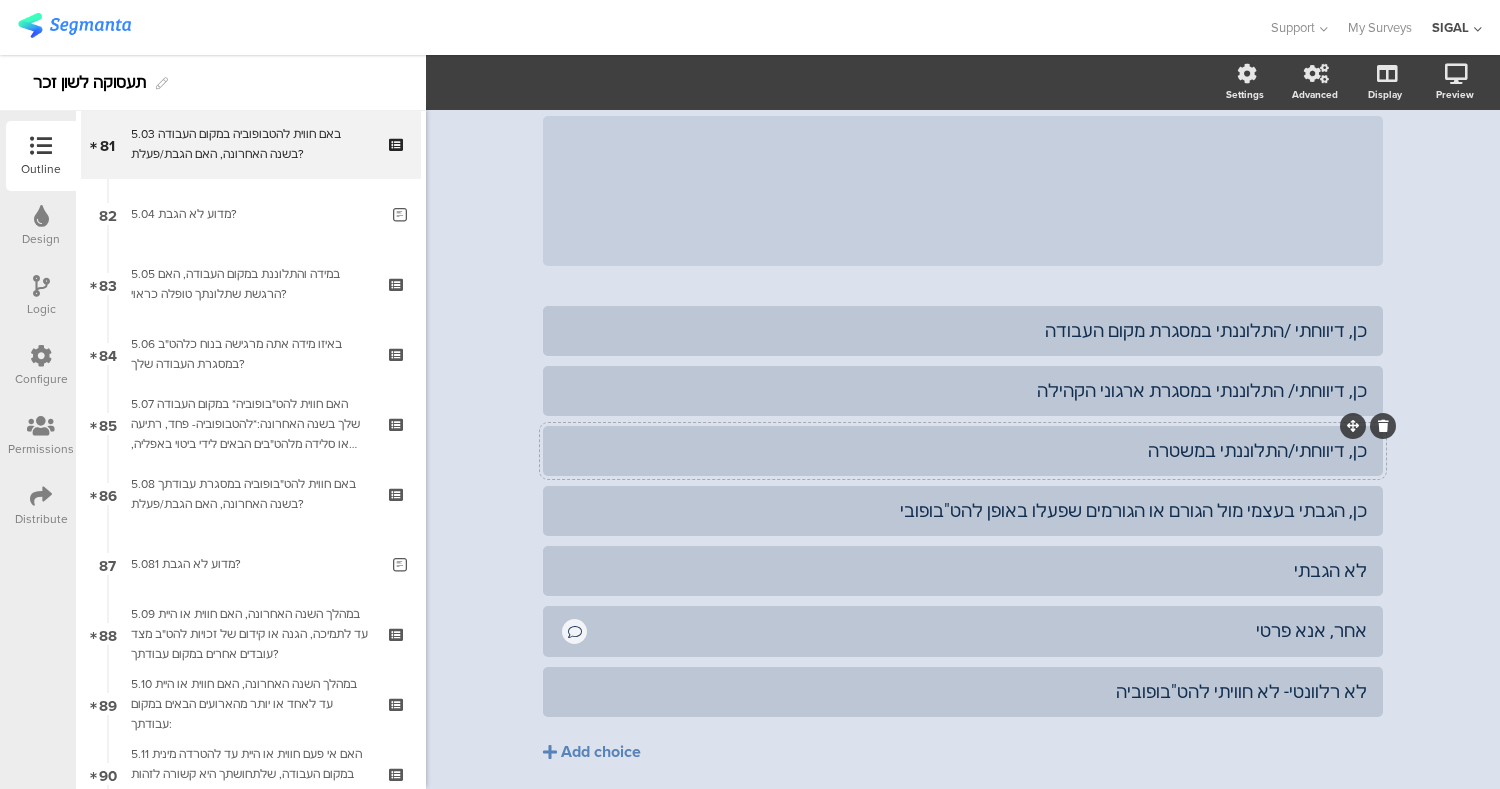 scroll, scrollTop: 250, scrollLeft: 0, axis: vertical 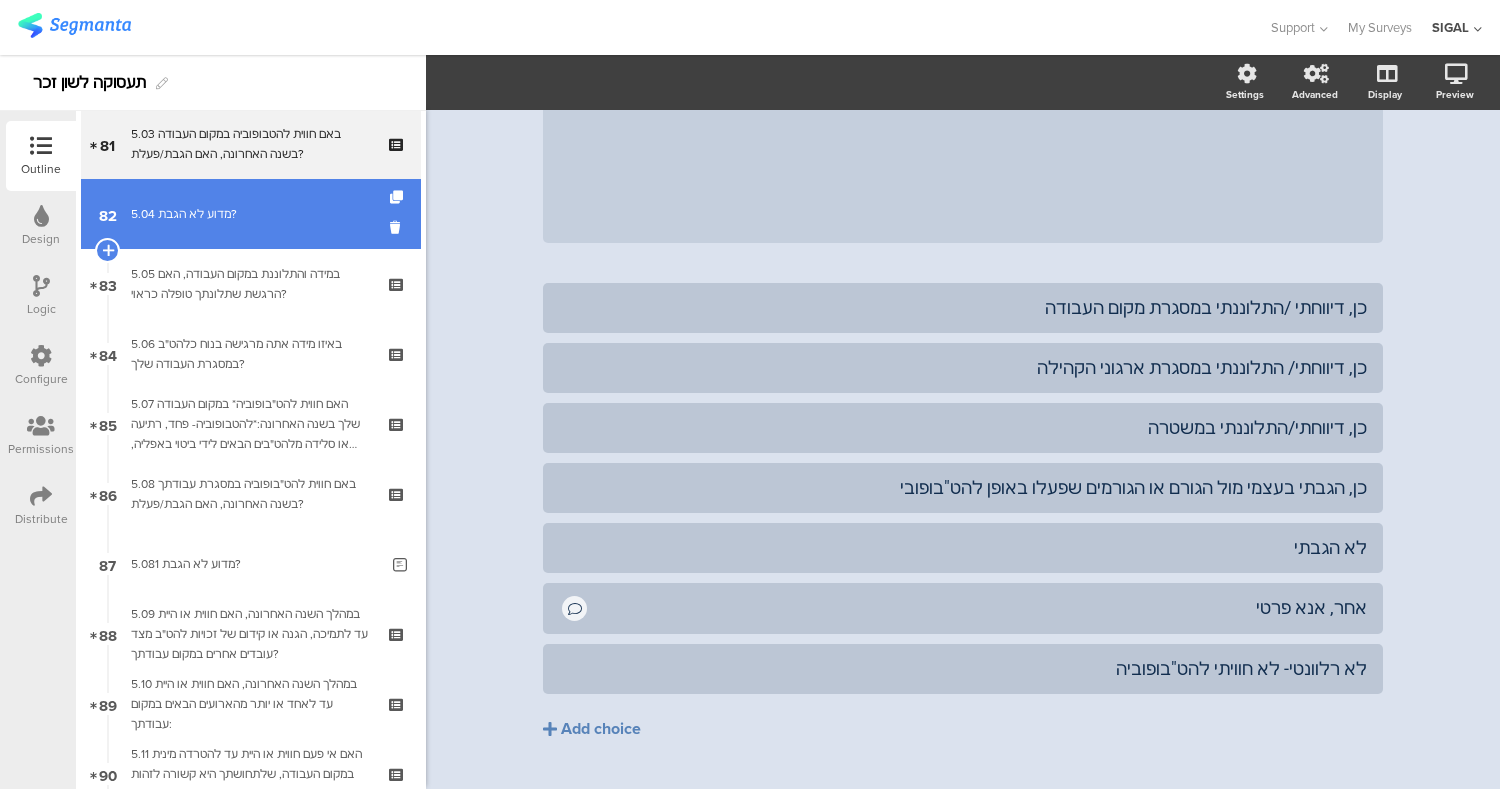 click on "5.04	מדוע לא הגבת?" at bounding box center [254, 214] 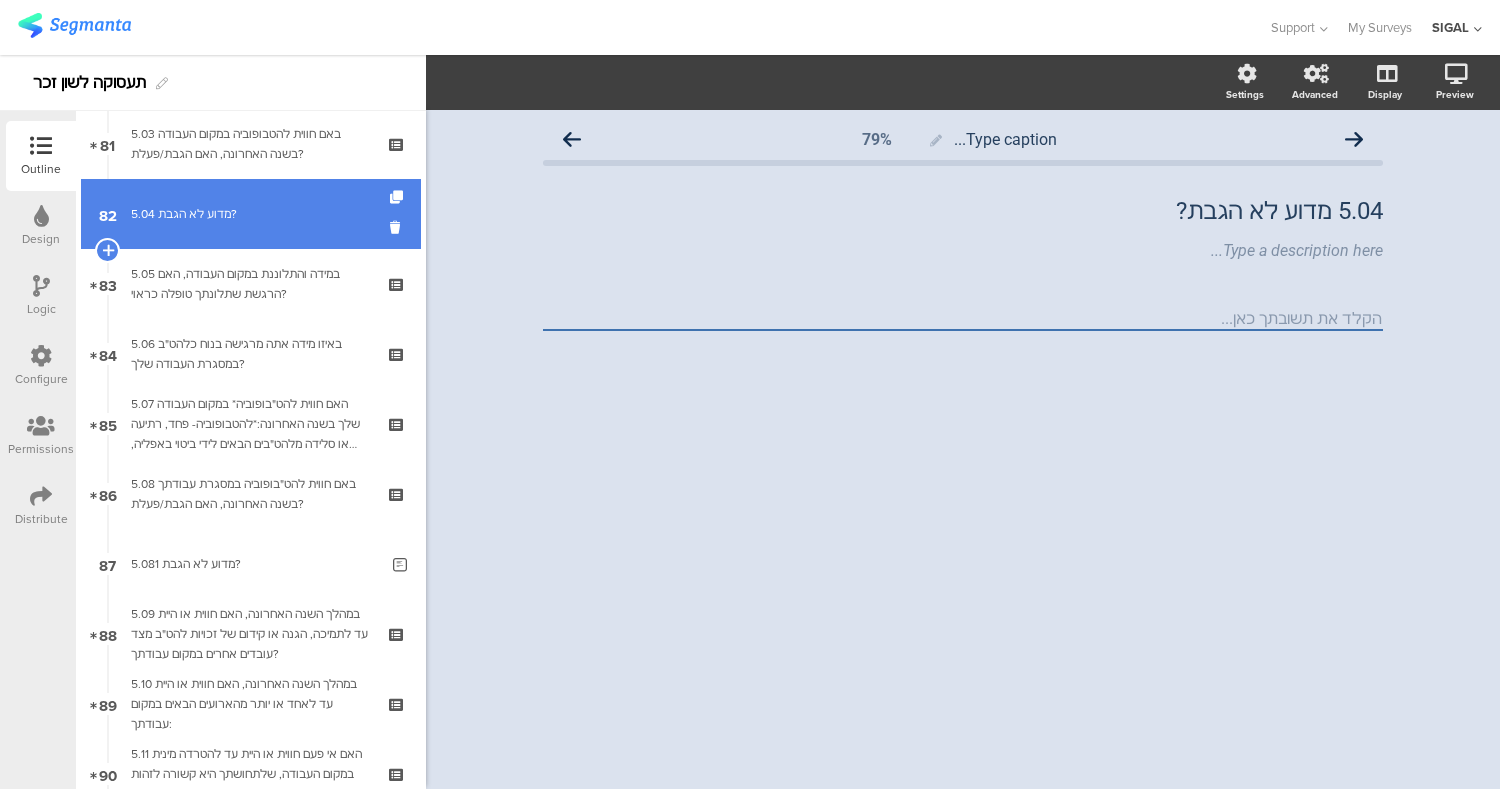 scroll, scrollTop: 0, scrollLeft: 0, axis: both 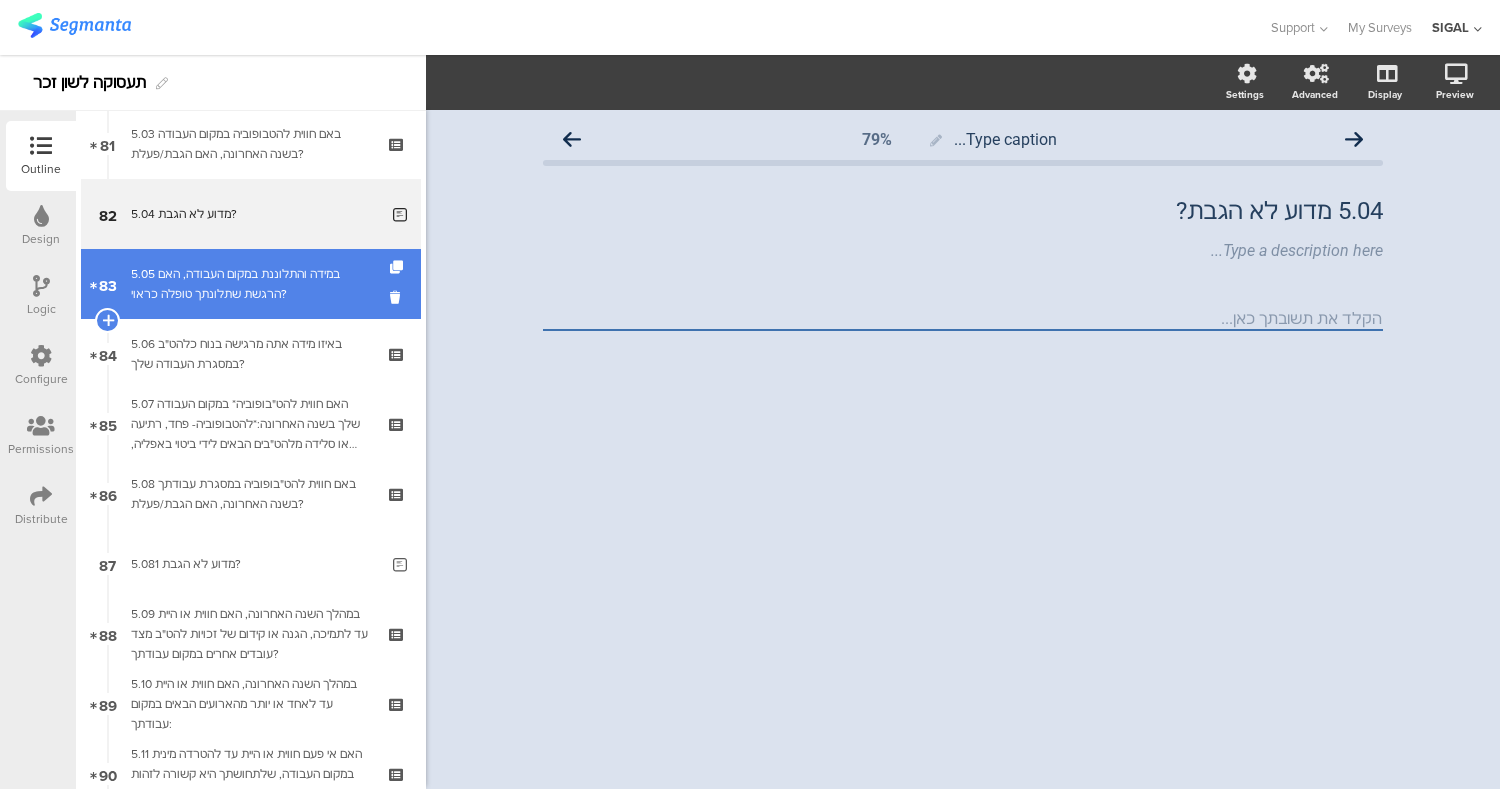 click on "5.05	במידה והתלוננת במקום העבודה, האם הרגשת שתלונתך טופלה כראוי?" at bounding box center [250, 284] 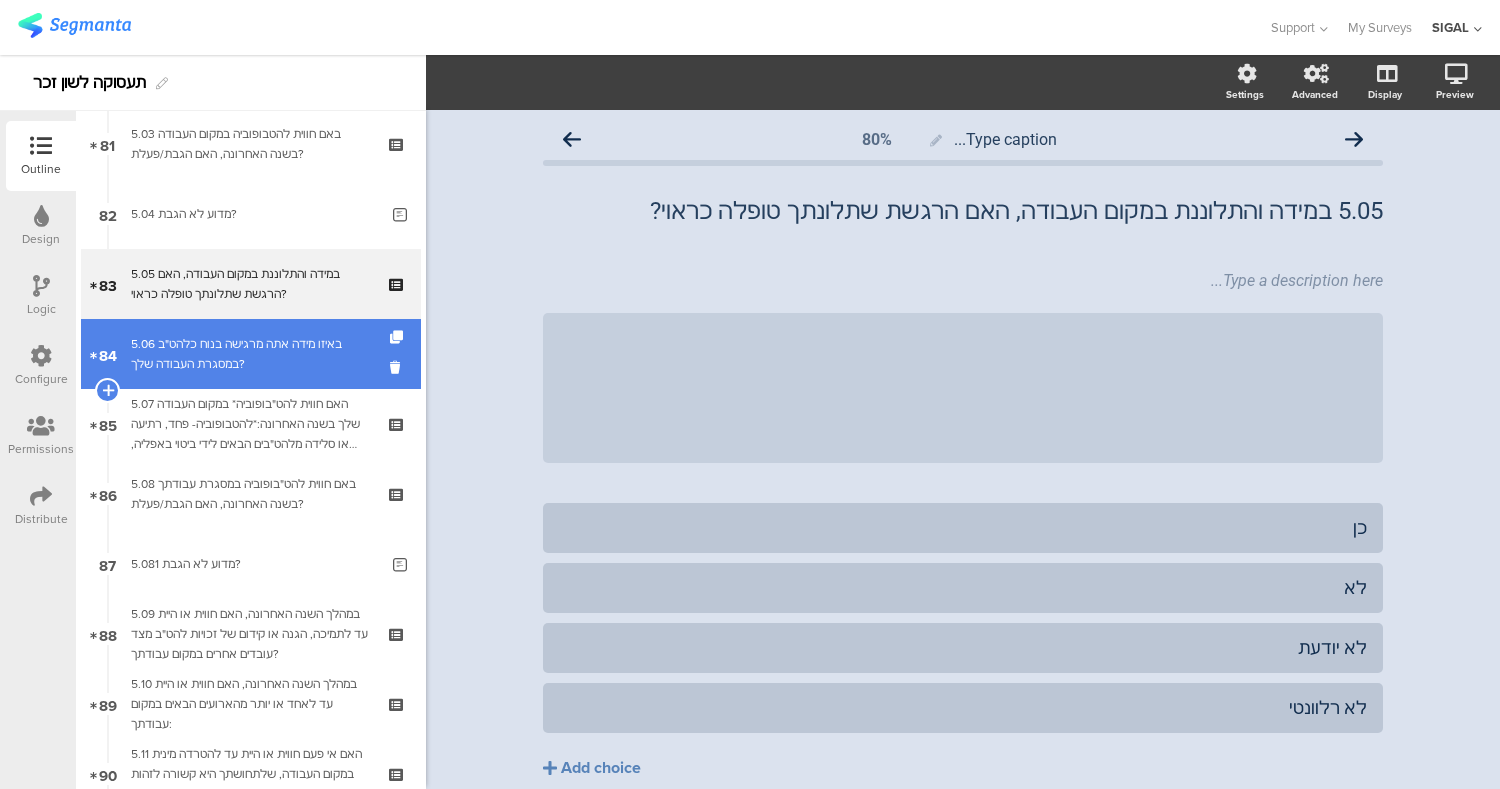 click on "5.06	באיזו מידה אתה מרגישה בנוח כלהט"ב במסגרת העבודה שלך?" at bounding box center (250, 354) 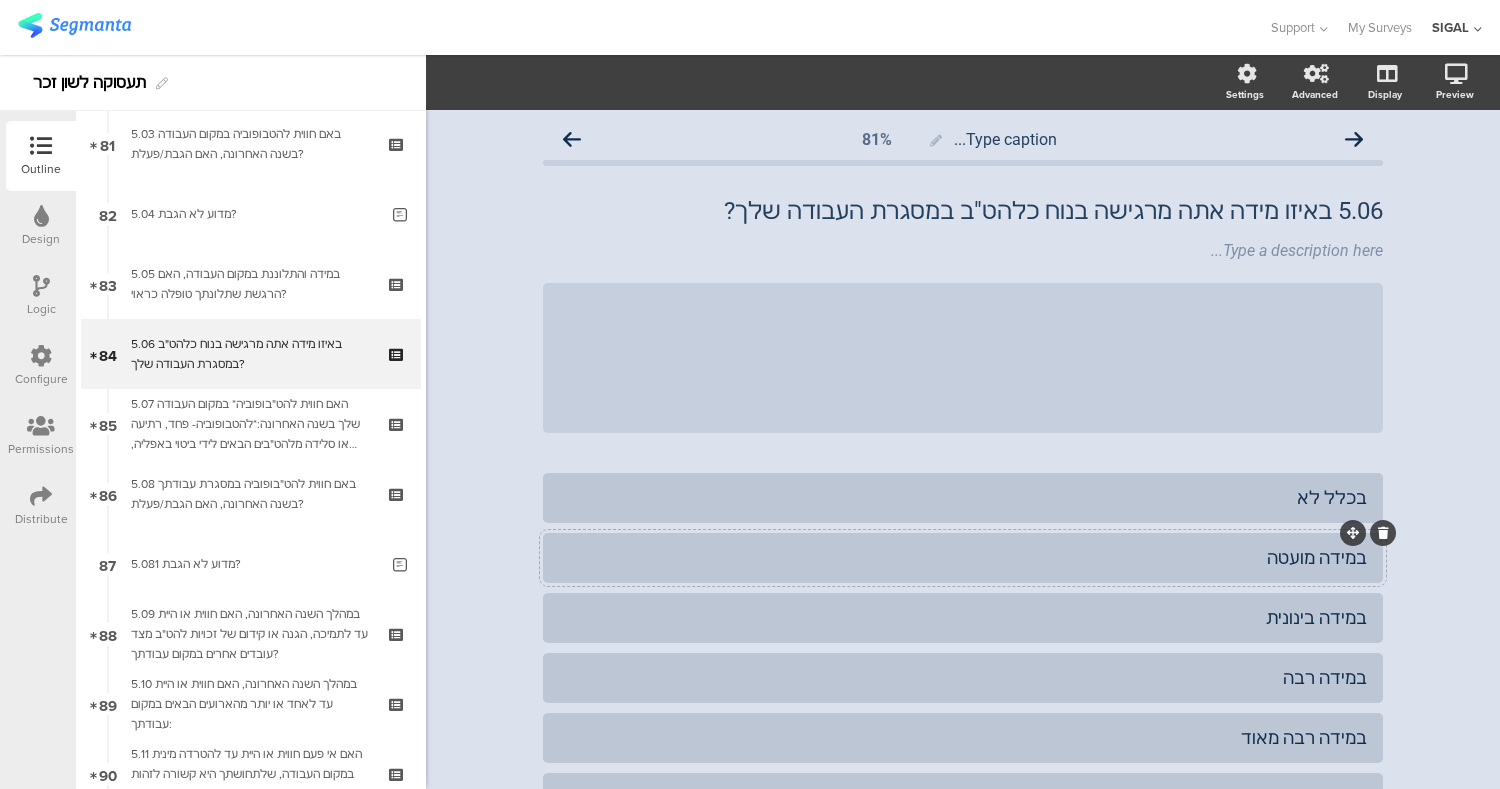 scroll, scrollTop: 174, scrollLeft: 0, axis: vertical 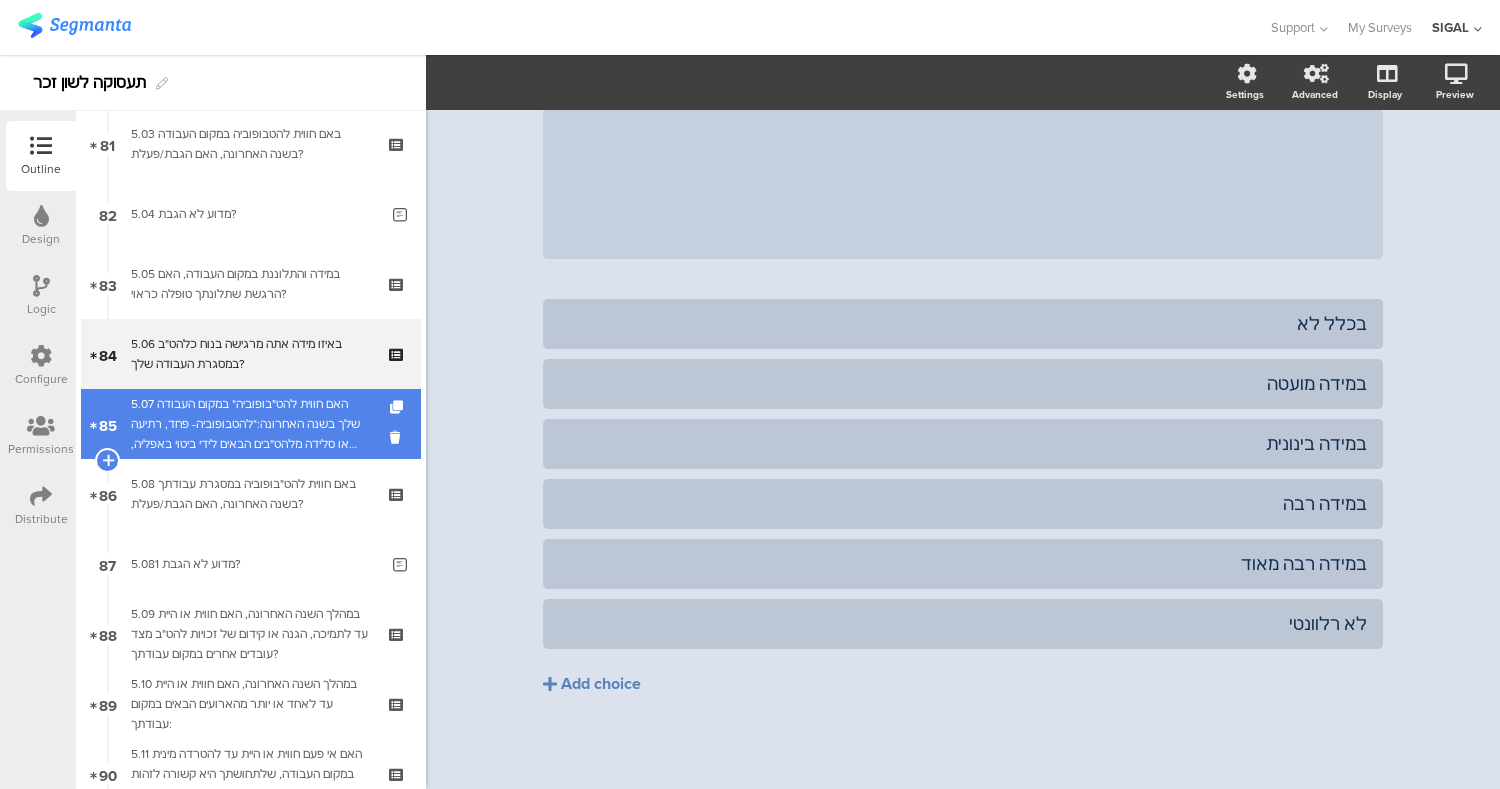 click on "5.07	האם חווית להט"בופוביה* במקום העבודה שלך בשנה האחרונה:*להטבופוביה- פחד, רתיעה או סלידה מלהט"בים הבאים לידי ביטוי באפליה, דחיה, שנאה זלזול או תוקפנות מצד אנשים שאתה עובדת איתם (ספקים, עובדים אחרים, לקוחות וכו')" at bounding box center (250, 424) 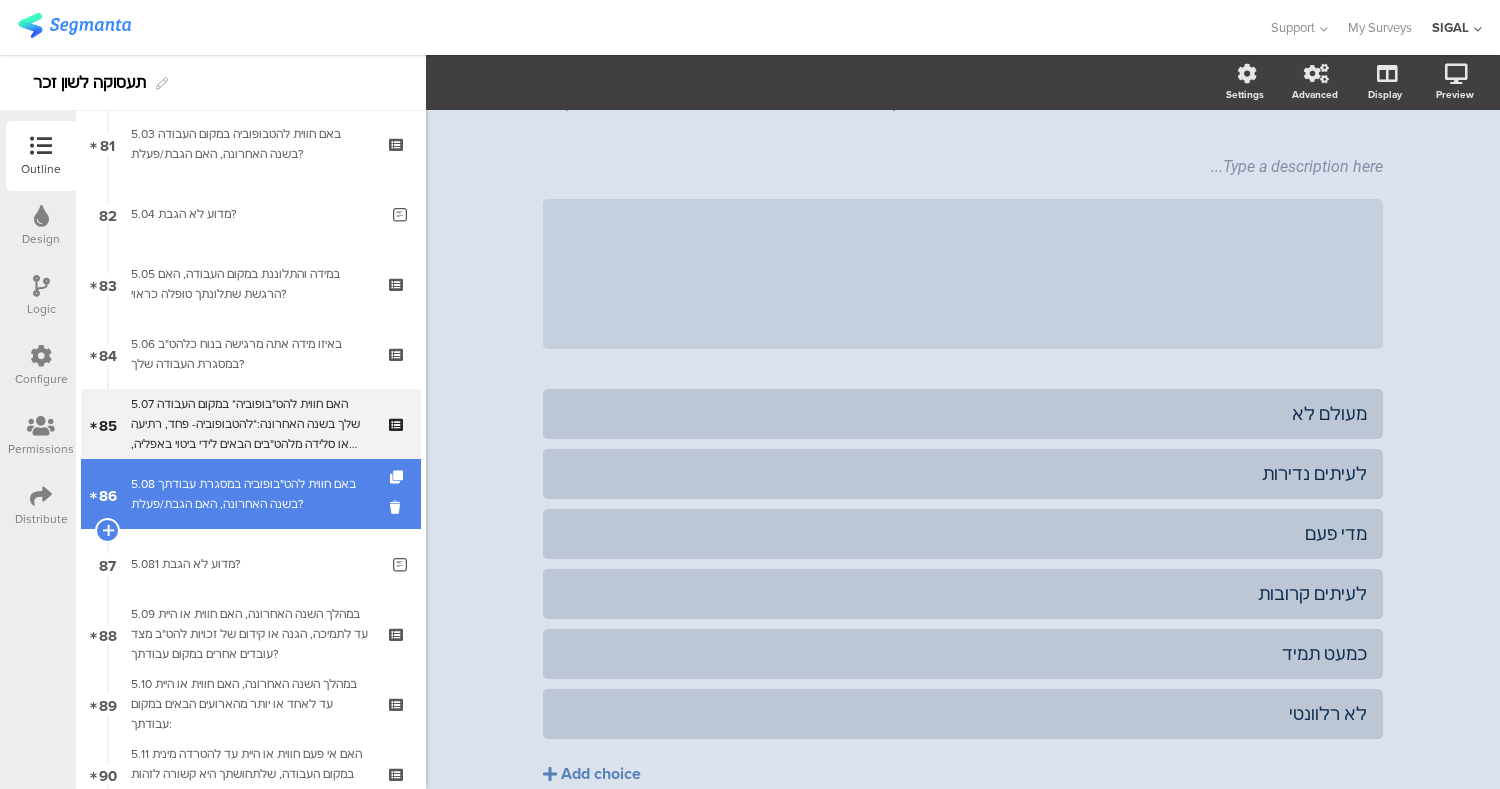 click on "86
5.08	באם חווית להט"בופוביה במסגרת עבודתך בשנה האחרונה, האם הגבת/פעלת?" at bounding box center (251, 494) 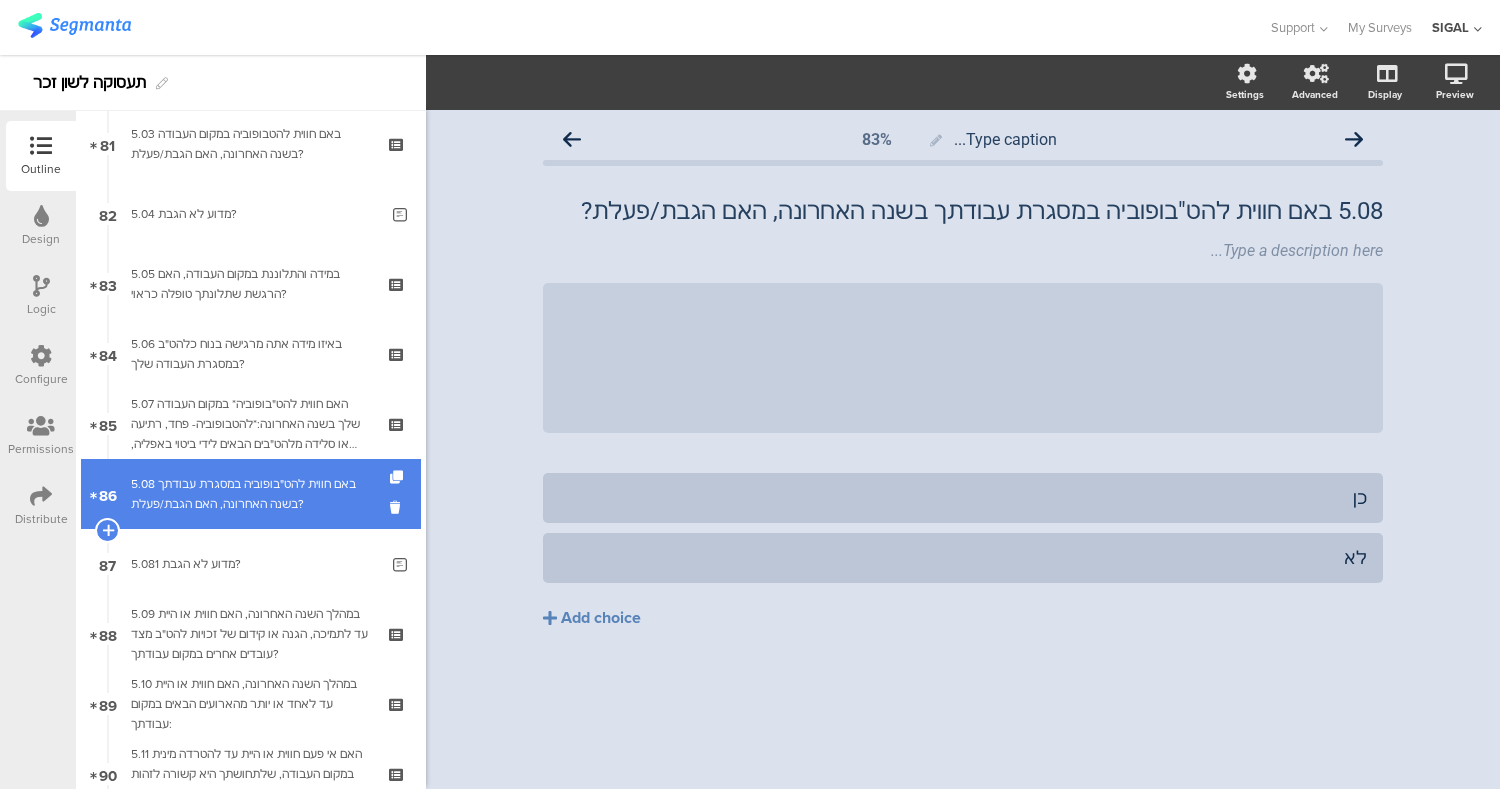 scroll, scrollTop: 0, scrollLeft: 0, axis: both 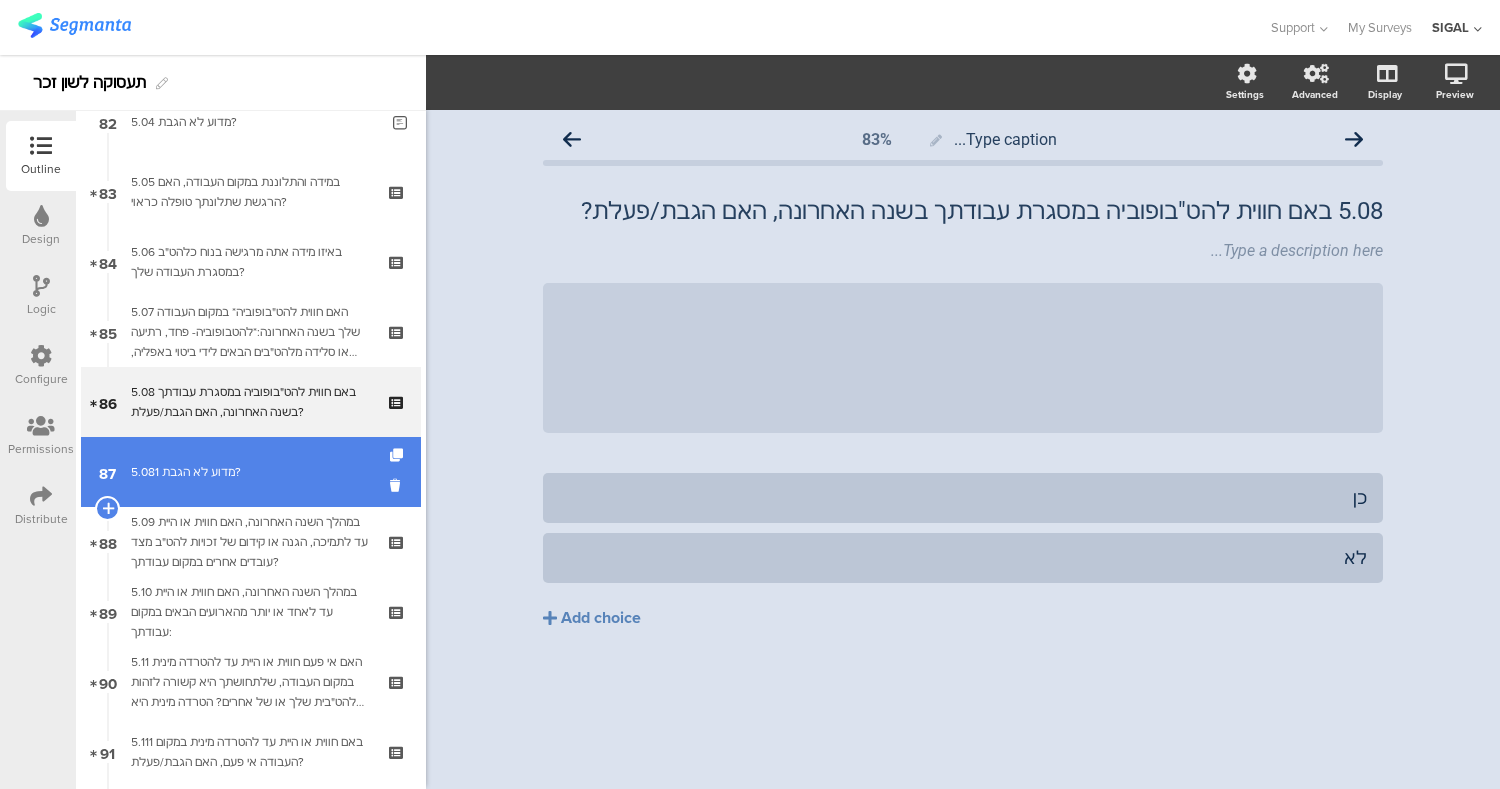 click on "5.081 מדוע לא הגבת?" at bounding box center (254, 472) 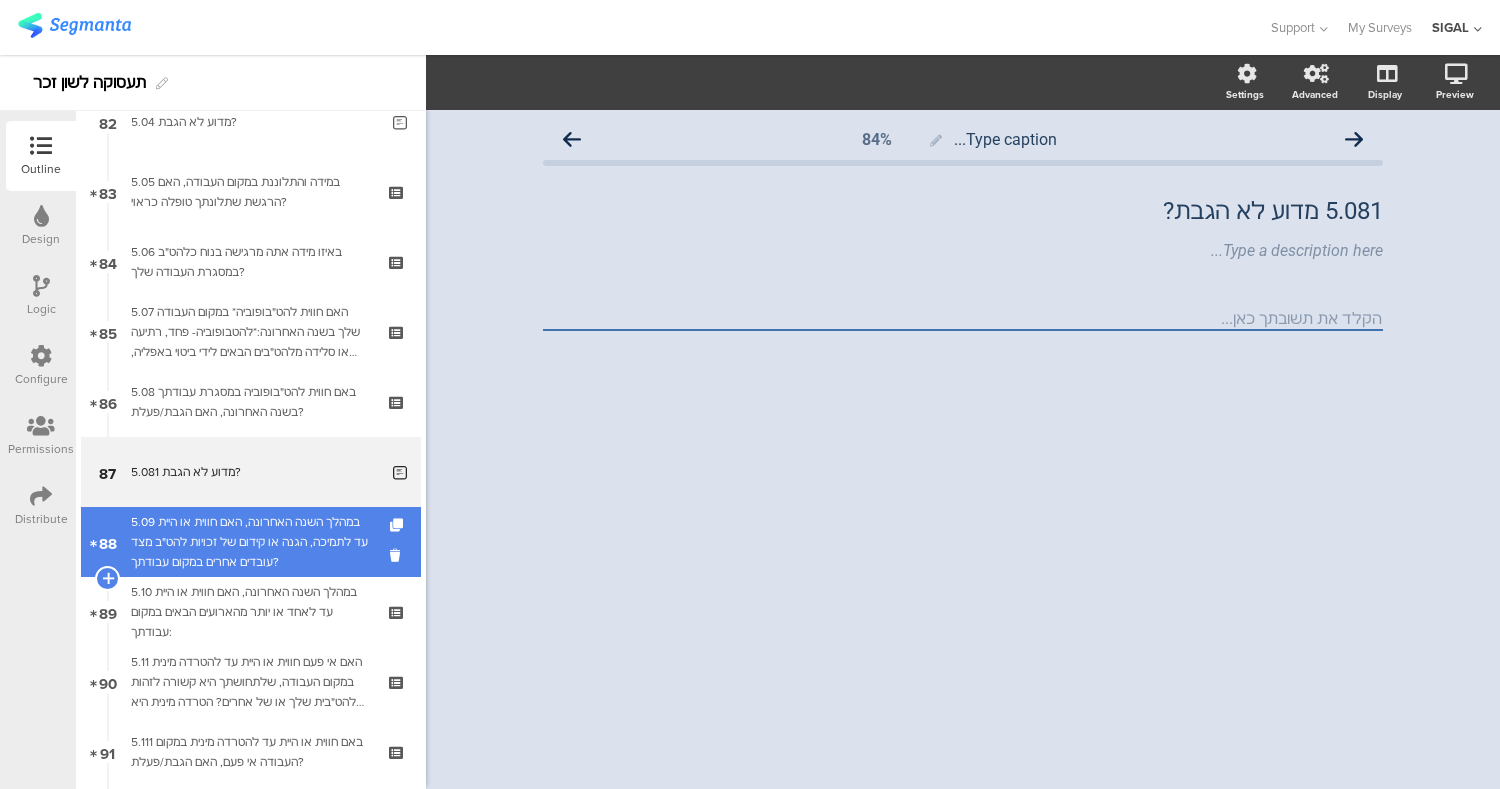 click on "5.09	במהלך השנה האחרונה, האם חווית או היית עד לתמיכה, הגנה או קידום של זכויות להט"ב מצד עובדים אחרים במקום עבודתך?" at bounding box center (250, 542) 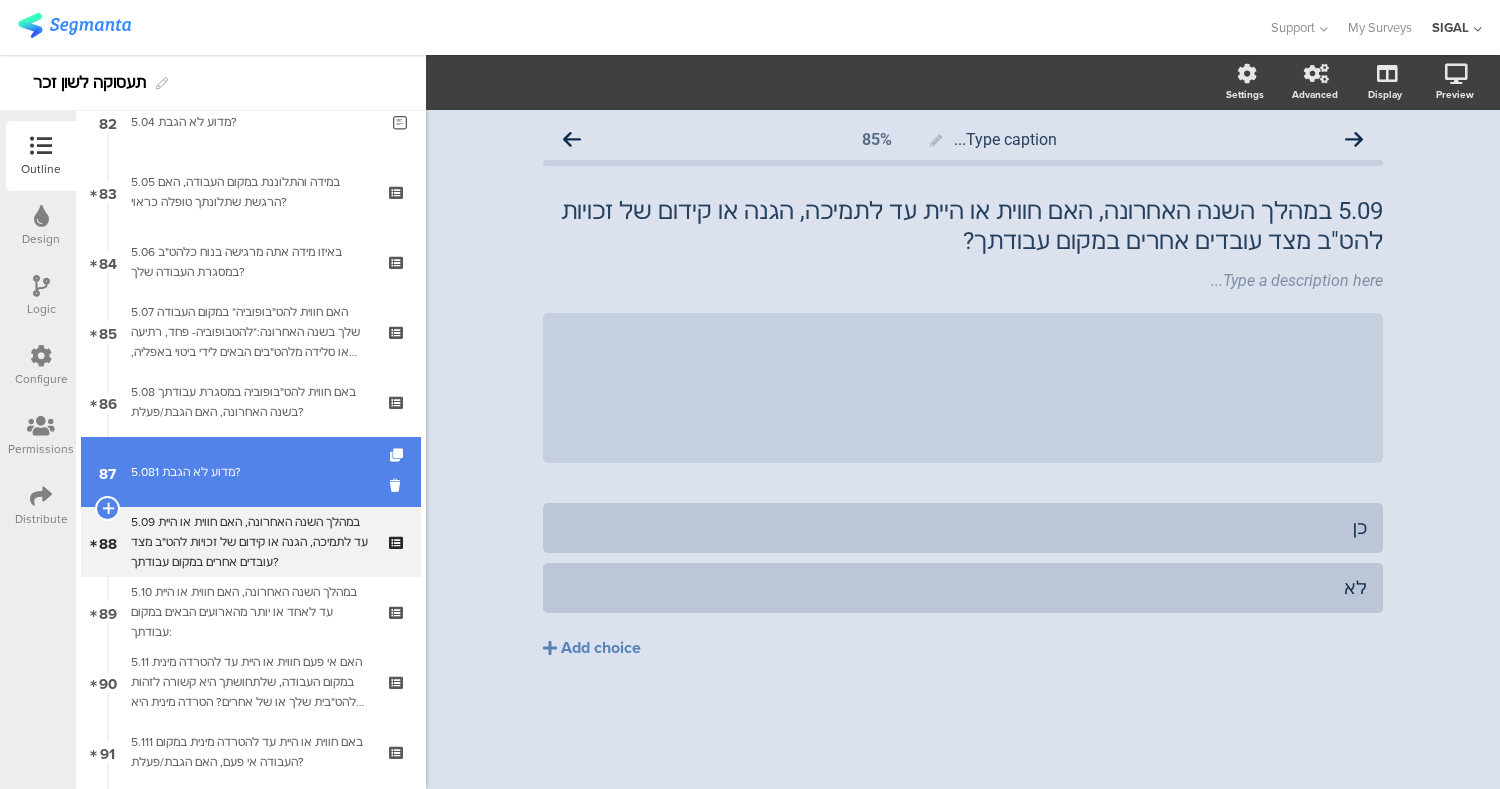 click on "87
5.081 מדוע לא הגבת?" at bounding box center (251, 472) 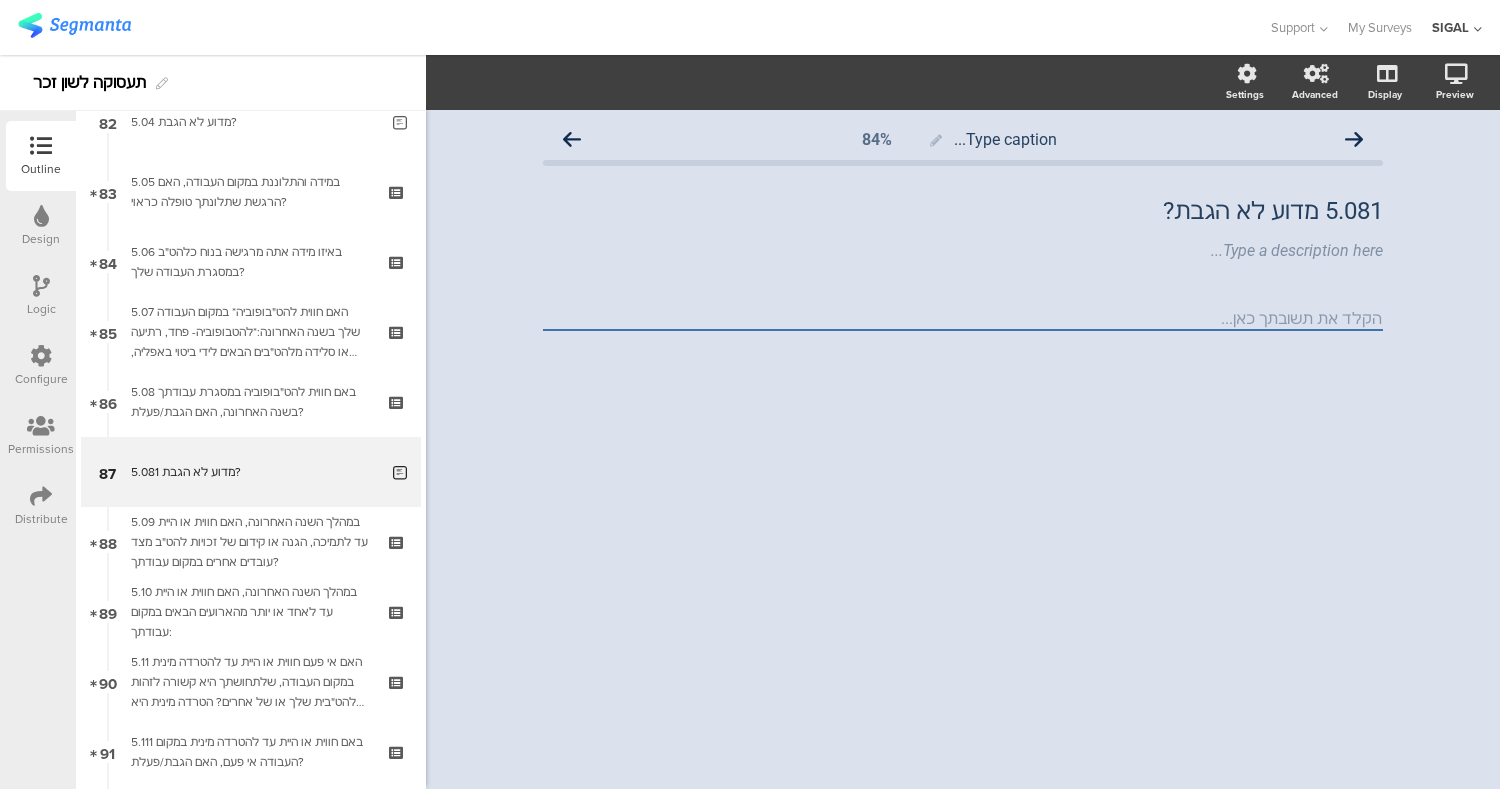click on "Type caption...
84%
5.081 מדוע לא הגבת?
5.081 מדוע לא הגבת?
Type a description here..." 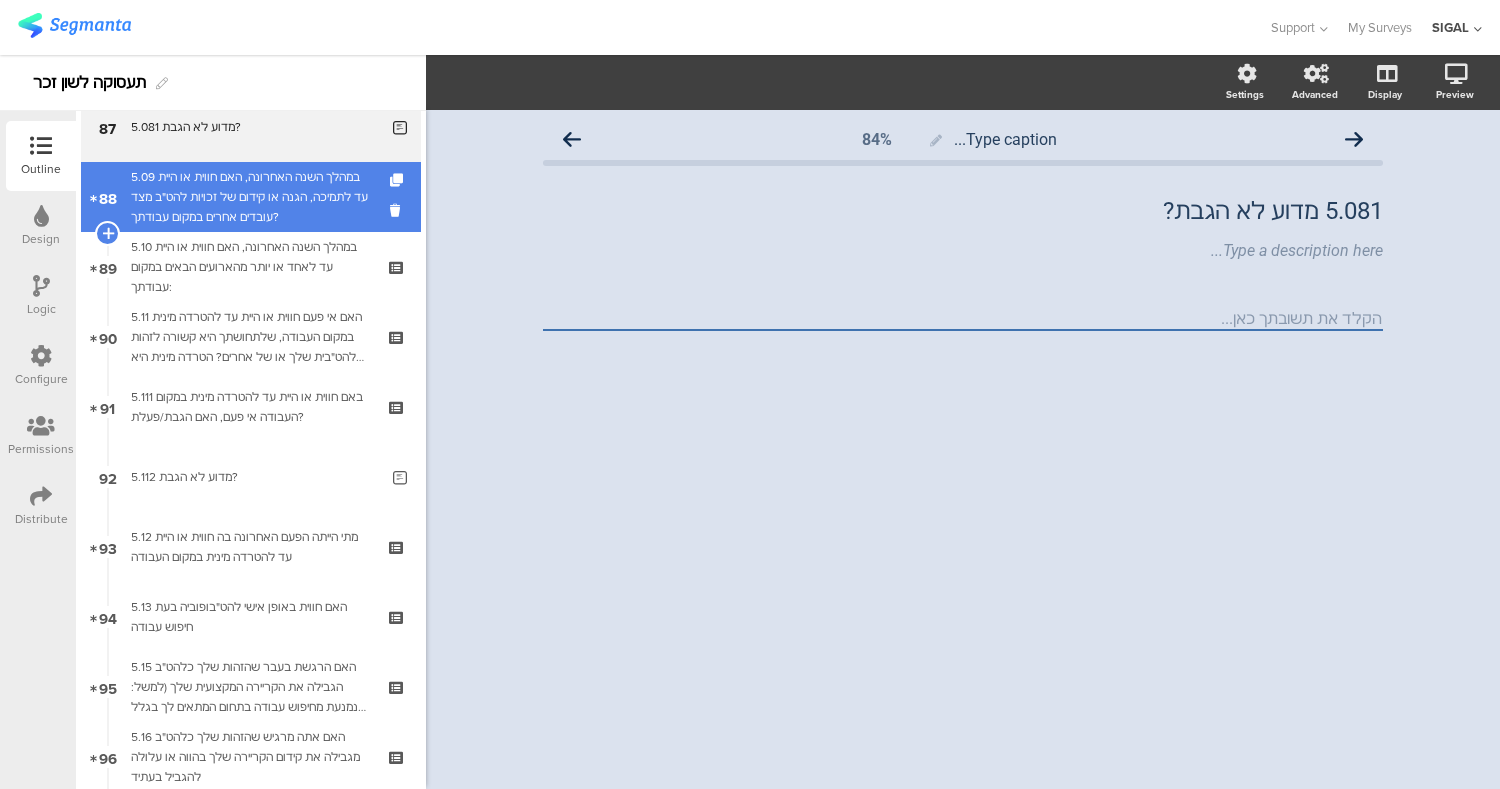 scroll, scrollTop: 6120, scrollLeft: 0, axis: vertical 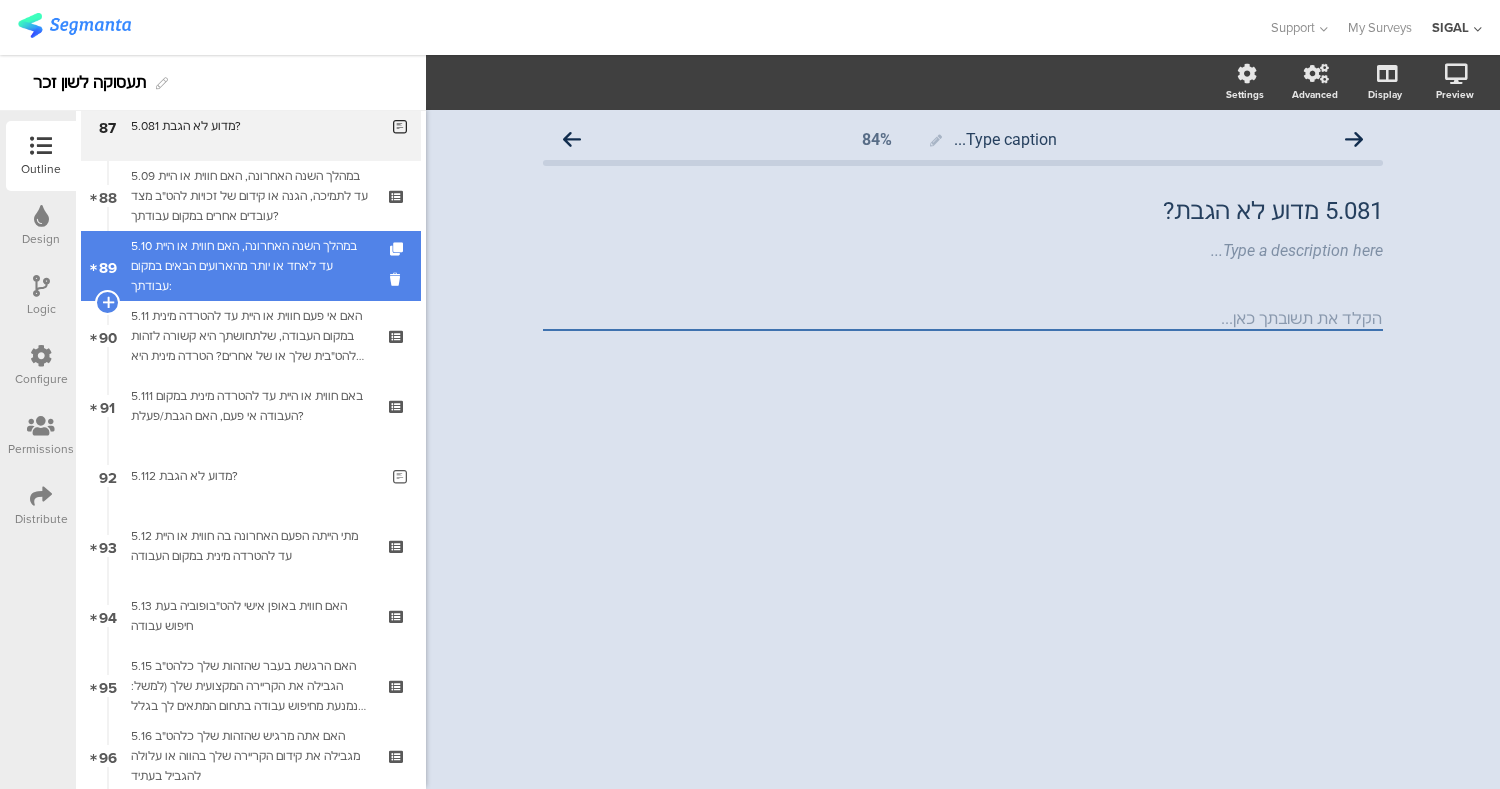 click on "5.10	במהלך השנה האחרונה, האם חווית או היית עד לאחד או יותר מהארועים הבאים במקום עבודתך:" at bounding box center [250, 266] 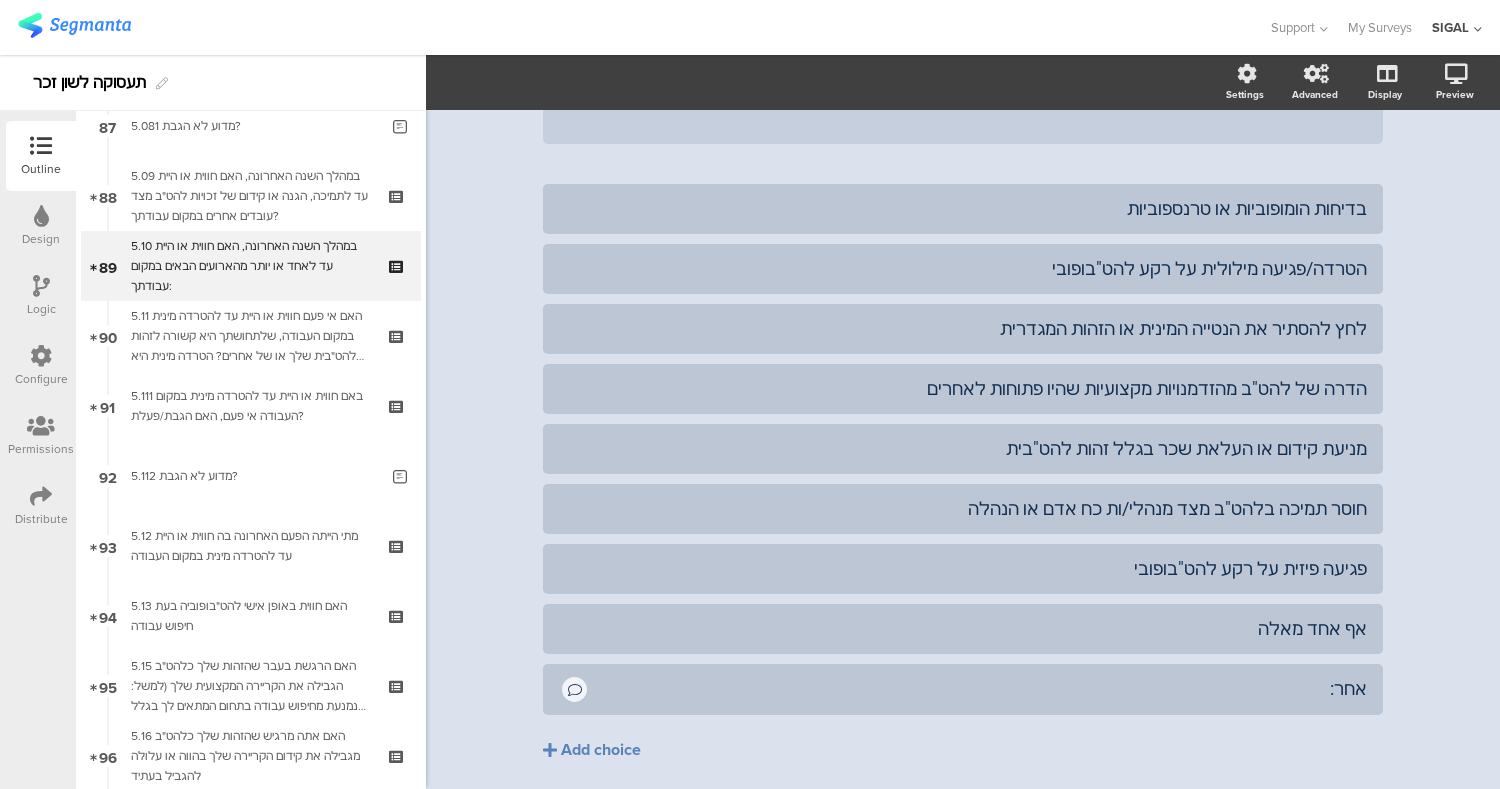 scroll, scrollTop: 0, scrollLeft: 0, axis: both 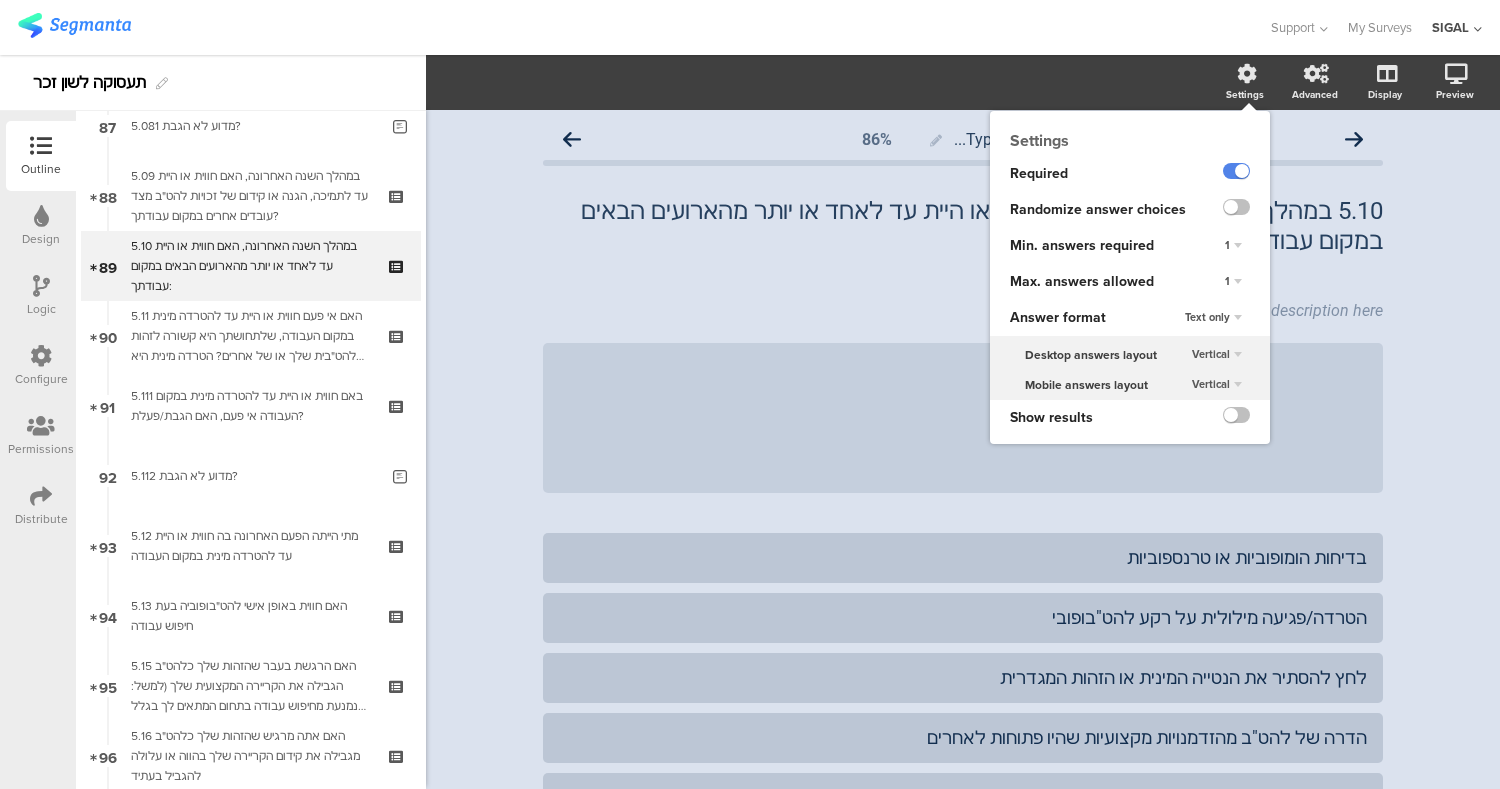 click on "1" 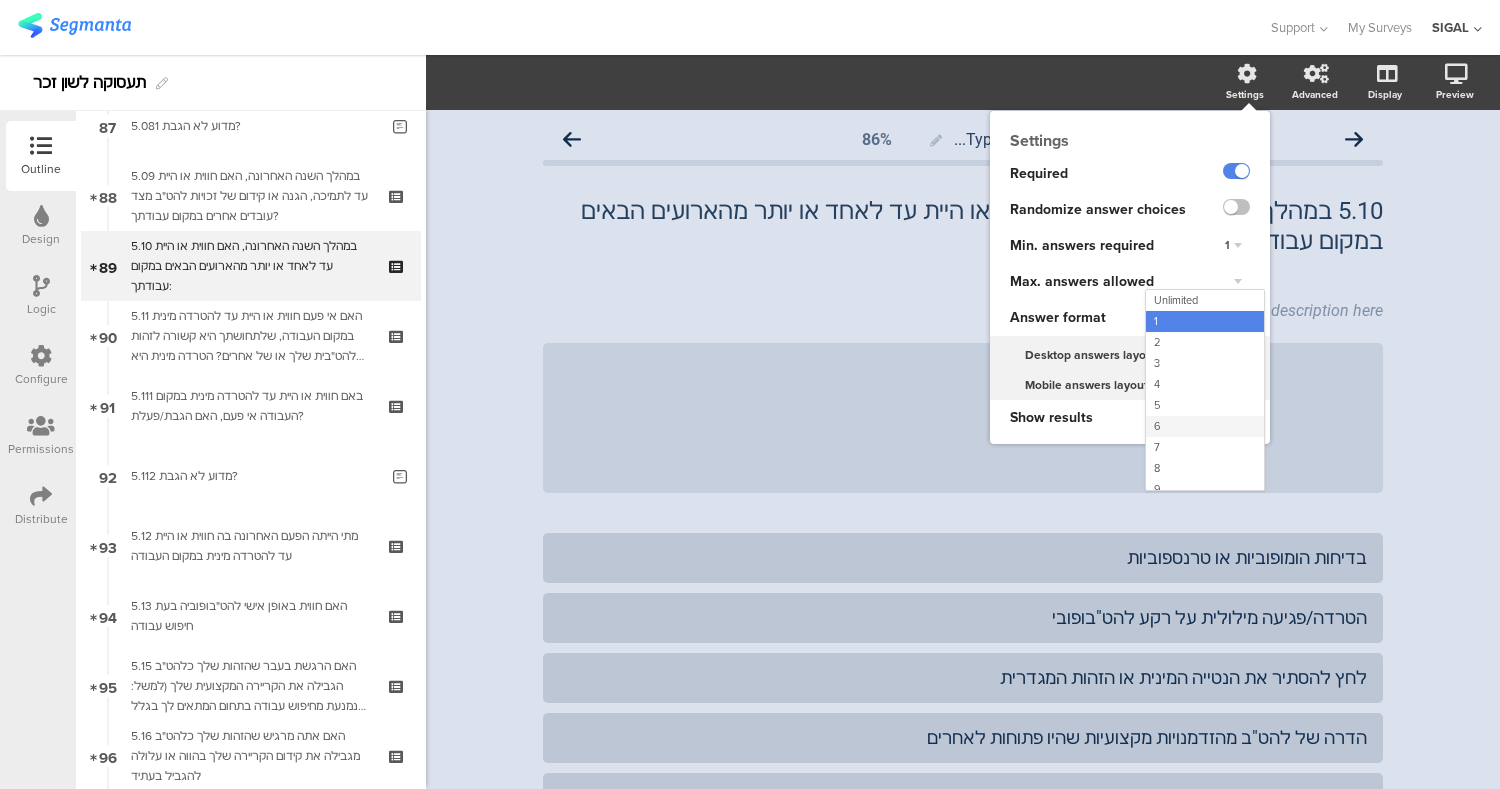scroll, scrollTop: 31, scrollLeft: 0, axis: vertical 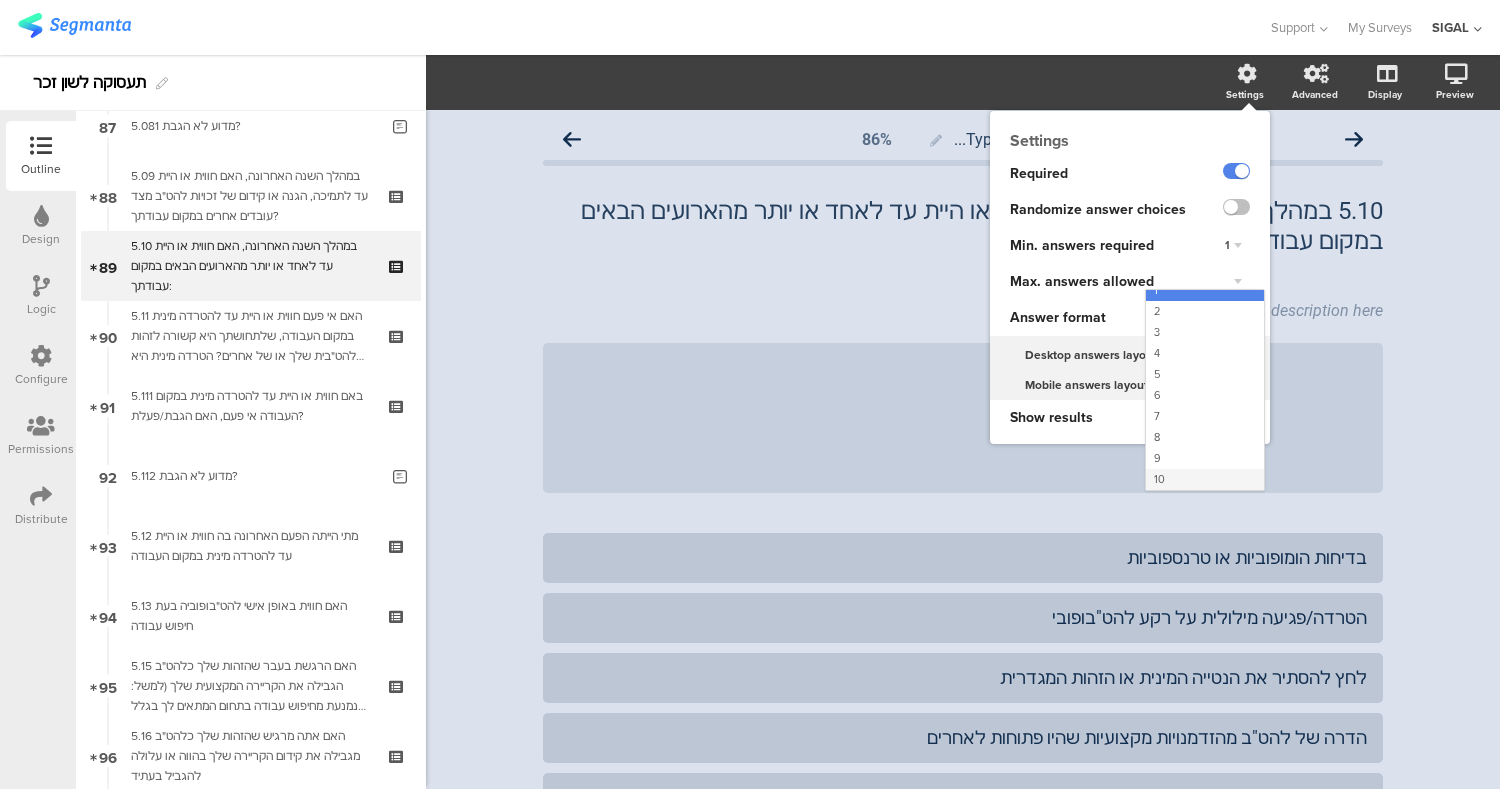 click on "10" 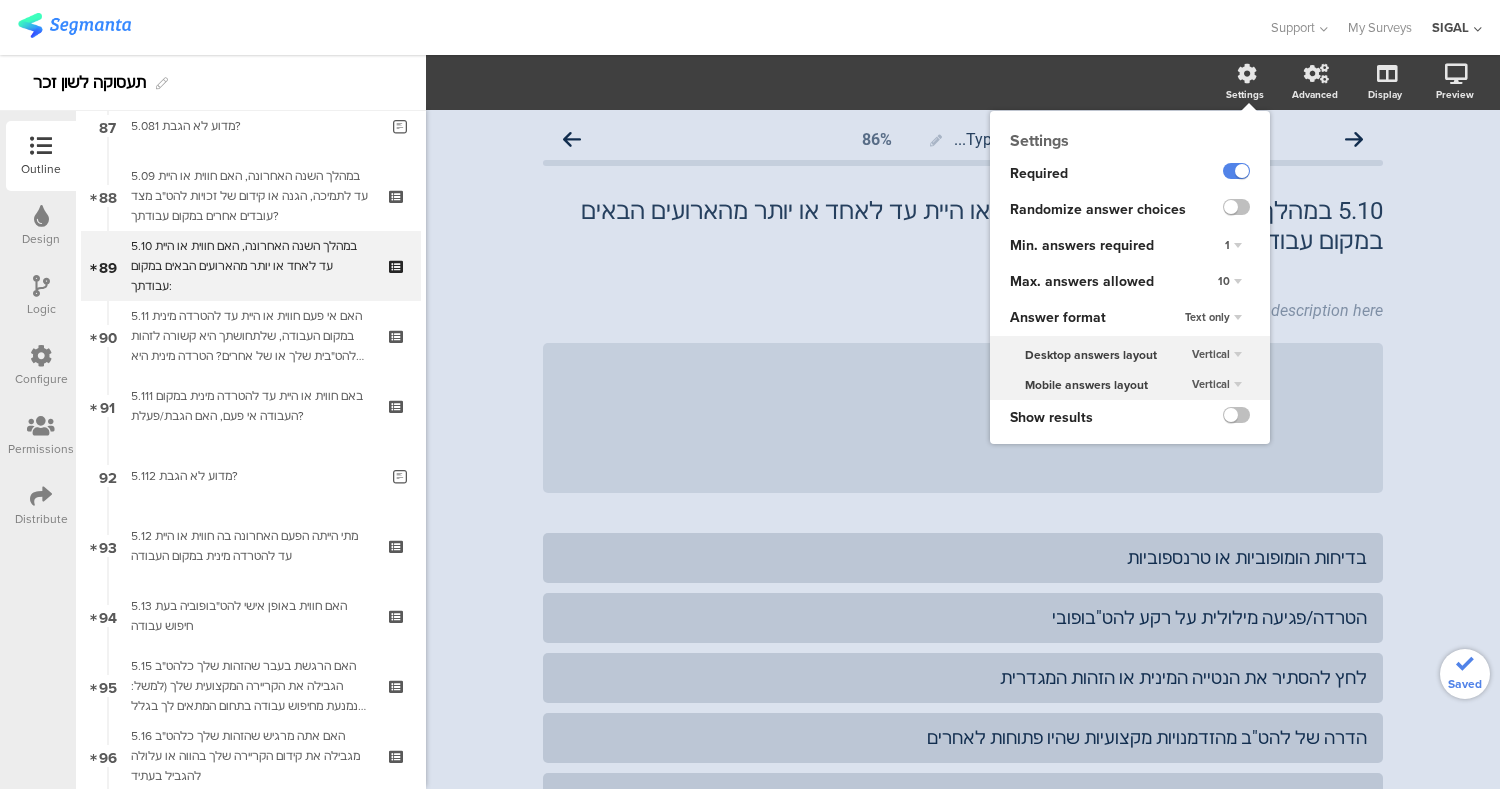 click on "Type caption...
86%
5.10	במהלך השנה האחרונה, האם חווית או היית עד לאחד או יותר מהארועים הבאים במקום עבודתך:
5.10	במהלך השנה האחרונה, האם חווית או היית עד לאחד או יותר מהארועים הבאים במקום עבודתך:
Type a description here...
/" 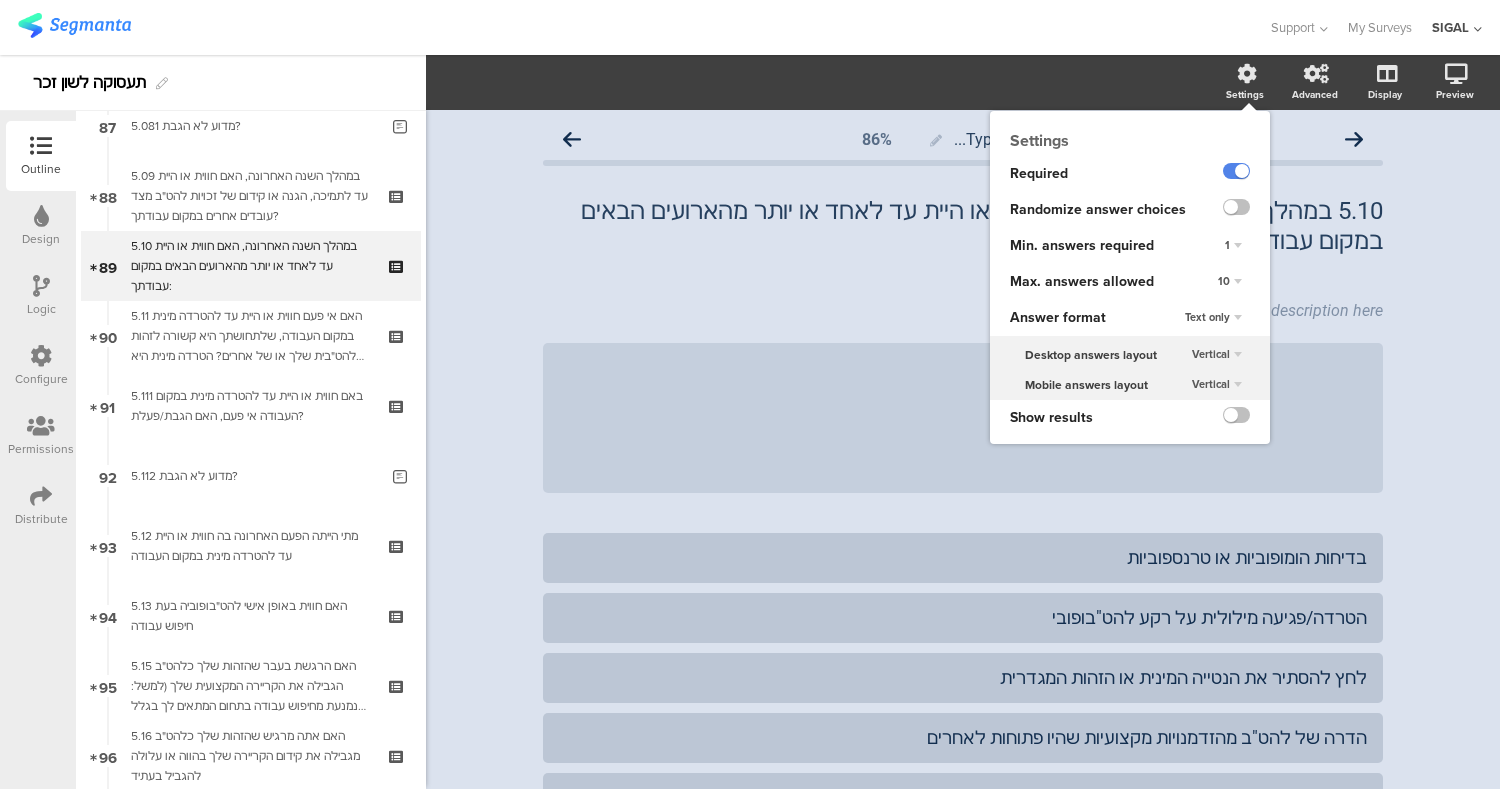 click 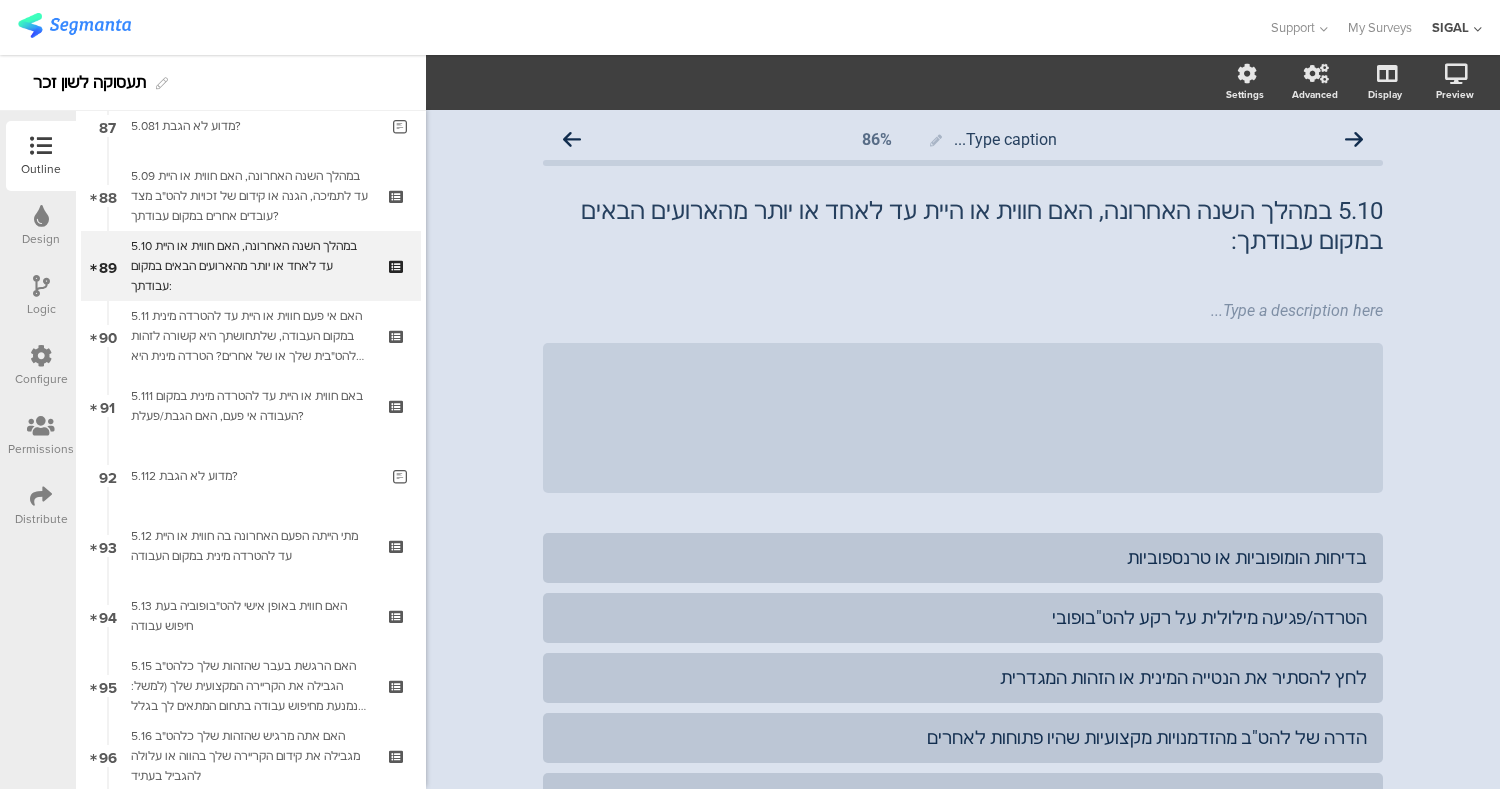 click on "Type caption...
86%
5.10	במהלך השנה האחרונה, האם חווית או היית עד לאחד או יותר מהארועים הבאים במקום עבודתך:
5.10	במהלך השנה האחרונה, האם חווית או היית עד לאחד או יותר מהארועים הבאים במקום עבודתך:
Type a description here...
/" 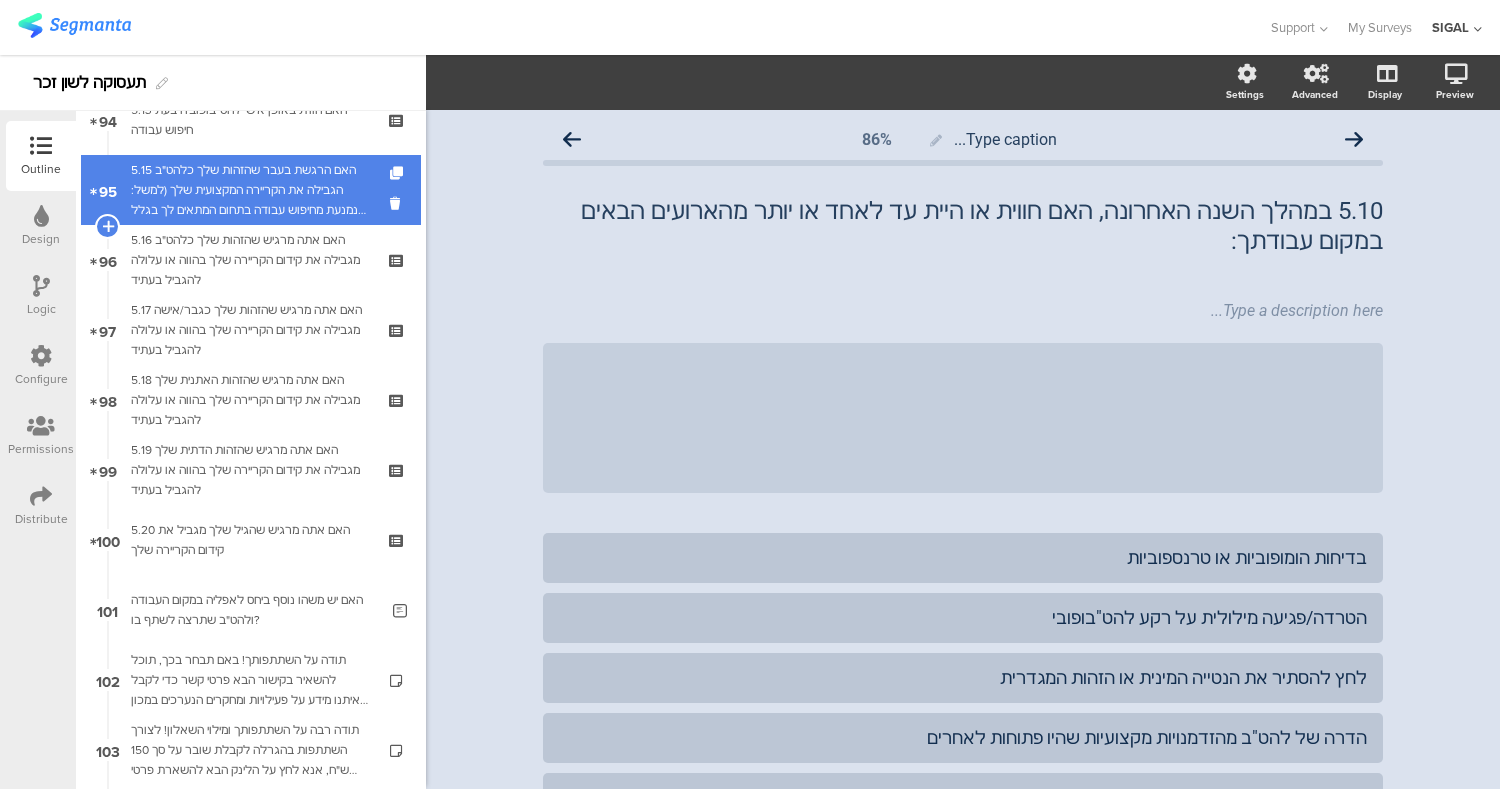 scroll, scrollTop: 6651, scrollLeft: 0, axis: vertical 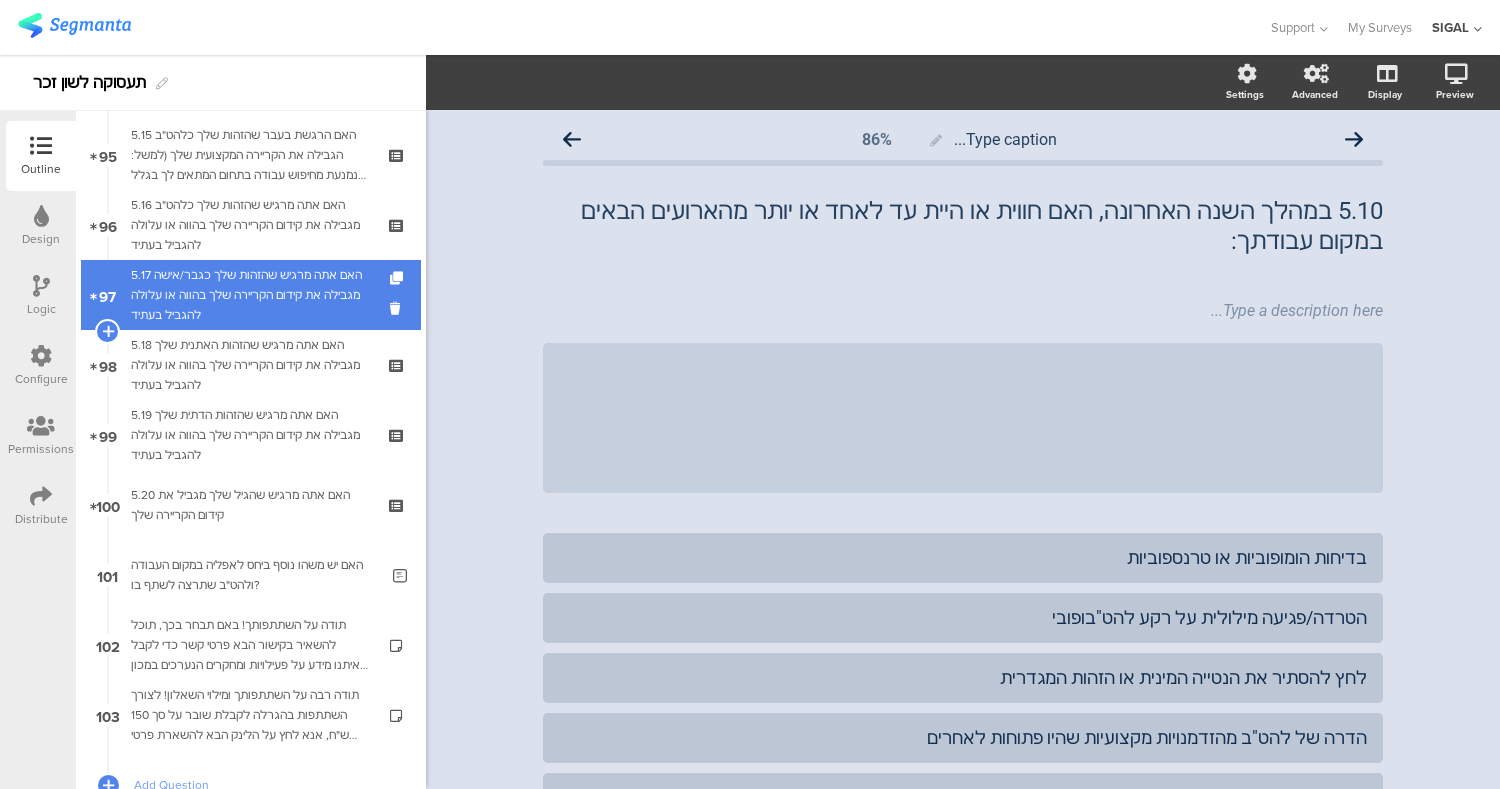 click on "5.17	האם אתה מרגיש שהזהות שלך כגבר/אישה מגבילה את קידום הקריירה שלך בהווה או עלולה להגביל בעתיד" at bounding box center [250, 295] 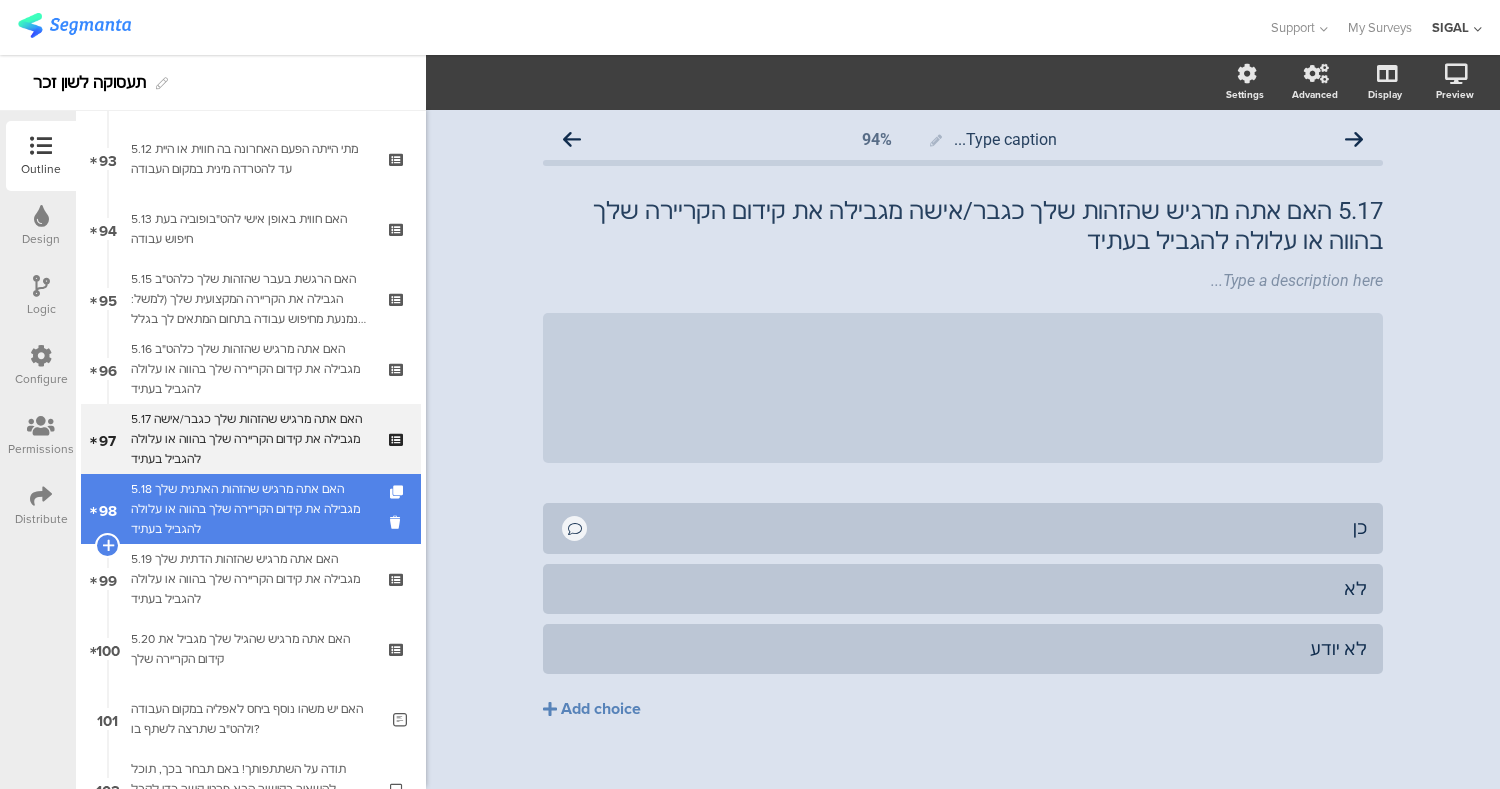 scroll, scrollTop: 6506, scrollLeft: 0, axis: vertical 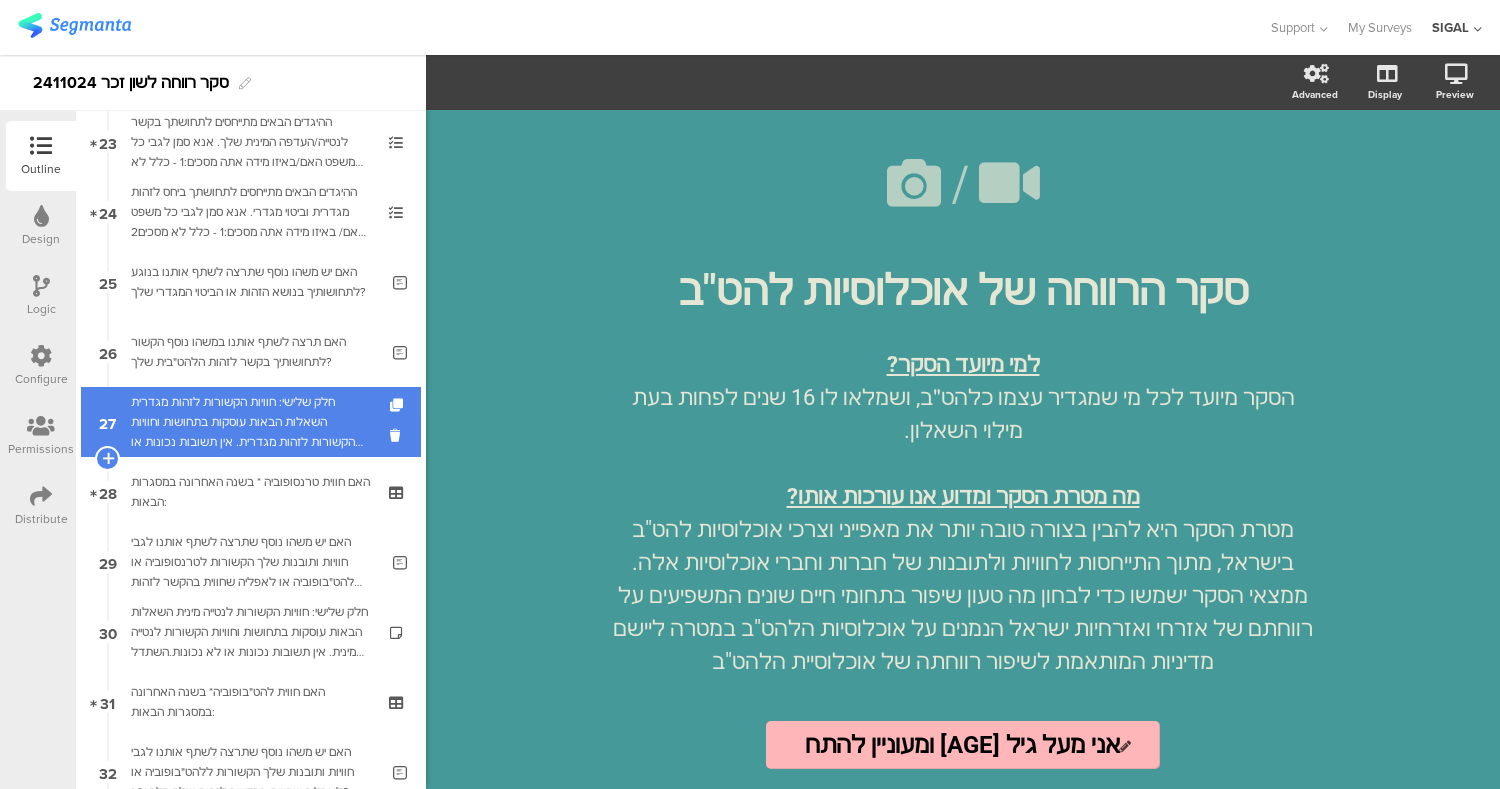 click on "חלק שלישי: חוויות הקשורות לזהות מגדרית השאלות הבאות עוסקות בתחושות וחוויות הקשורות לזהות מגדרית. אין תשובות נכונות או לא נכונות.השתדל להשיב בכנות, כמיטב יכולתך. לתזכורת: כל התשובות בסקר הן אנונימיות וחסויות." at bounding box center [250, 422] 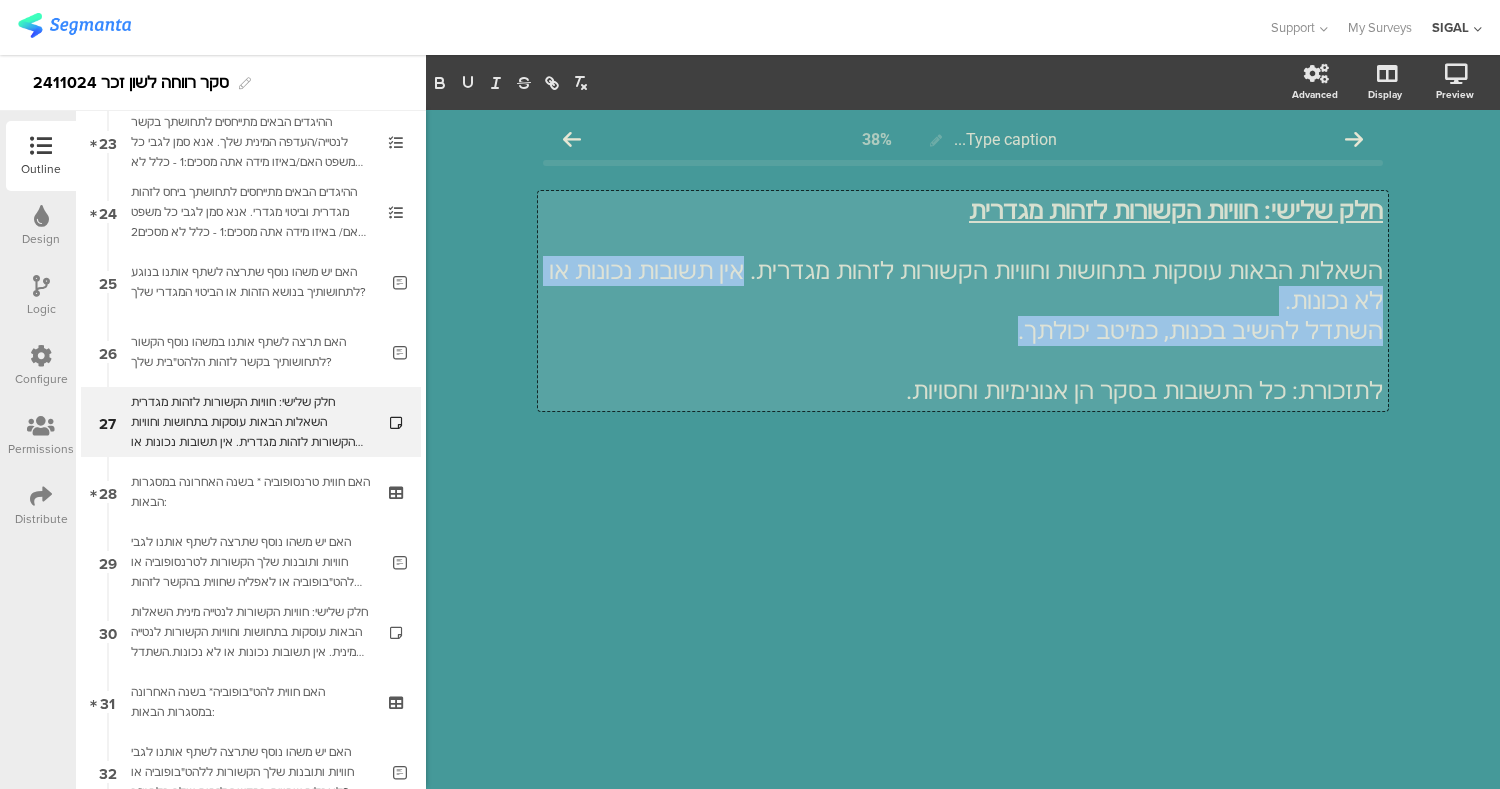 drag, startPoint x: 840, startPoint y: 268, endPoint x: 831, endPoint y: 303, distance: 36.138622 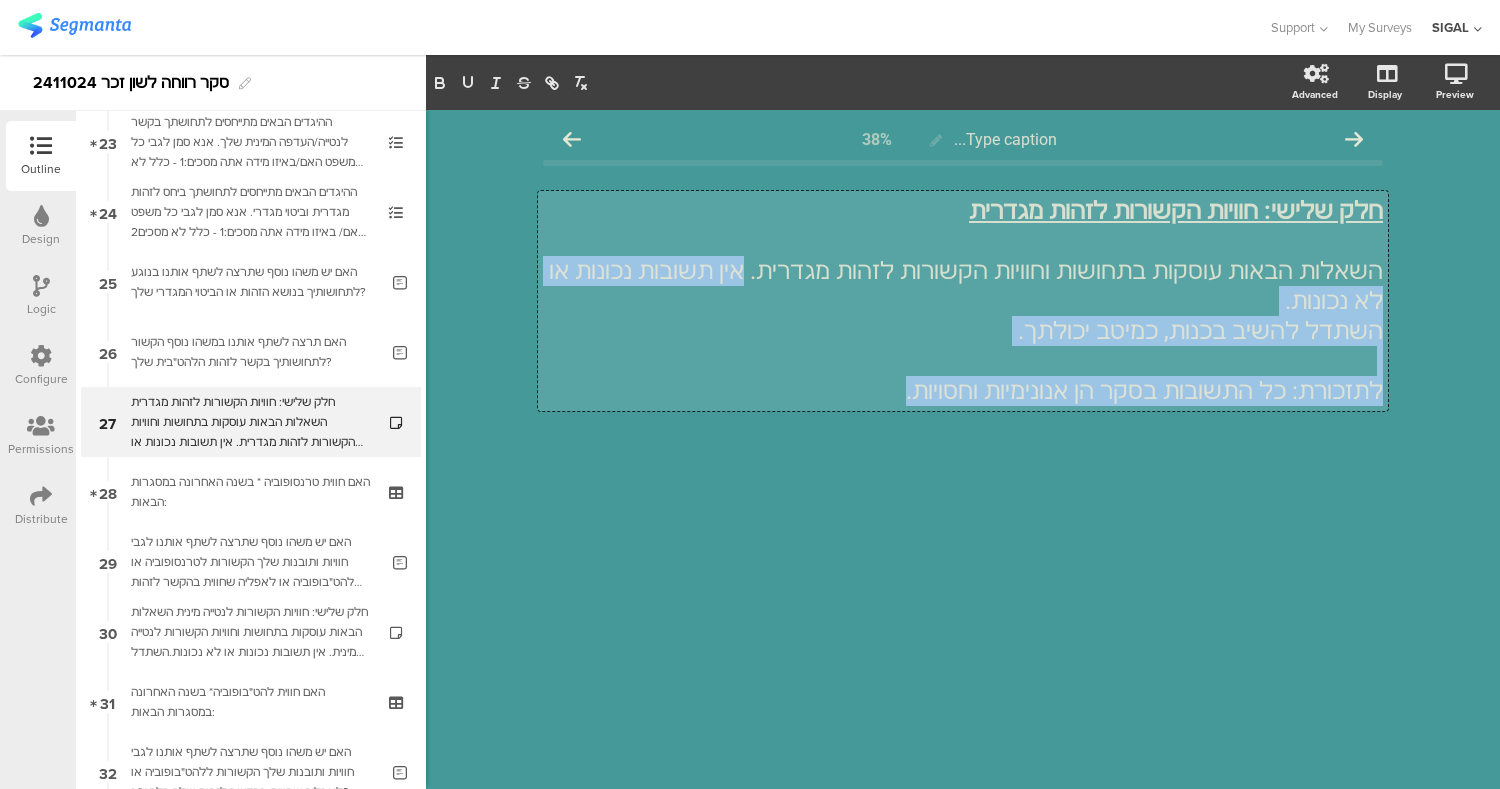 copy on "אין תשובות נכונות או לא נכונות. השתדל להשיב בכנות, כמיטב יכולתך. לתזכורת: כל התשובות בסקר הן אנונימיות וחסויות." 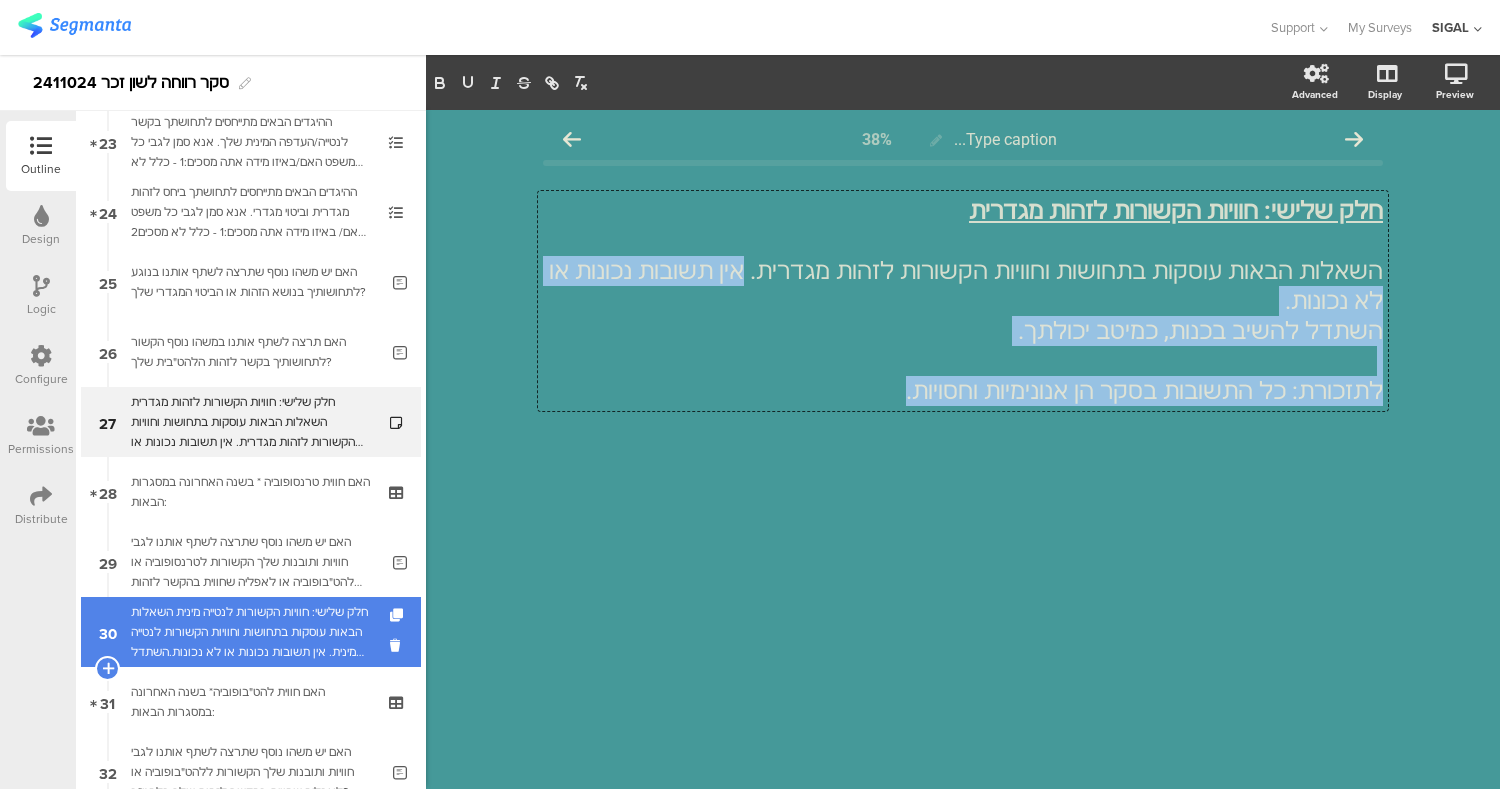 click on "חלק שלישי: חוויות הקשורות לנטייה מינית השאלות הבאות עוסקות בתחושות וחוויות הקשורות לנטייה מינית. אין תשובות נכונות או לא נכונות.השתדל להשיב בכנות, כמיטב יכולתך. לתזכורת: כל התשובות בסקר הן אנונימיות וחסויות." at bounding box center [250, 632] 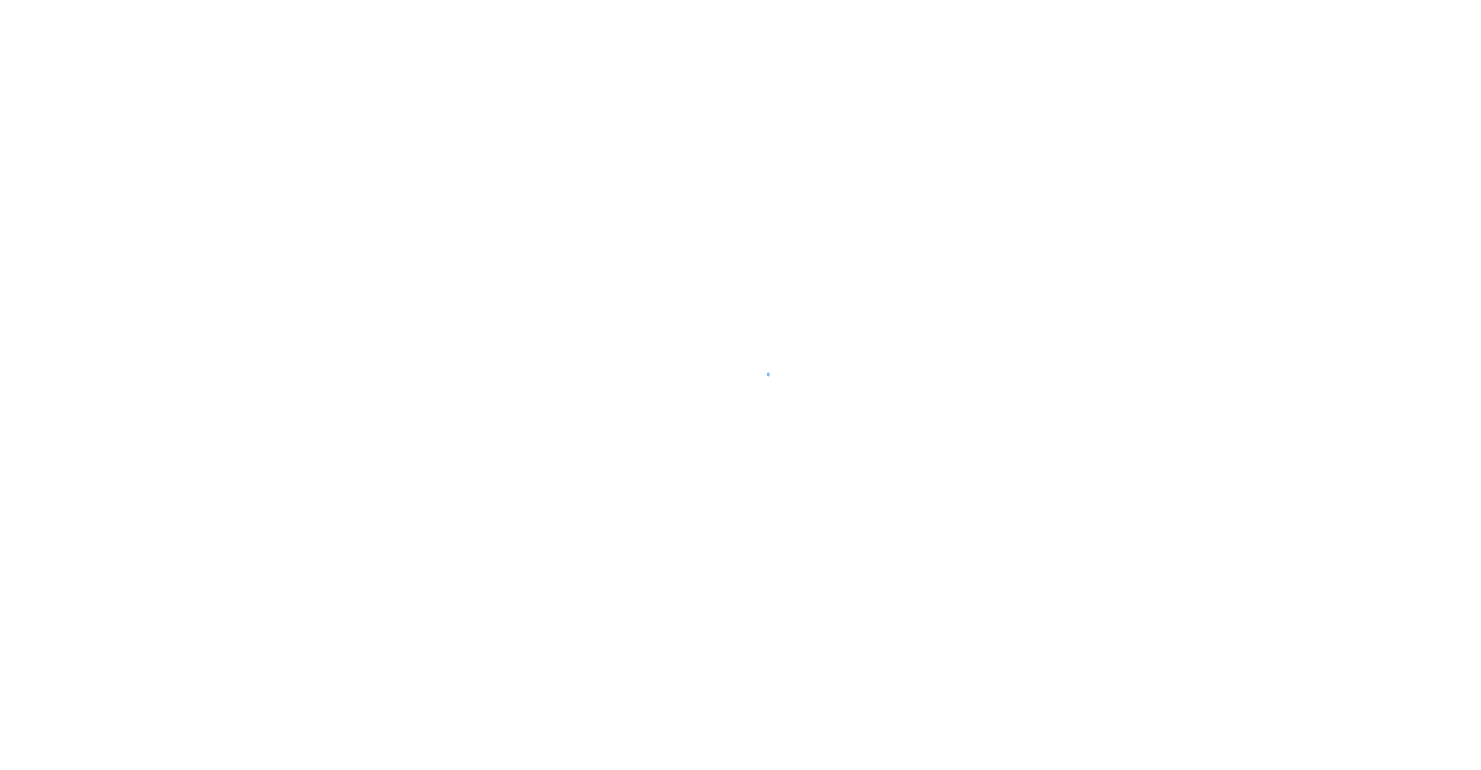 scroll, scrollTop: 0, scrollLeft: 0, axis: both 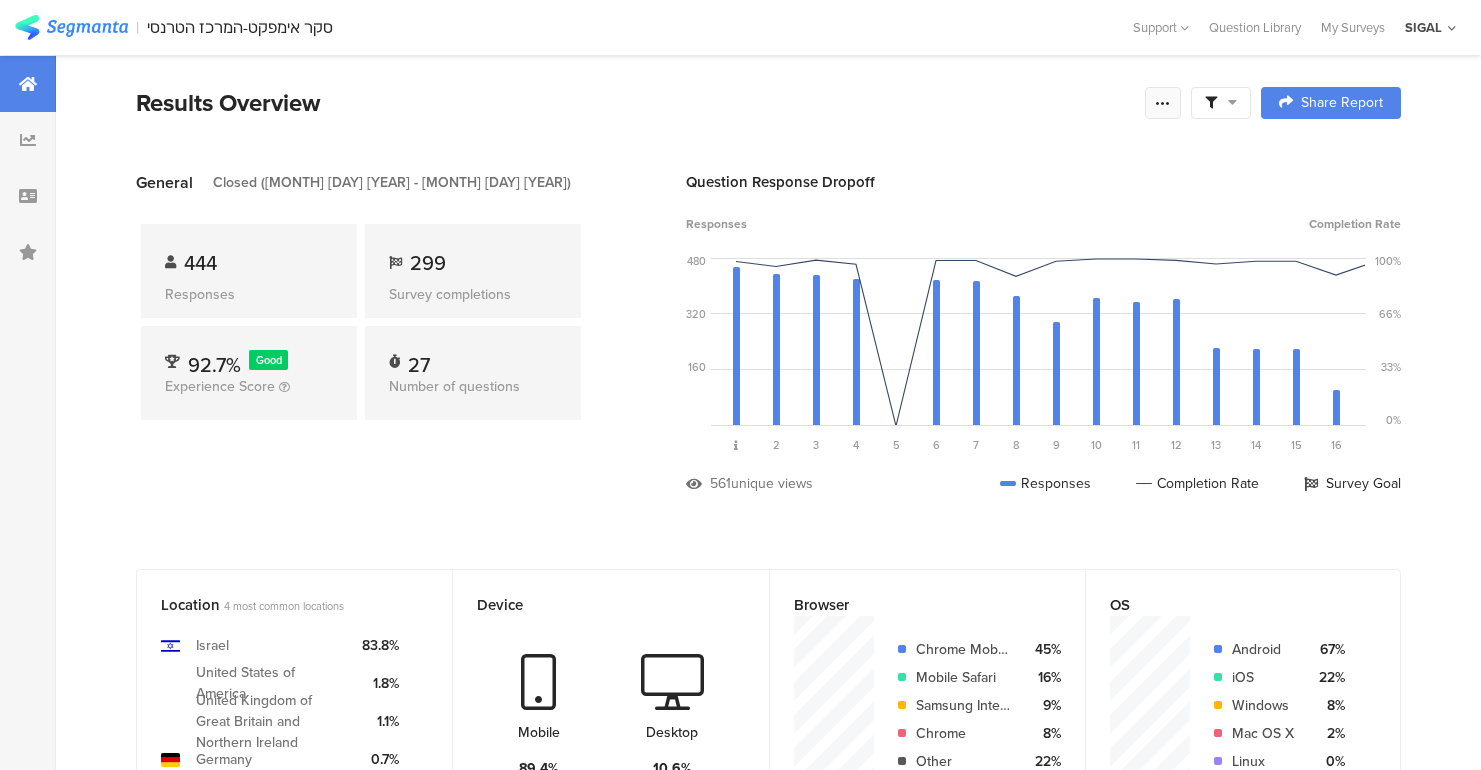 click at bounding box center (1163, 103) 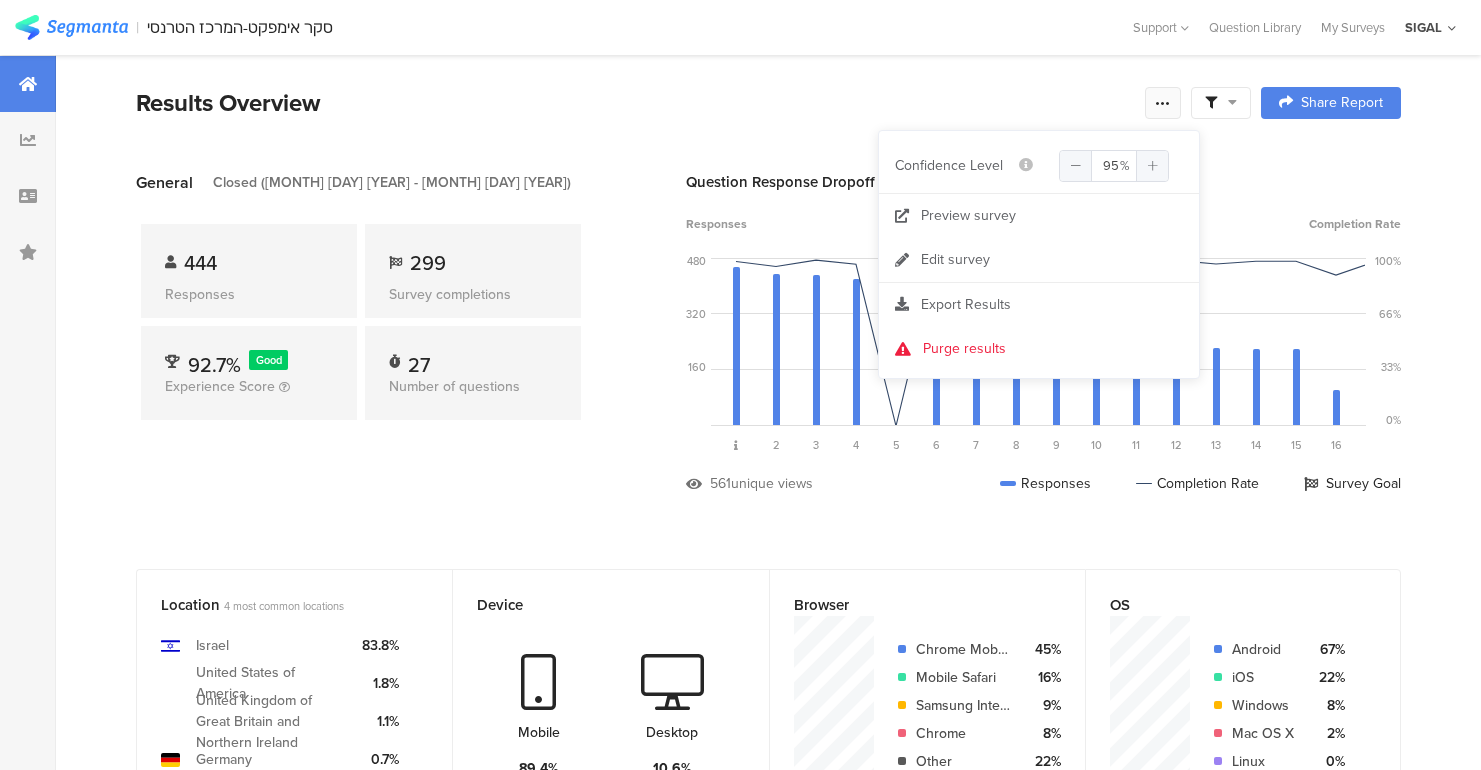click at bounding box center (1163, 103) 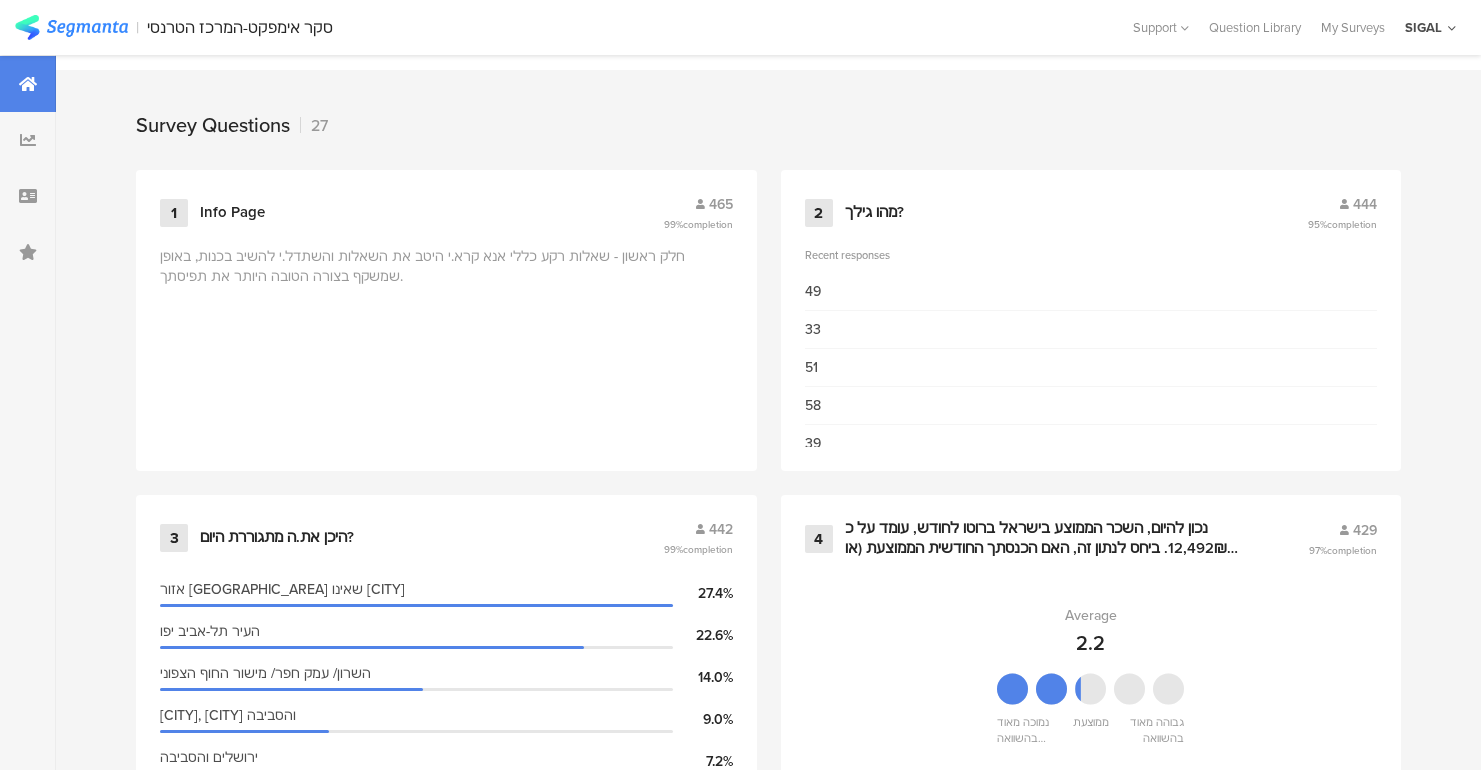 scroll, scrollTop: 0, scrollLeft: 0, axis: both 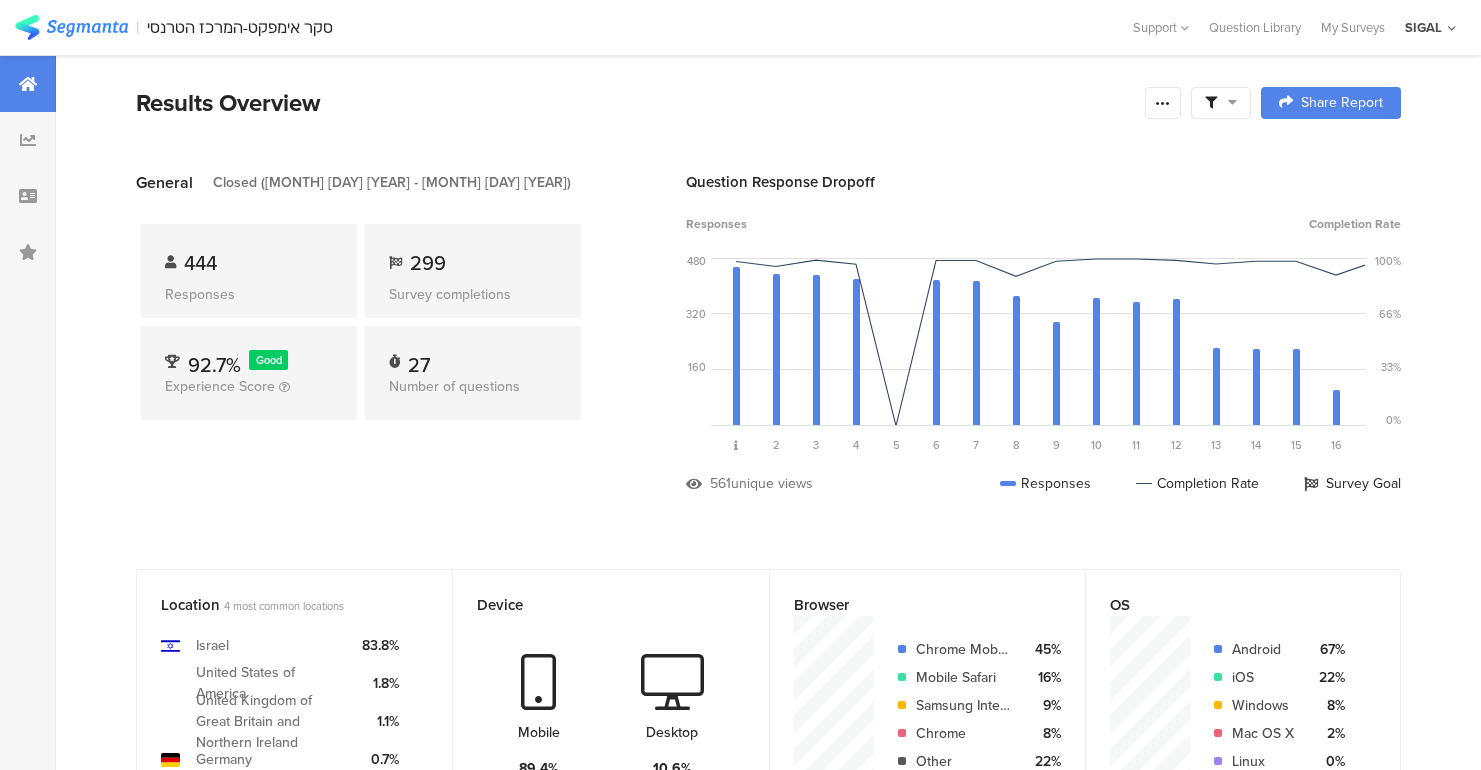 click at bounding box center (71, 27) 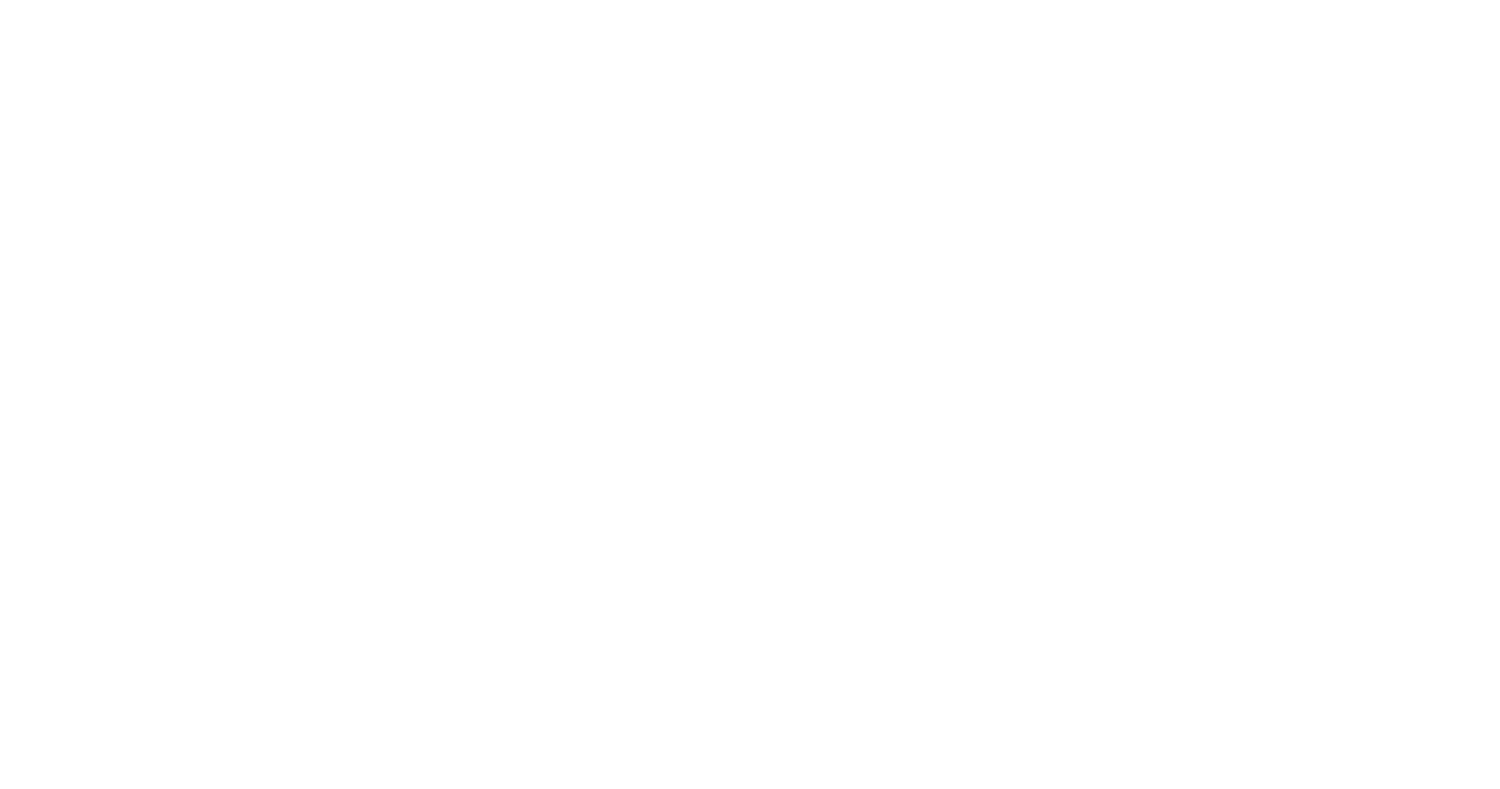 scroll, scrollTop: 0, scrollLeft: 0, axis: both 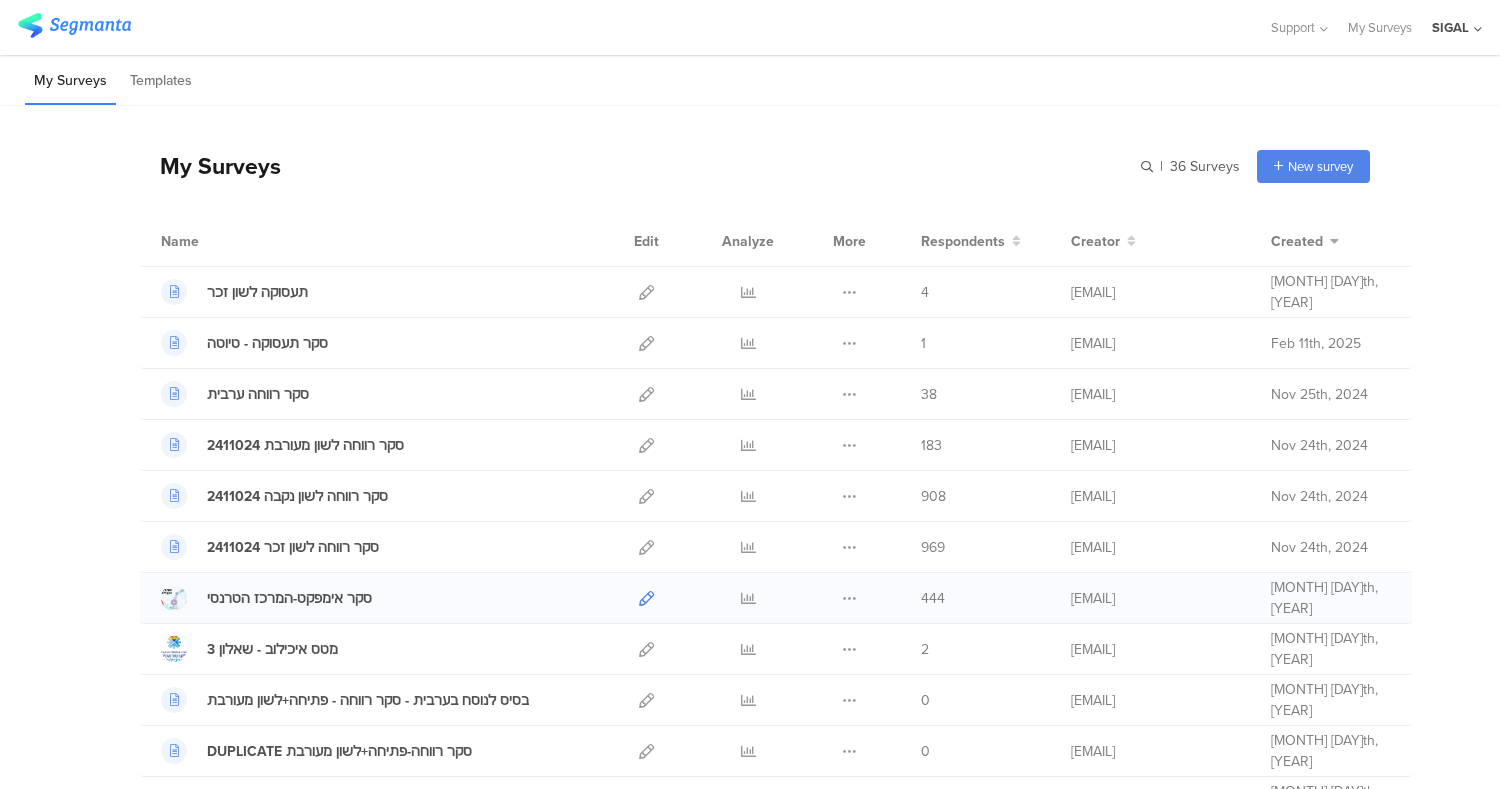click at bounding box center [646, 598] 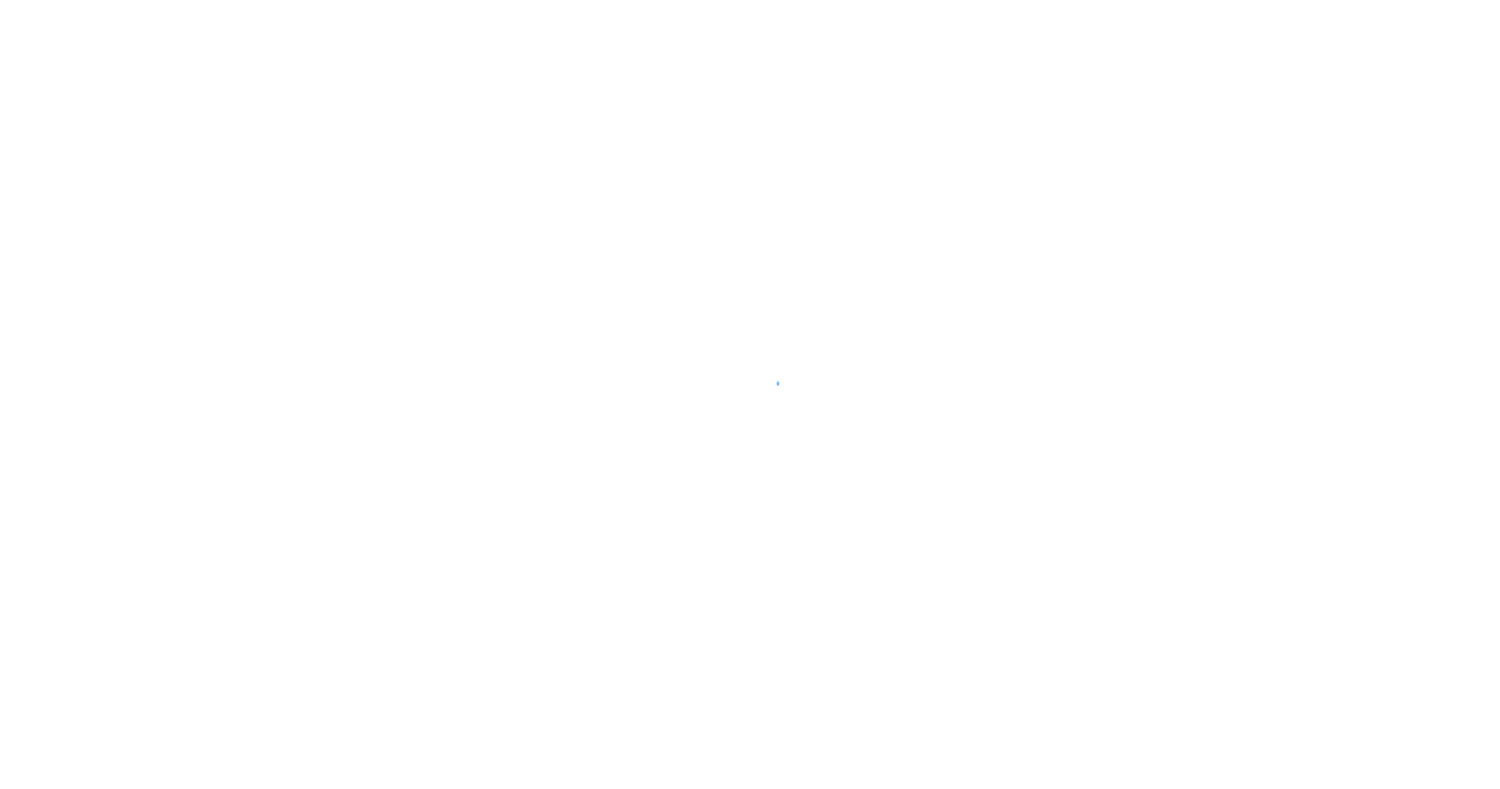 scroll, scrollTop: 0, scrollLeft: 0, axis: both 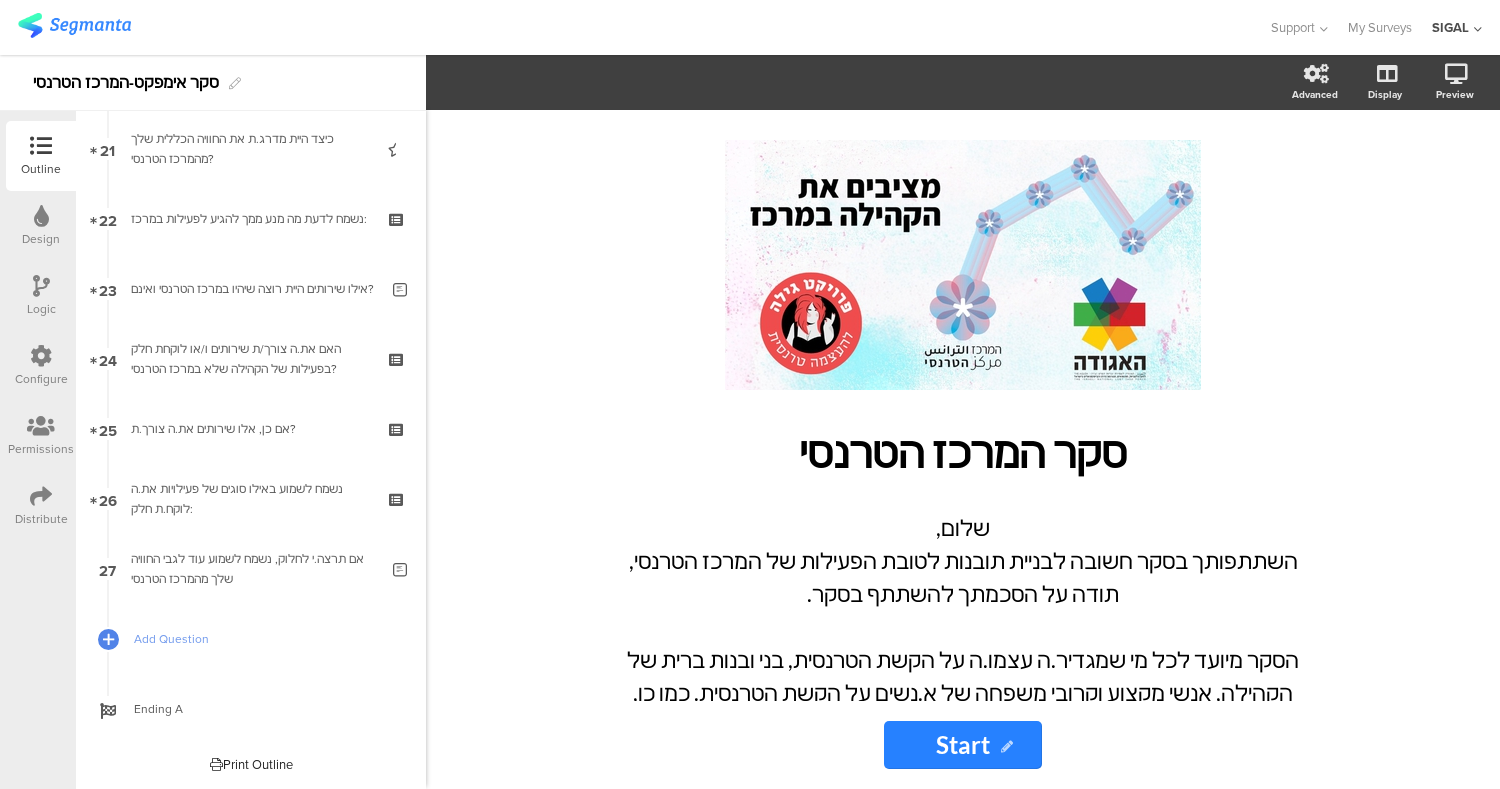 click on "Print Outline" at bounding box center [251, 764] 